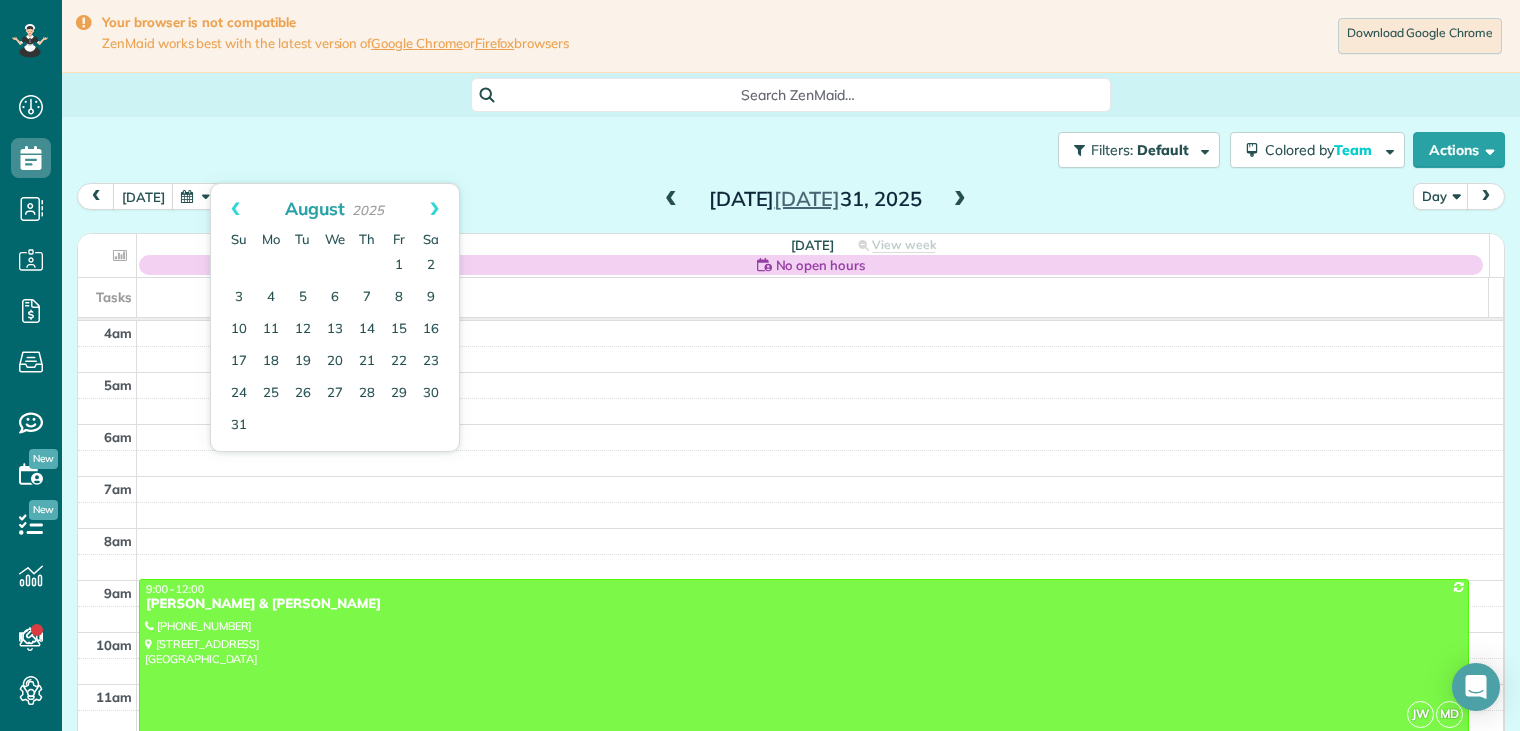 scroll, scrollTop: 0, scrollLeft: 0, axis: both 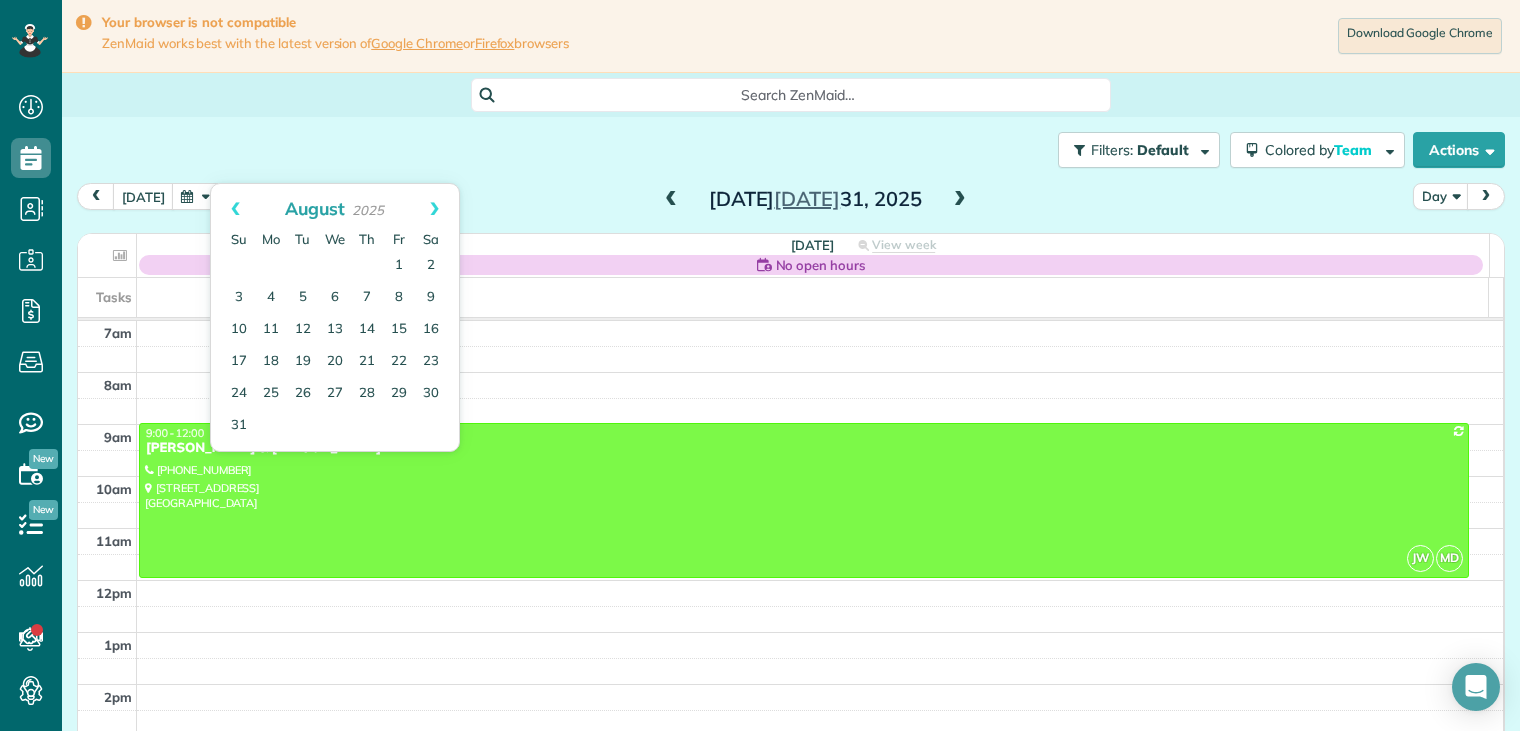 click on "Filters:   Default
Colored by  Team
Color by Cleaner
Color by Team
Color by Status
Color by Recurrence
Color by Paid/Unpaid
Filters  Default
Schedule Changes
Actions
Create Appointment
Create Task
Clock In/Out
Send Work Orders
Print Route Sheets
Today's Emails/Texts
View Metrics" at bounding box center [791, 150] 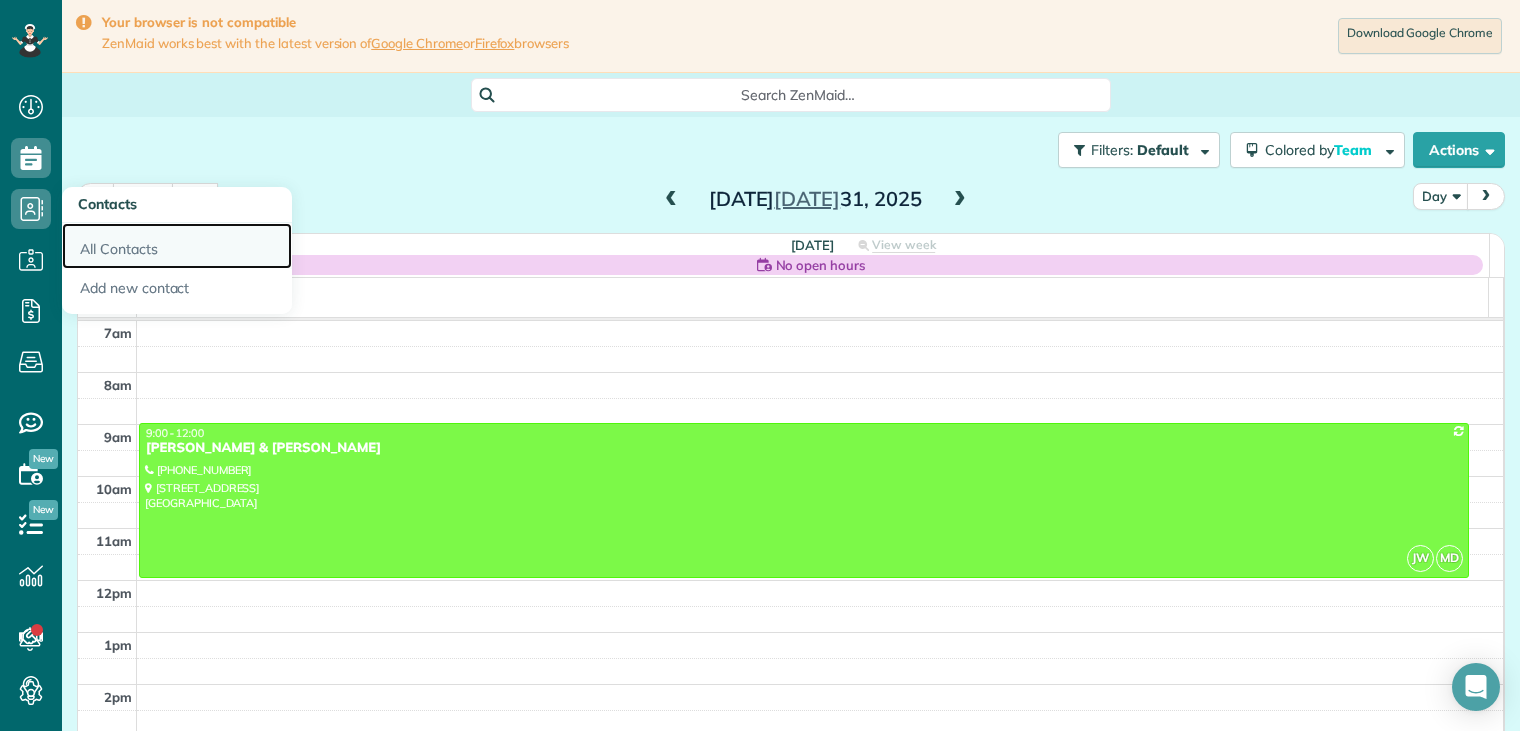 click on "All Contacts" at bounding box center (177, 246) 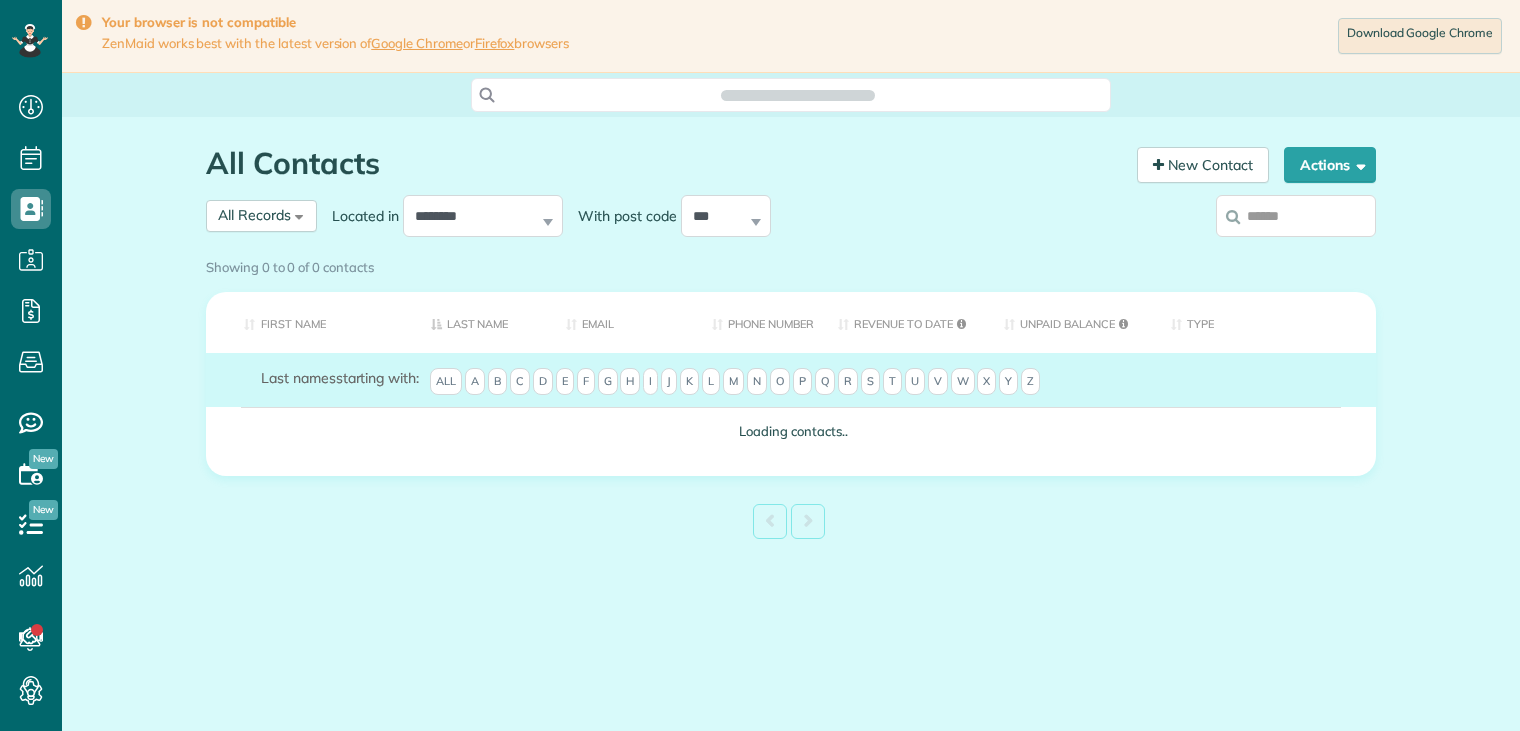 scroll, scrollTop: 0, scrollLeft: 0, axis: both 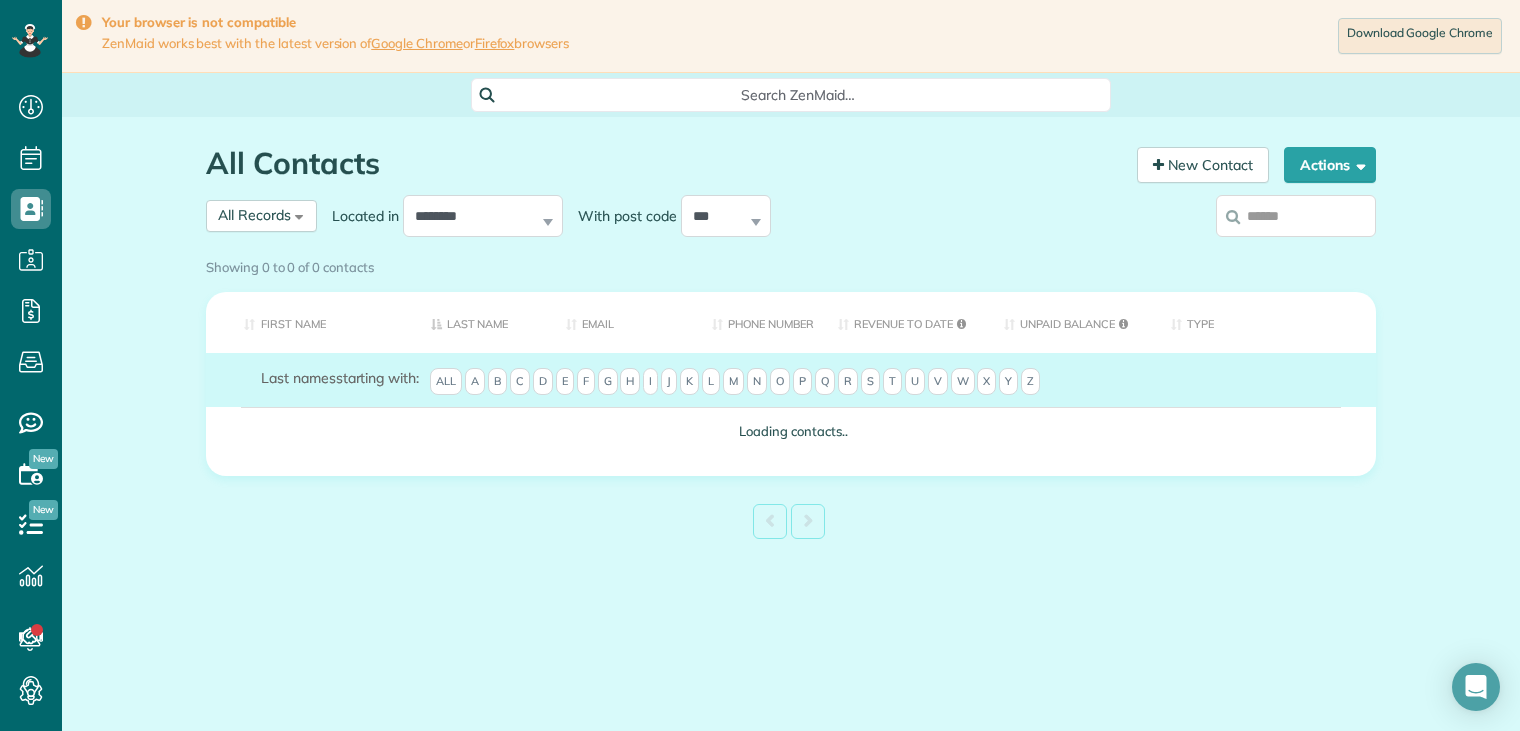 click on "Showing 0 to 0 of 0 contacts" at bounding box center (791, 267) 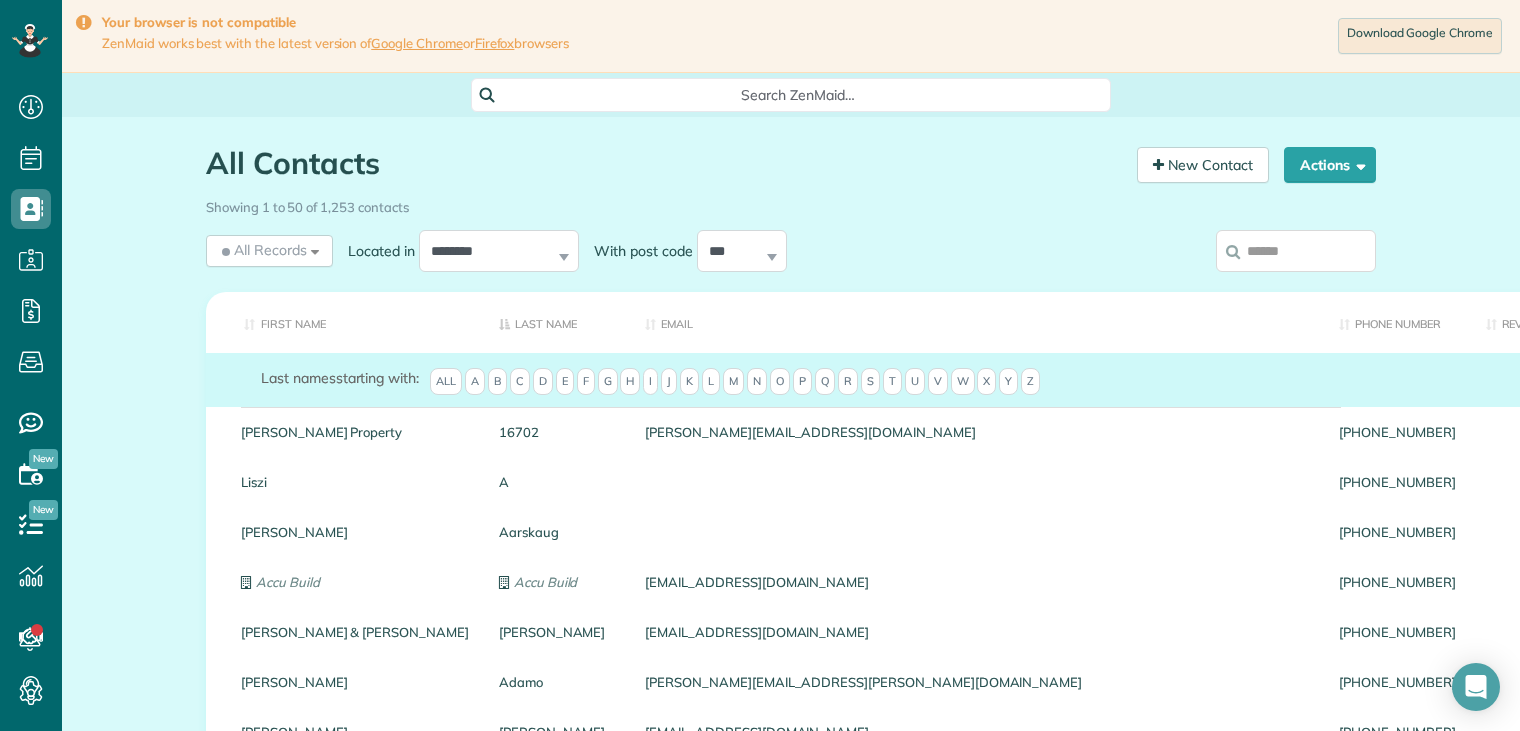 click at bounding box center [1296, 251] 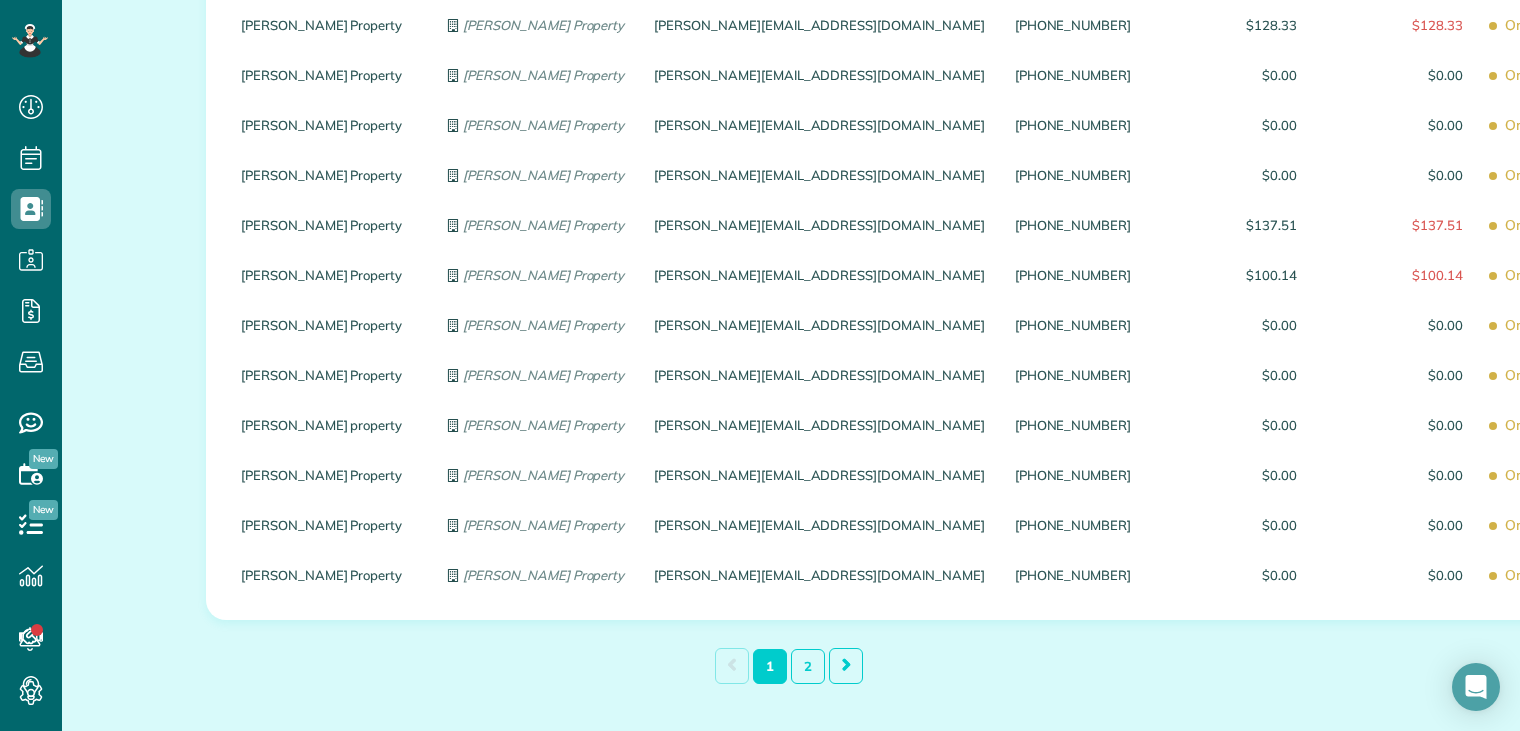 scroll, scrollTop: 2386, scrollLeft: 0, axis: vertical 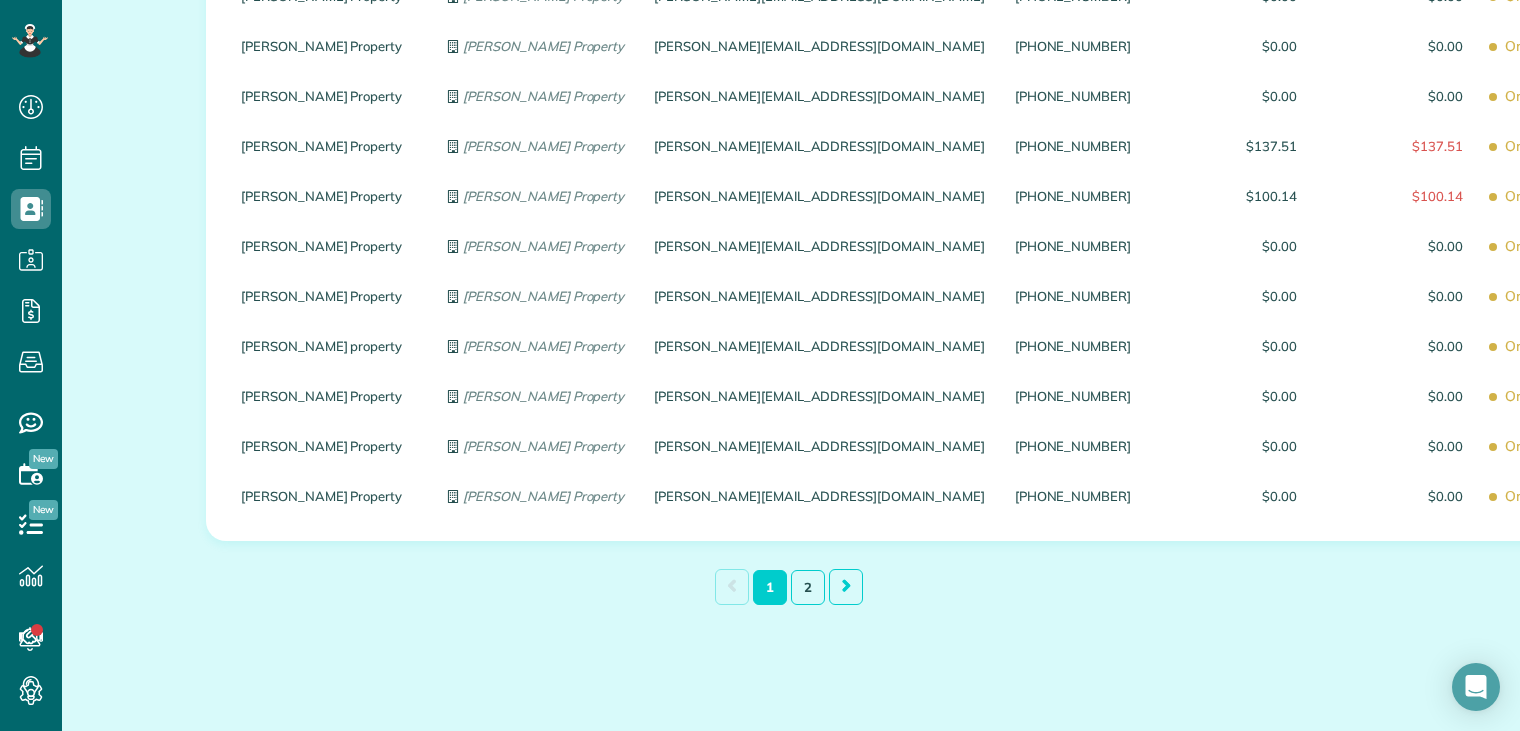 type on "**********" 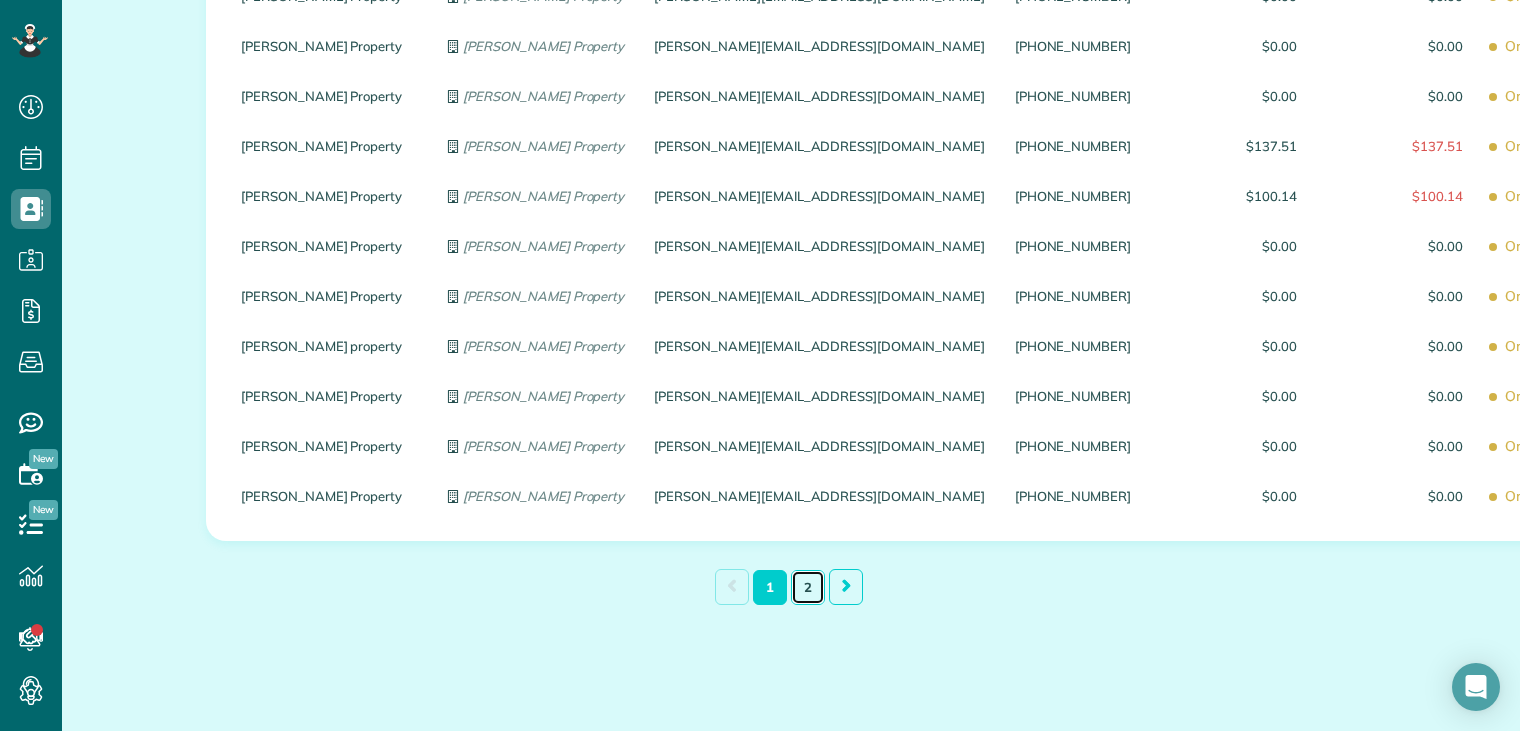 click on "2" at bounding box center (808, 587) 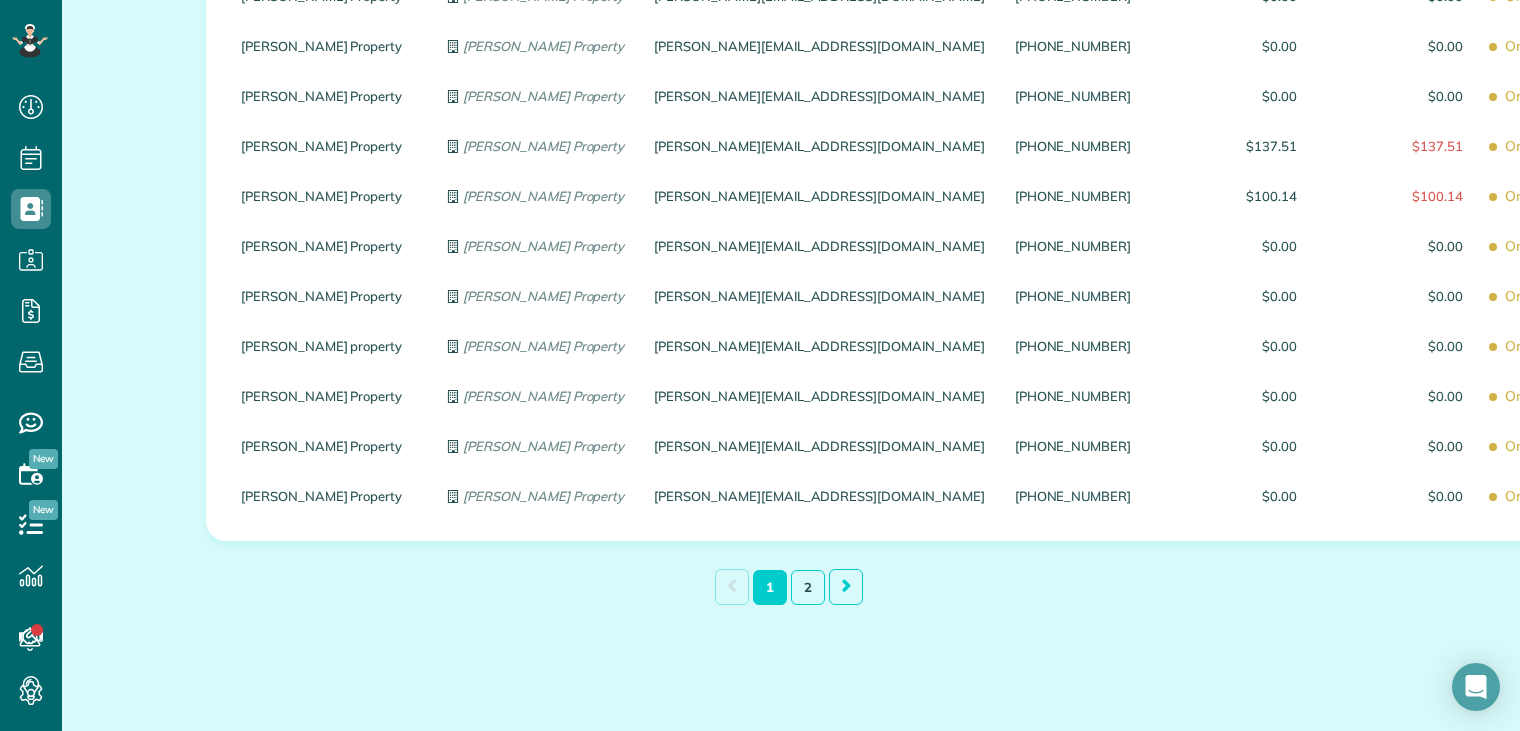 scroll, scrollTop: 1736, scrollLeft: 0, axis: vertical 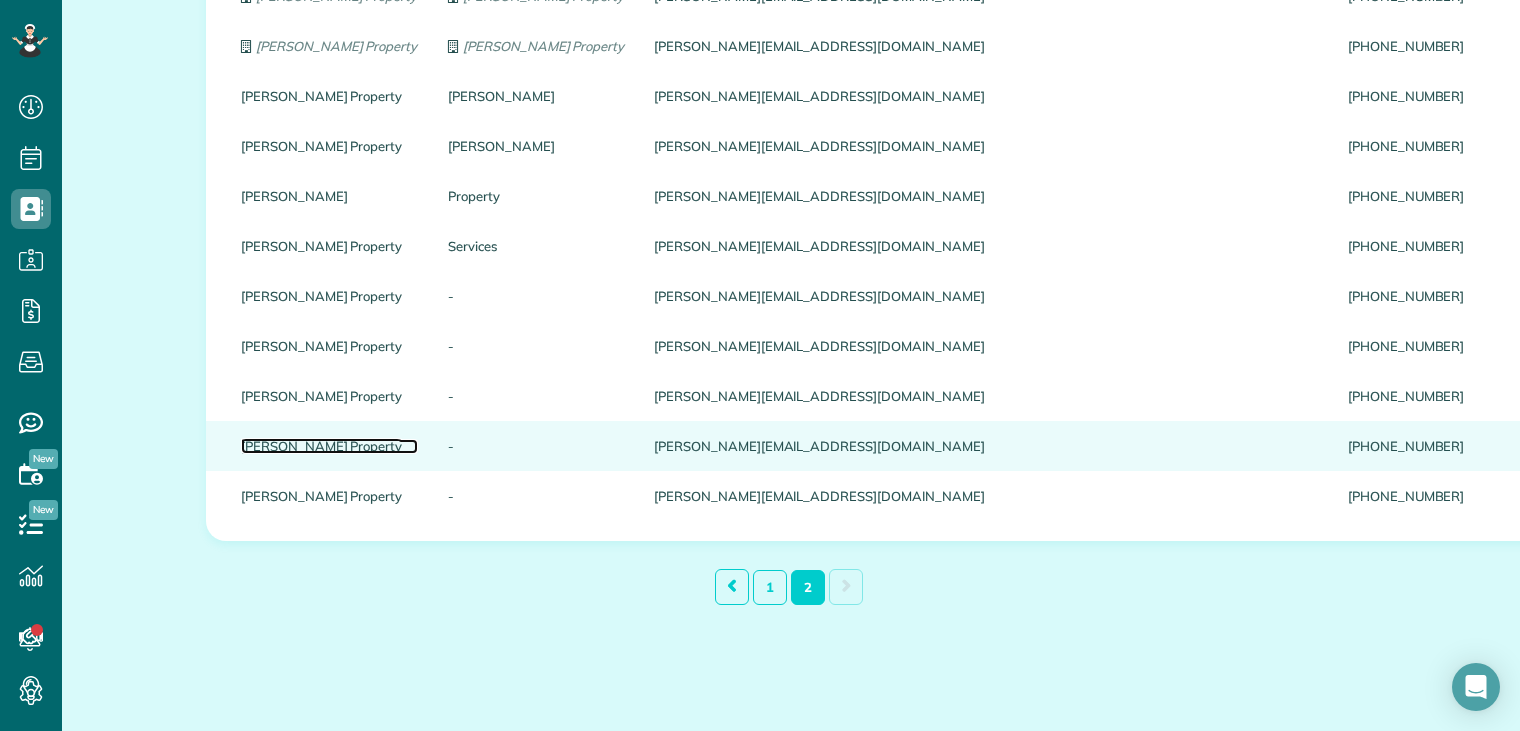 click on "Guerin Property" at bounding box center [329, 446] 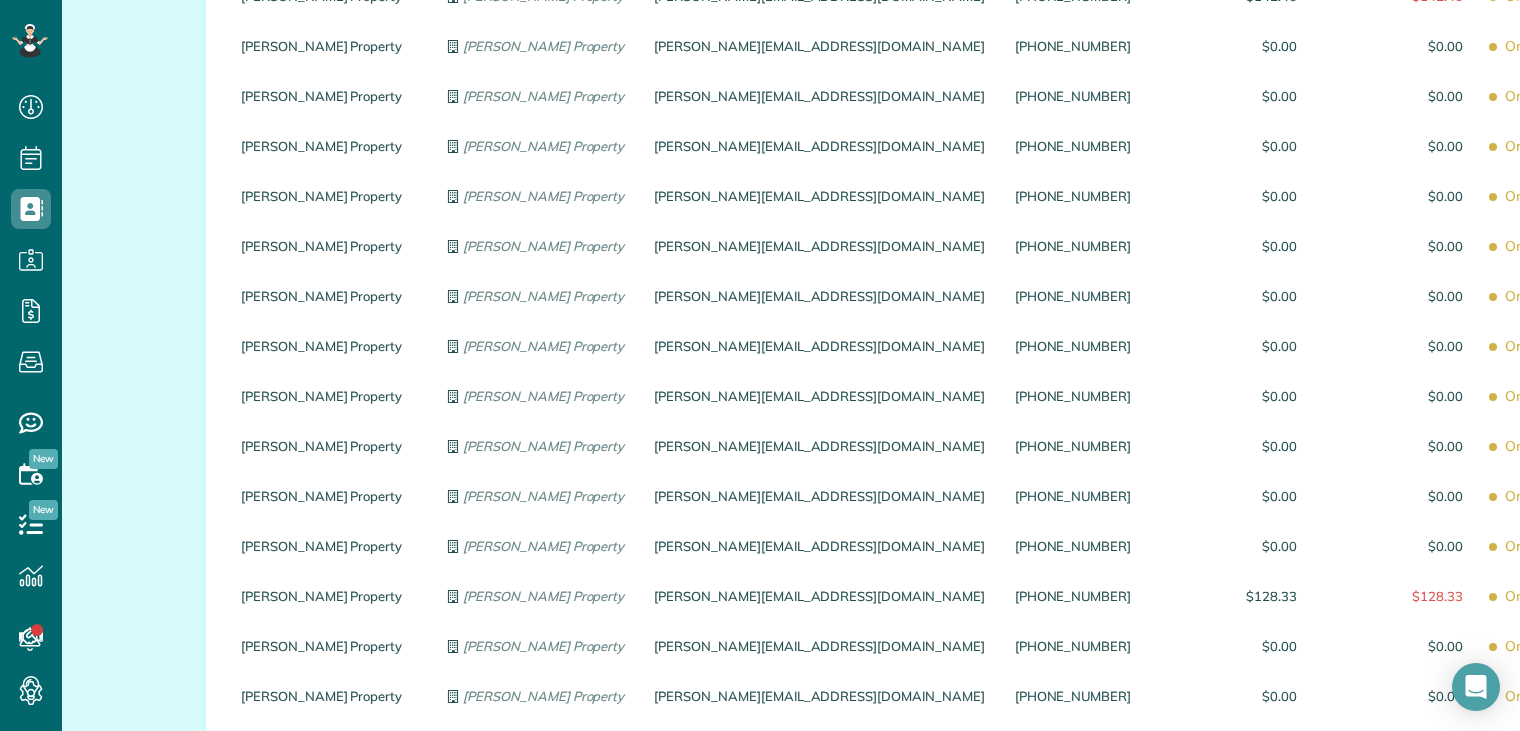 click on "Guerin Property" at bounding box center [329, 446] 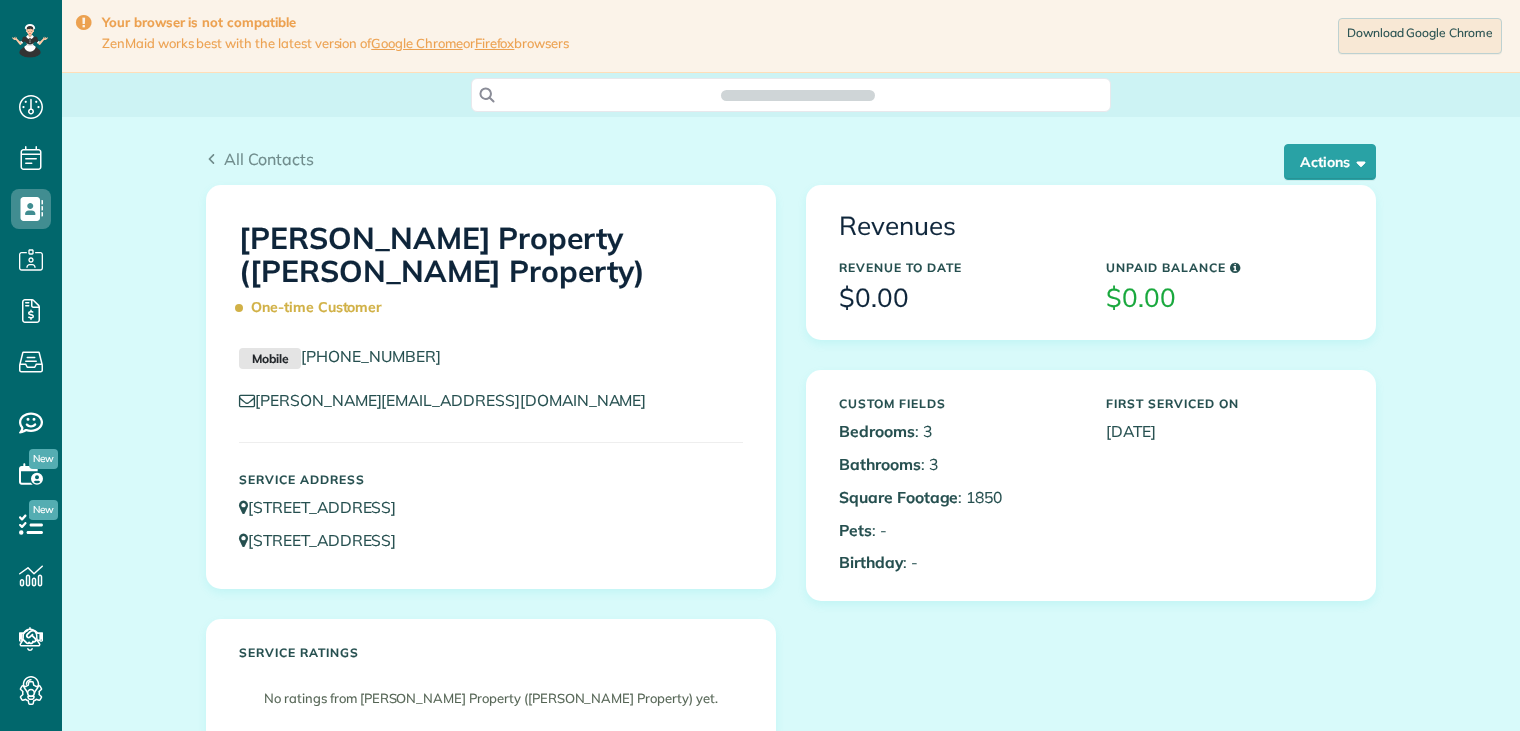 scroll, scrollTop: 0, scrollLeft: 0, axis: both 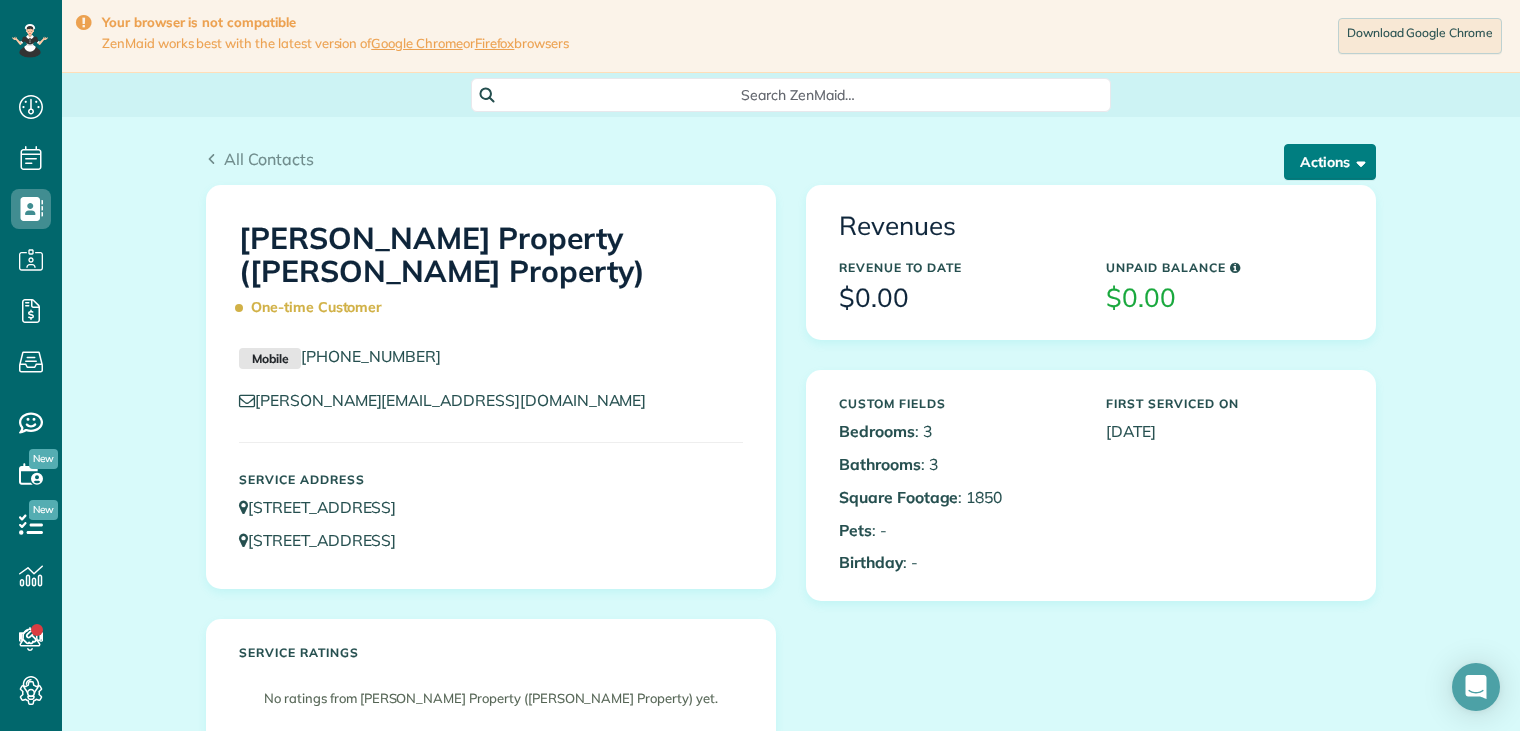 click on "Actions" at bounding box center (1330, 162) 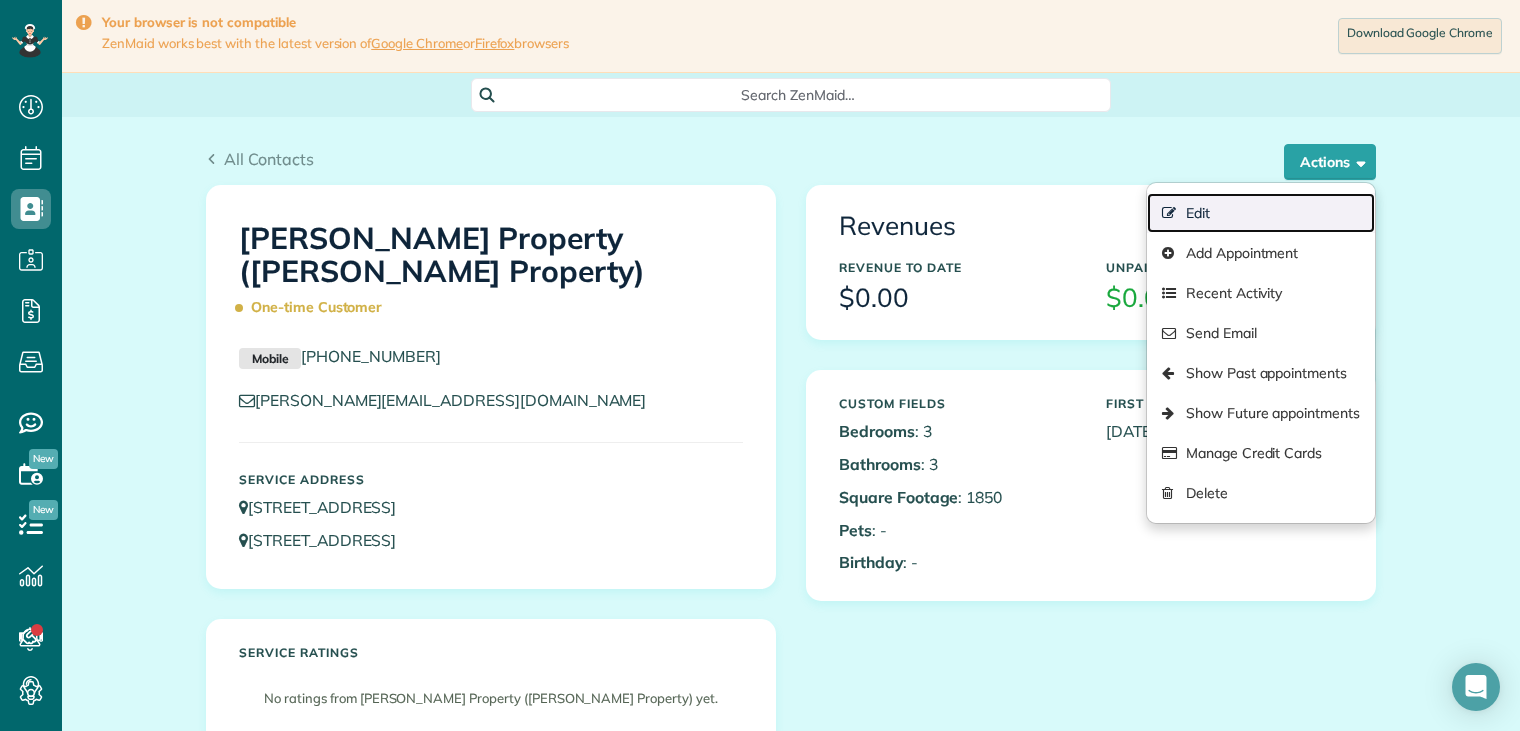 click on "Edit" at bounding box center [1261, 213] 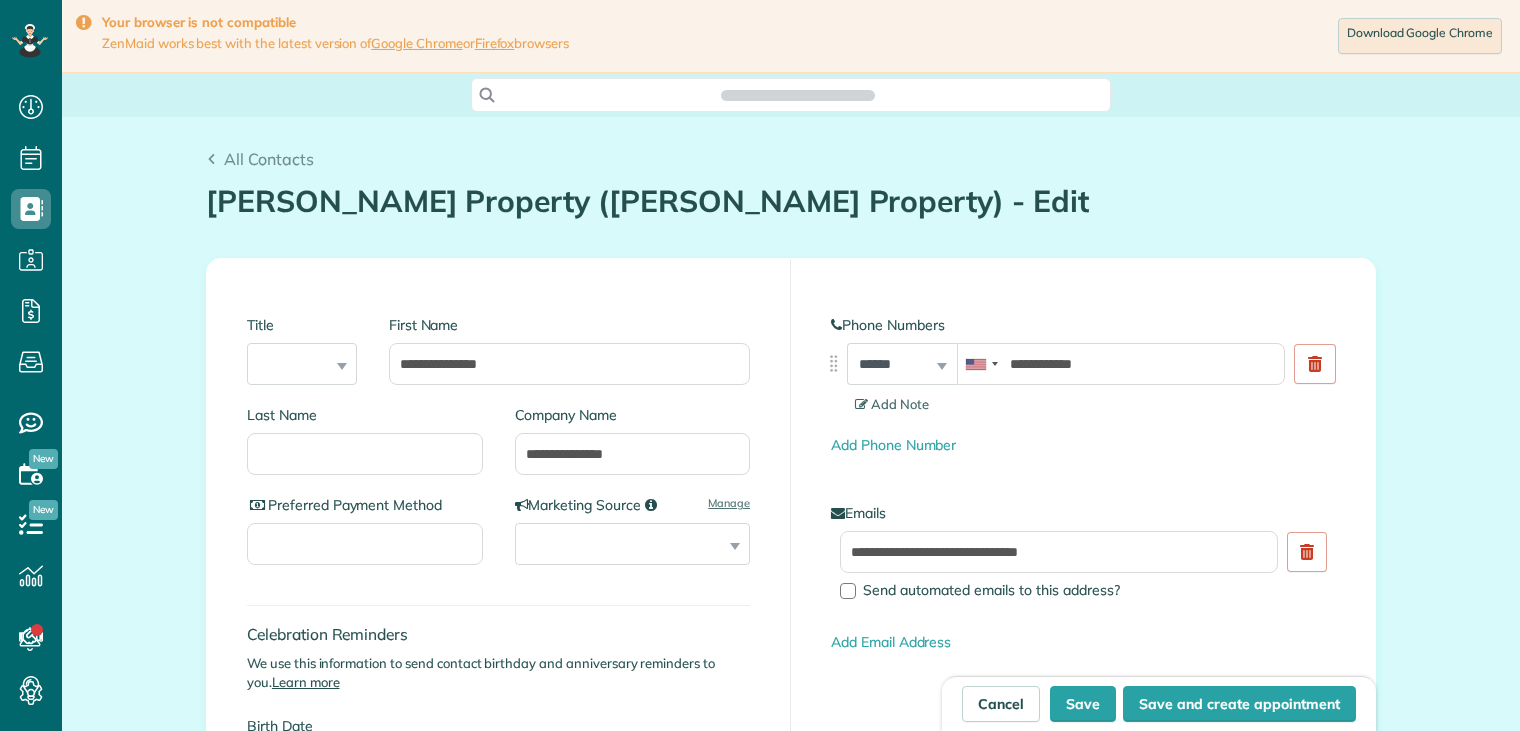 scroll, scrollTop: 0, scrollLeft: 0, axis: both 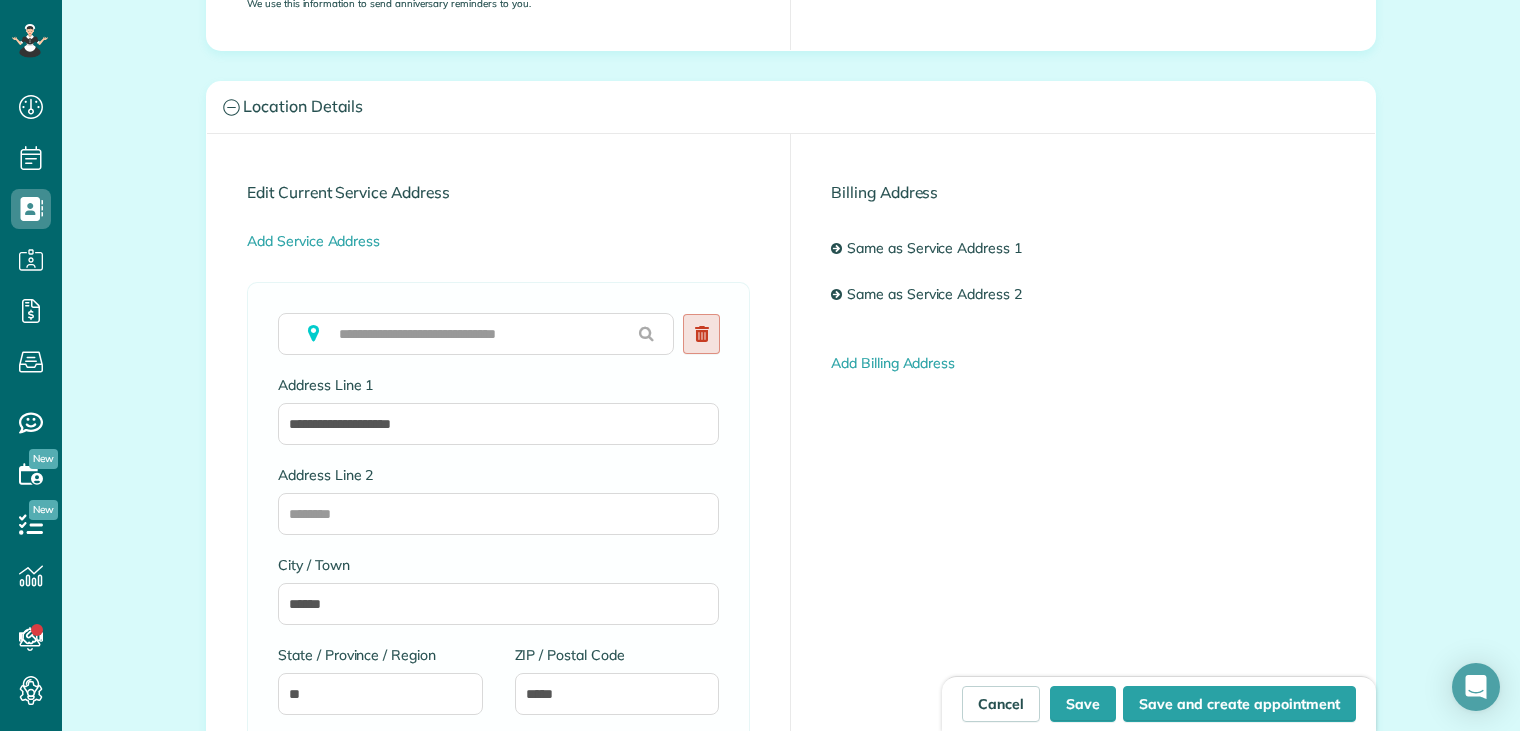 click 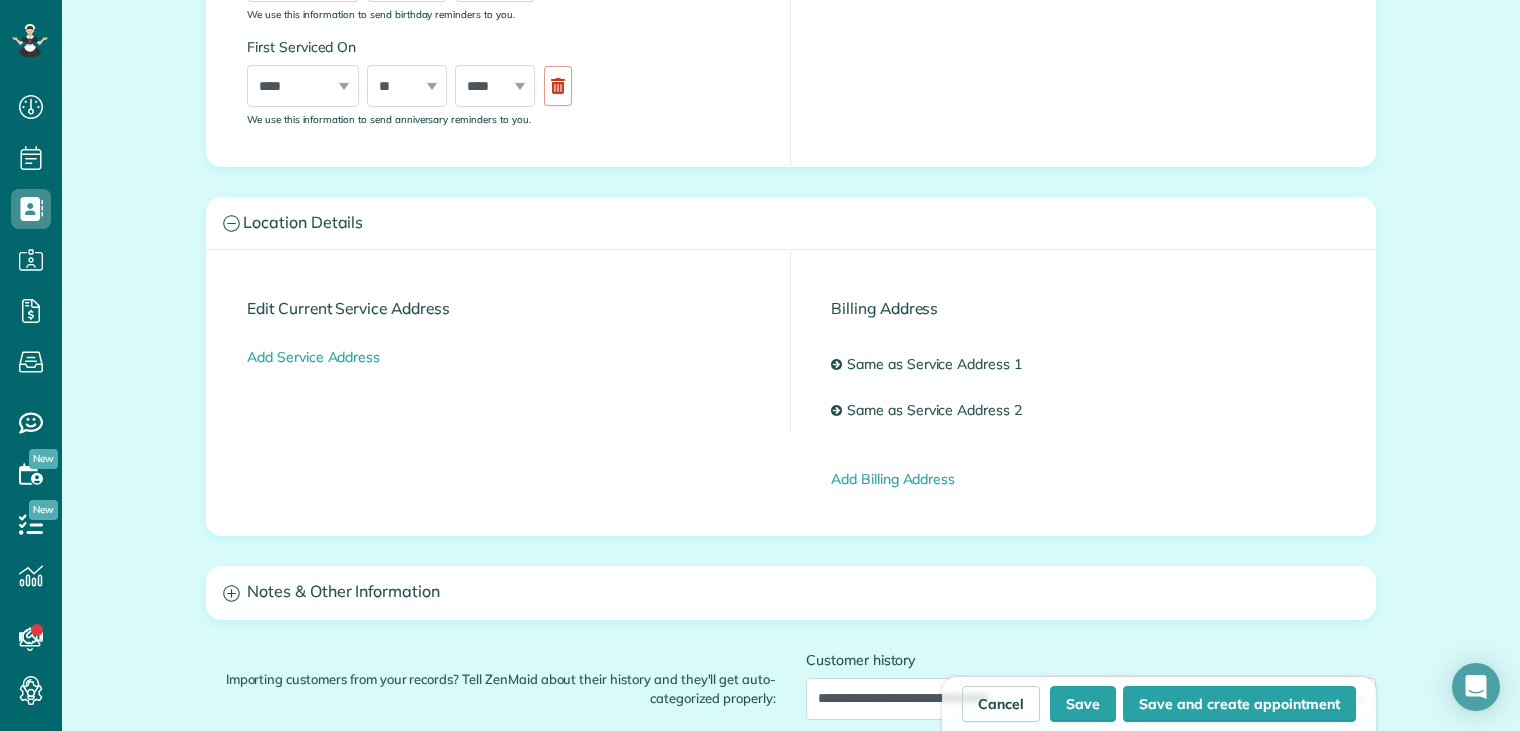 scroll, scrollTop: 700, scrollLeft: 0, axis: vertical 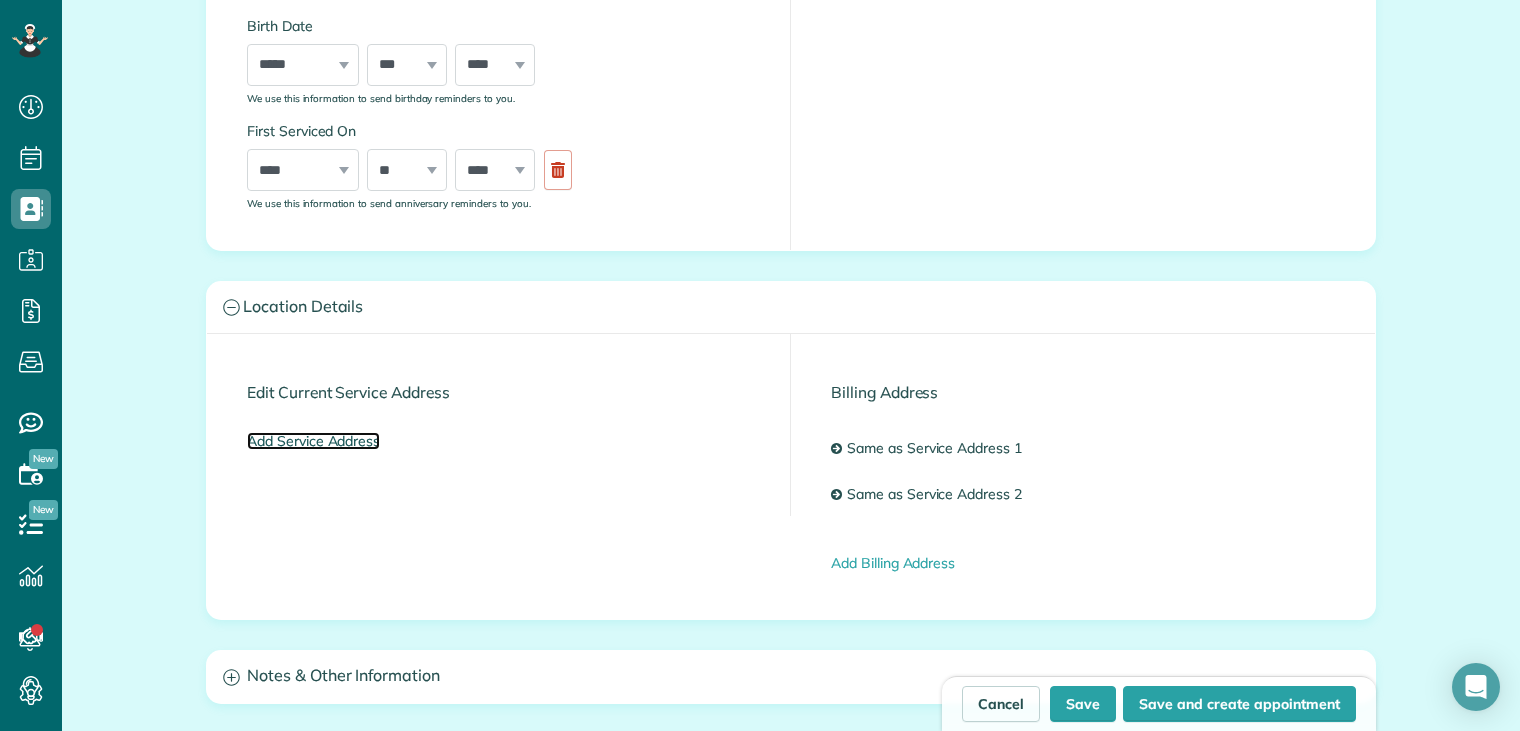 click on "Add Service Address" at bounding box center (313, 441) 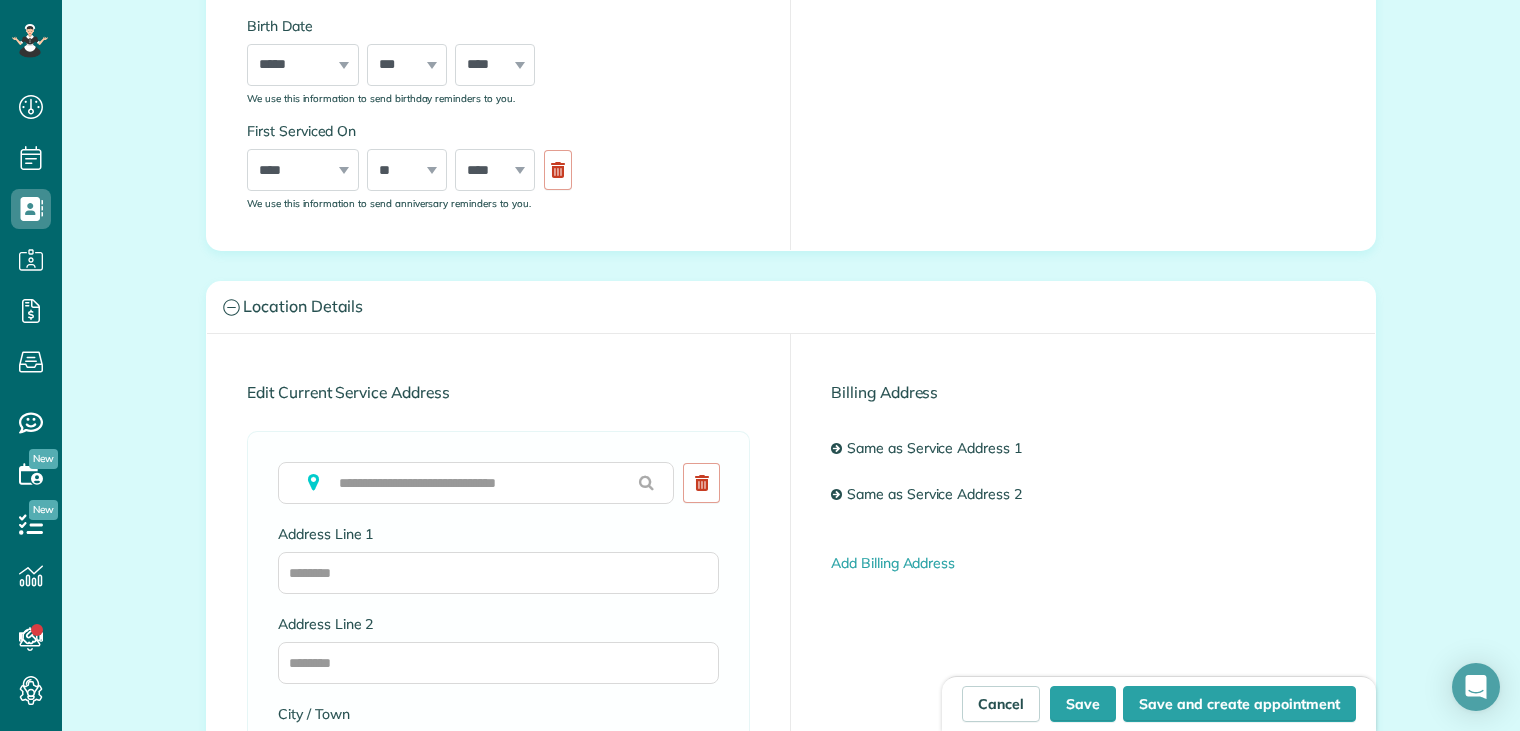 click on "To copy over, please clear field above
Address Line 1
Address Line 2
City / Town
State / Province / Region
ZIP / Postal Code
Property access information
Do cleaners need to pick up a key from your office to get in? ZenMaid will remind them to grab the key at the start of the day.
Do cleaners need to return the keys to the office after the last appointment? ZenMaid will remind them to bring it back when they’re done.
Access Notes" at bounding box center [498, 818] 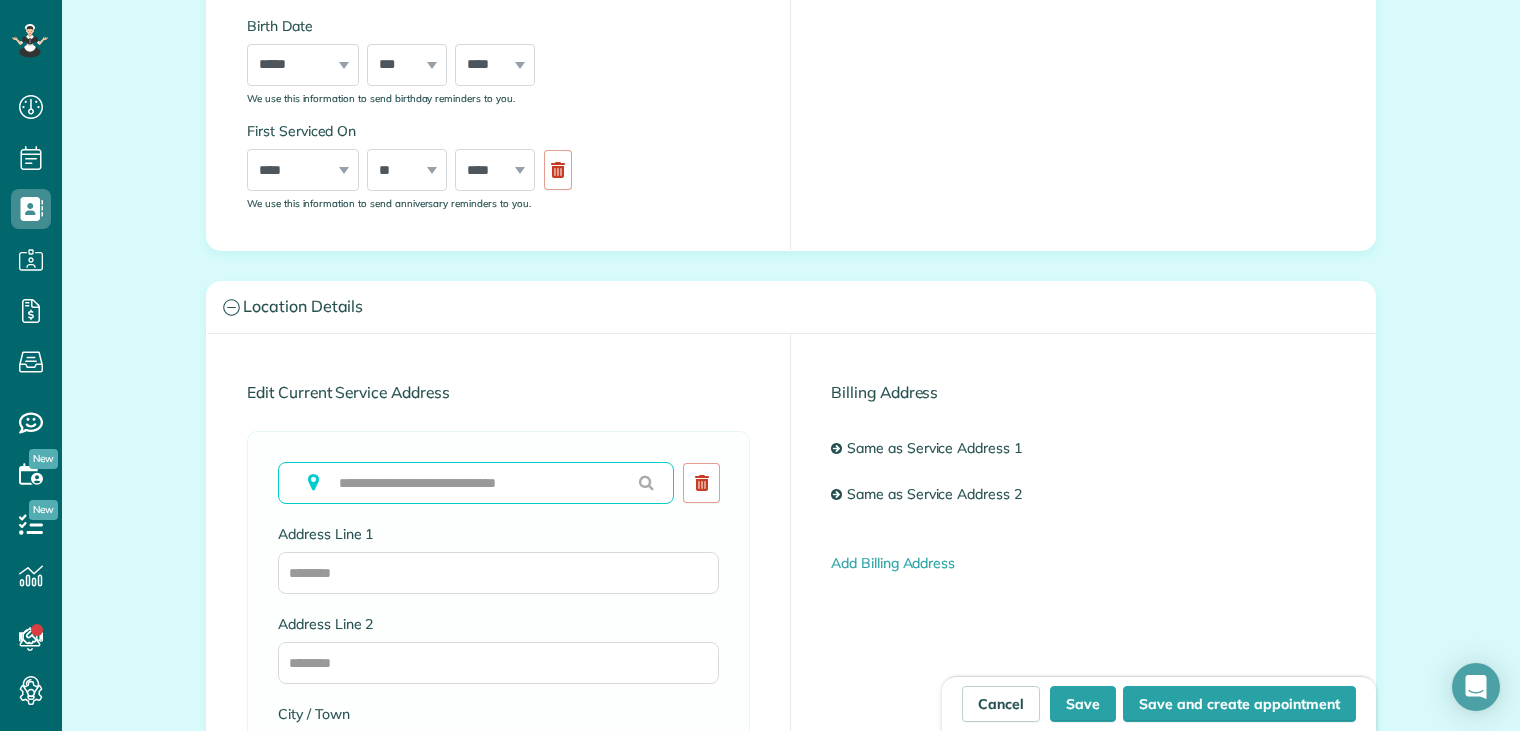 click at bounding box center (476, 483) 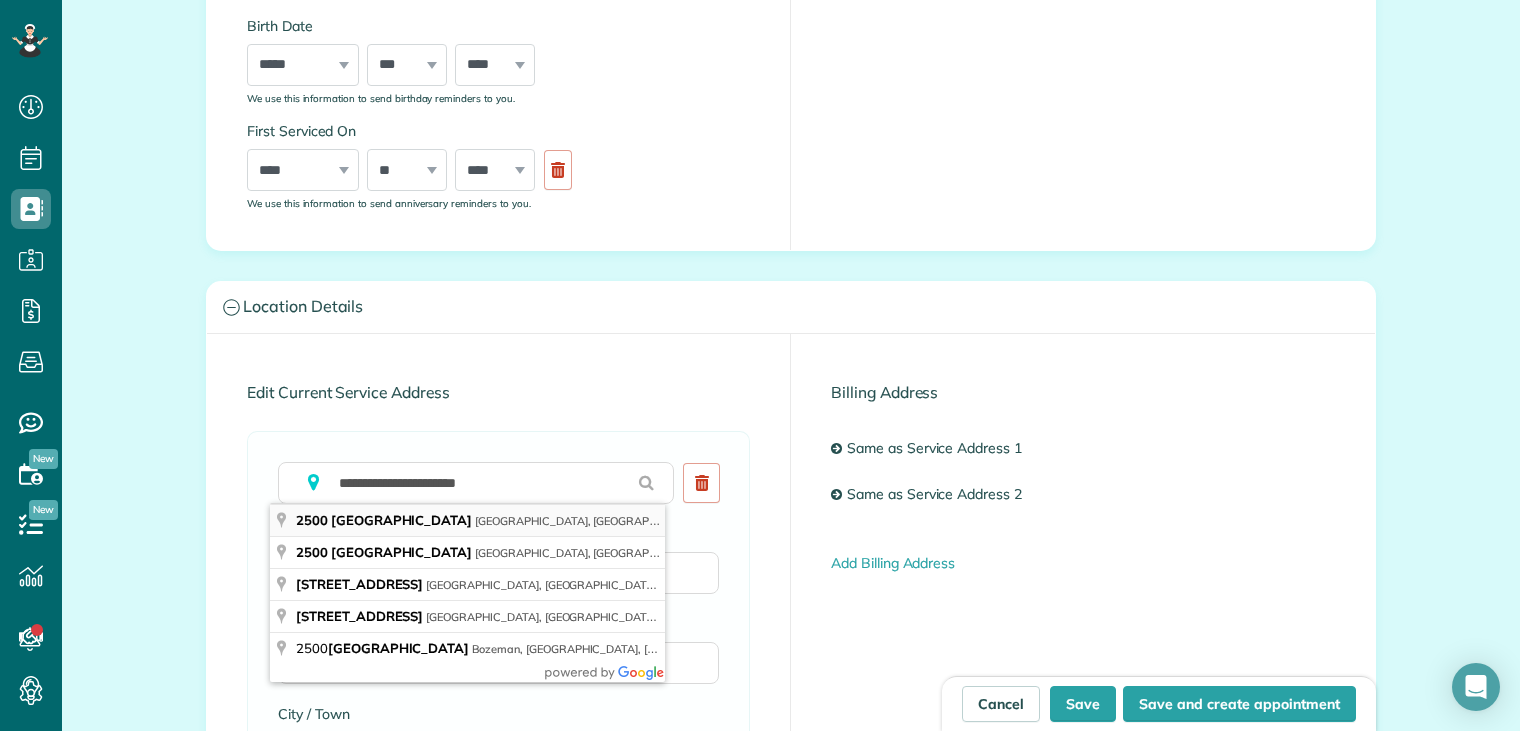 type on "**********" 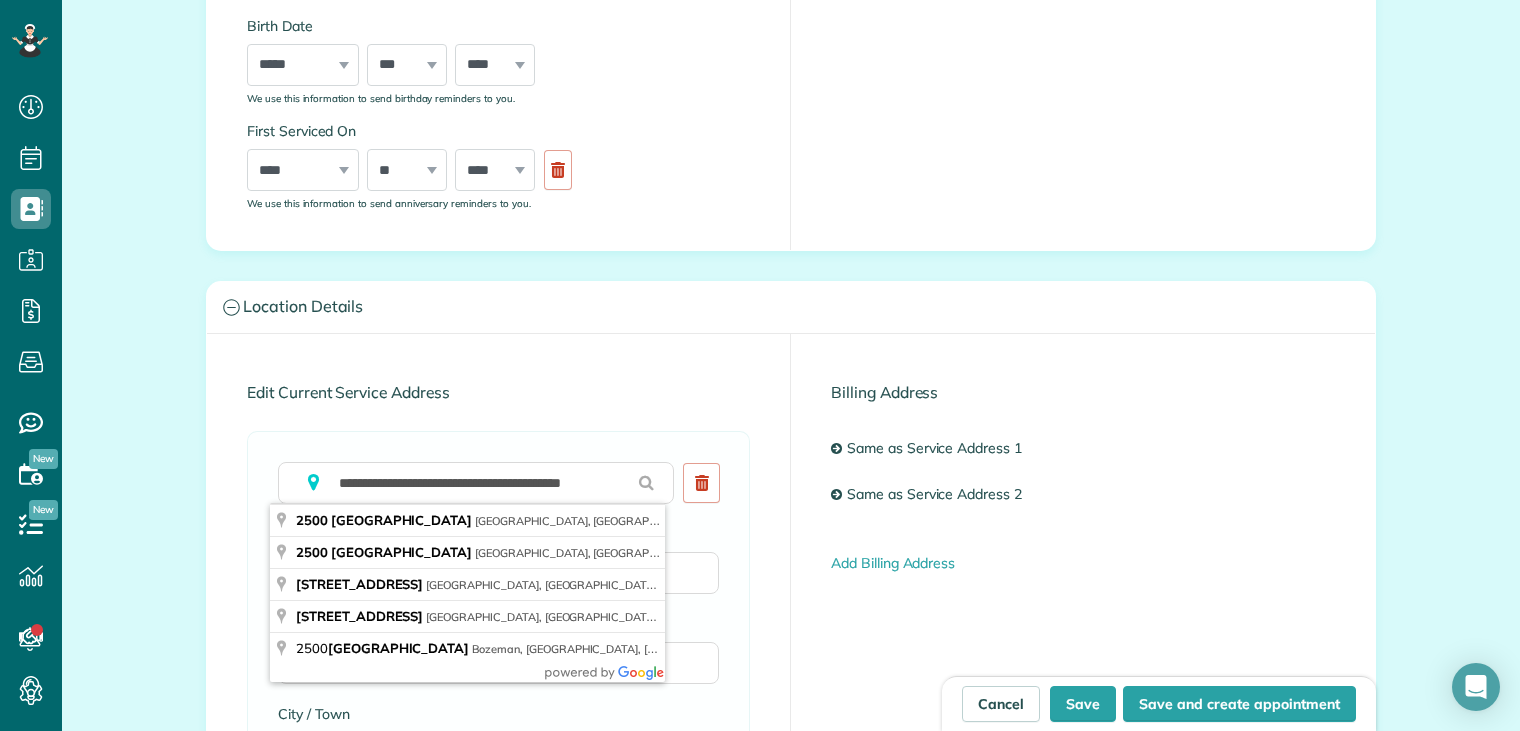 click on "Address Line 1" at bounding box center [498, 534] 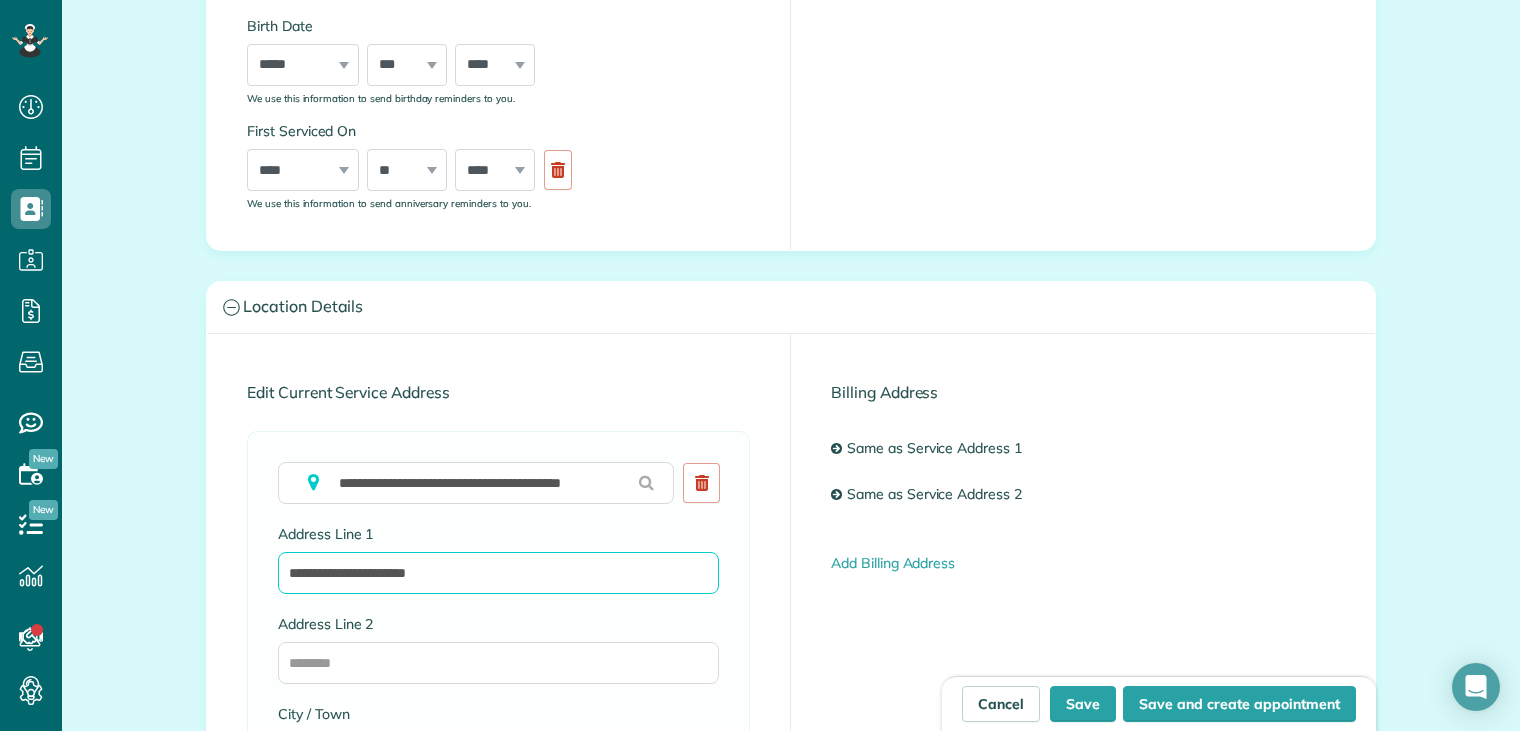 drag, startPoint x: 496, startPoint y: 525, endPoint x: 505, endPoint y: 573, distance: 48.83646 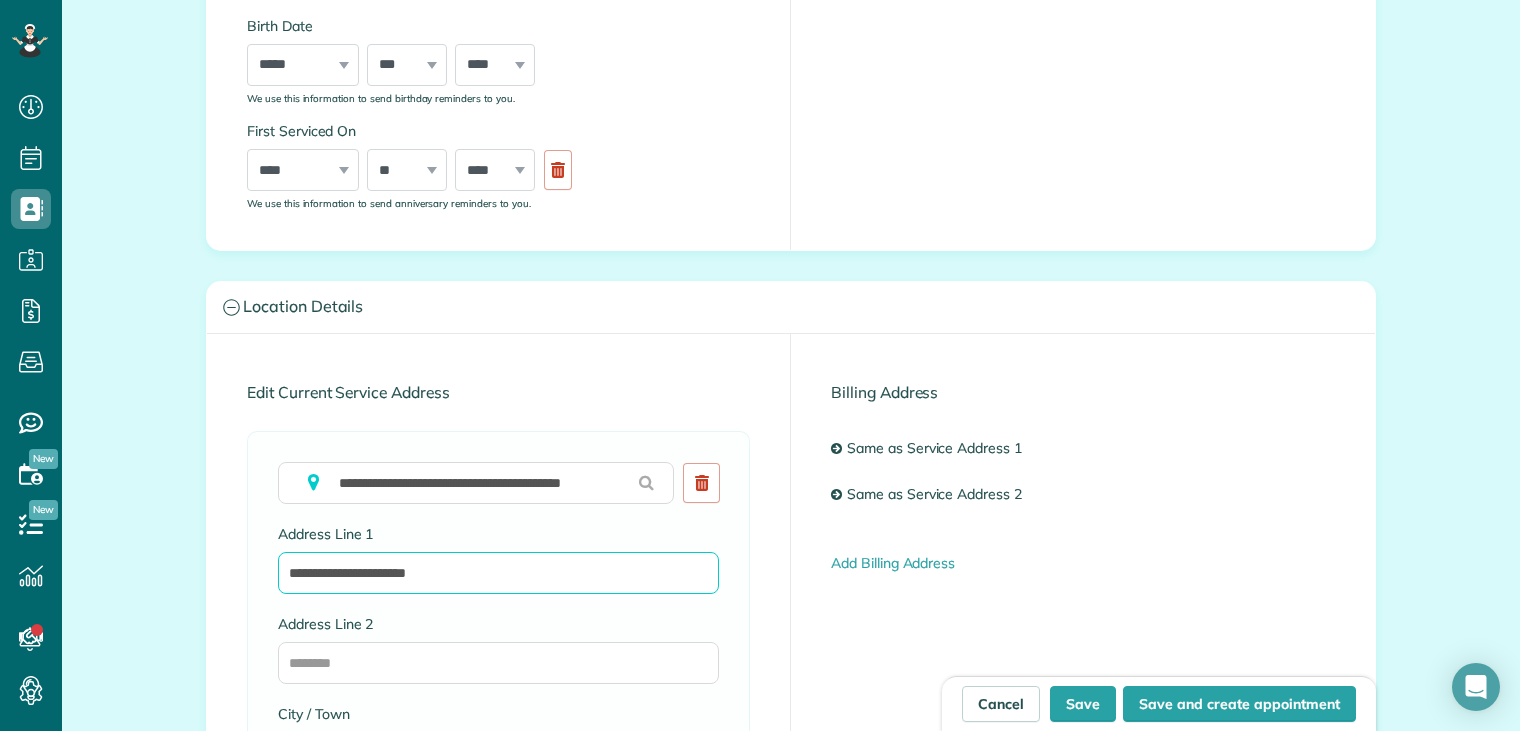 click on "**********" at bounding box center [498, 573] 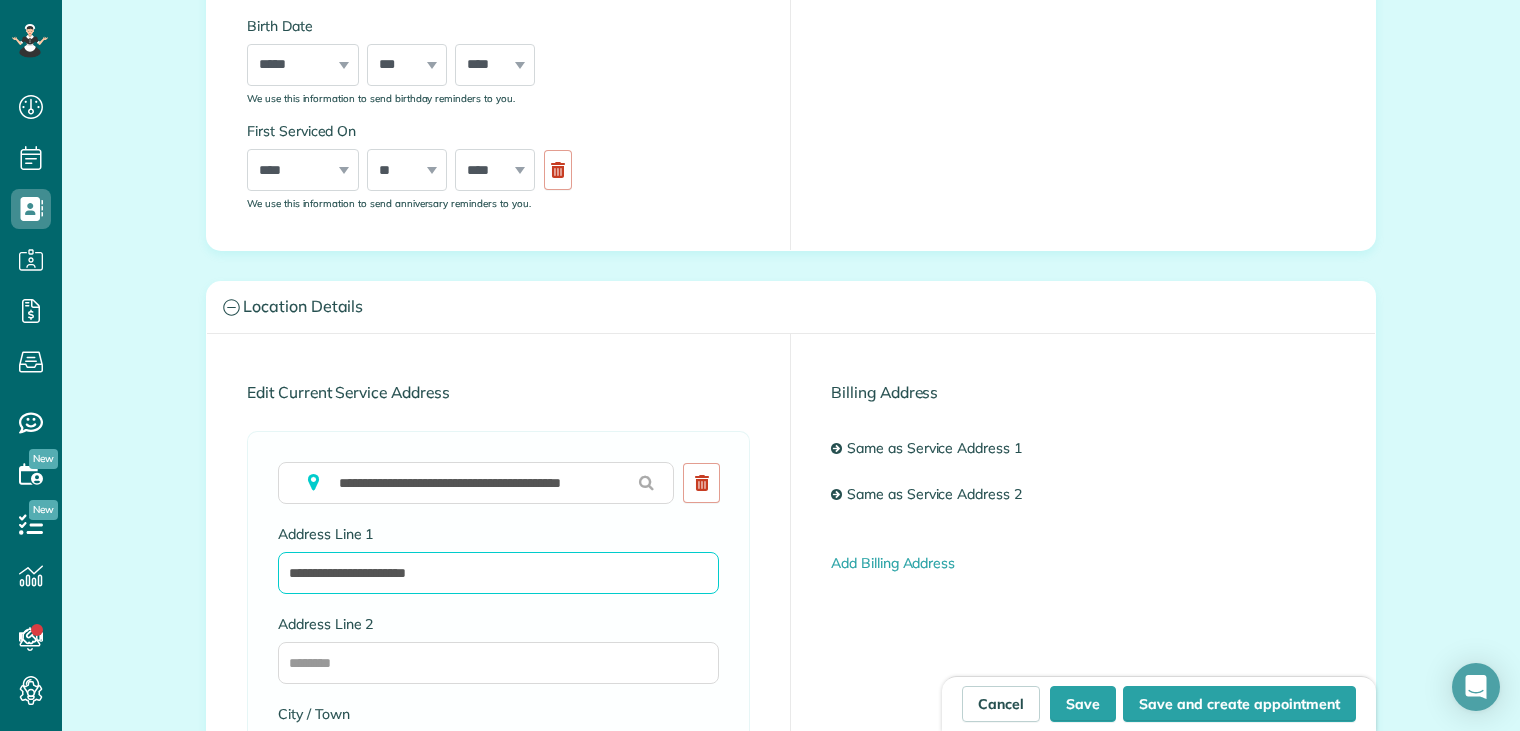 click on "**********" at bounding box center (498, 573) 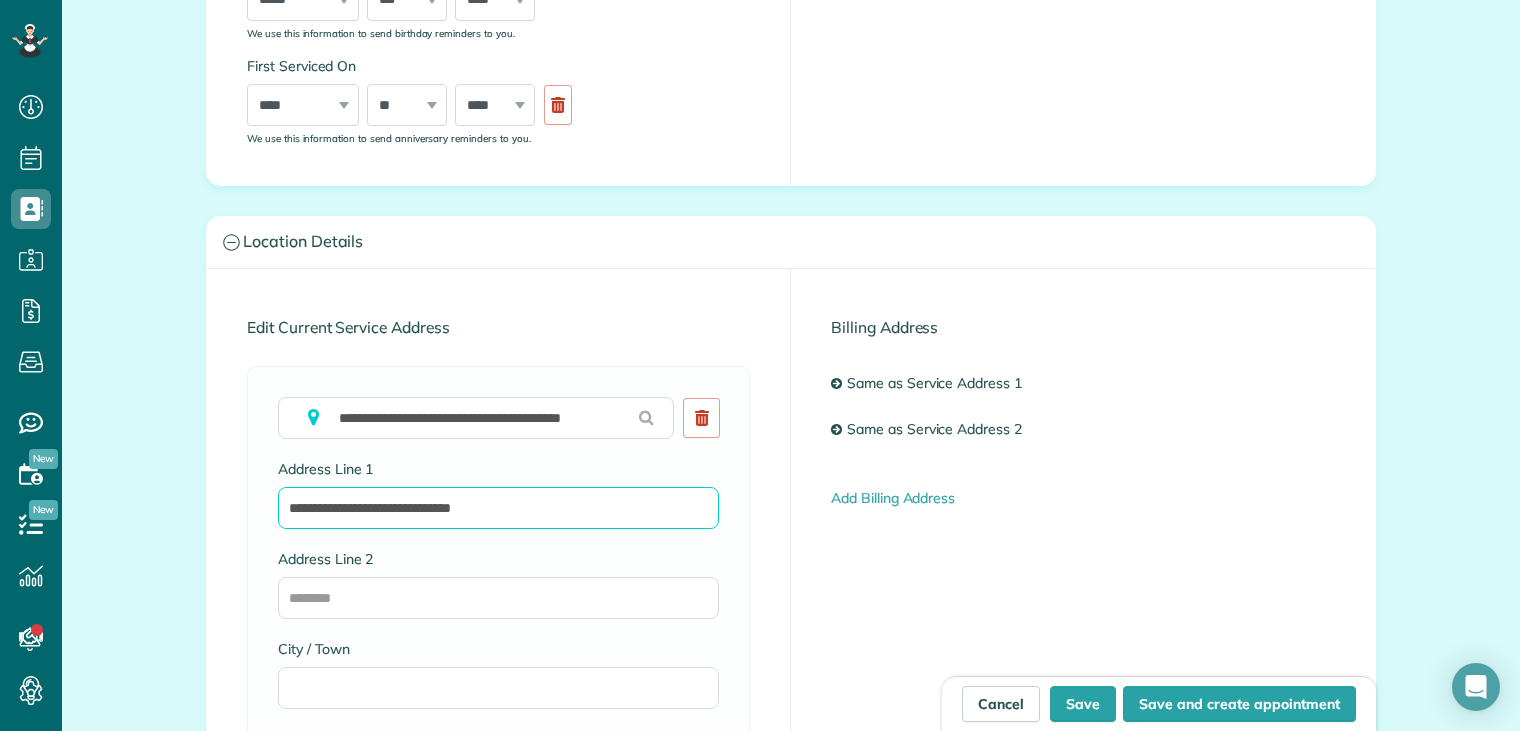 scroll, scrollTop: 900, scrollLeft: 0, axis: vertical 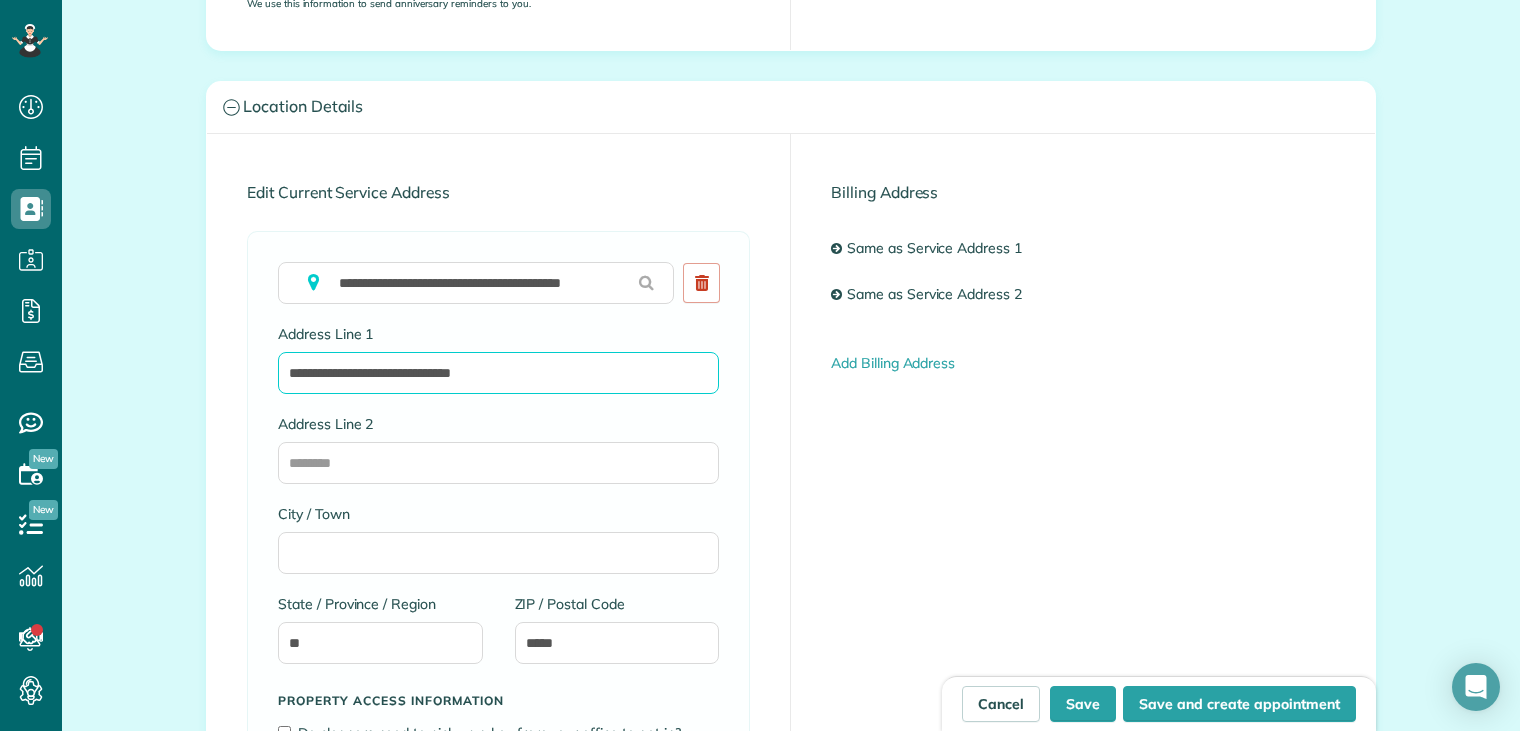 type on "**********" 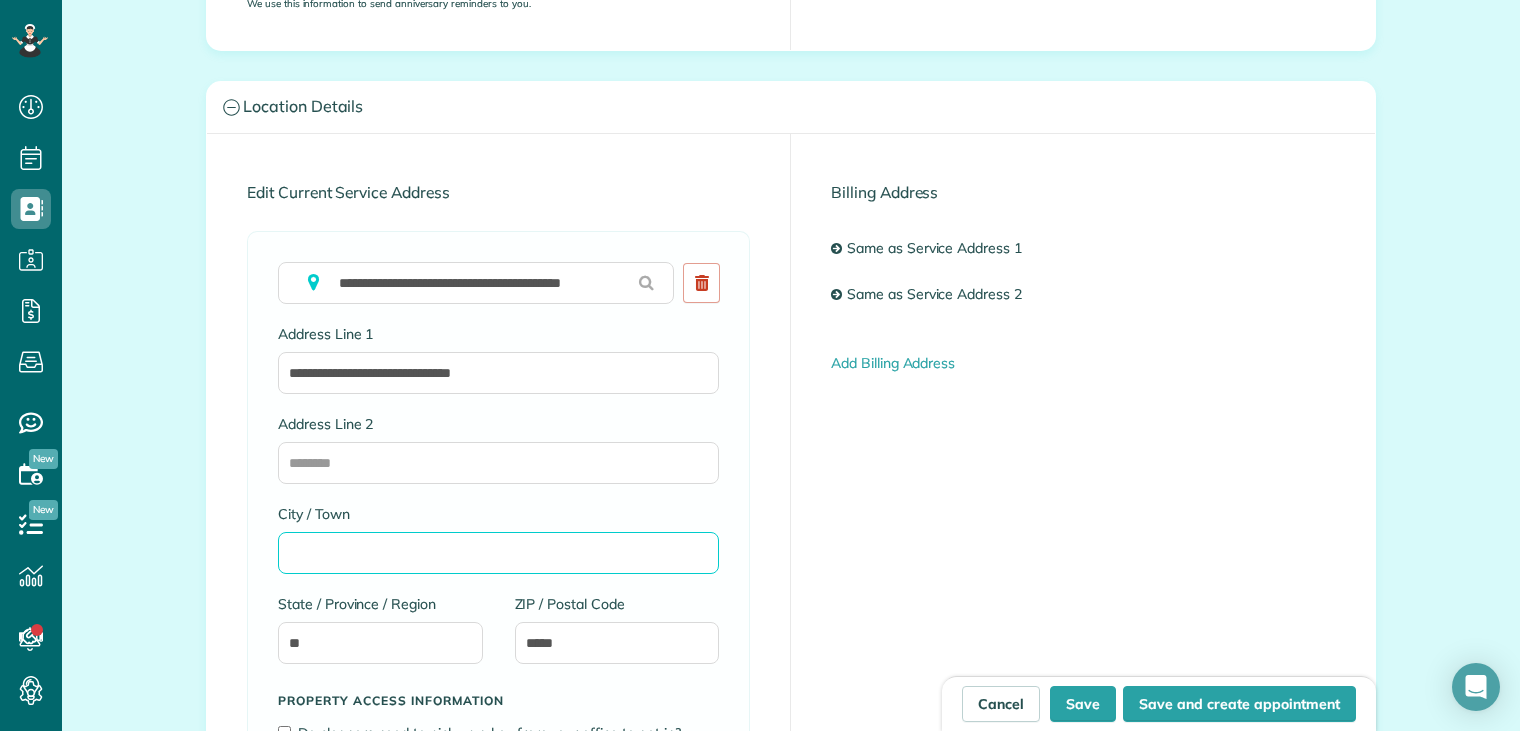 click on "City / Town" at bounding box center [498, 553] 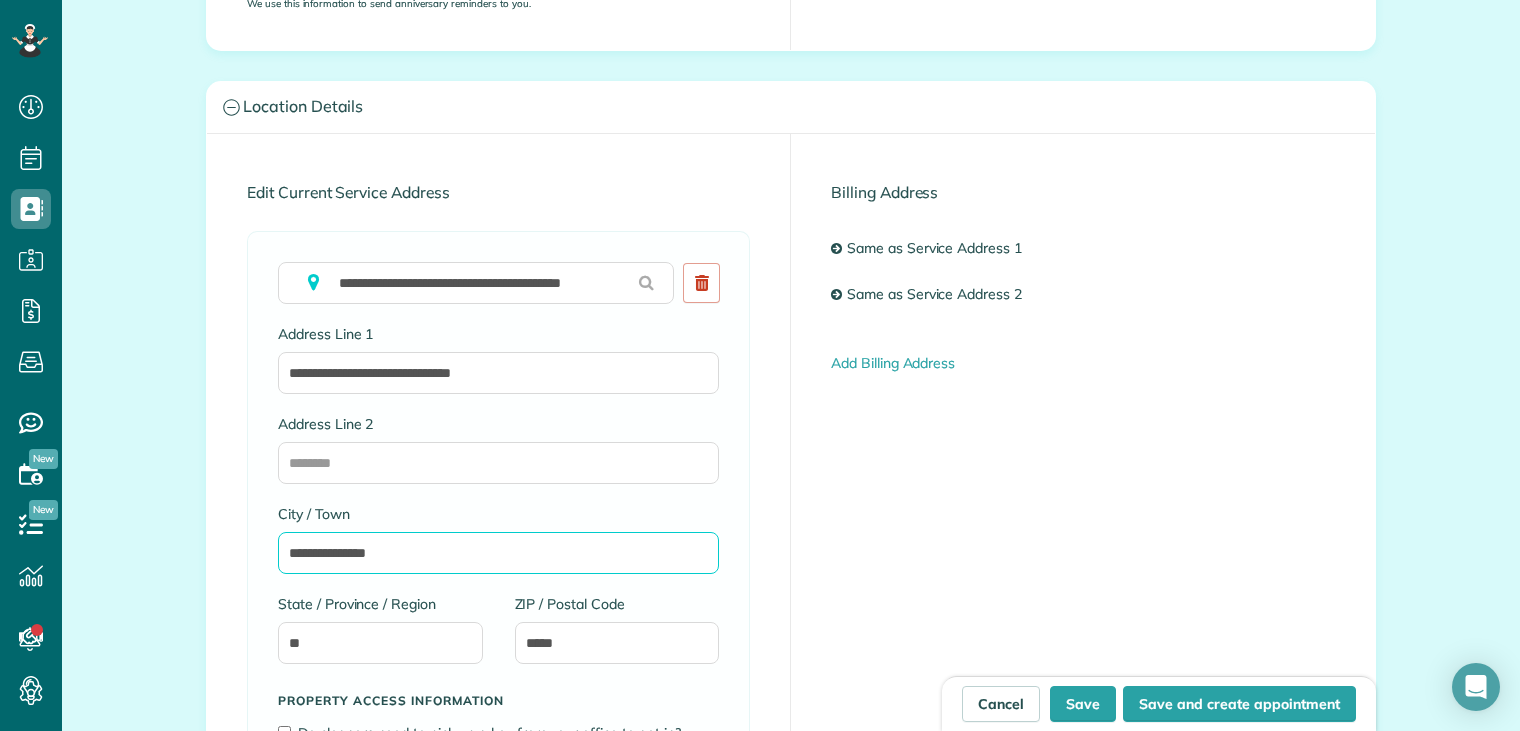 click on "**********" at bounding box center (498, 553) 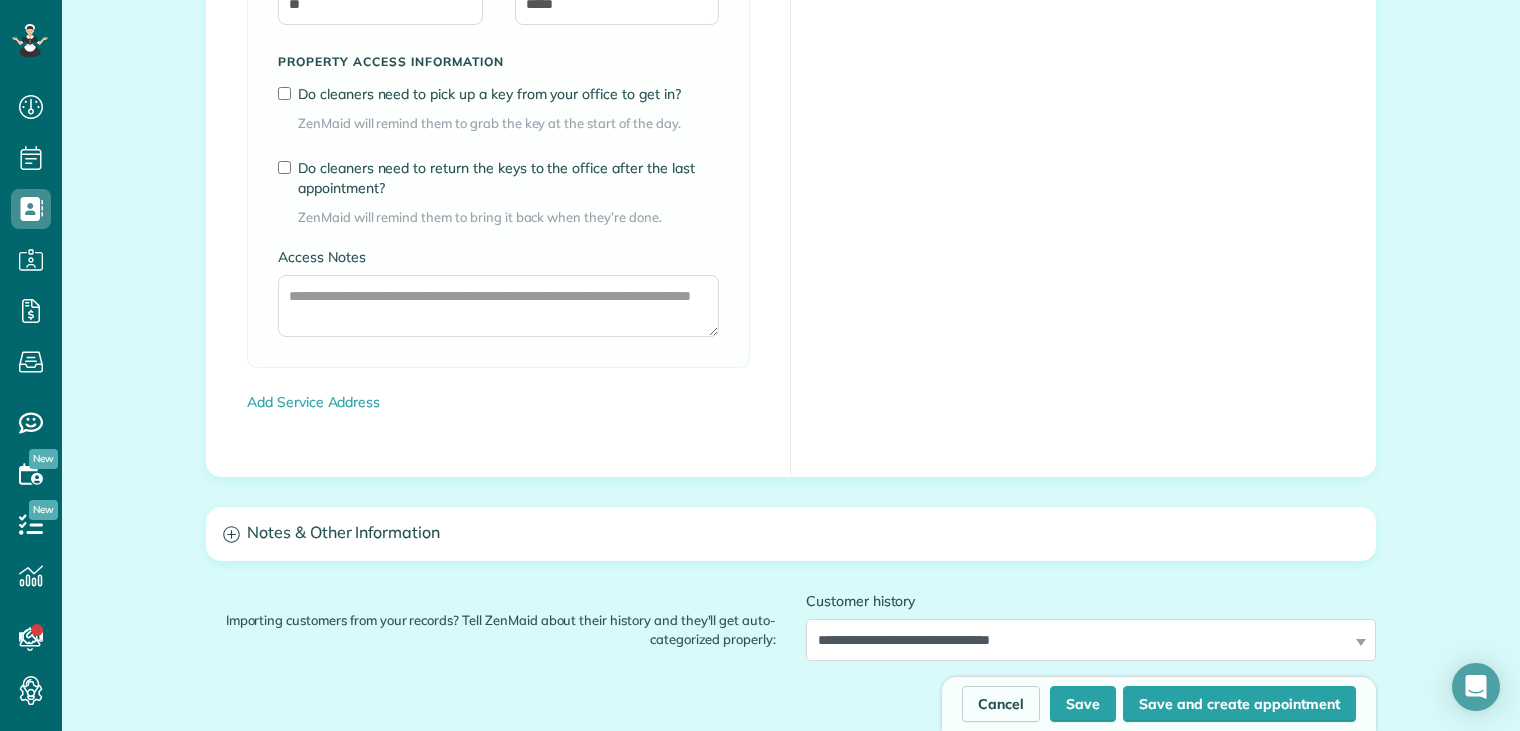 scroll, scrollTop: 1700, scrollLeft: 0, axis: vertical 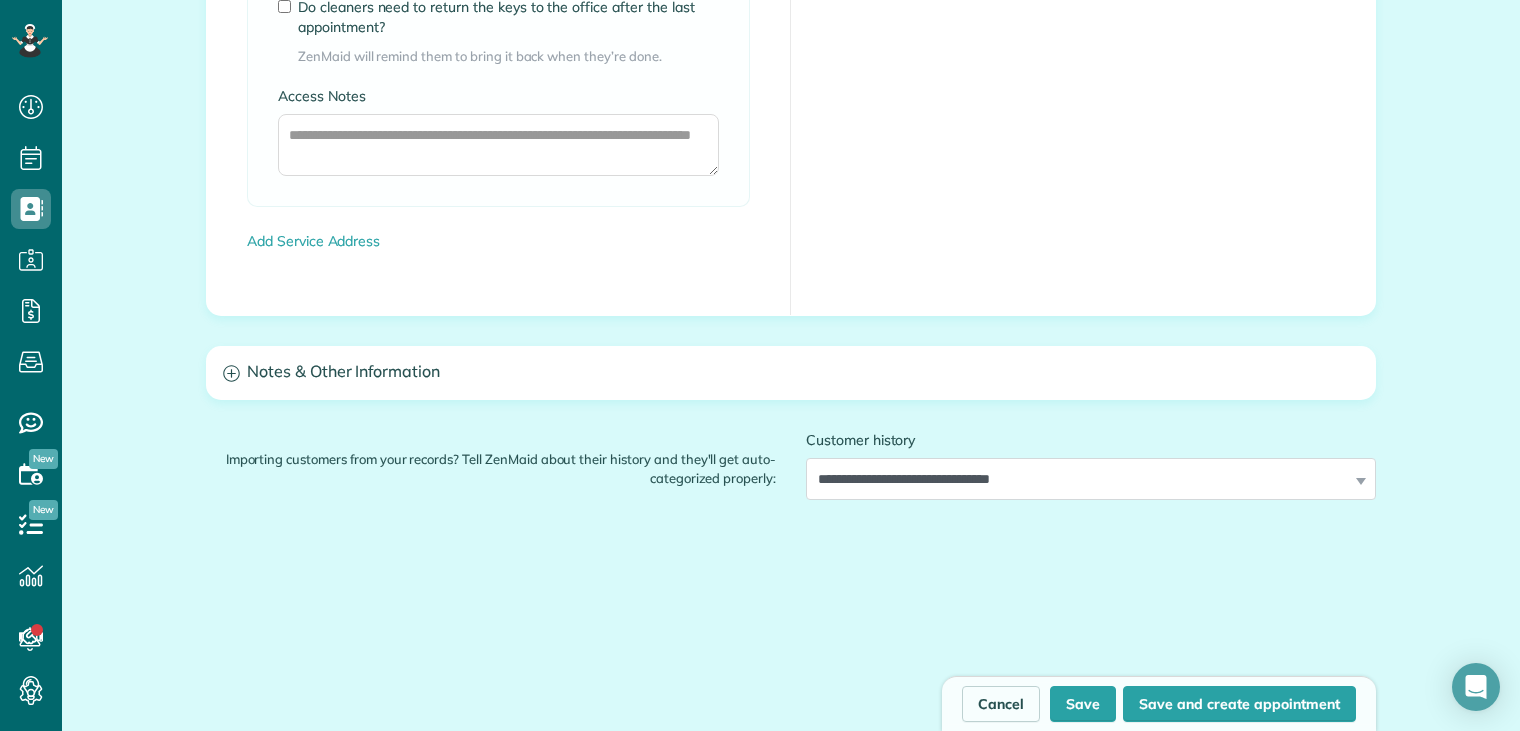 type on "**********" 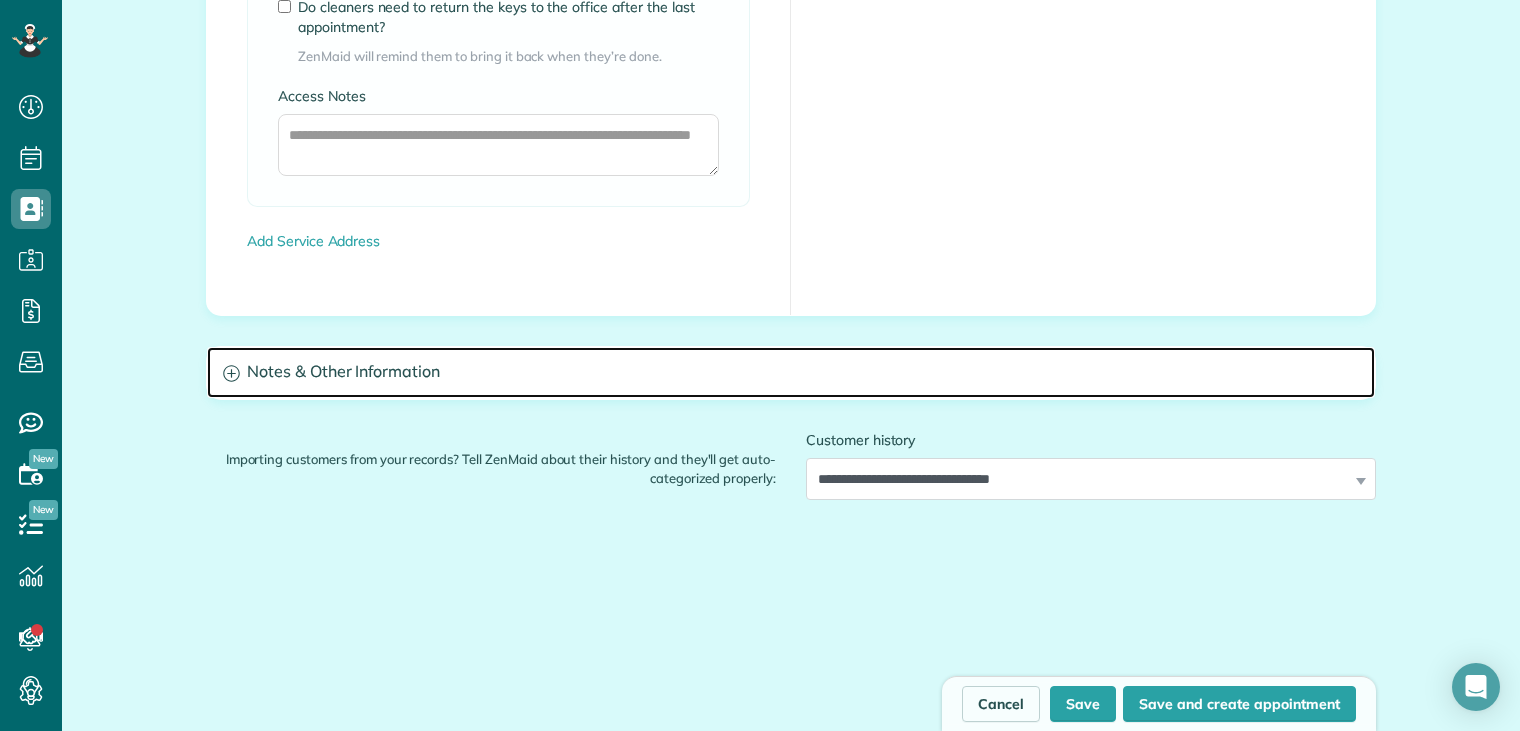click on "Notes & Other Information" at bounding box center (791, 372) 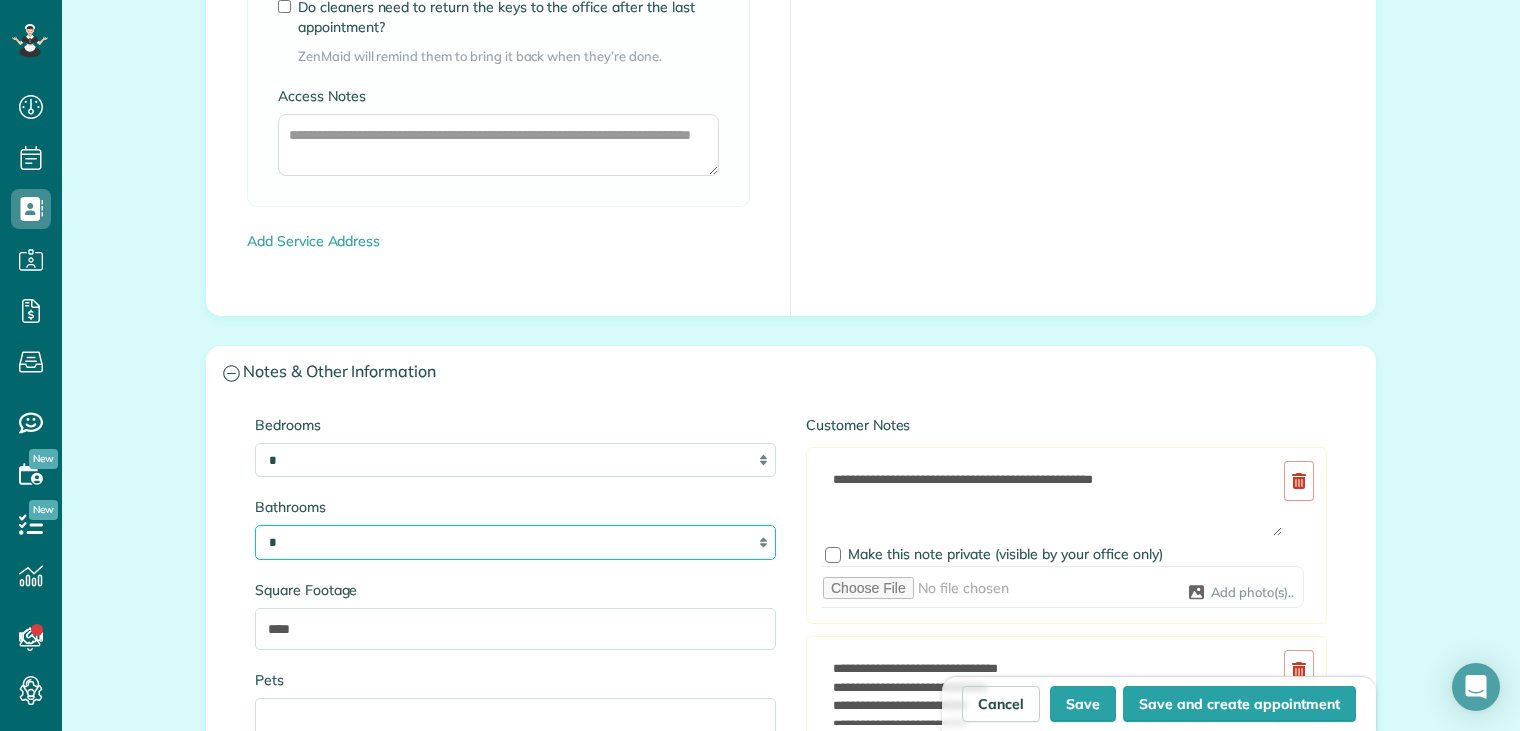 click on "*
***
*
***
*
***
*
**" at bounding box center [515, 542] 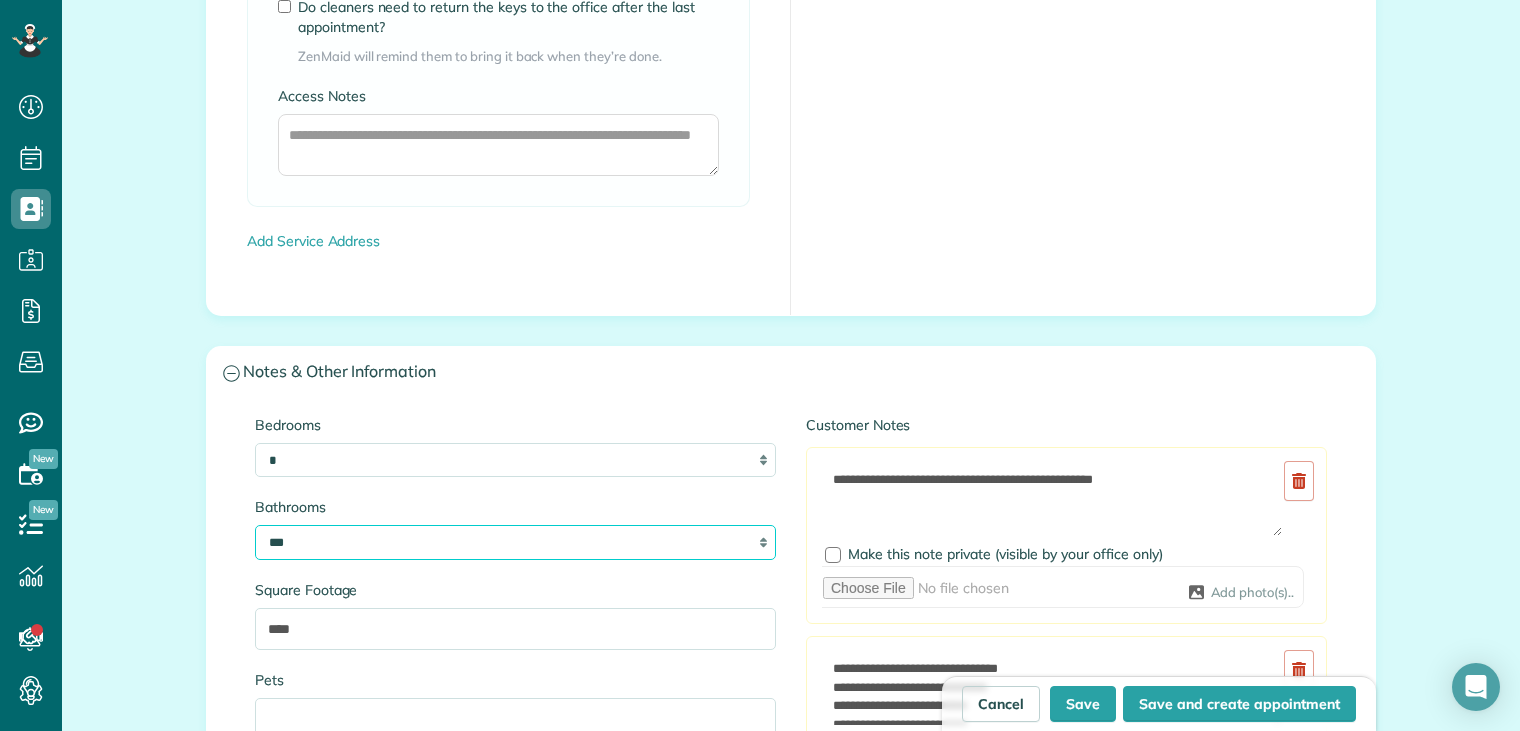 click on "*
***
*
***
*
***
*
**" at bounding box center (515, 542) 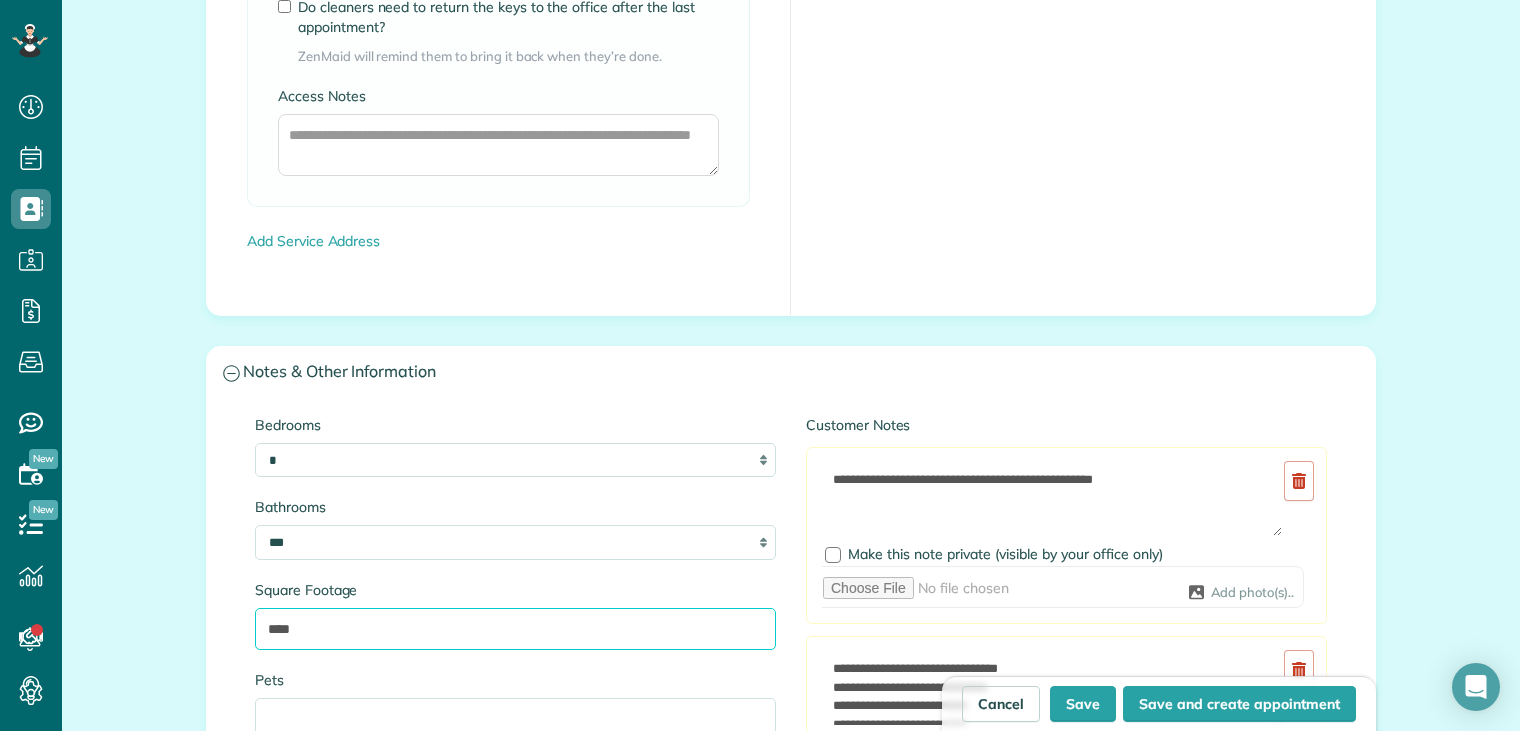 click on "****" at bounding box center (515, 629) 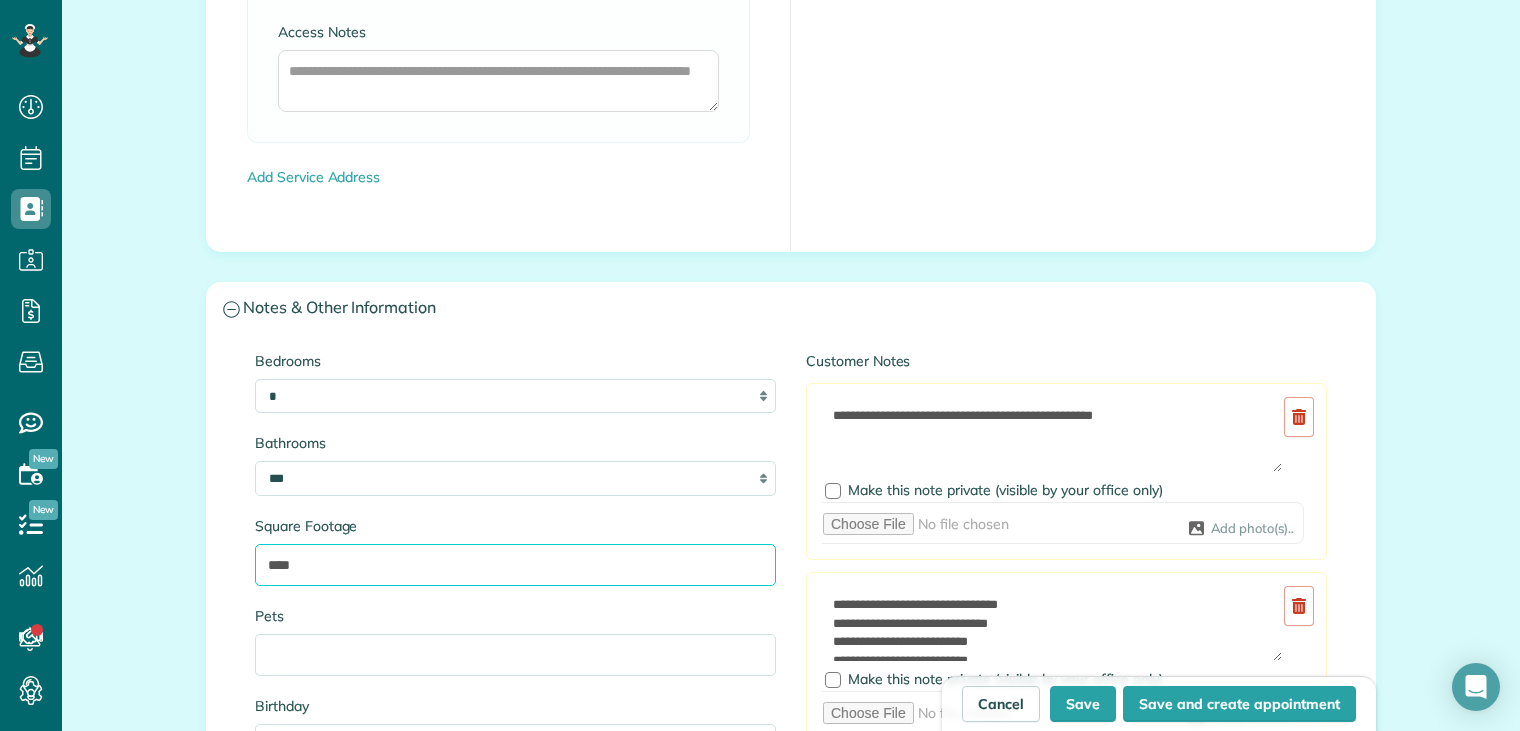 scroll, scrollTop: 1800, scrollLeft: 0, axis: vertical 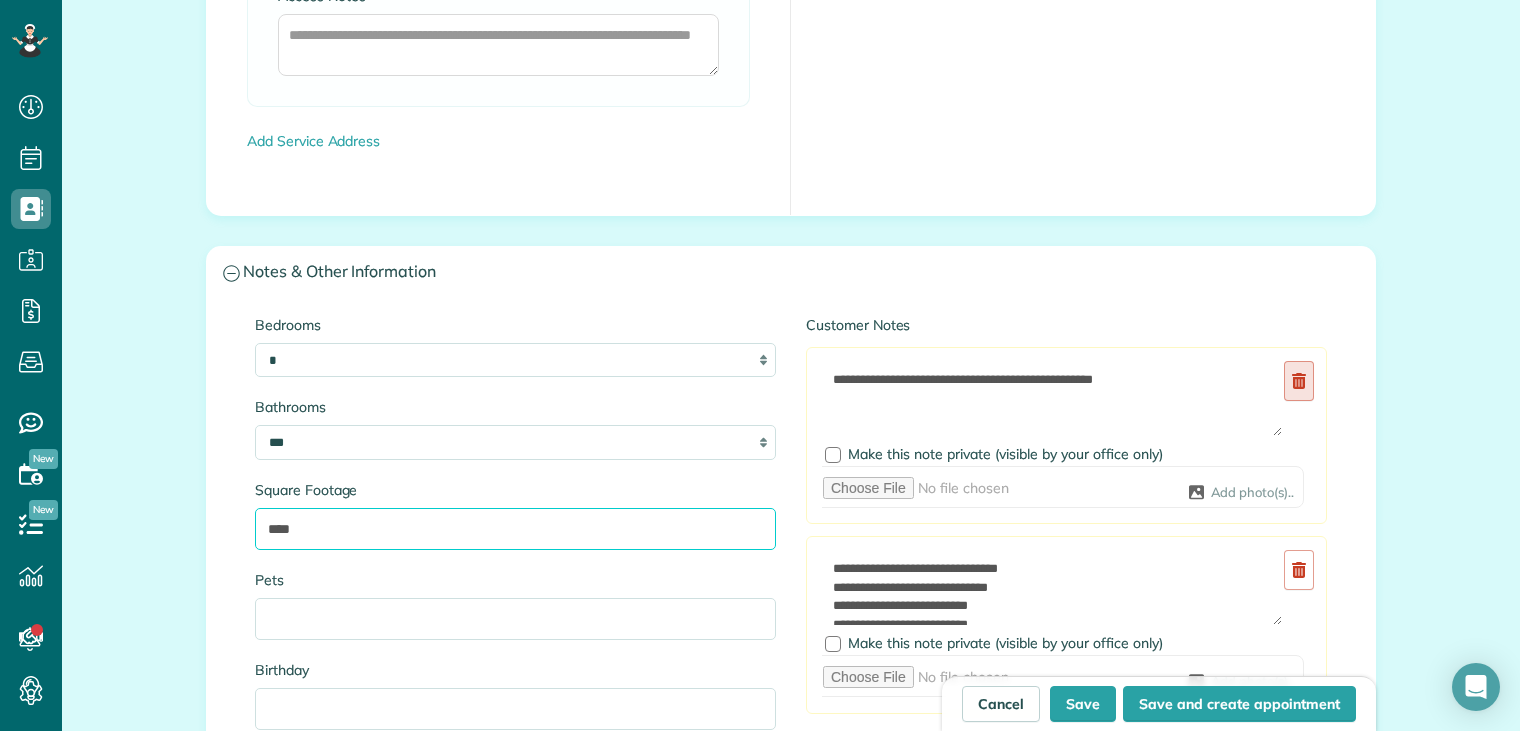 type on "****" 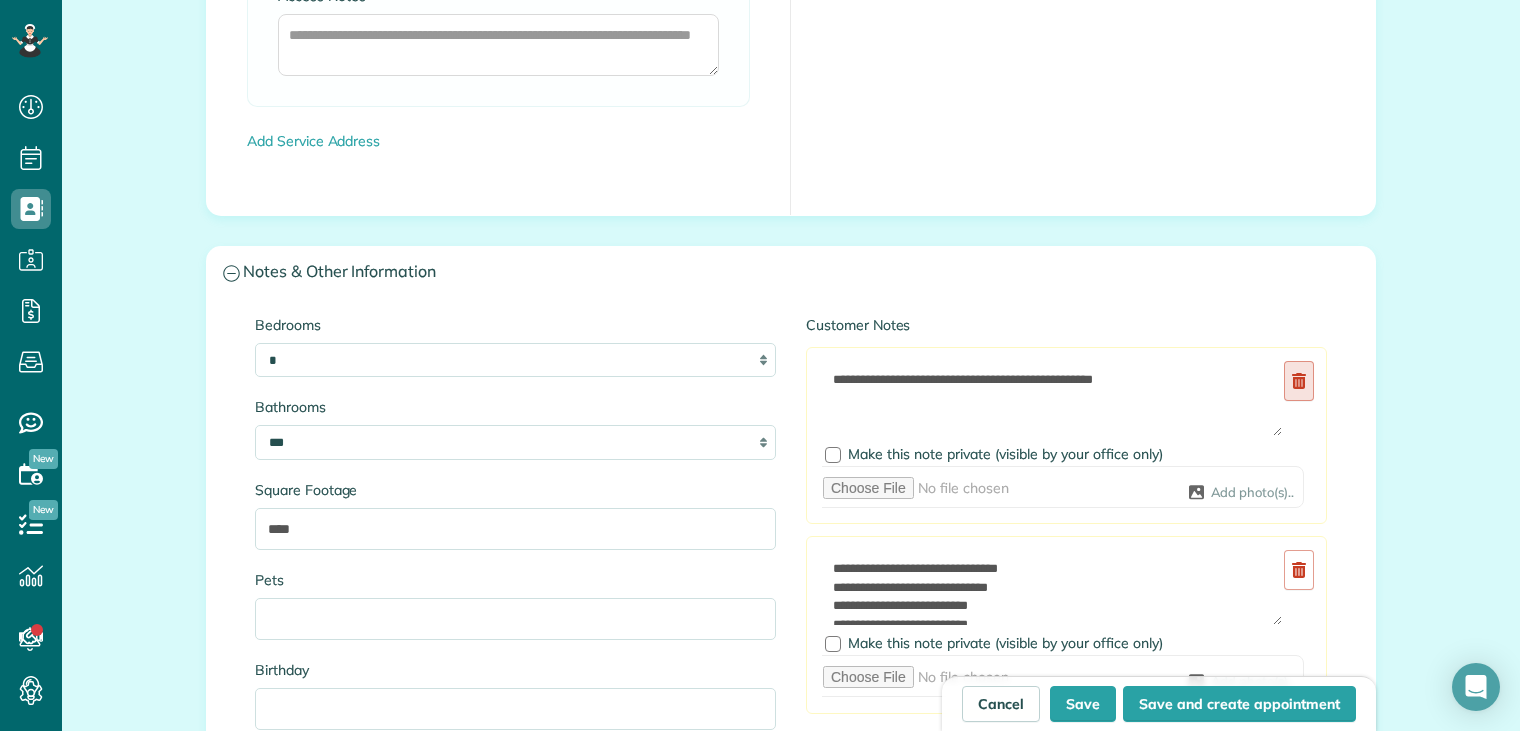 click 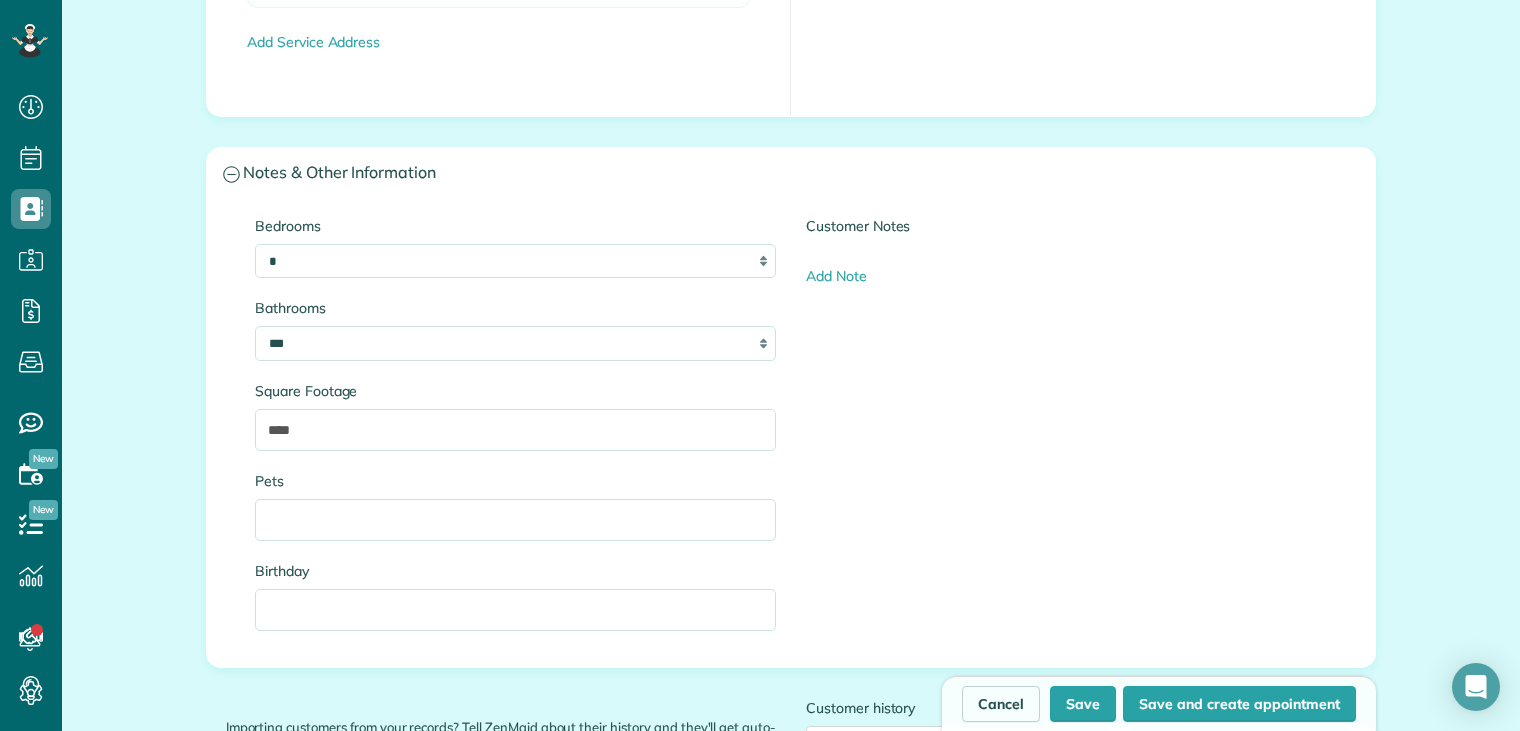 scroll, scrollTop: 1900, scrollLeft: 0, axis: vertical 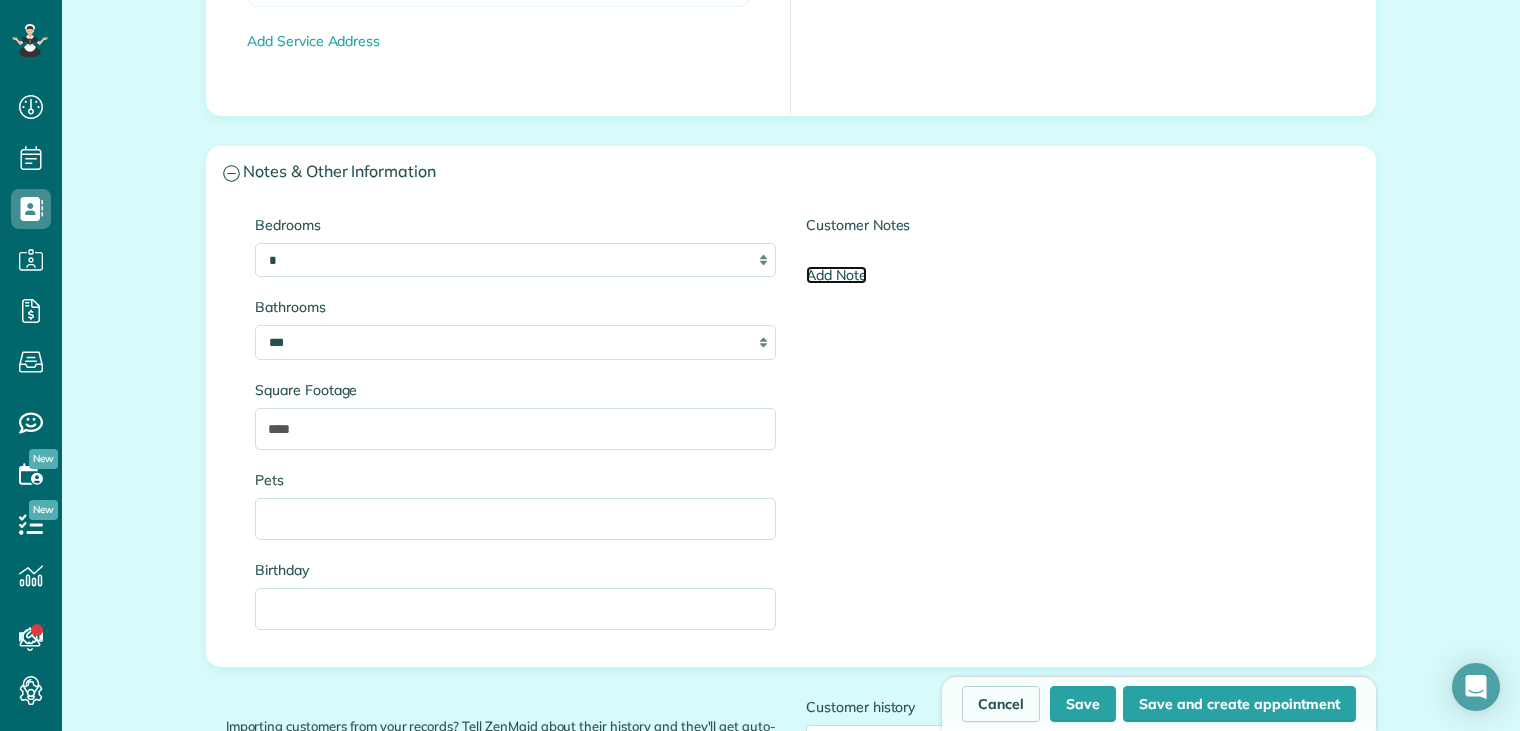 click on "Add Note" at bounding box center (836, 275) 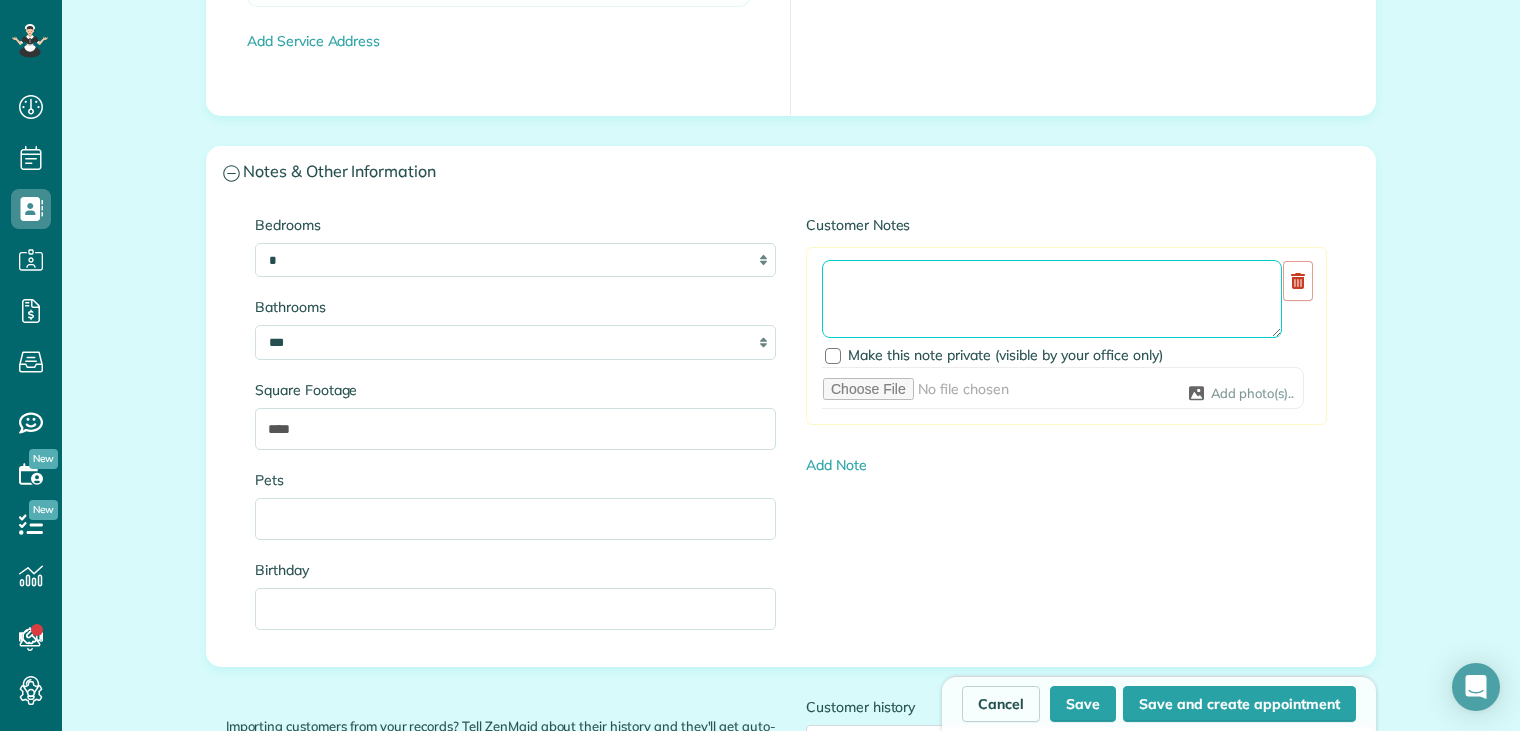 click at bounding box center [1052, 299] 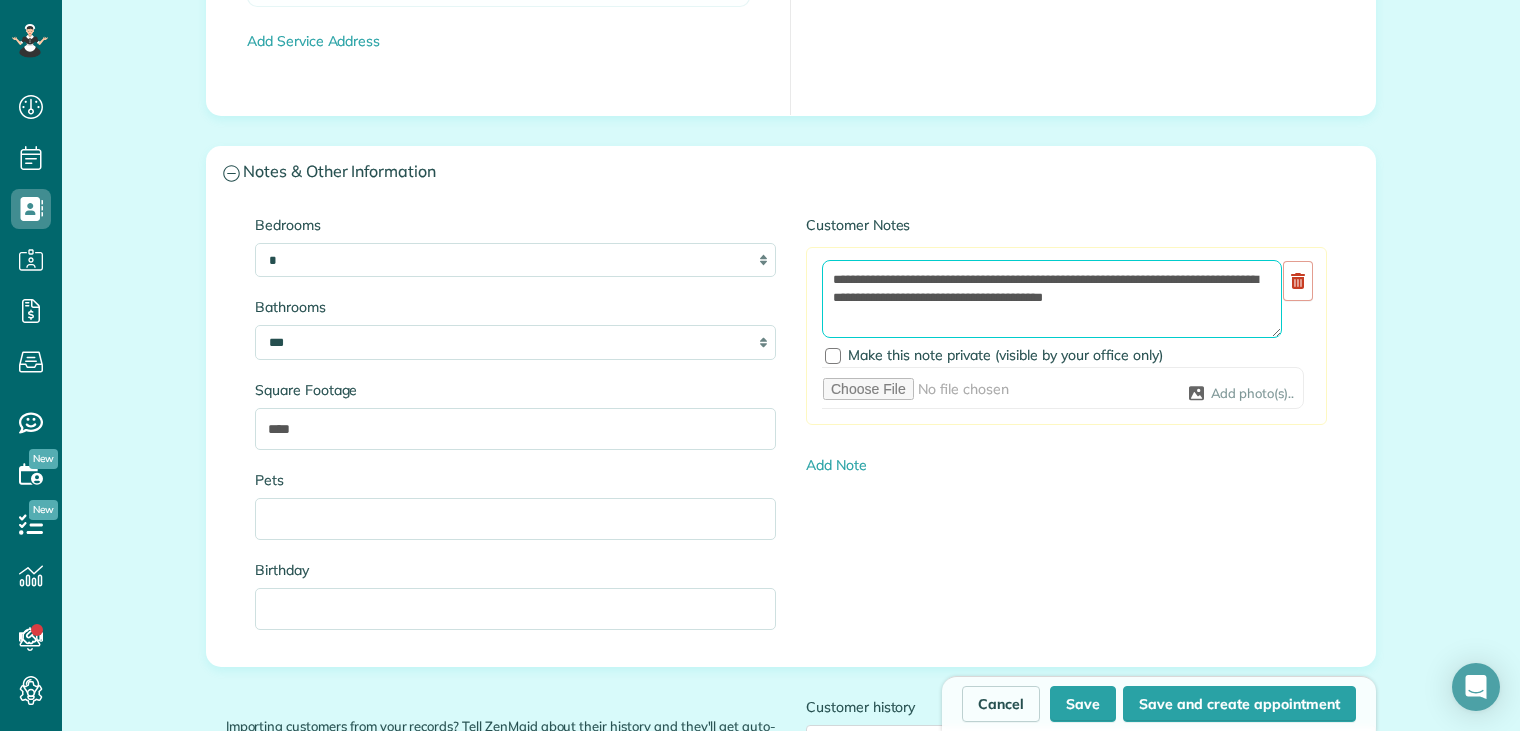 click on "**********" at bounding box center (1052, 299) 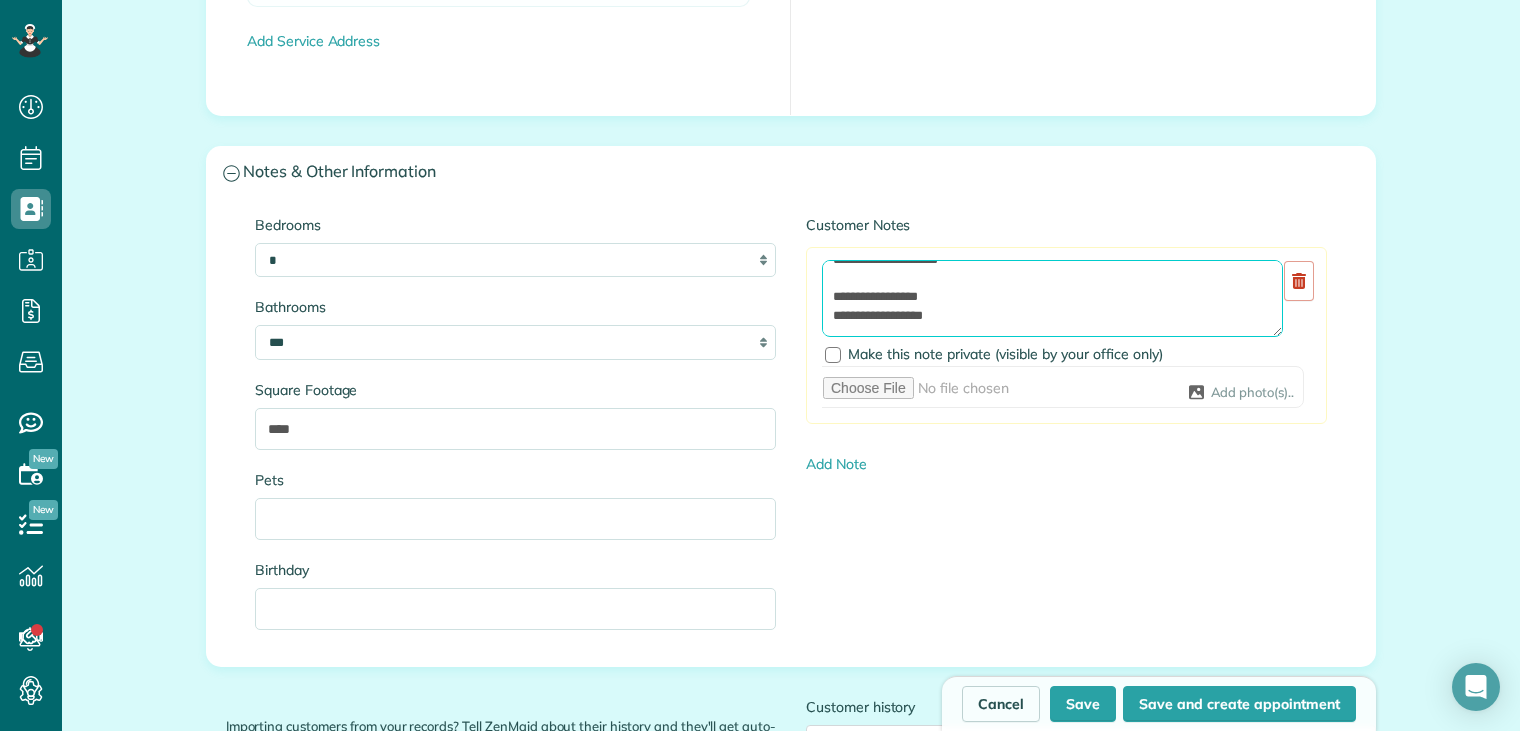 scroll, scrollTop: 137, scrollLeft: 0, axis: vertical 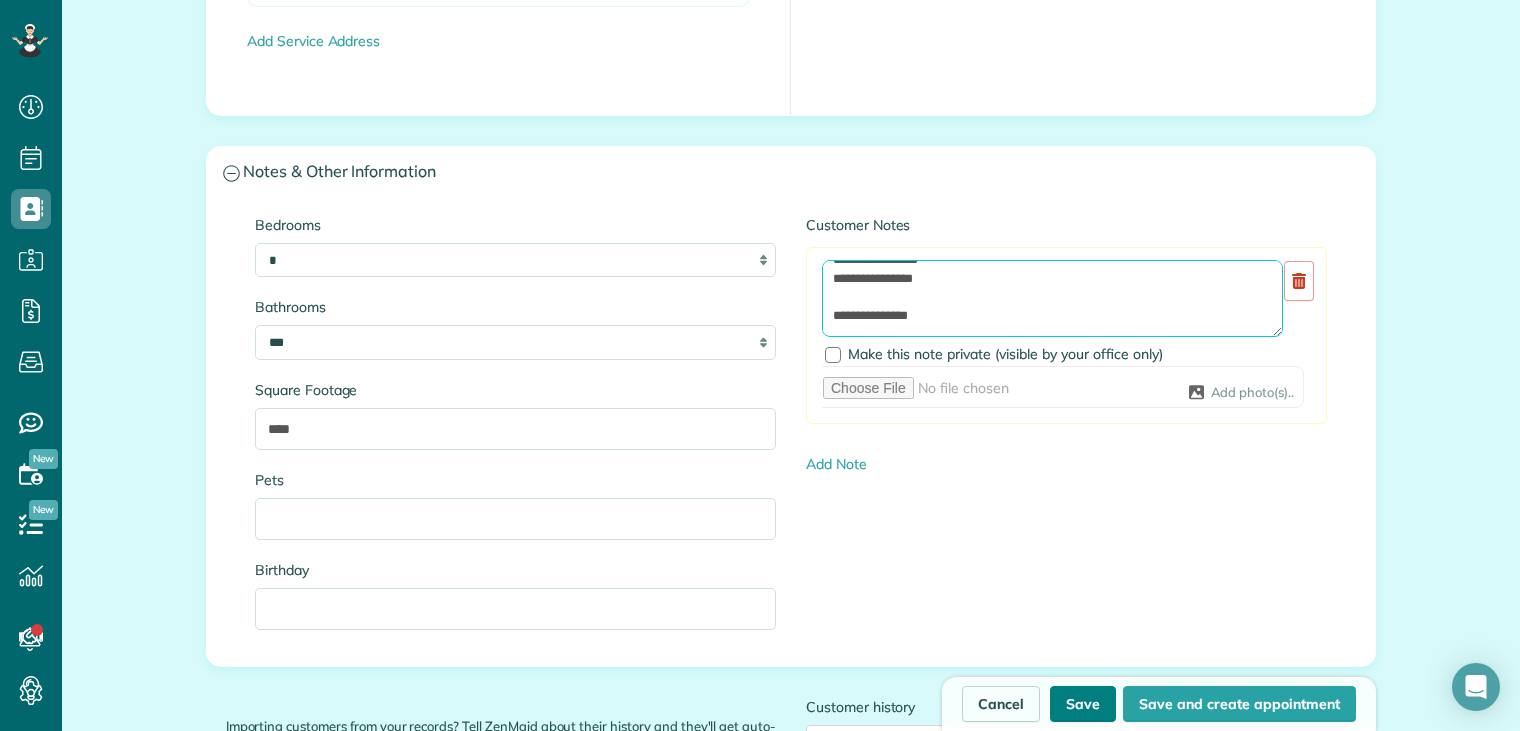 type on "**********" 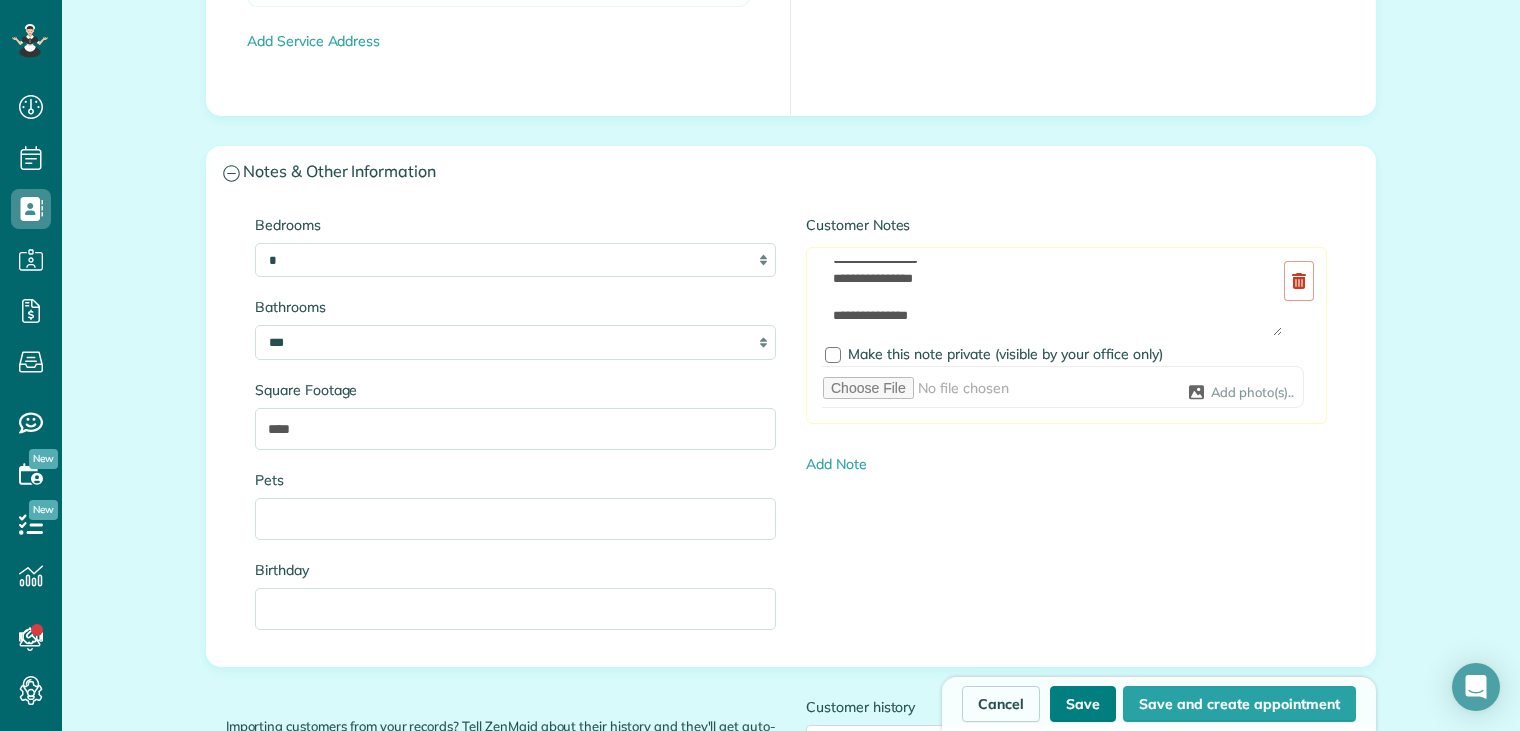 click on "Save" at bounding box center (1083, 704) 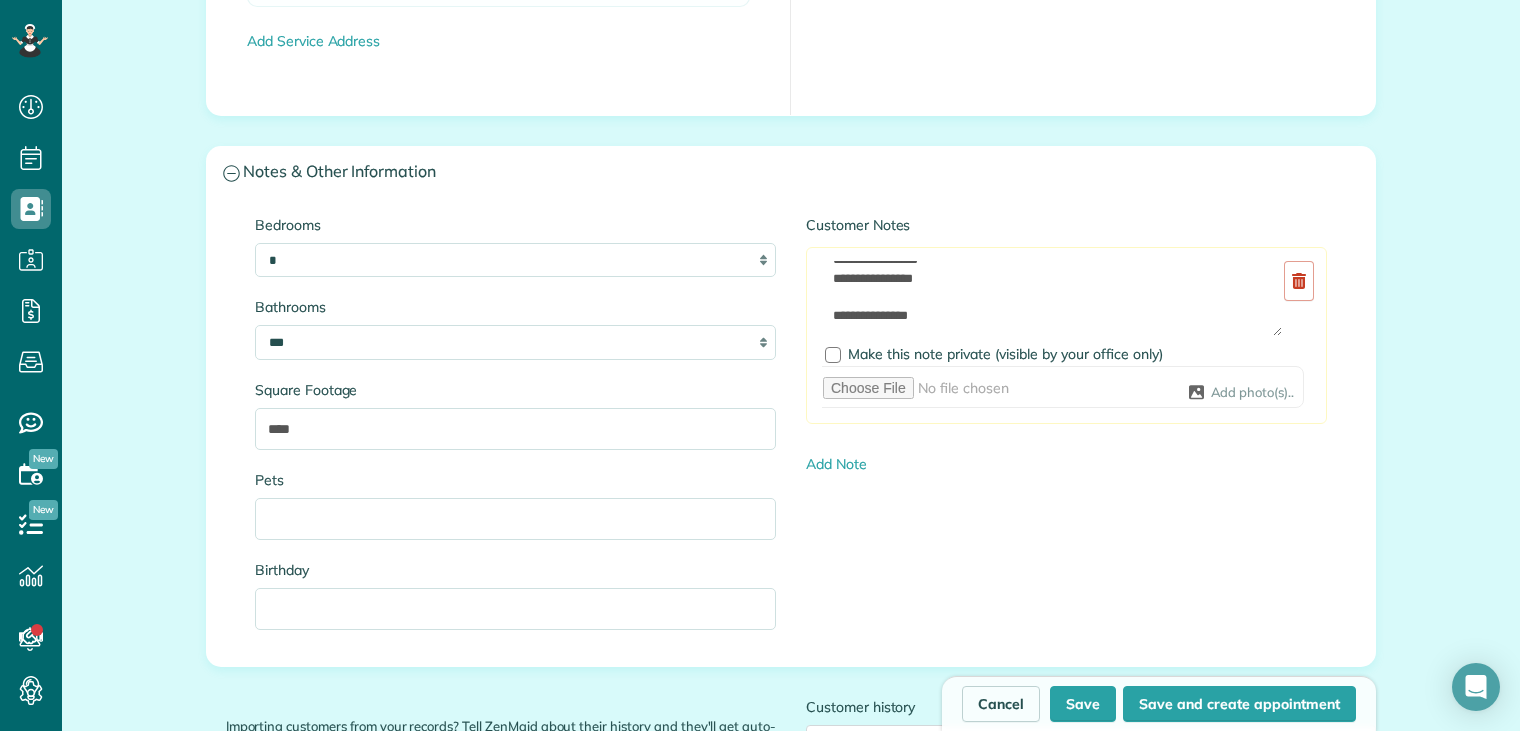 type on "**********" 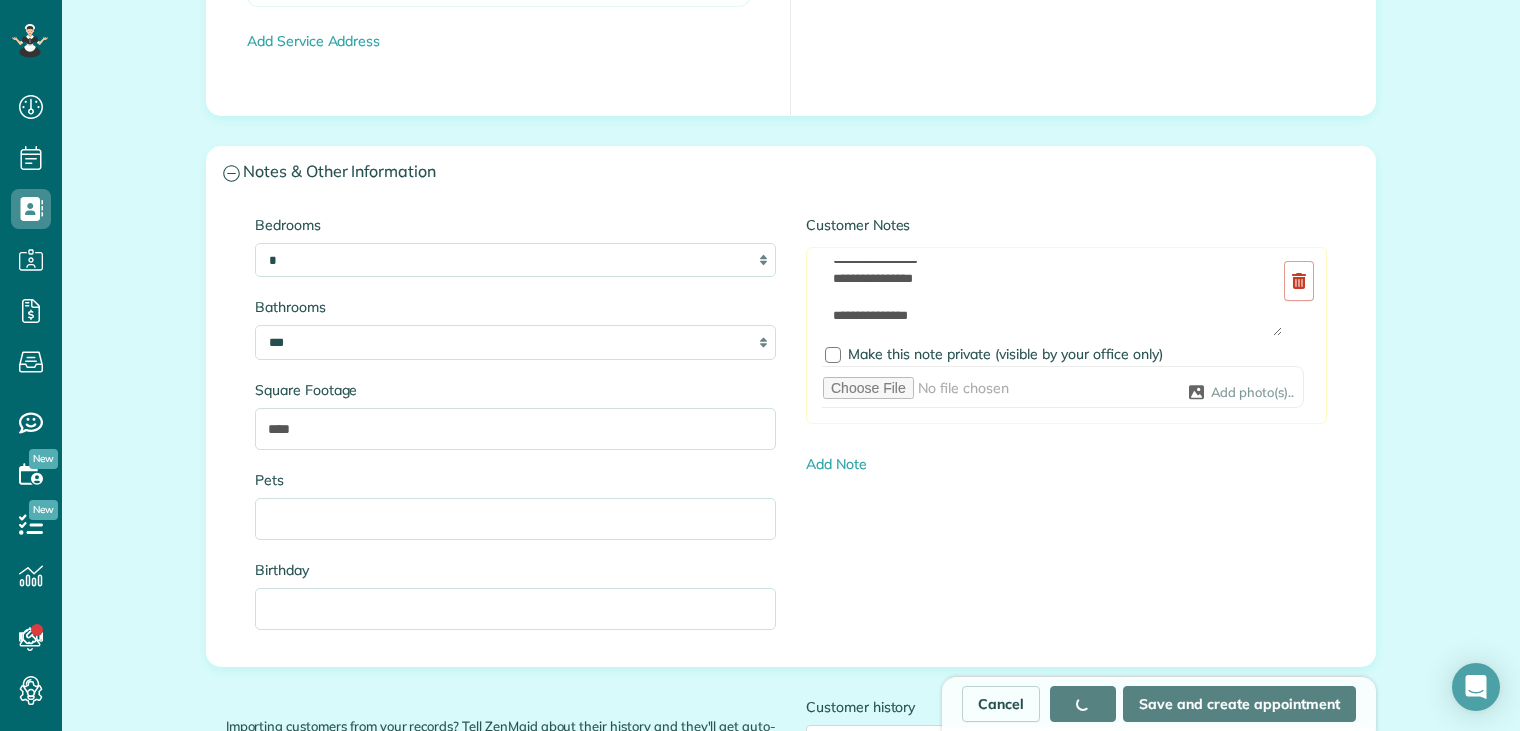 click on "Cancel
Save
Save and create appointment" at bounding box center (1159, 703) 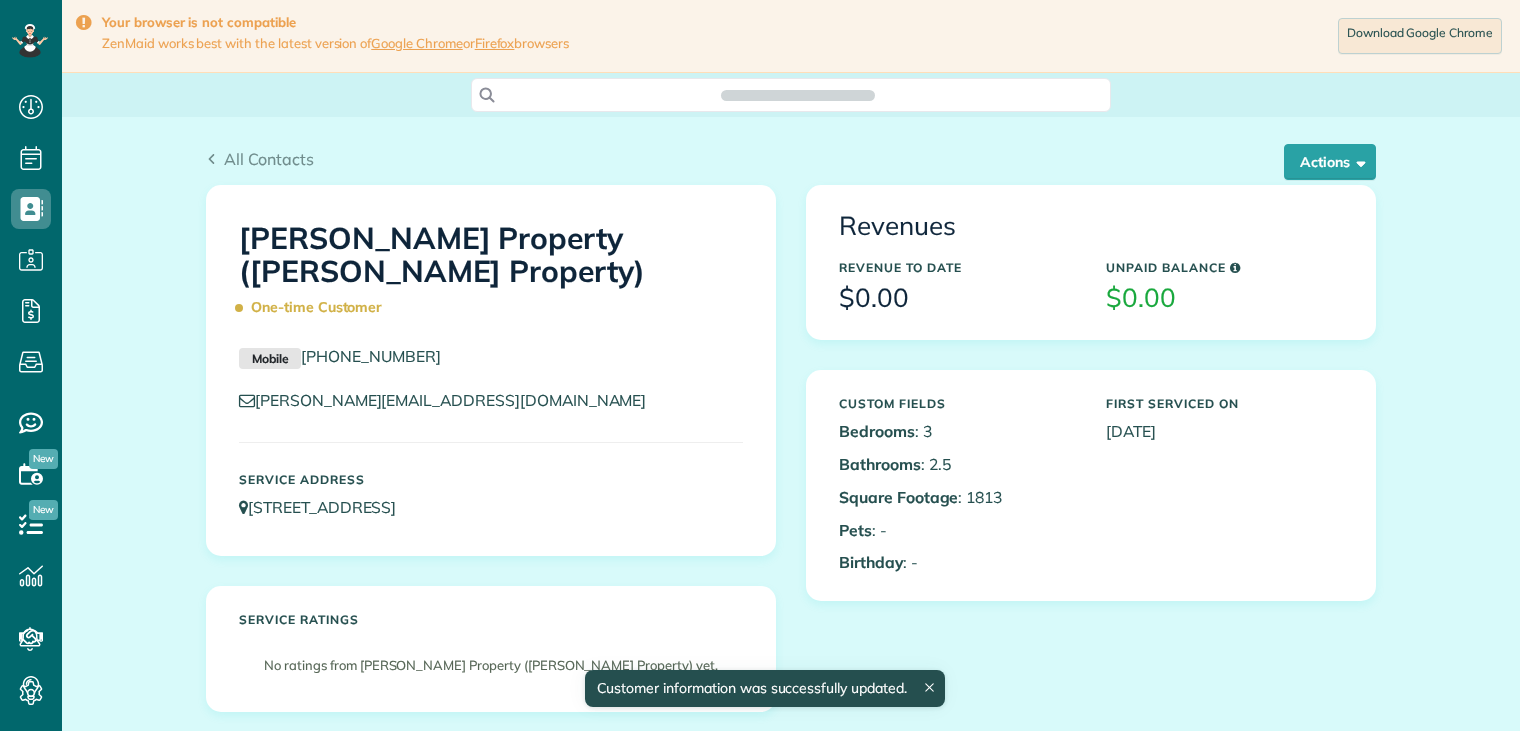 scroll, scrollTop: 0, scrollLeft: 0, axis: both 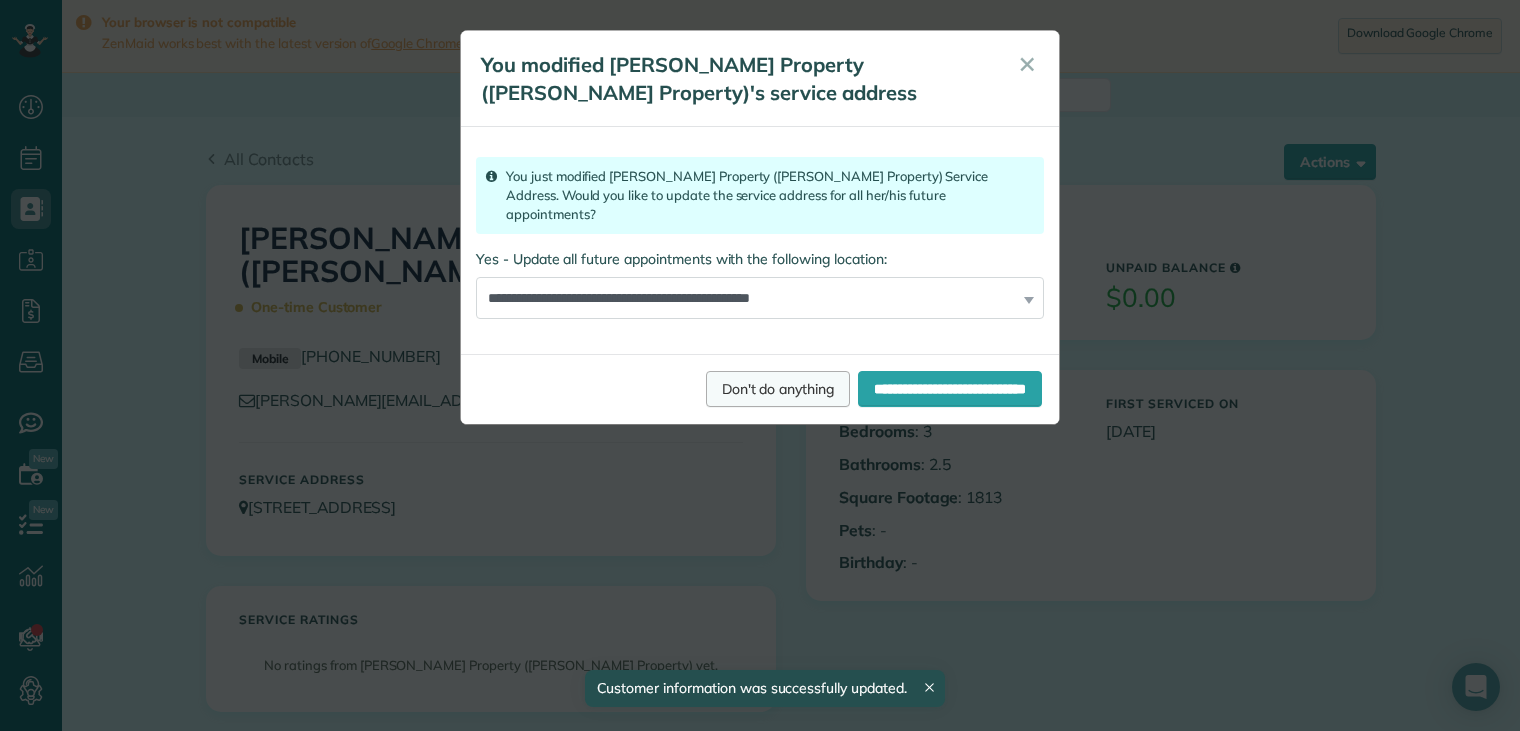 click on "Don't do anything" at bounding box center [778, 389] 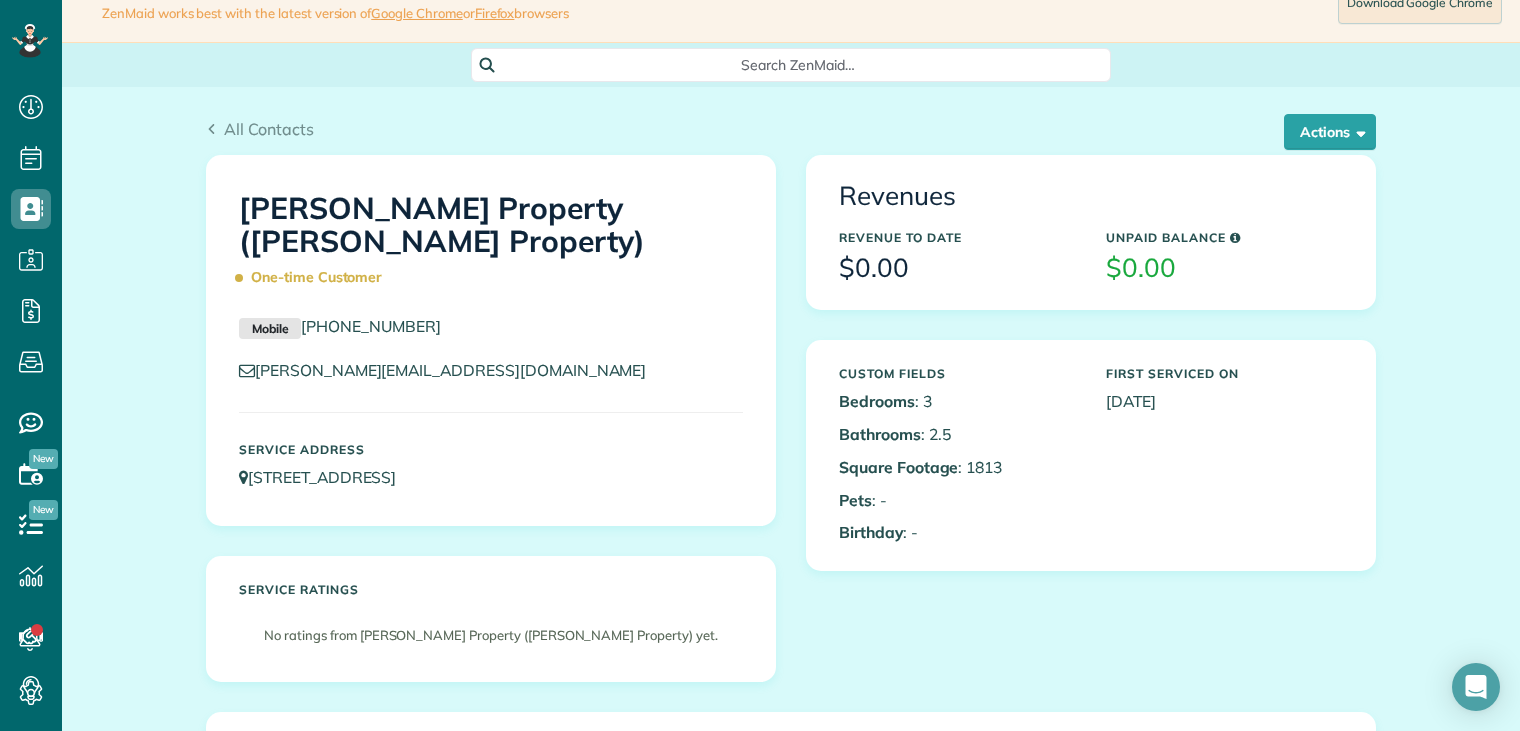 scroll, scrollTop: 0, scrollLeft: 0, axis: both 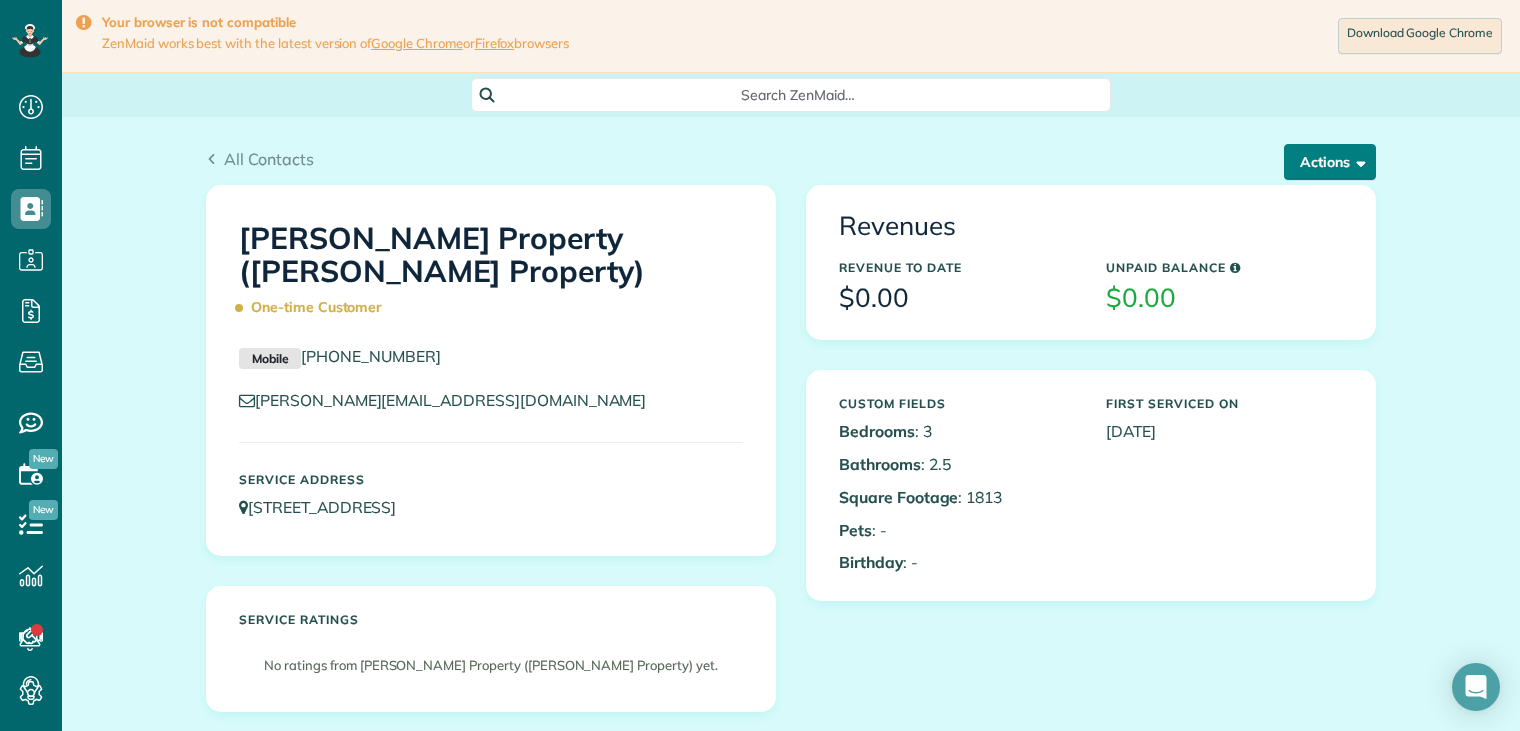 click on "Actions" at bounding box center (1330, 162) 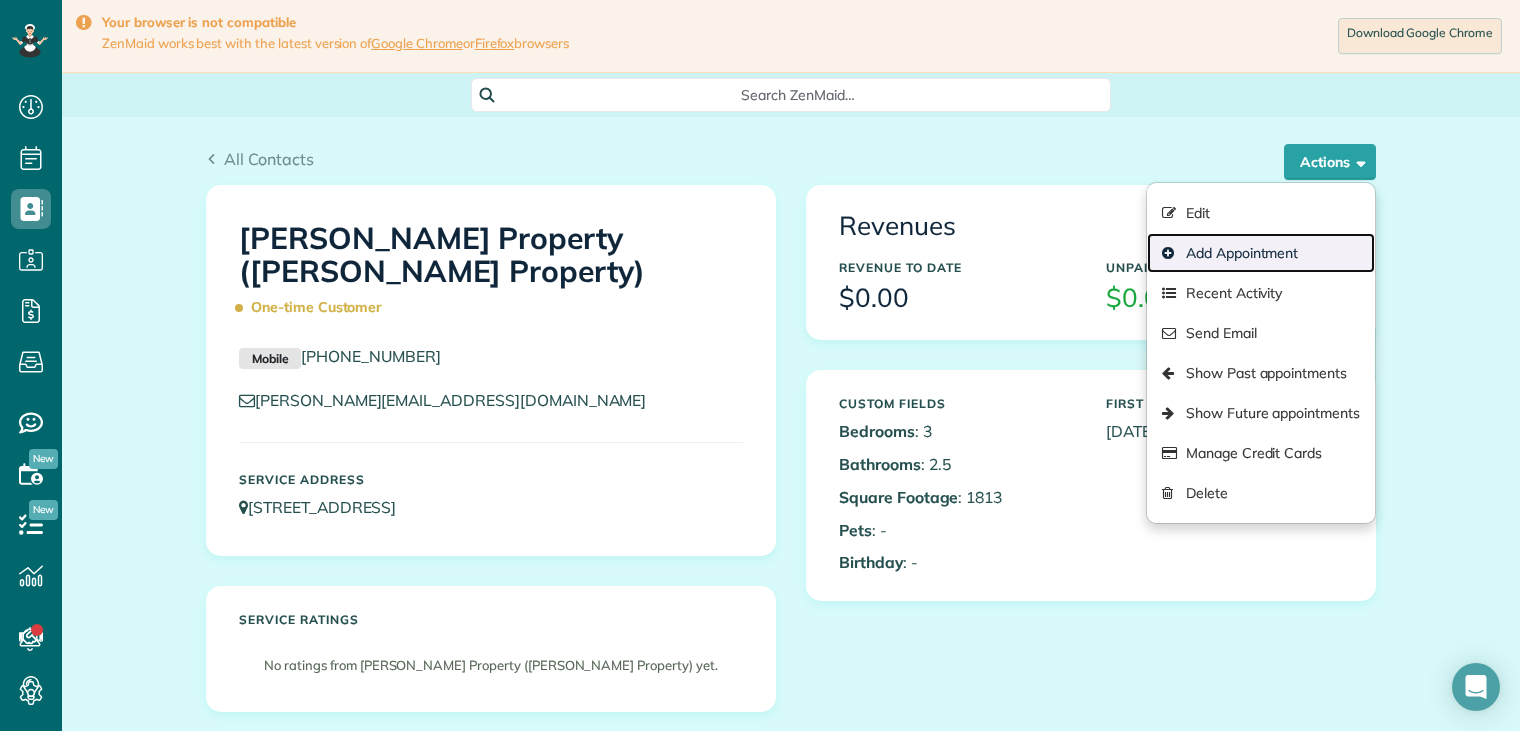 click on "Add Appointment" at bounding box center [1261, 253] 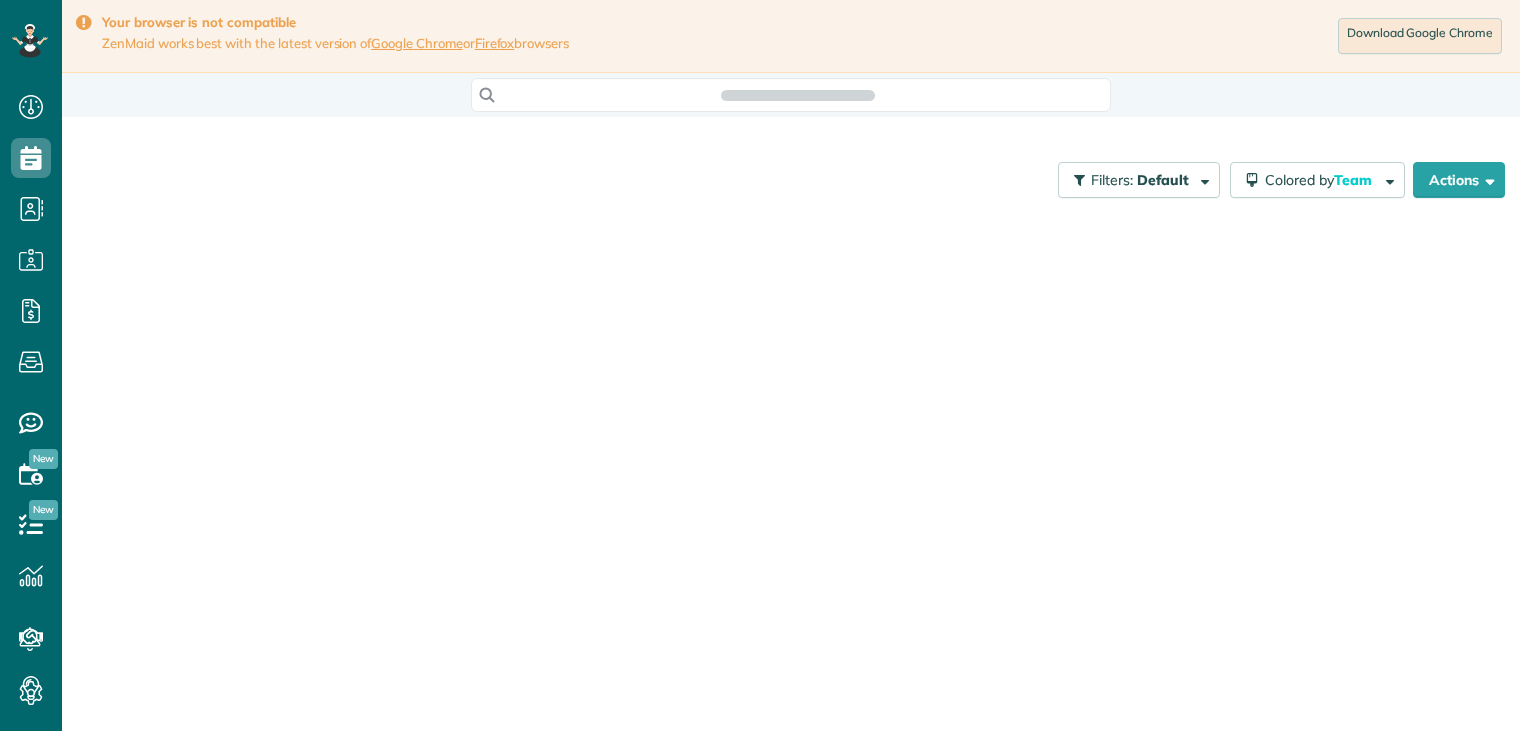 scroll, scrollTop: 0, scrollLeft: 0, axis: both 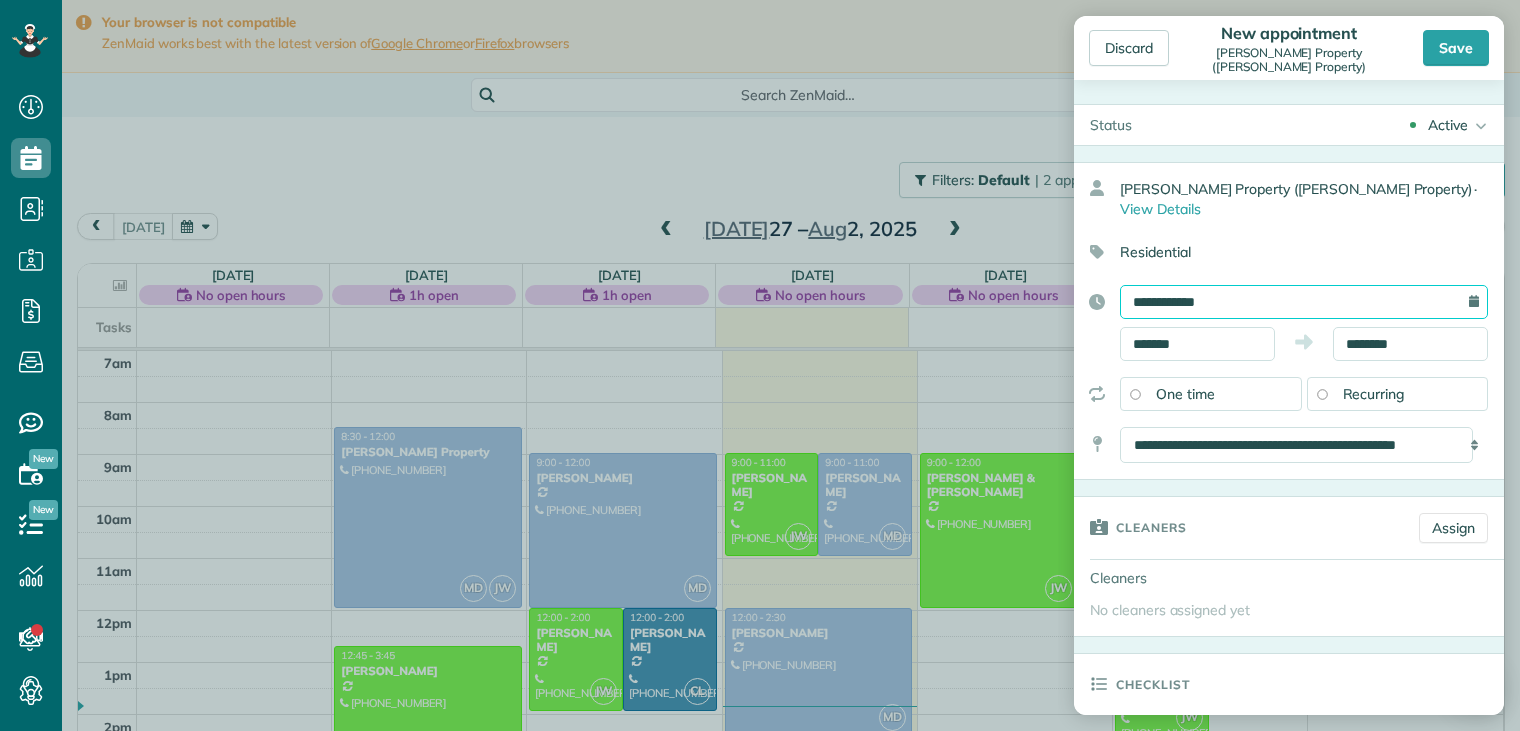 click on "**********" at bounding box center [1304, 302] 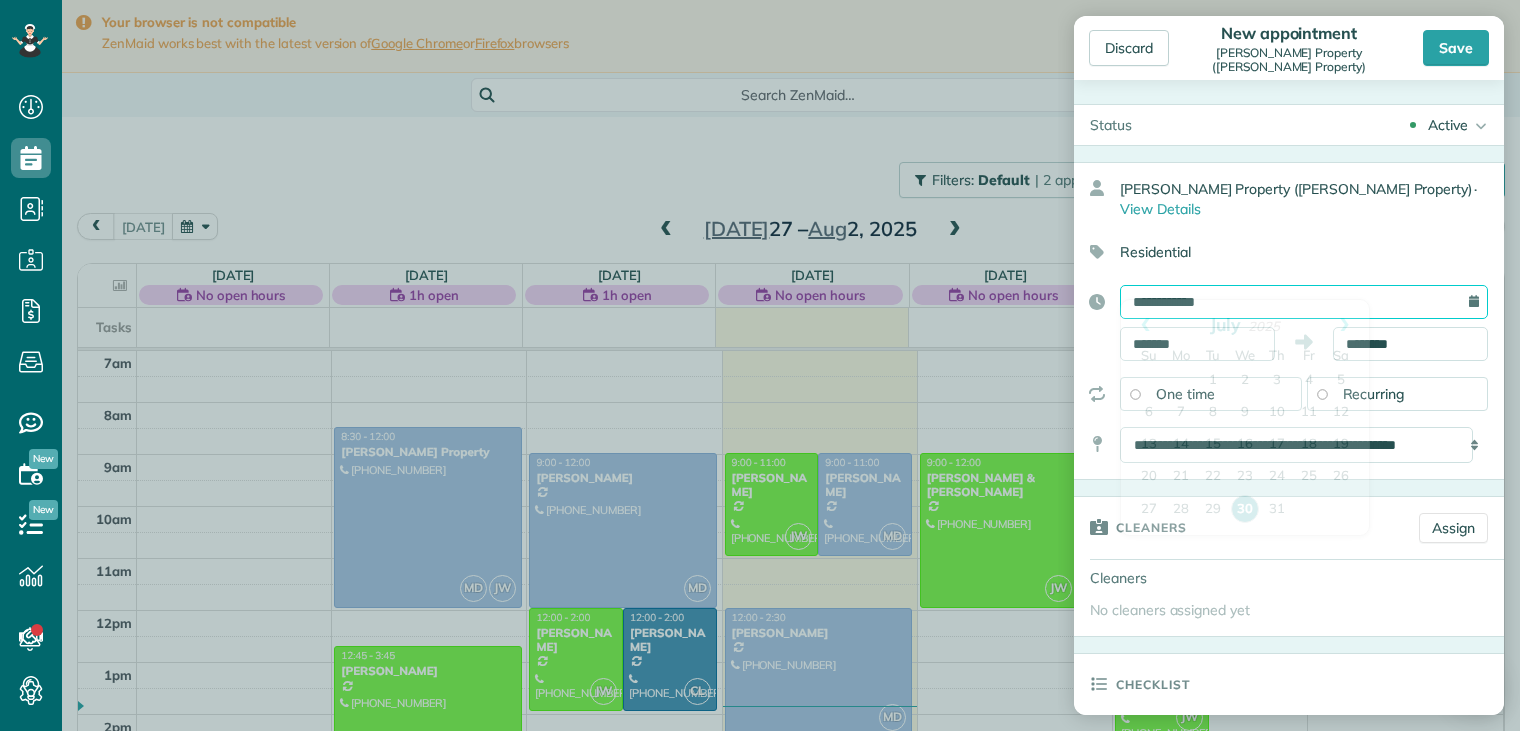 click on "**********" at bounding box center [1304, 302] 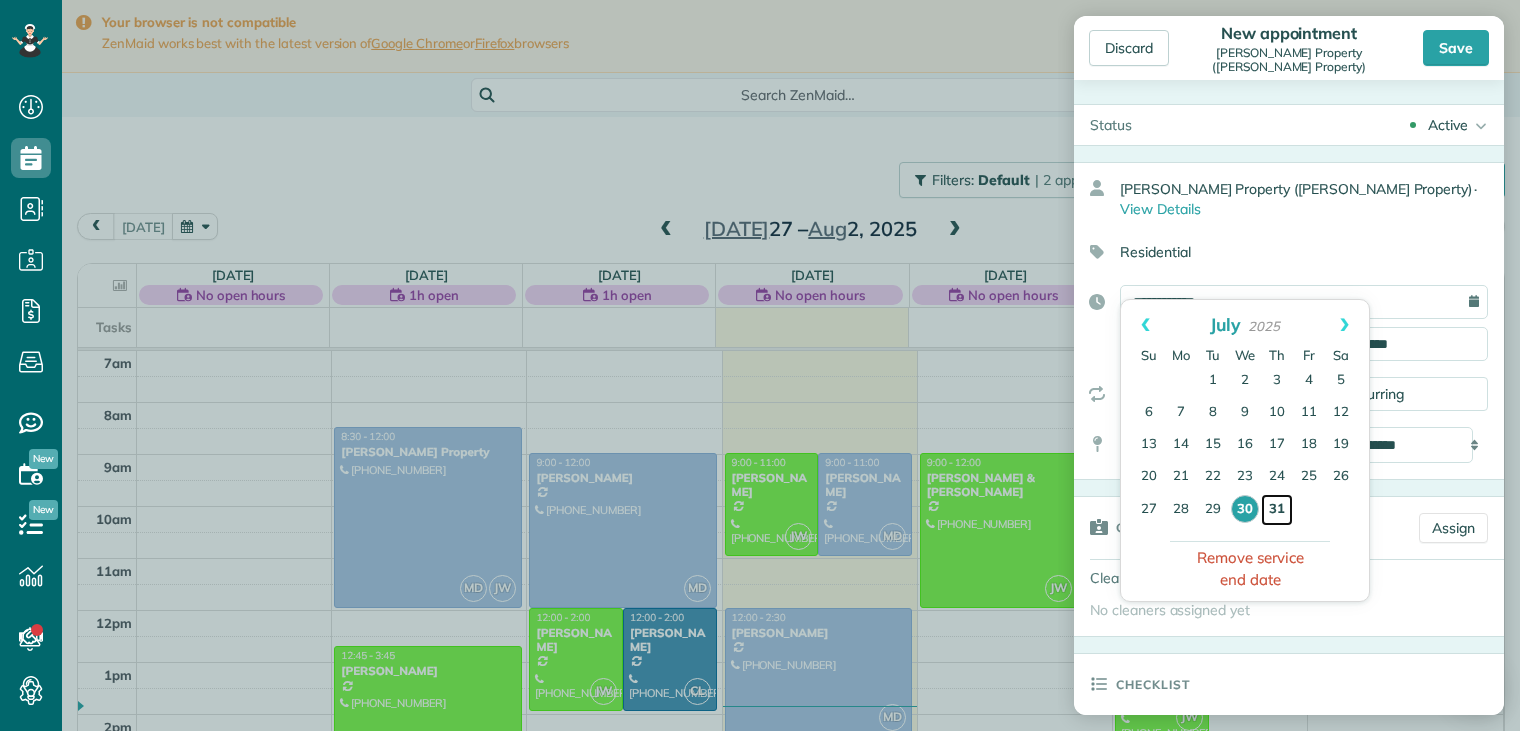 click on "31" at bounding box center (1277, 510) 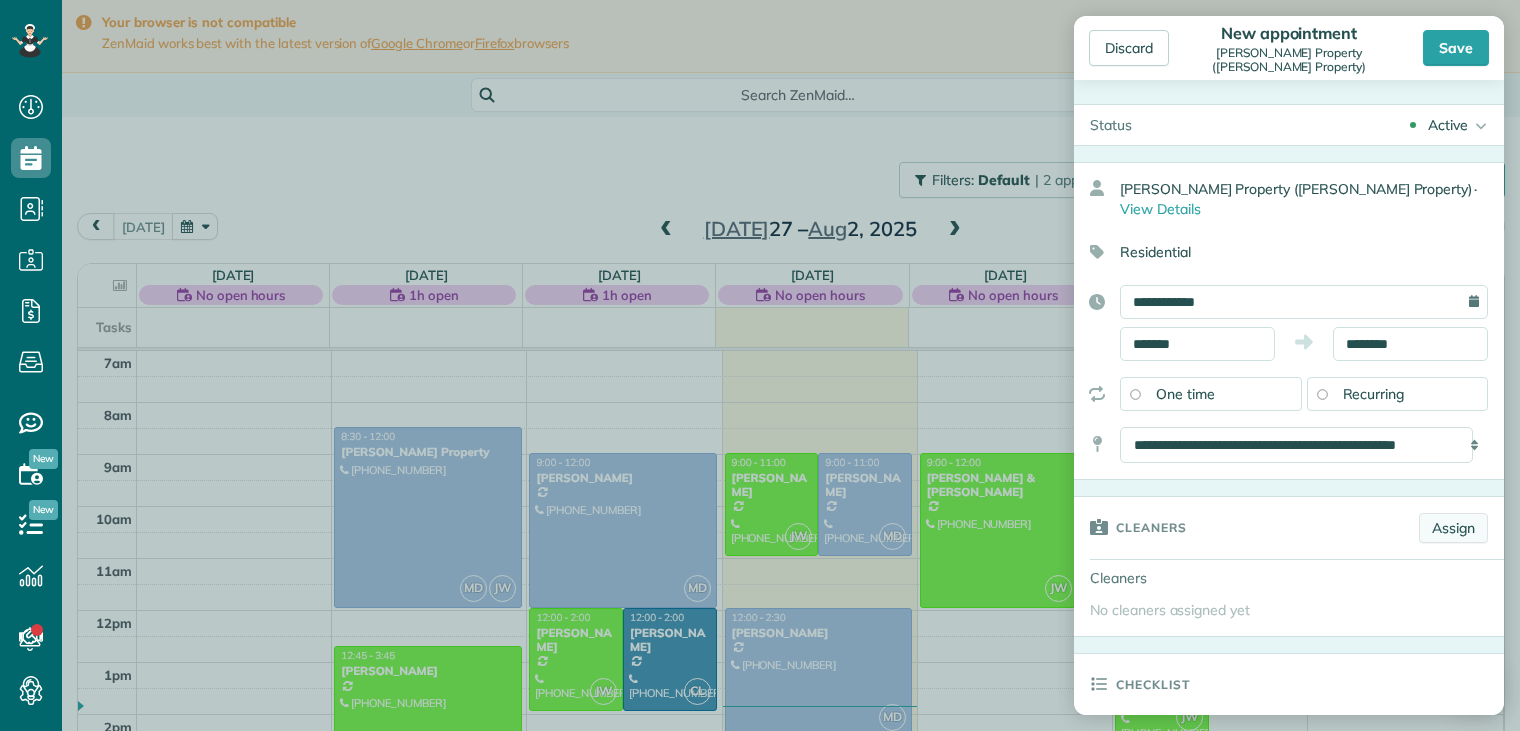 click on "Assign" at bounding box center (1453, 528) 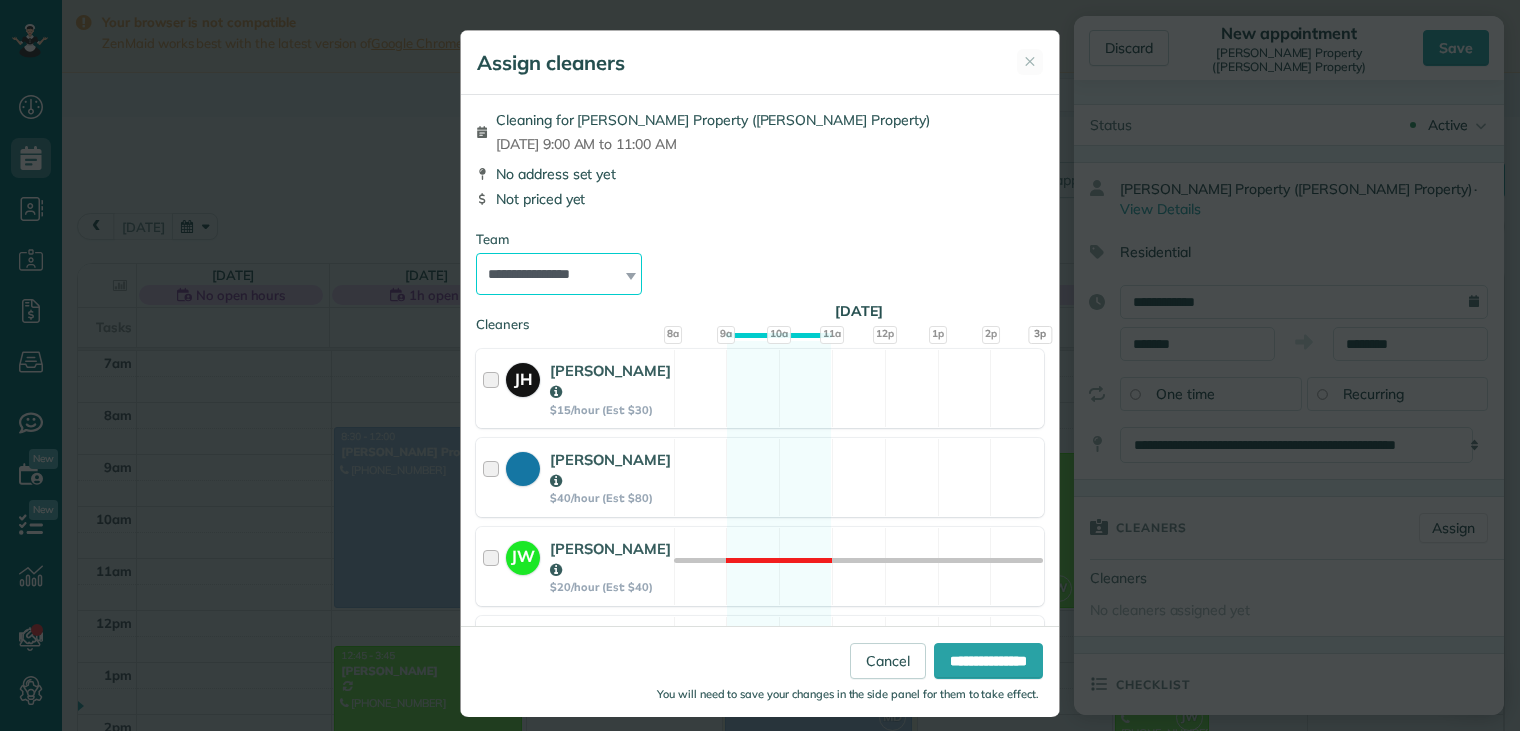 click on "**********" at bounding box center [559, 274] 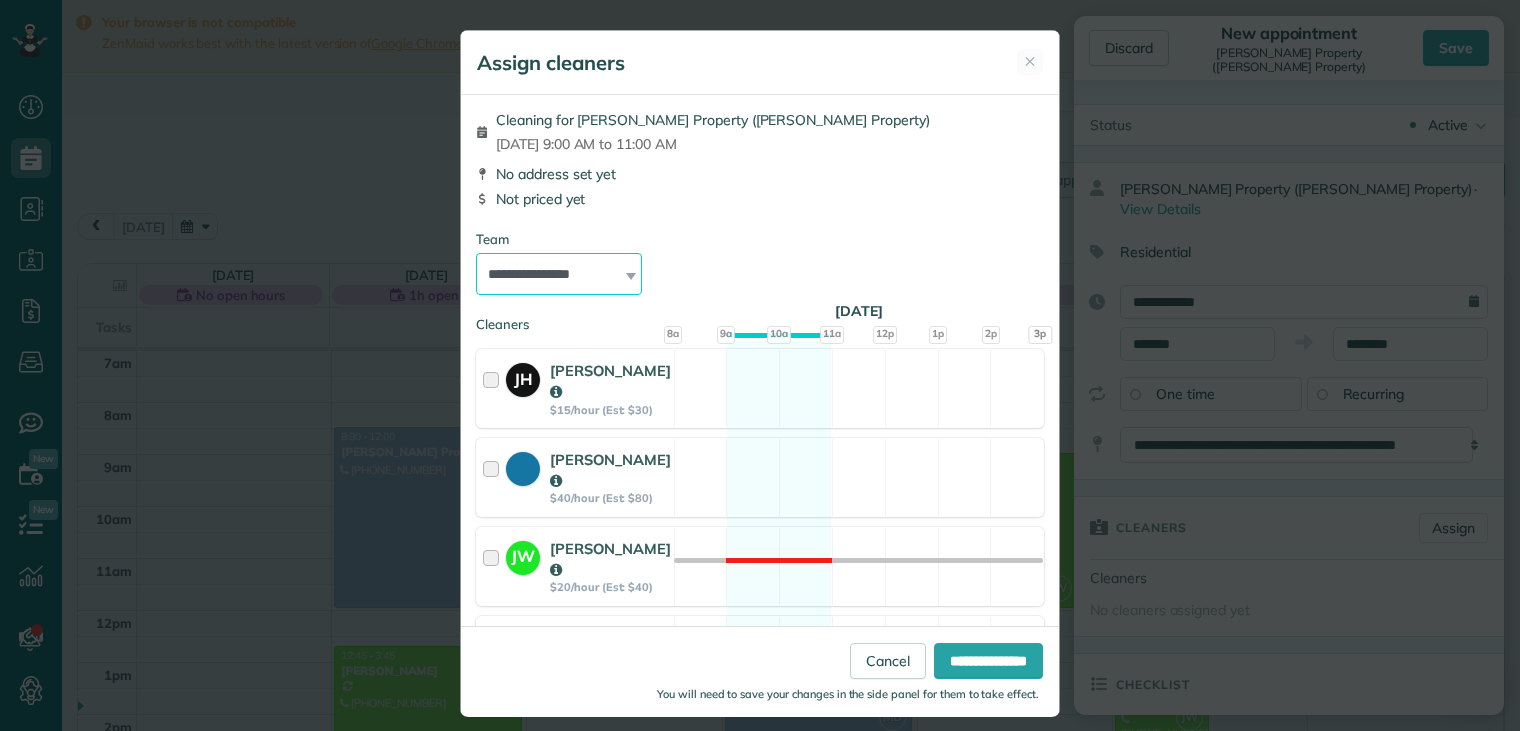 click on "**********" at bounding box center (559, 274) 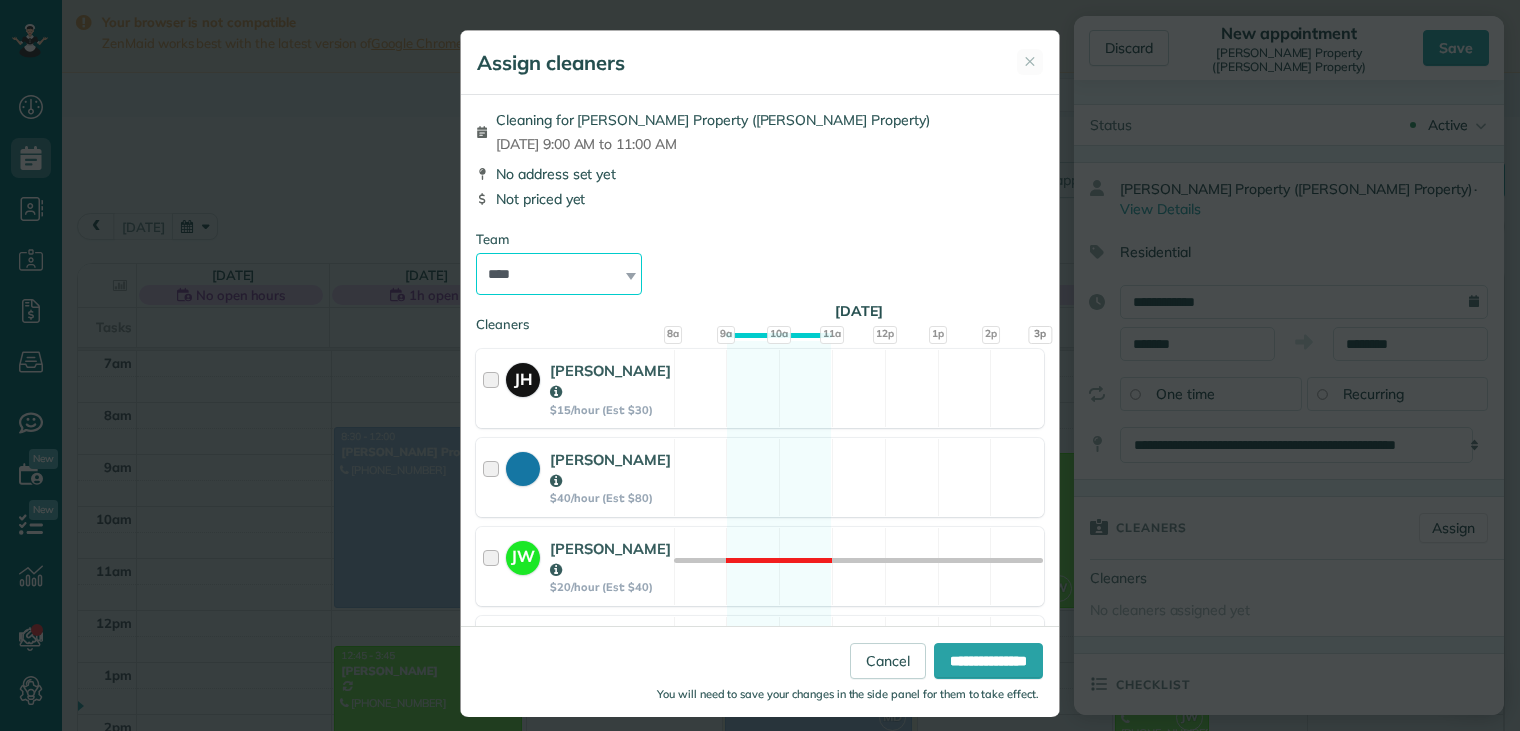 click on "**********" at bounding box center (559, 274) 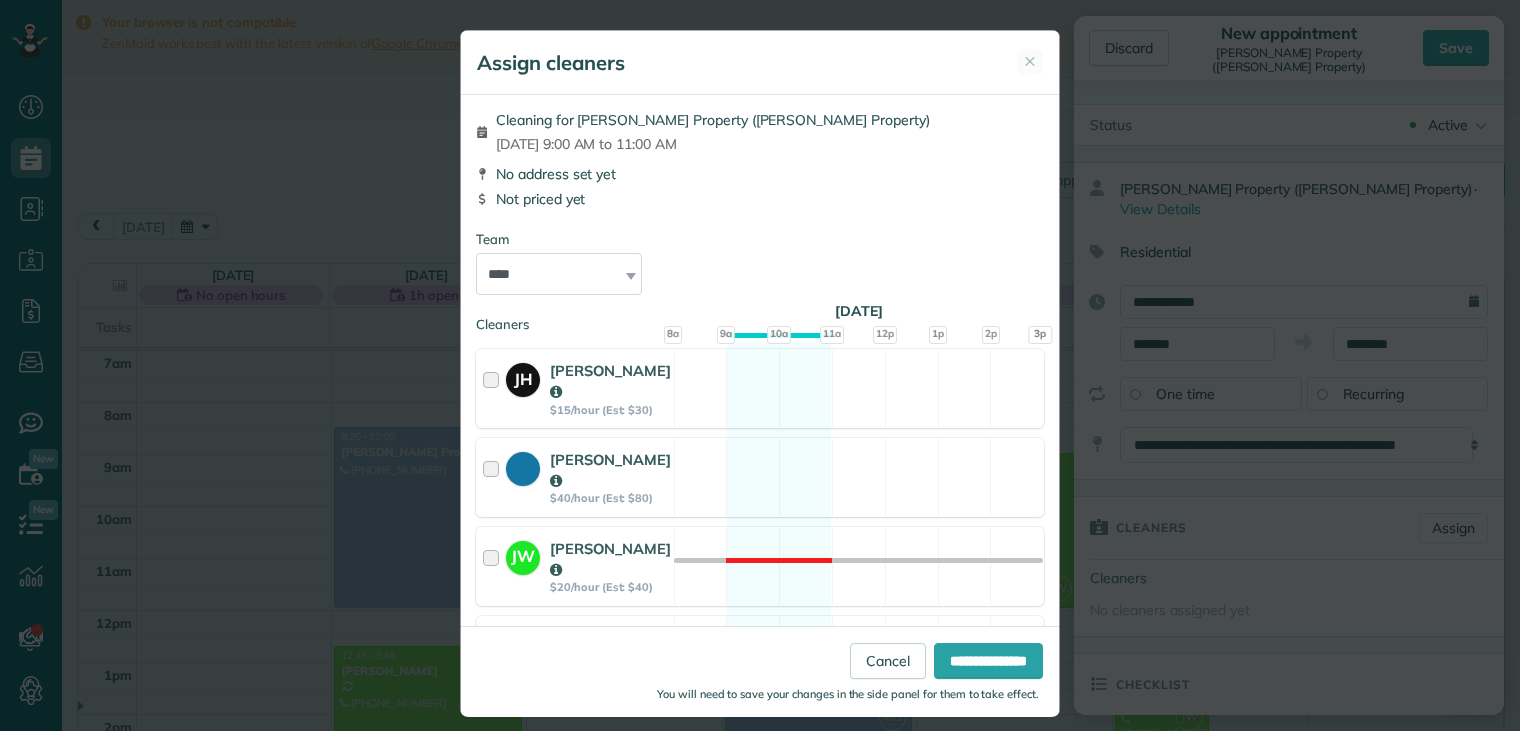 drag, startPoint x: 557, startPoint y: 296, endPoint x: 524, endPoint y: 342, distance: 56.61272 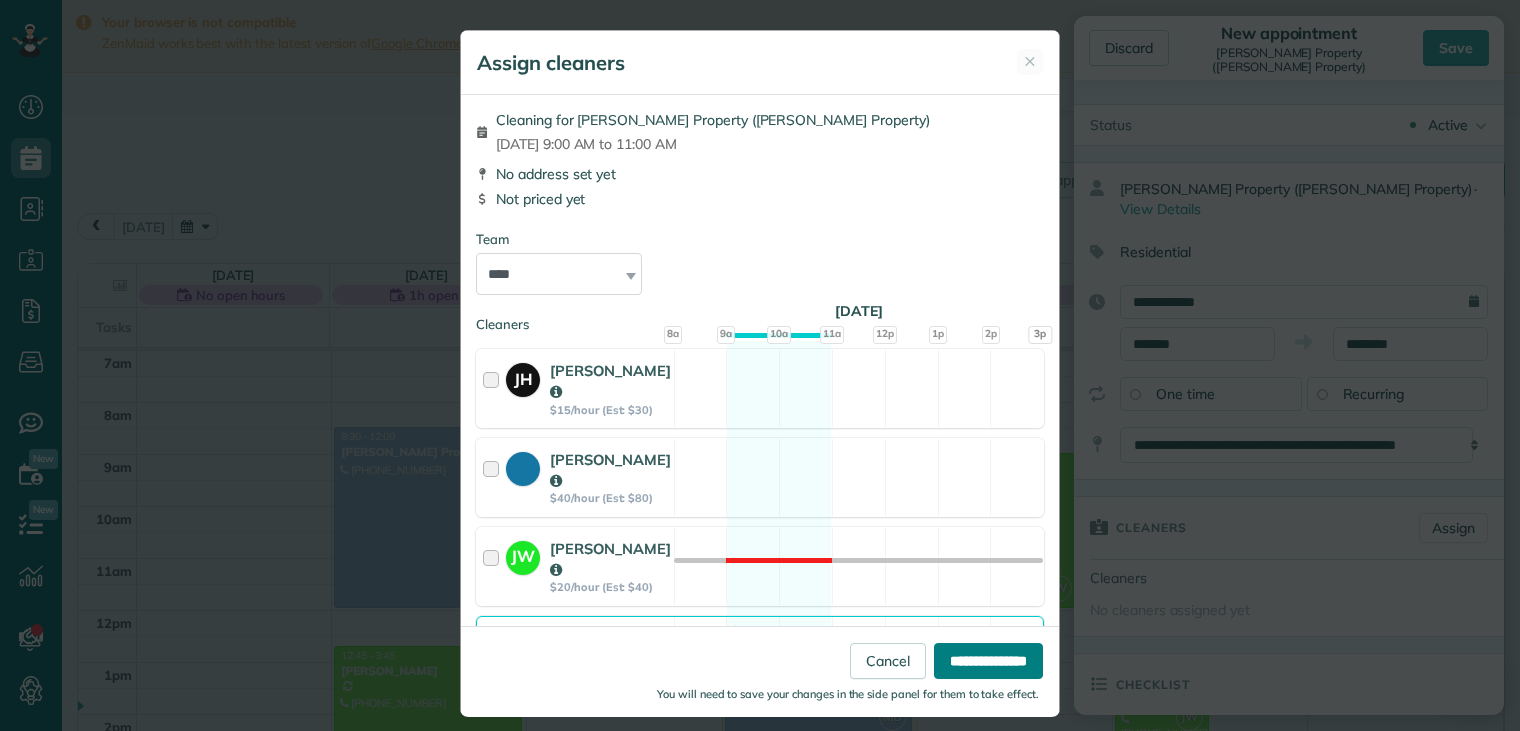 click on "**********" at bounding box center (988, 661) 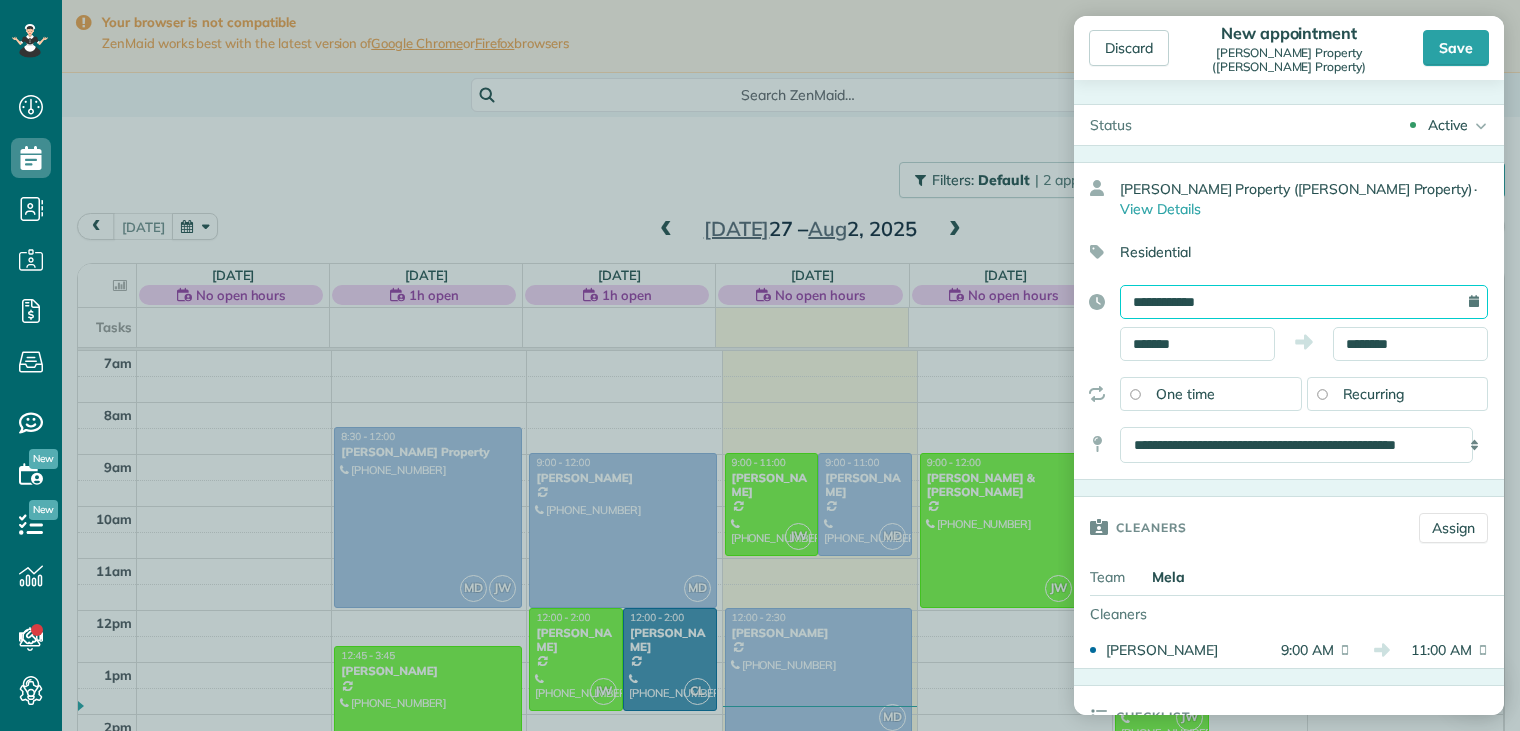 click on "**********" at bounding box center [1304, 302] 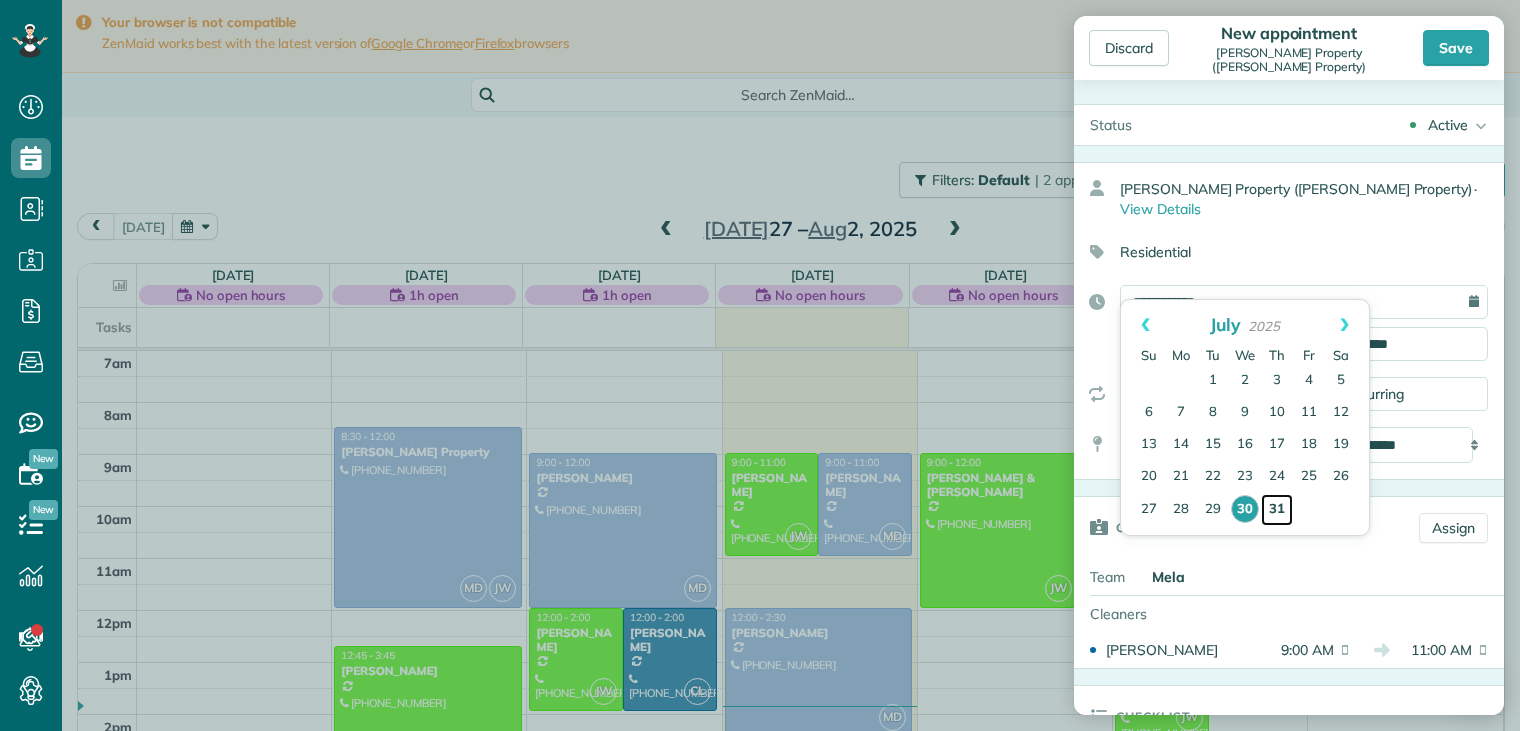 click on "31" at bounding box center [1277, 510] 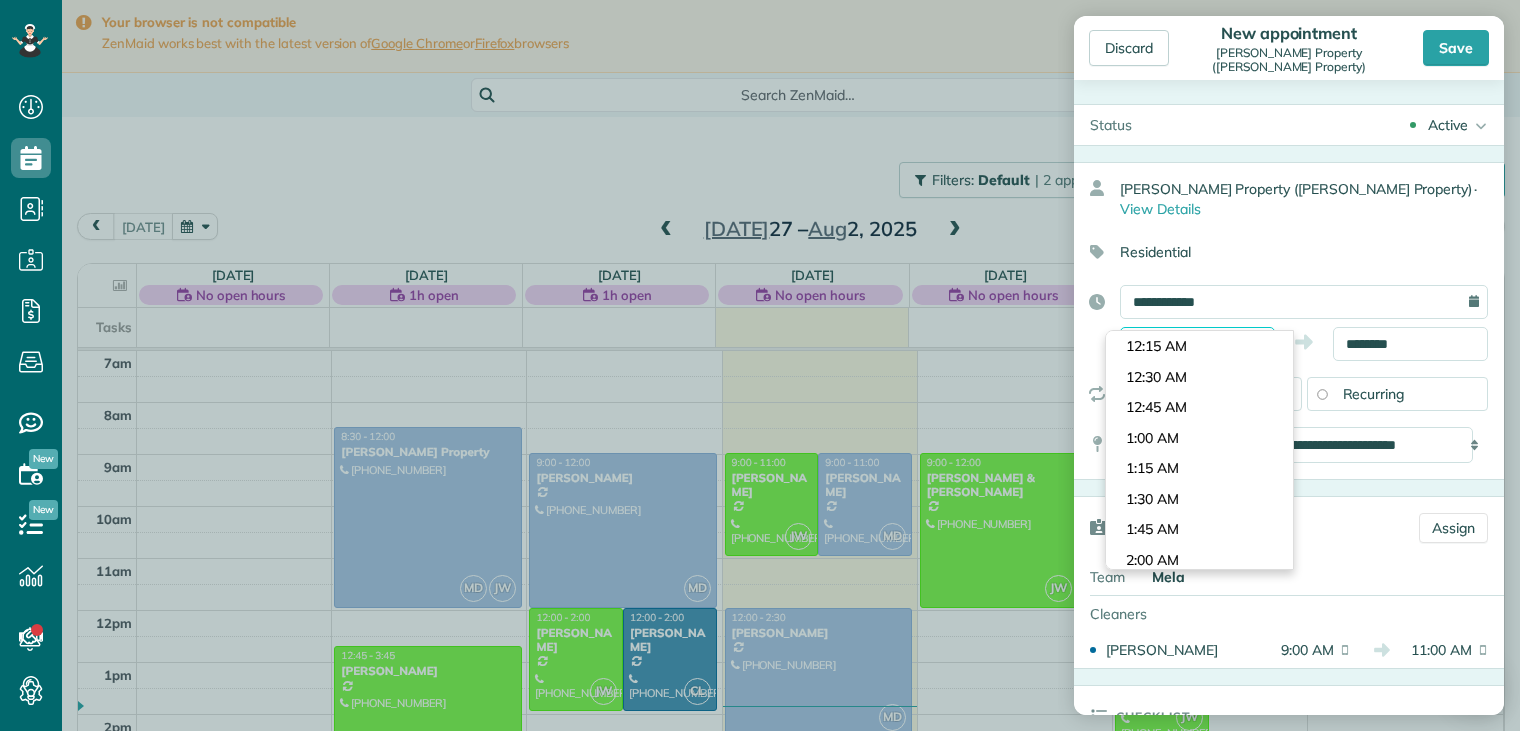click on "*******" at bounding box center [1197, 344] 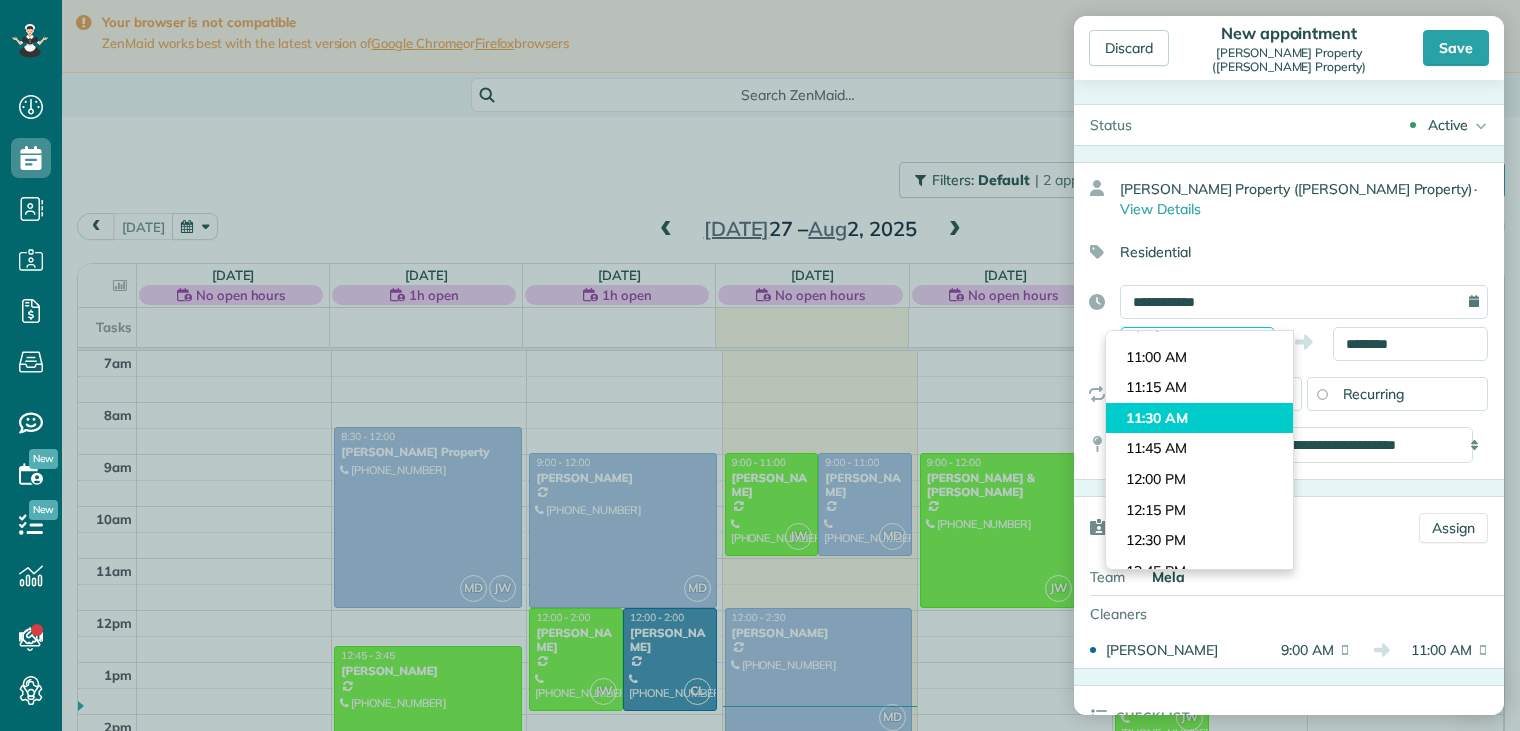 scroll, scrollTop: 1337, scrollLeft: 0, axis: vertical 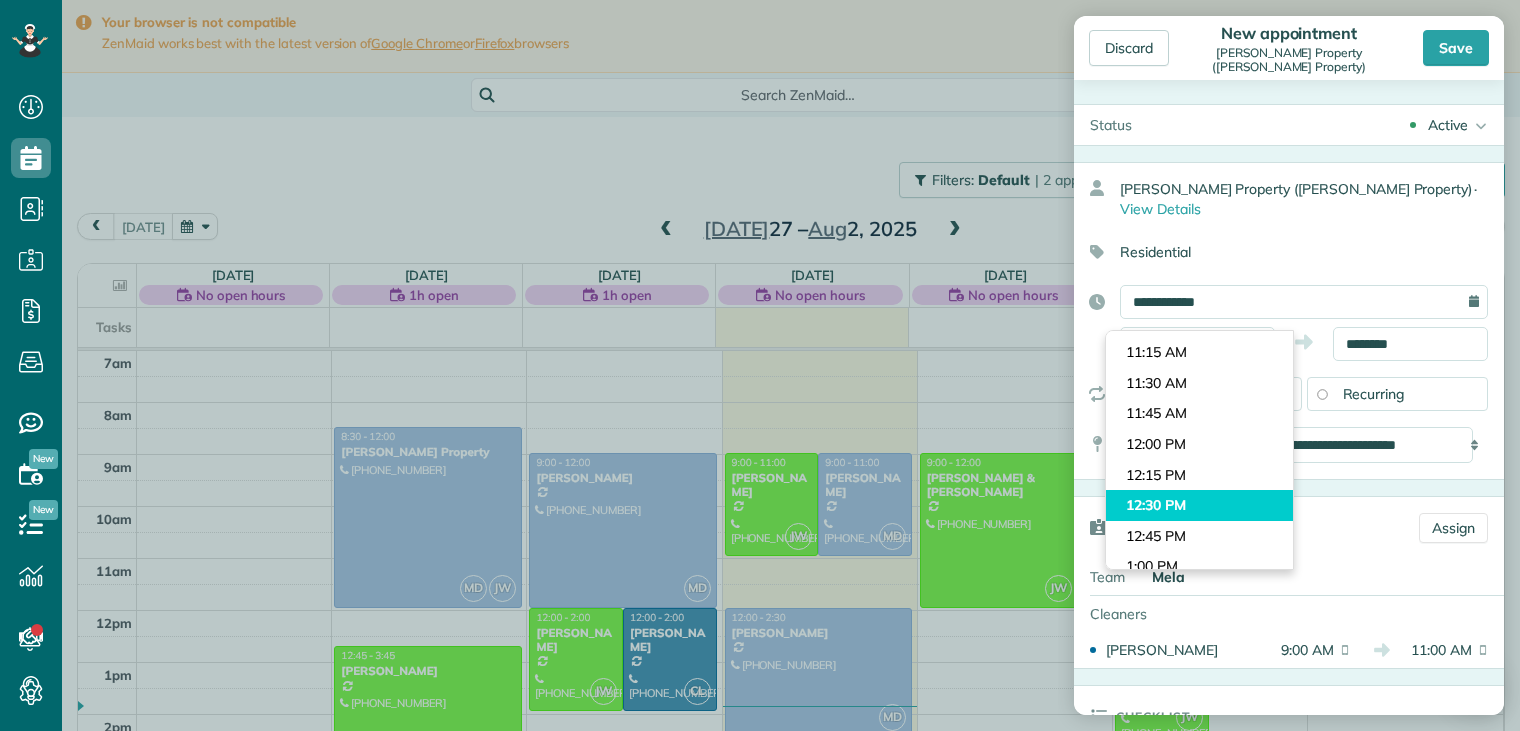 type on "********" 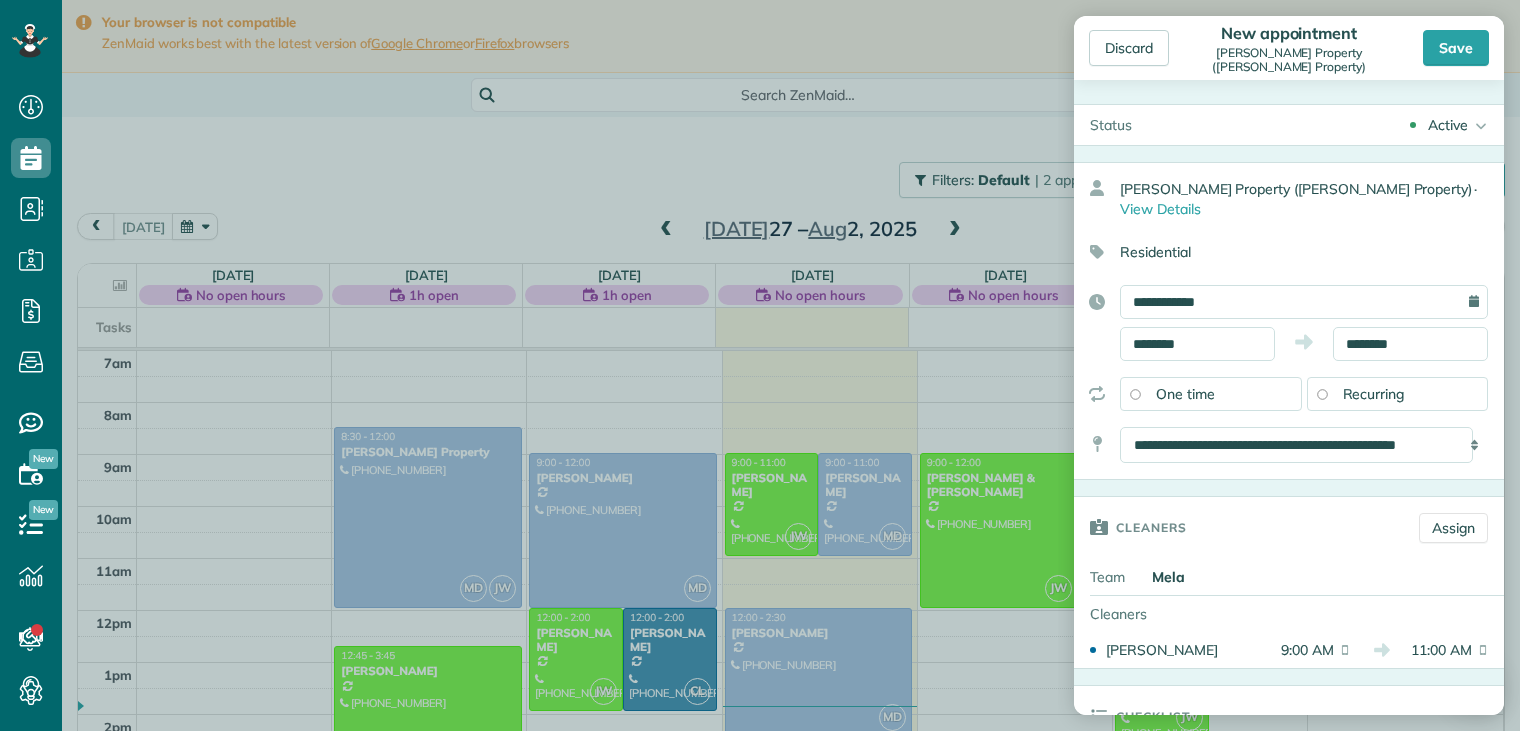 click on "Cleaners" at bounding box center [1151, 527] 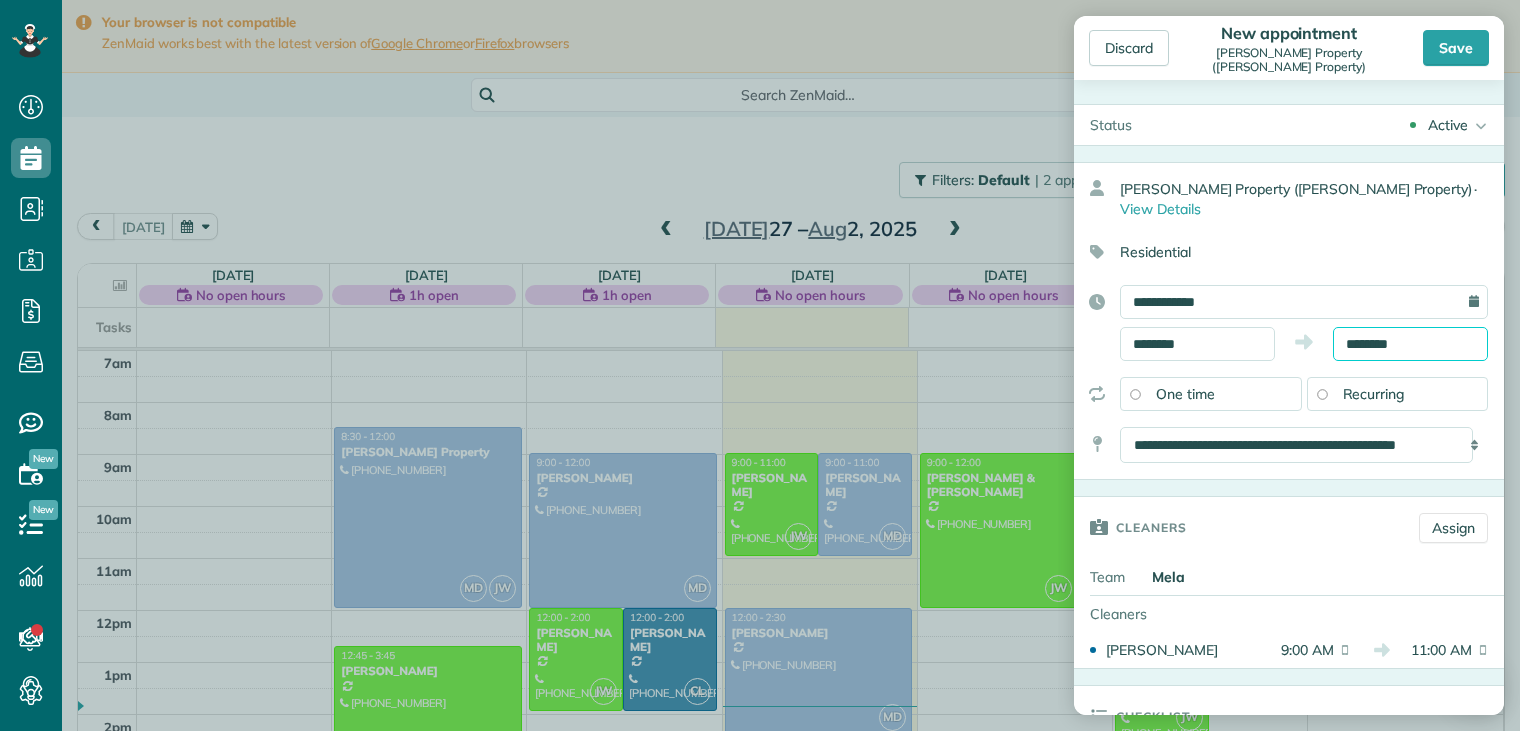click on "********" at bounding box center [1410, 344] 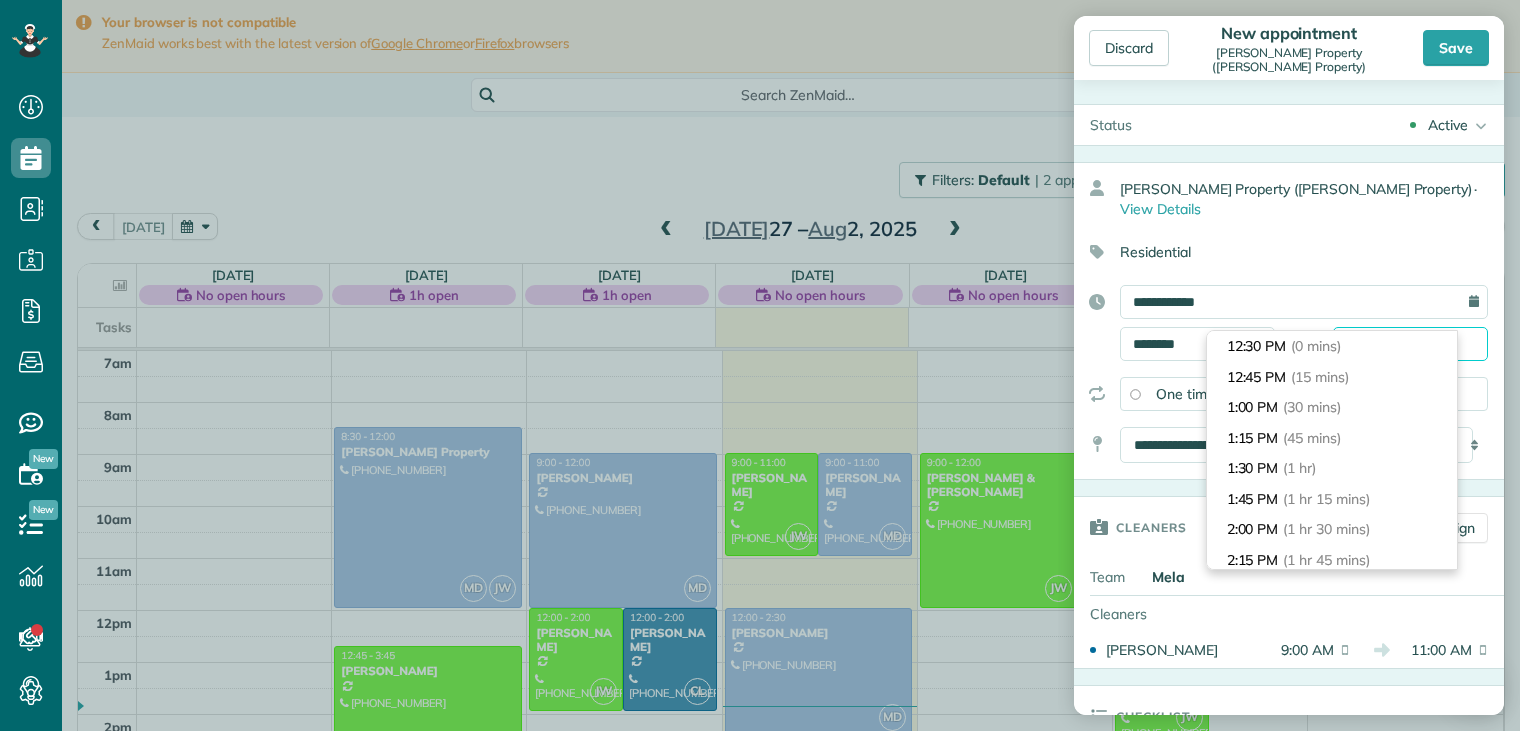 click on "********" at bounding box center (1410, 344) 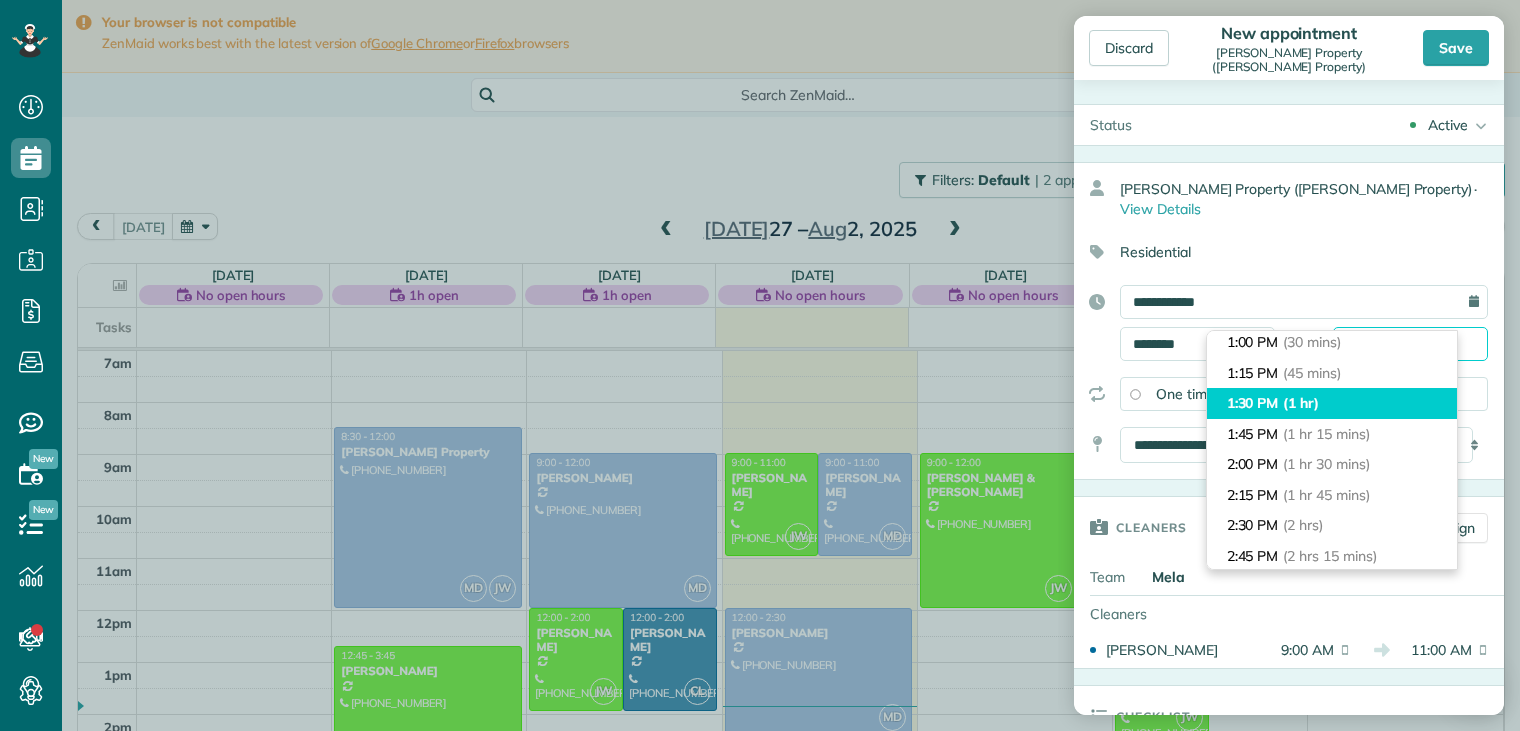 scroll, scrollTop: 200, scrollLeft: 0, axis: vertical 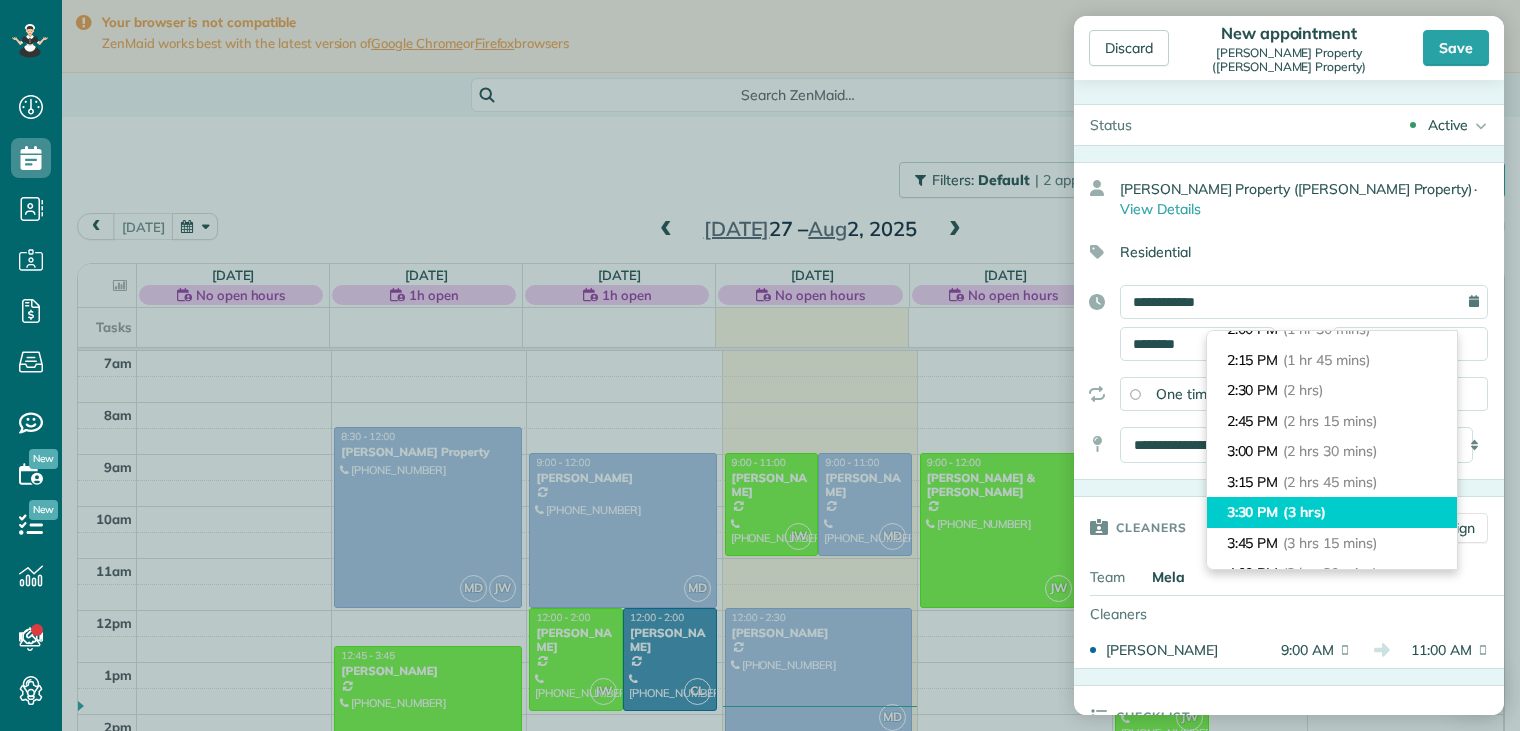 type on "*******" 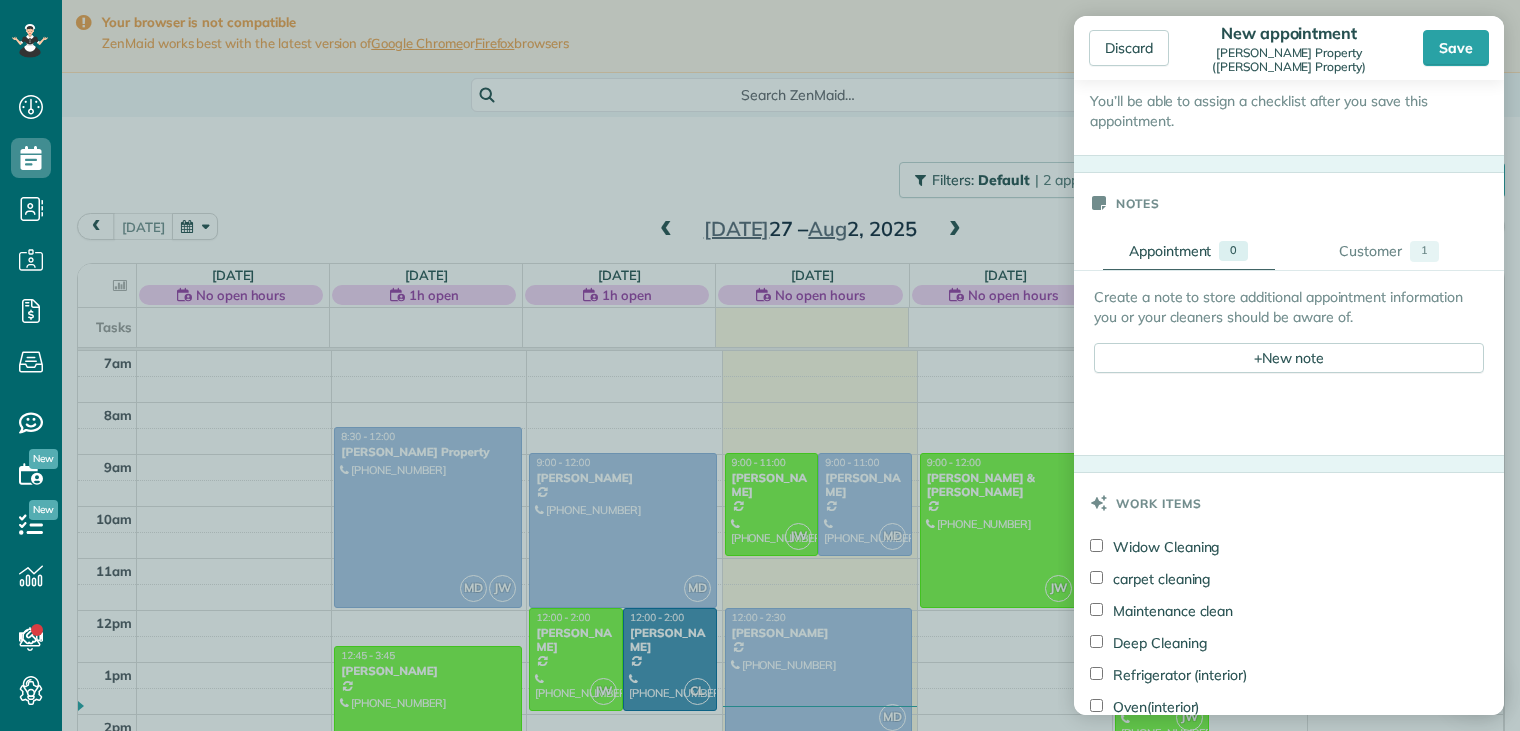 scroll, scrollTop: 700, scrollLeft: 0, axis: vertical 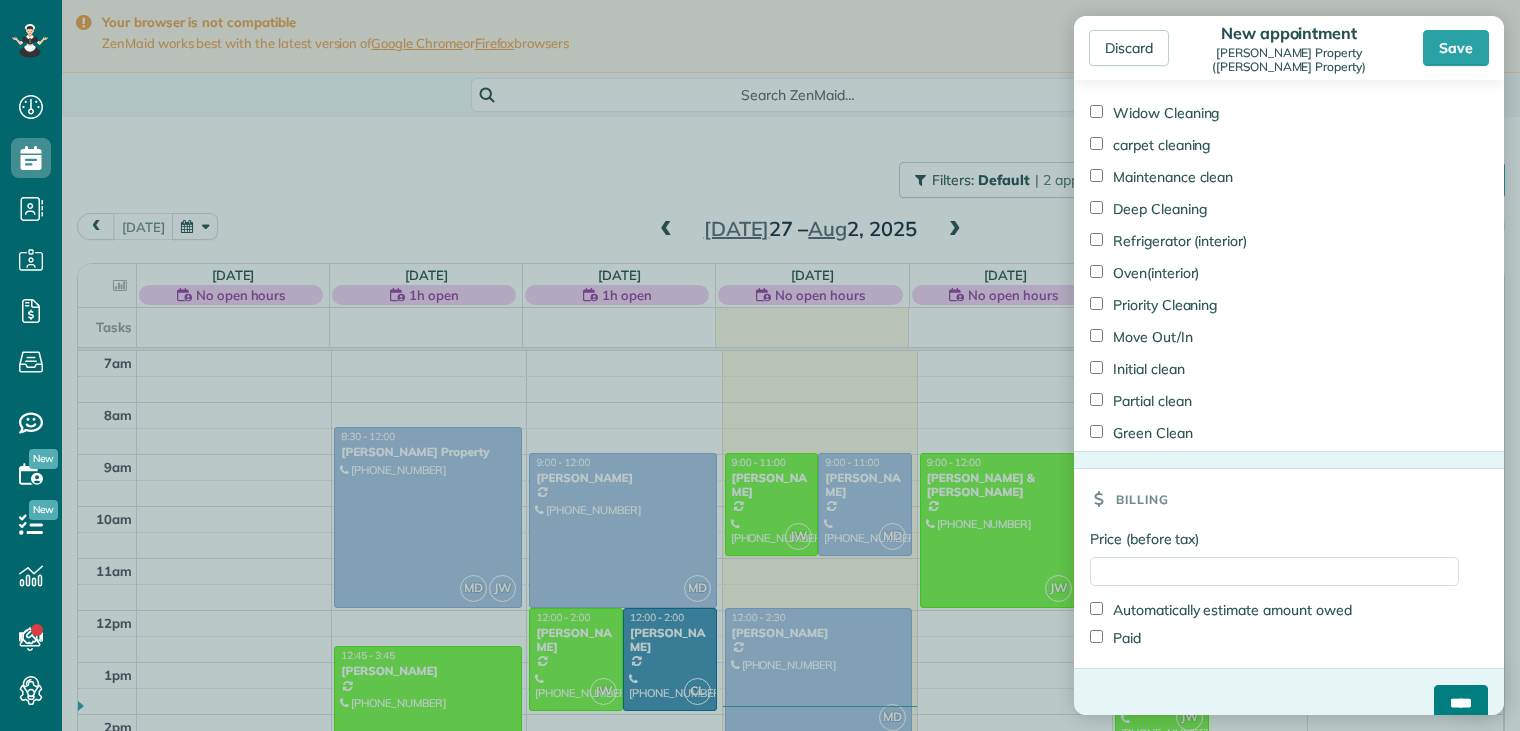 click on "****" at bounding box center [1461, 703] 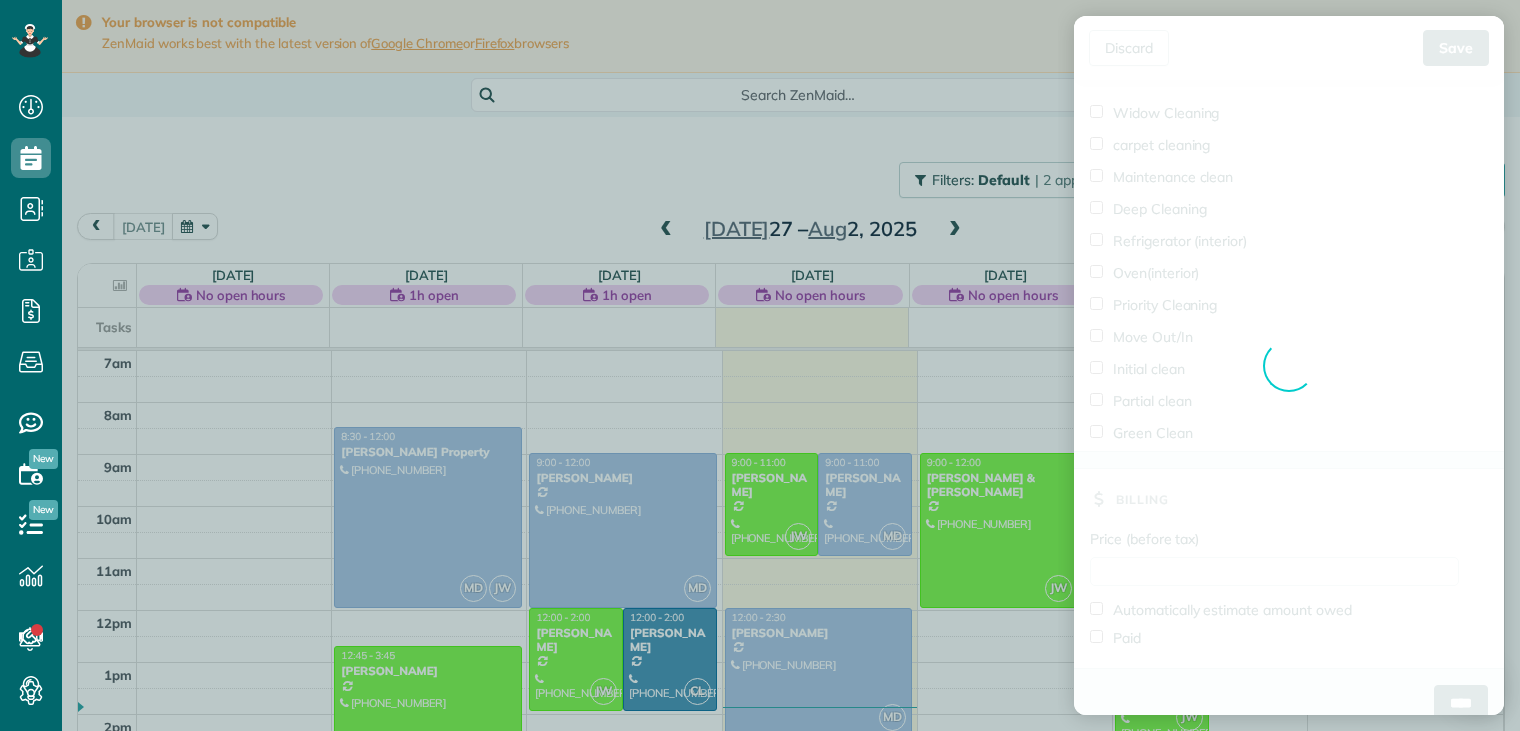 click on "Discard
New appointment
Guerin Property (Guerin Property)
Save
Status
Active
Active
Stand-By
Cancelled" at bounding box center [760, 365] 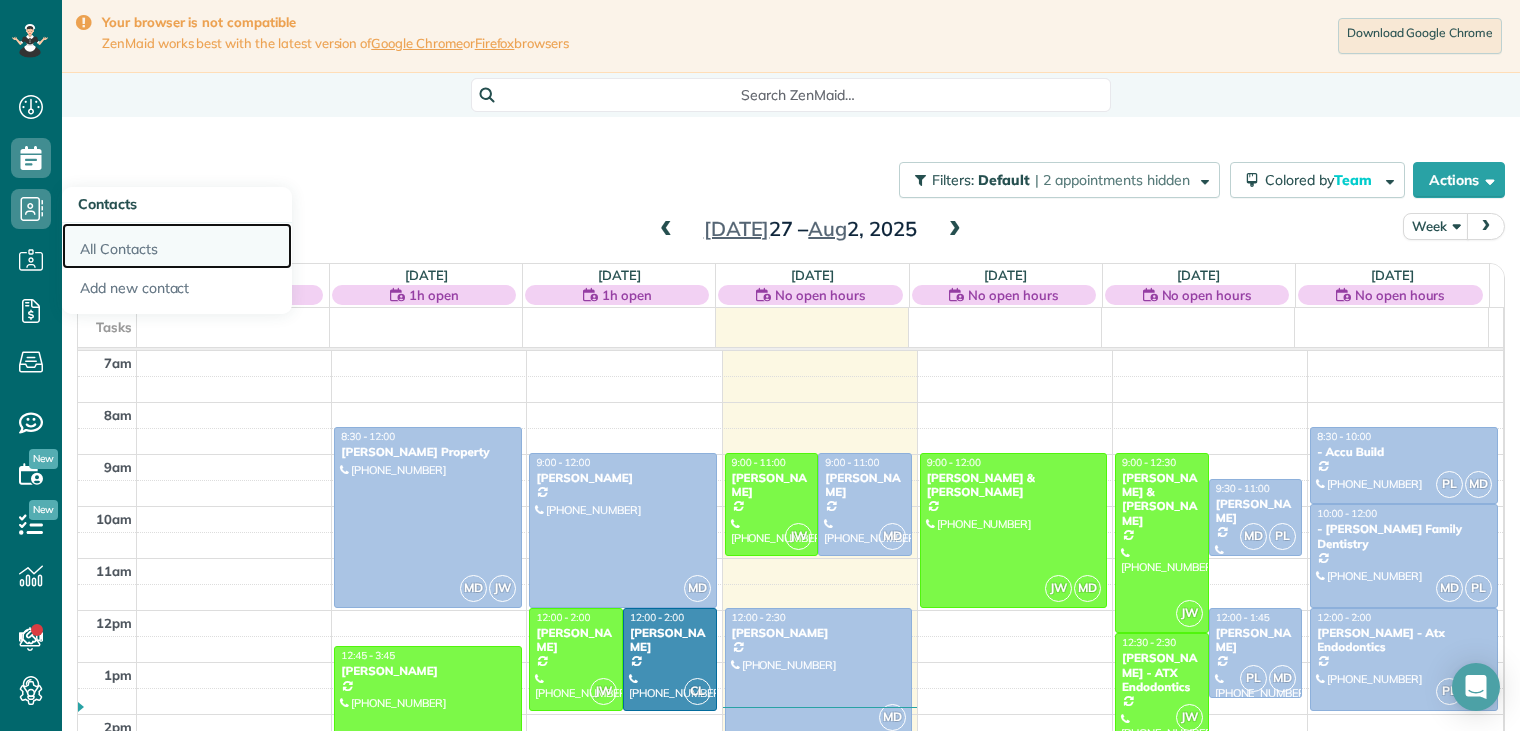 click on "All Contacts" at bounding box center (177, 246) 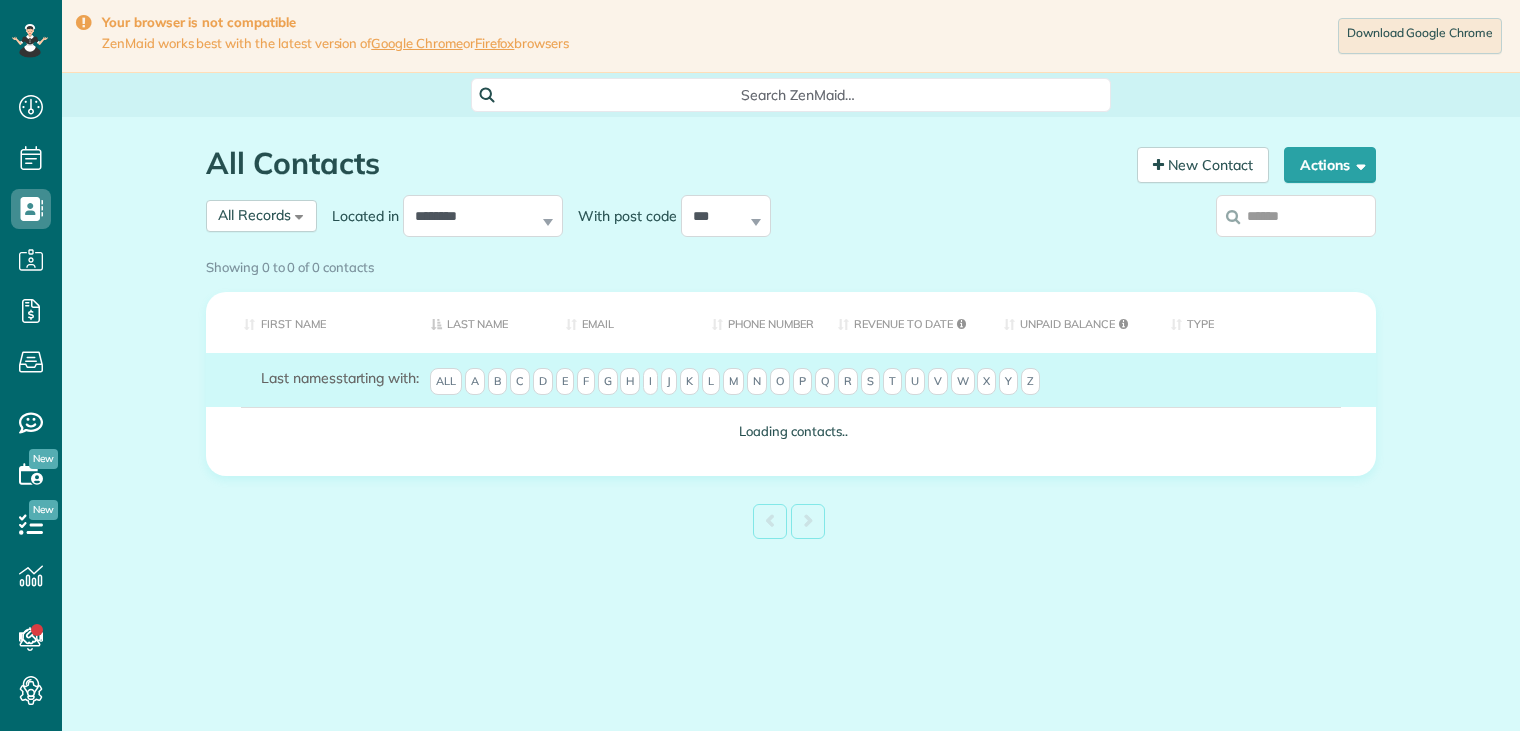 scroll, scrollTop: 0, scrollLeft: 0, axis: both 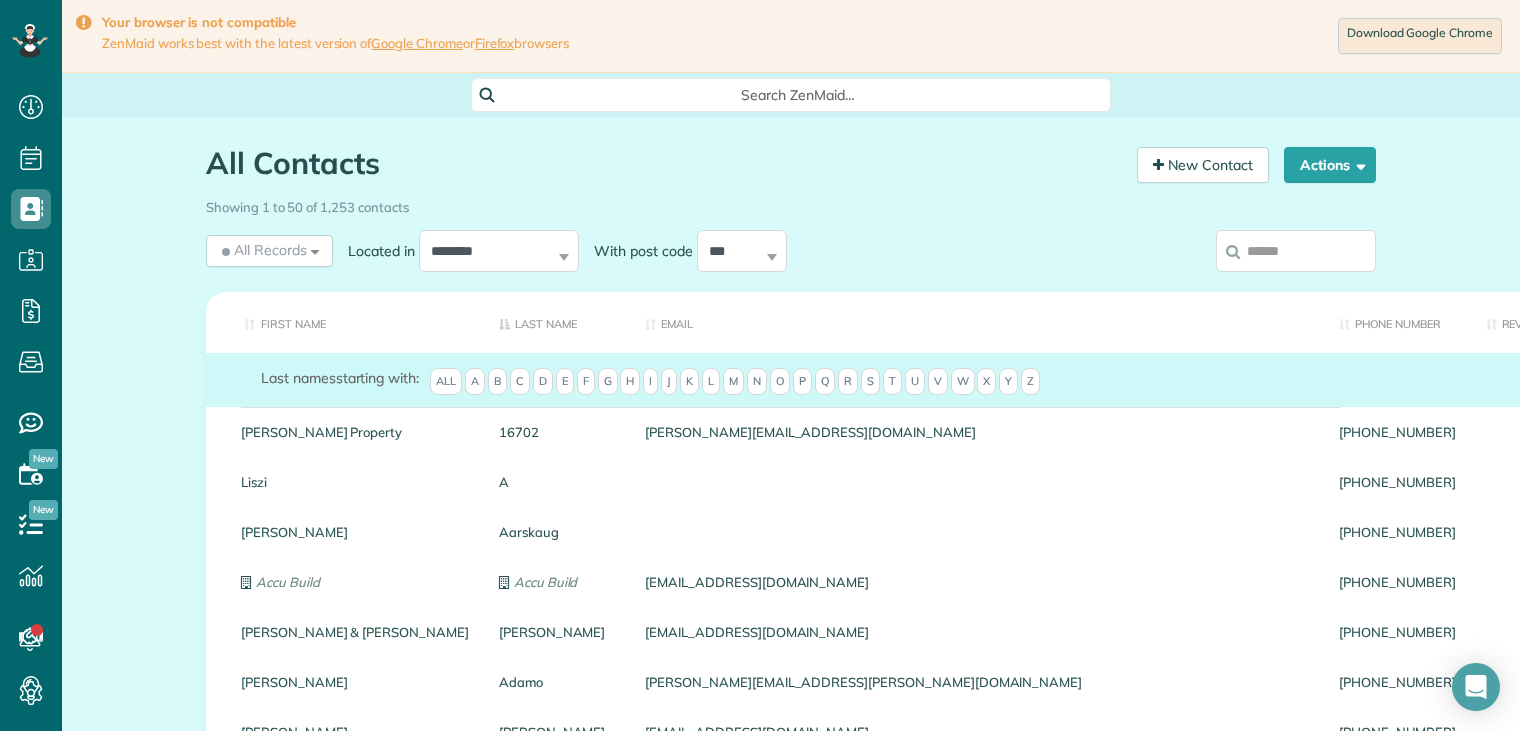 click at bounding box center [1296, 251] 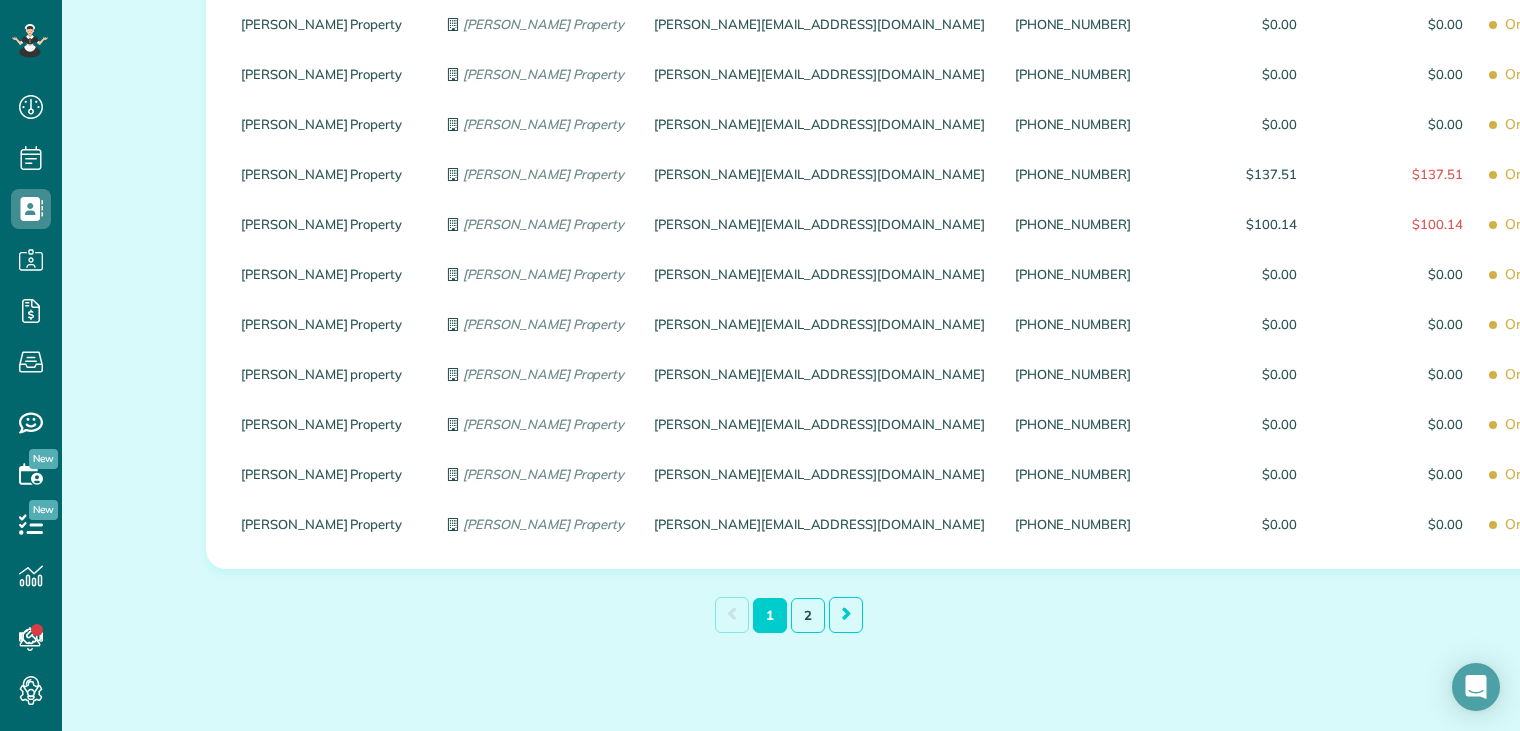 scroll, scrollTop: 2386, scrollLeft: 0, axis: vertical 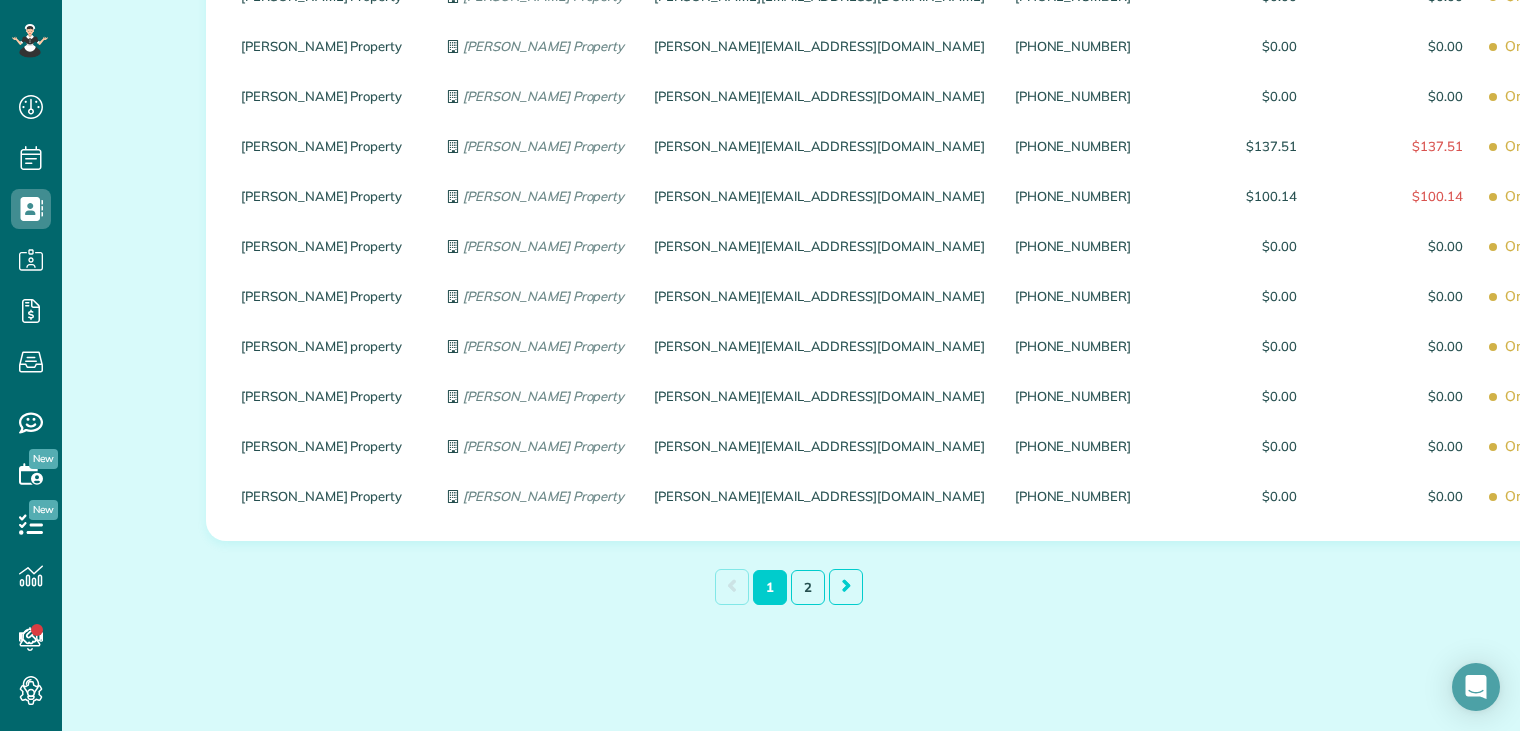 type on "**********" 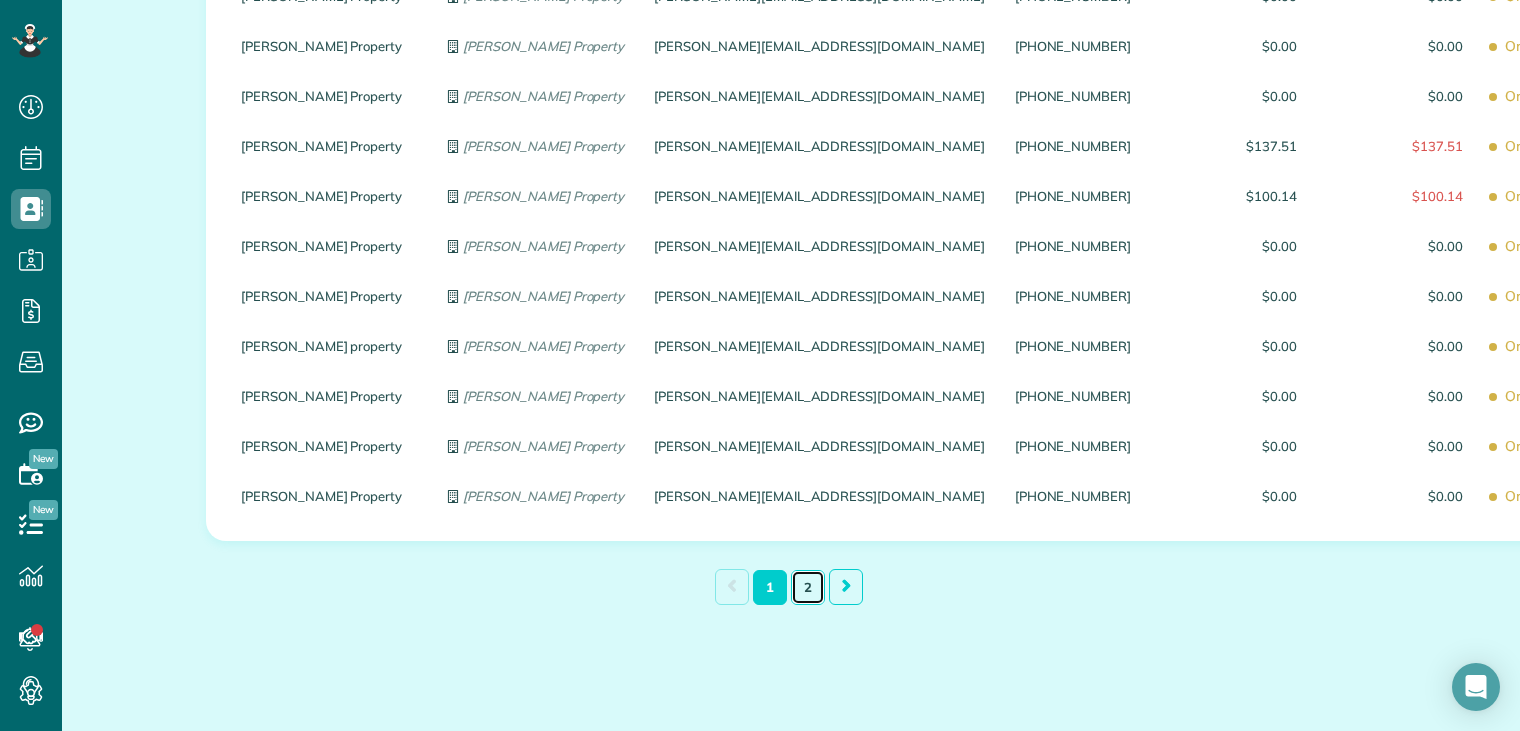 click on "2" at bounding box center [808, 587] 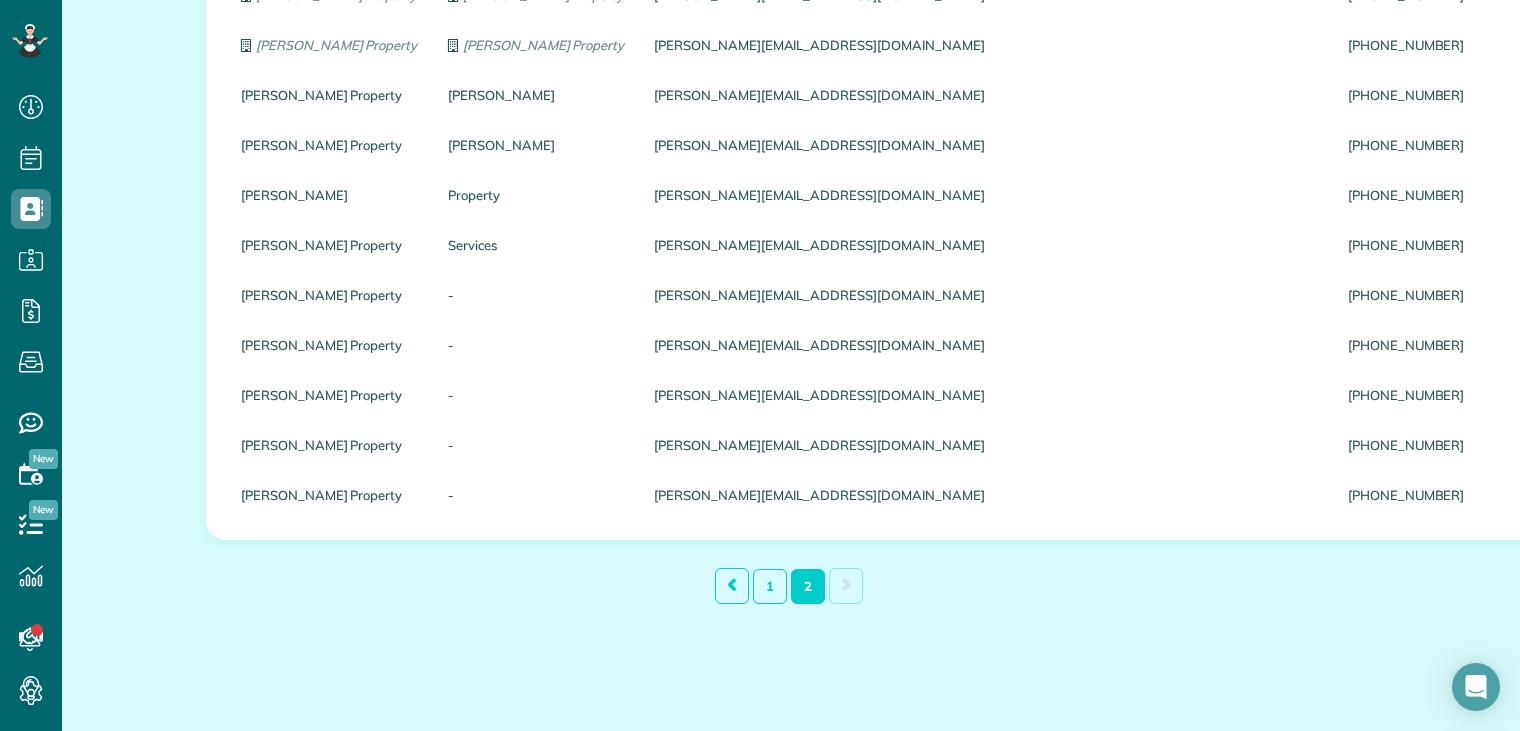 scroll, scrollTop: 1736, scrollLeft: 0, axis: vertical 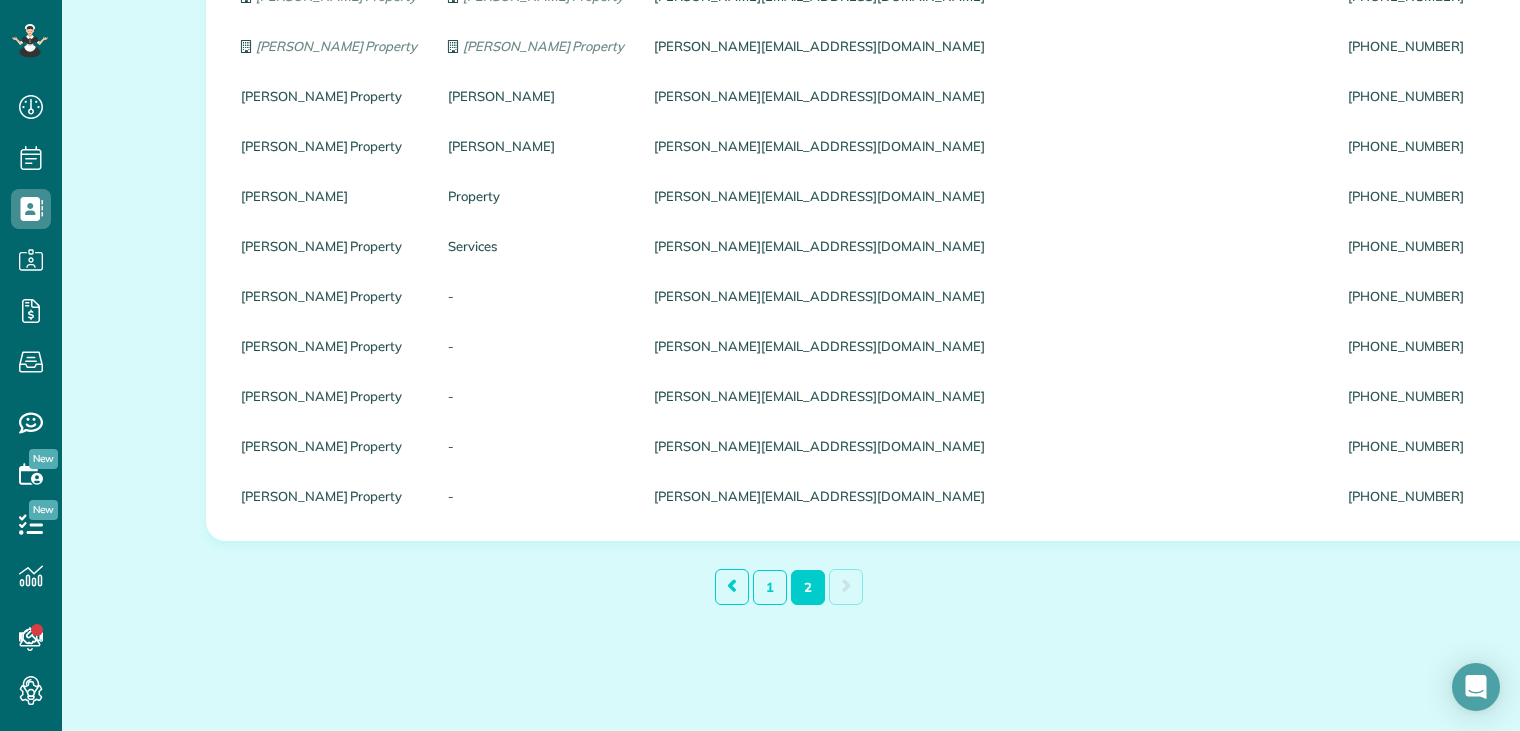 click on "2" at bounding box center (808, 587) 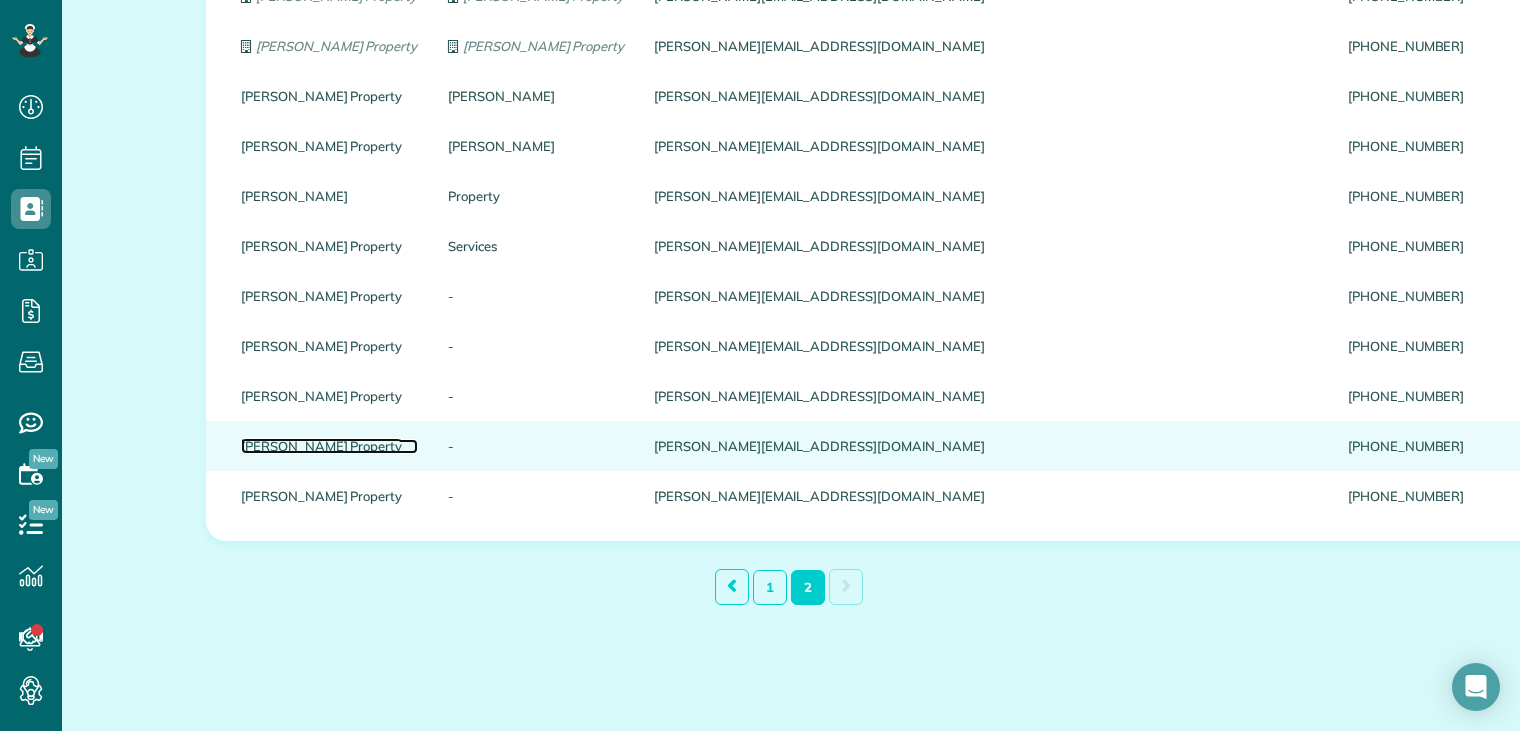 click on "[PERSON_NAME] Property" at bounding box center [329, 446] 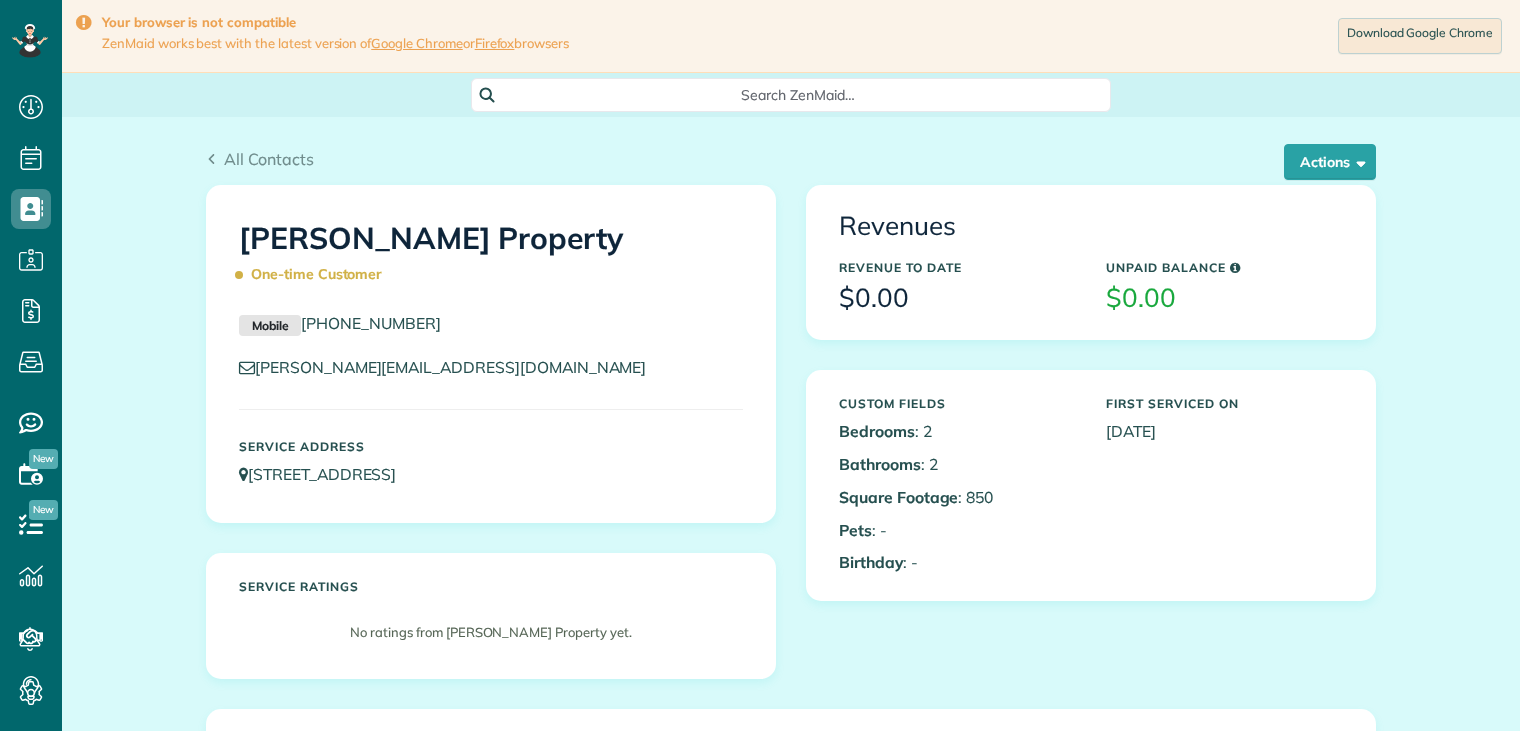 scroll, scrollTop: 0, scrollLeft: 0, axis: both 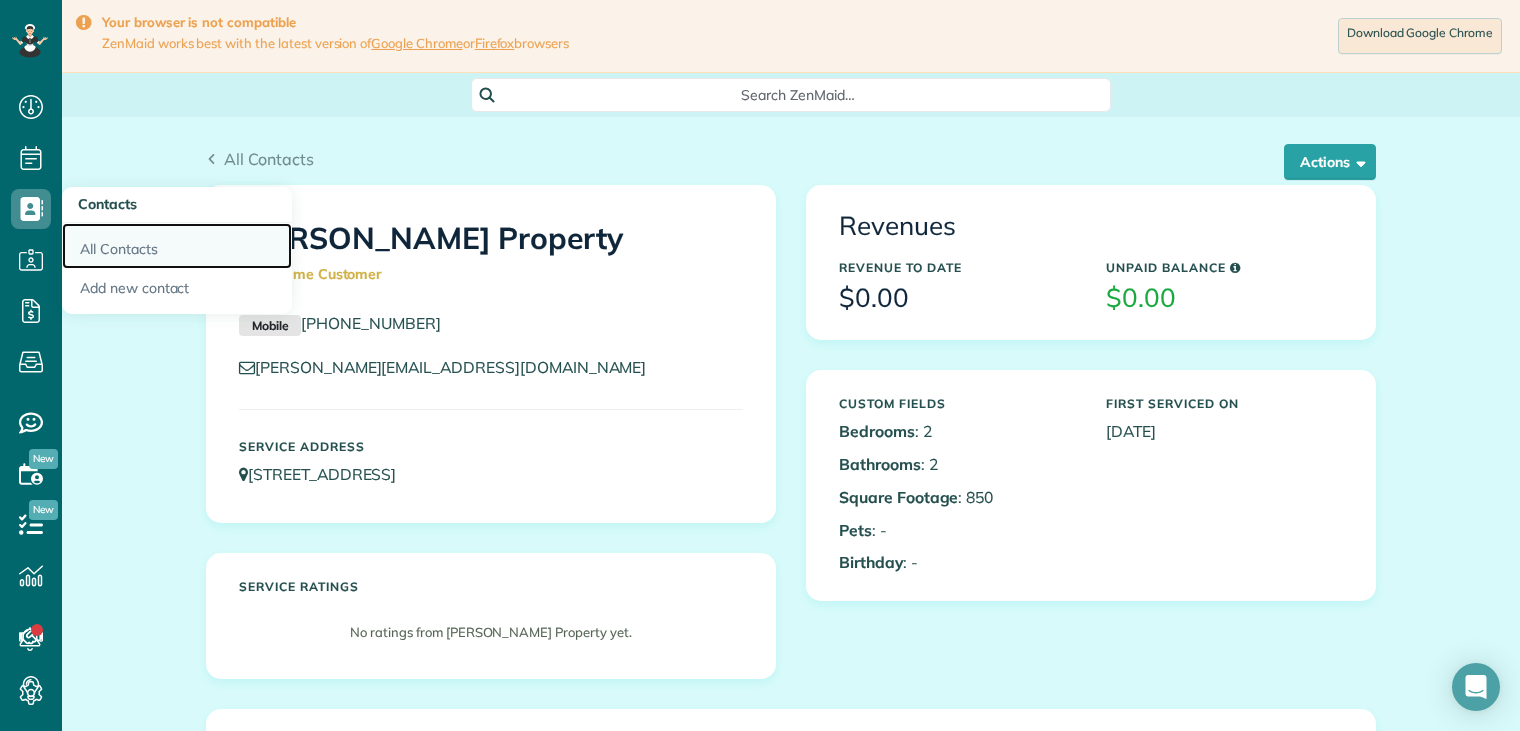 click on "All Contacts" at bounding box center (177, 246) 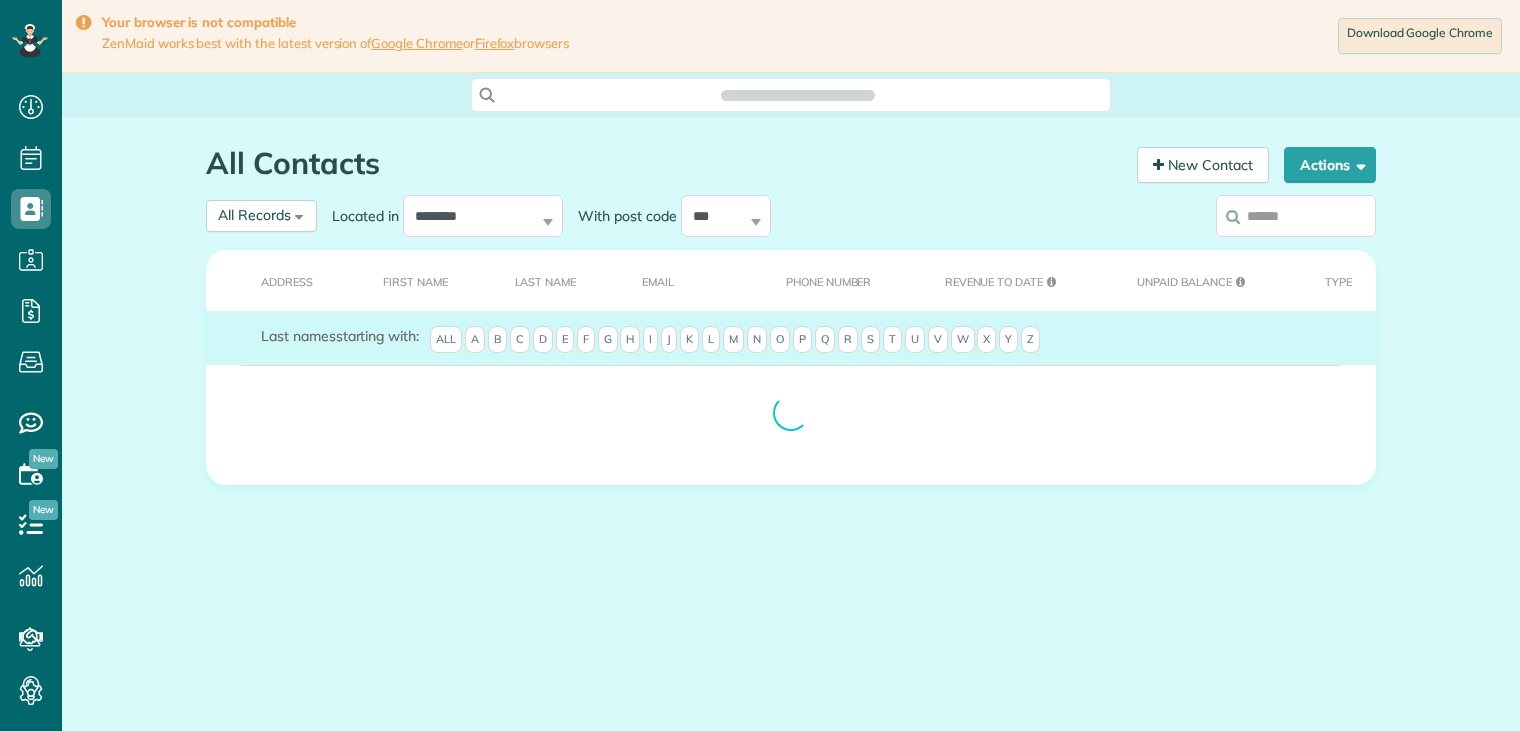 scroll, scrollTop: 0, scrollLeft: 0, axis: both 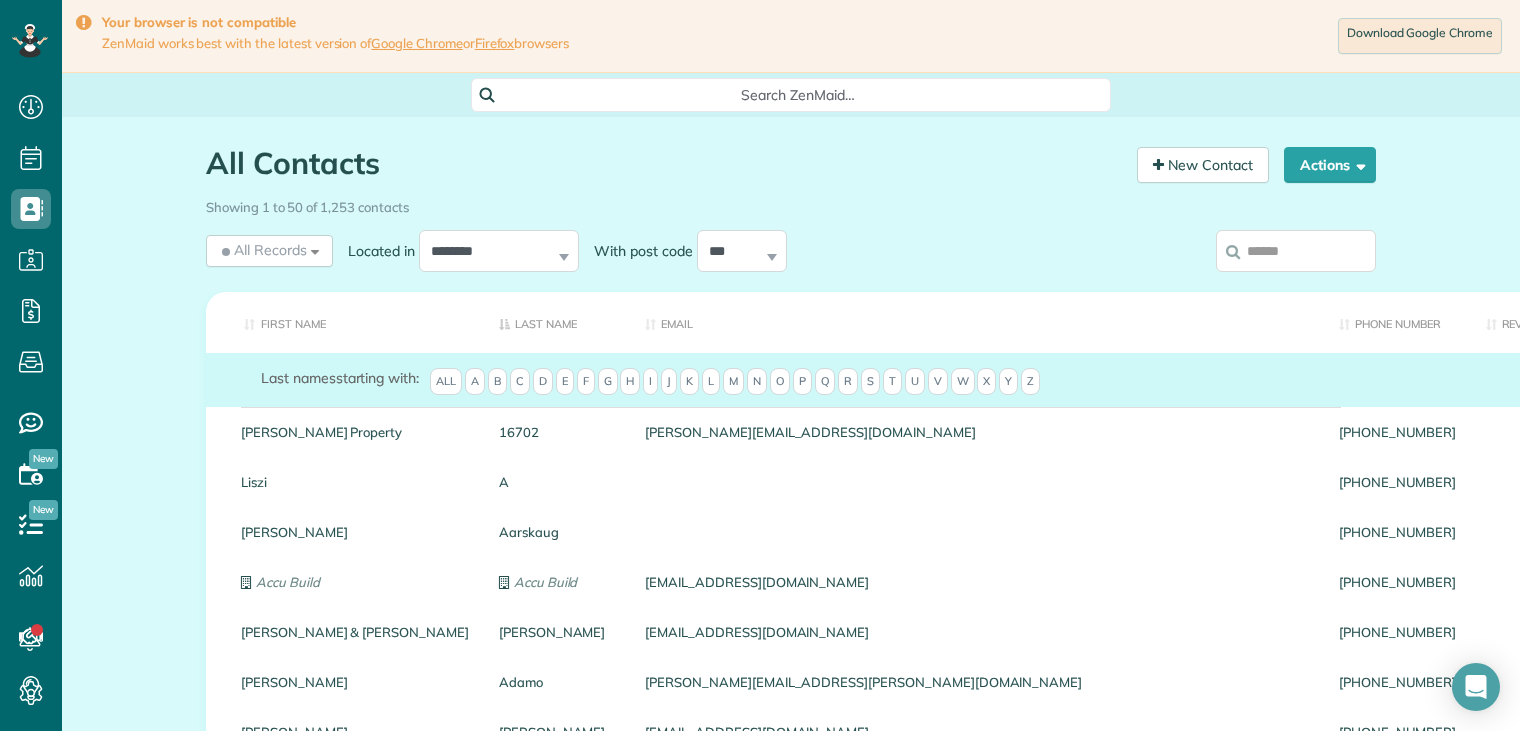 click at bounding box center (1296, 251) 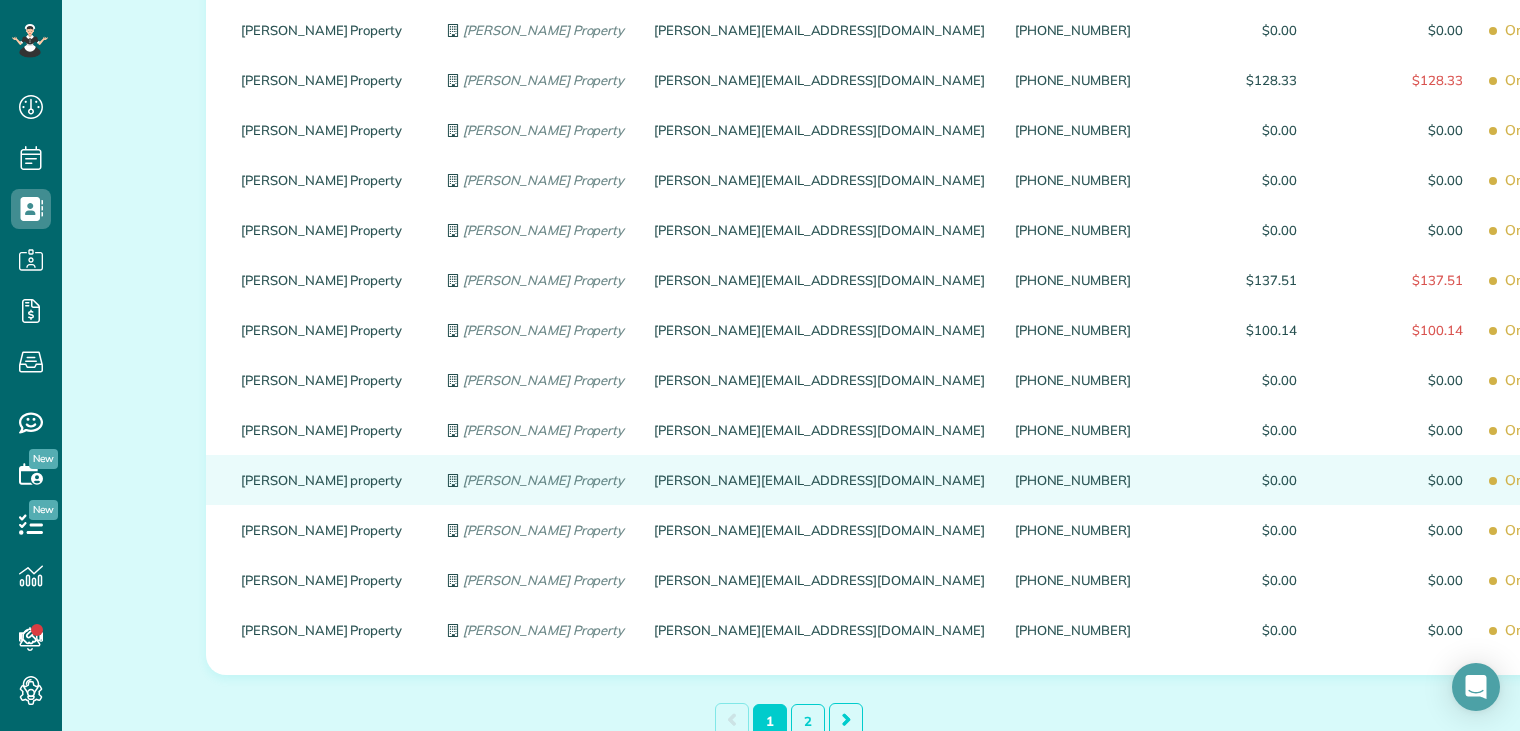 scroll, scrollTop: 2386, scrollLeft: 0, axis: vertical 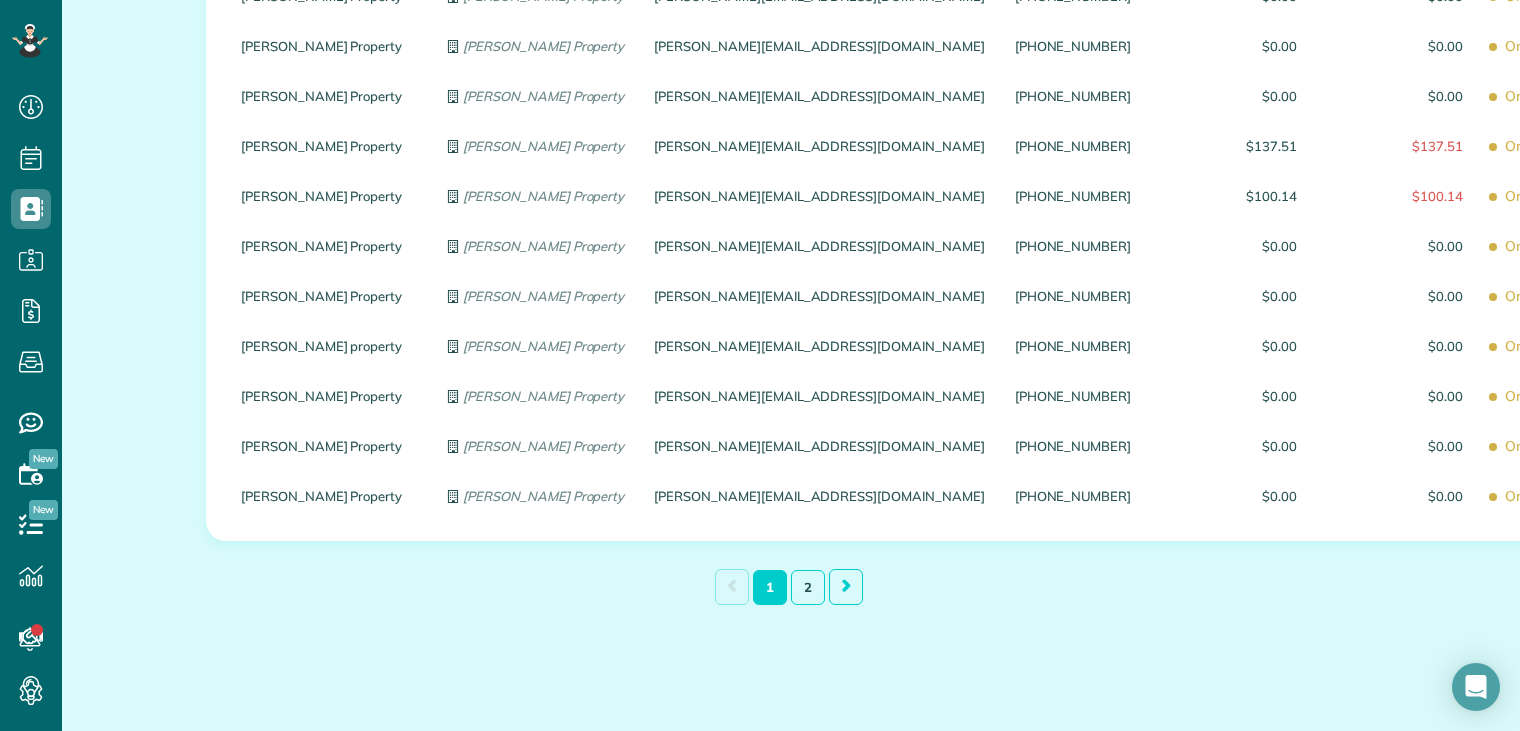 type on "**********" 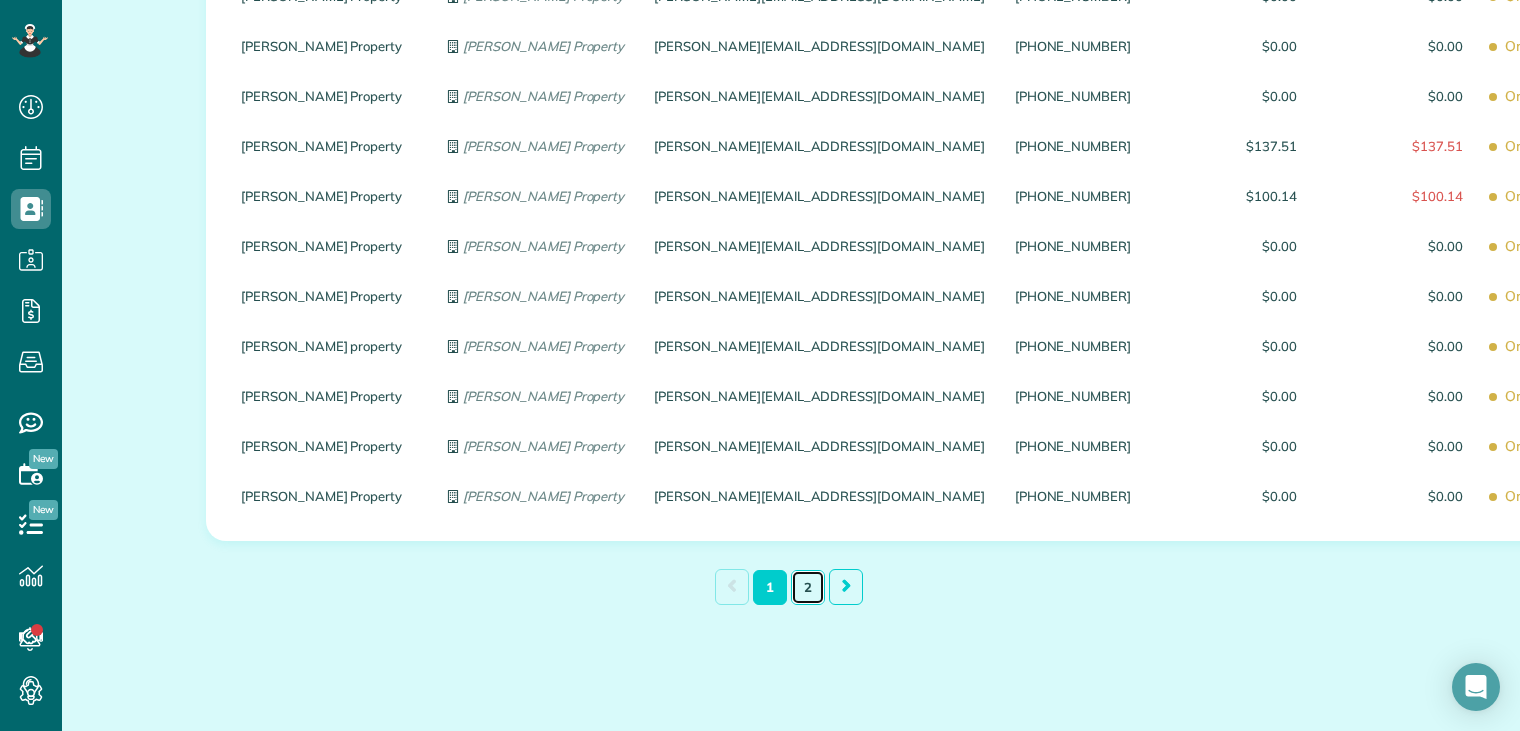click on "2" at bounding box center [808, 587] 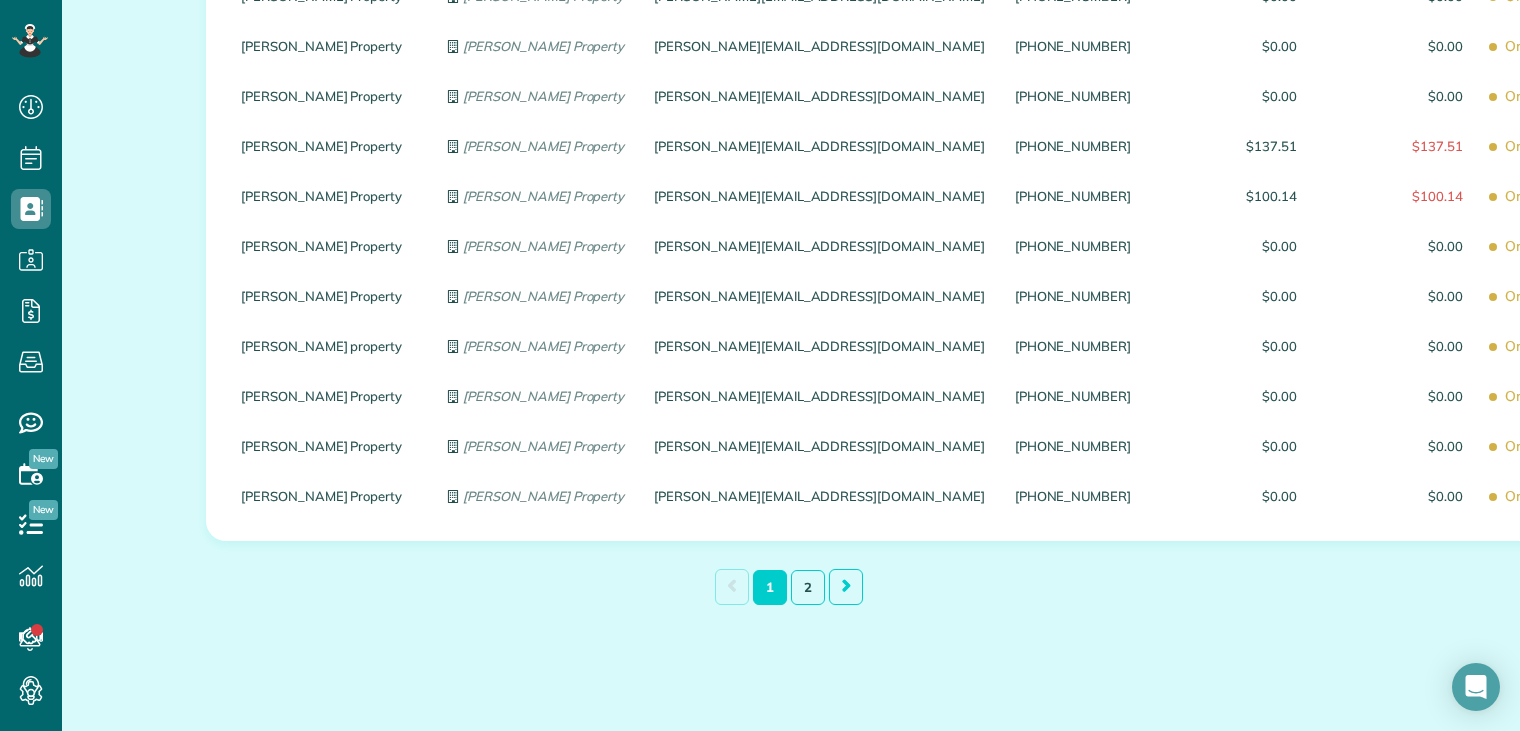 scroll, scrollTop: 1736, scrollLeft: 0, axis: vertical 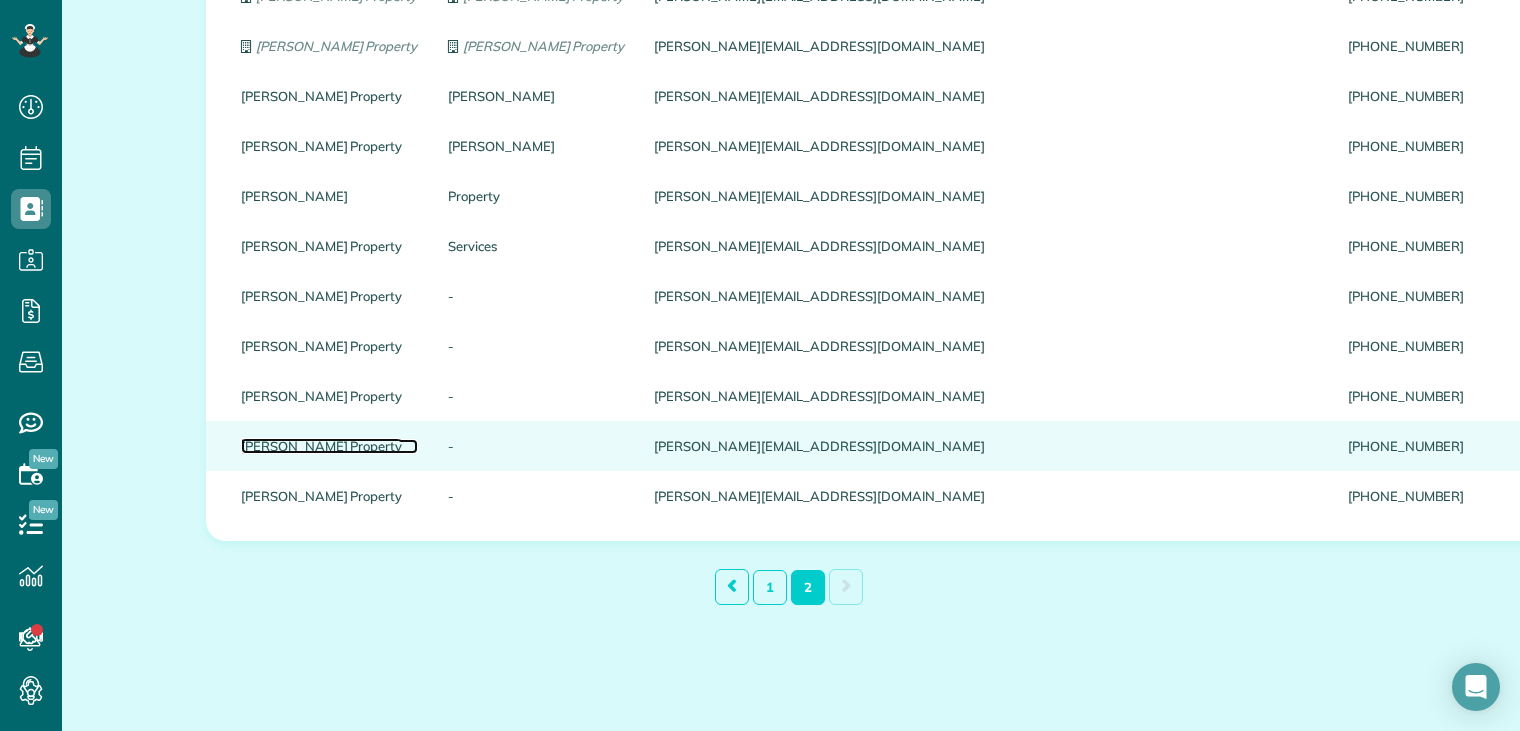 click on "[PERSON_NAME] Property" at bounding box center [329, 446] 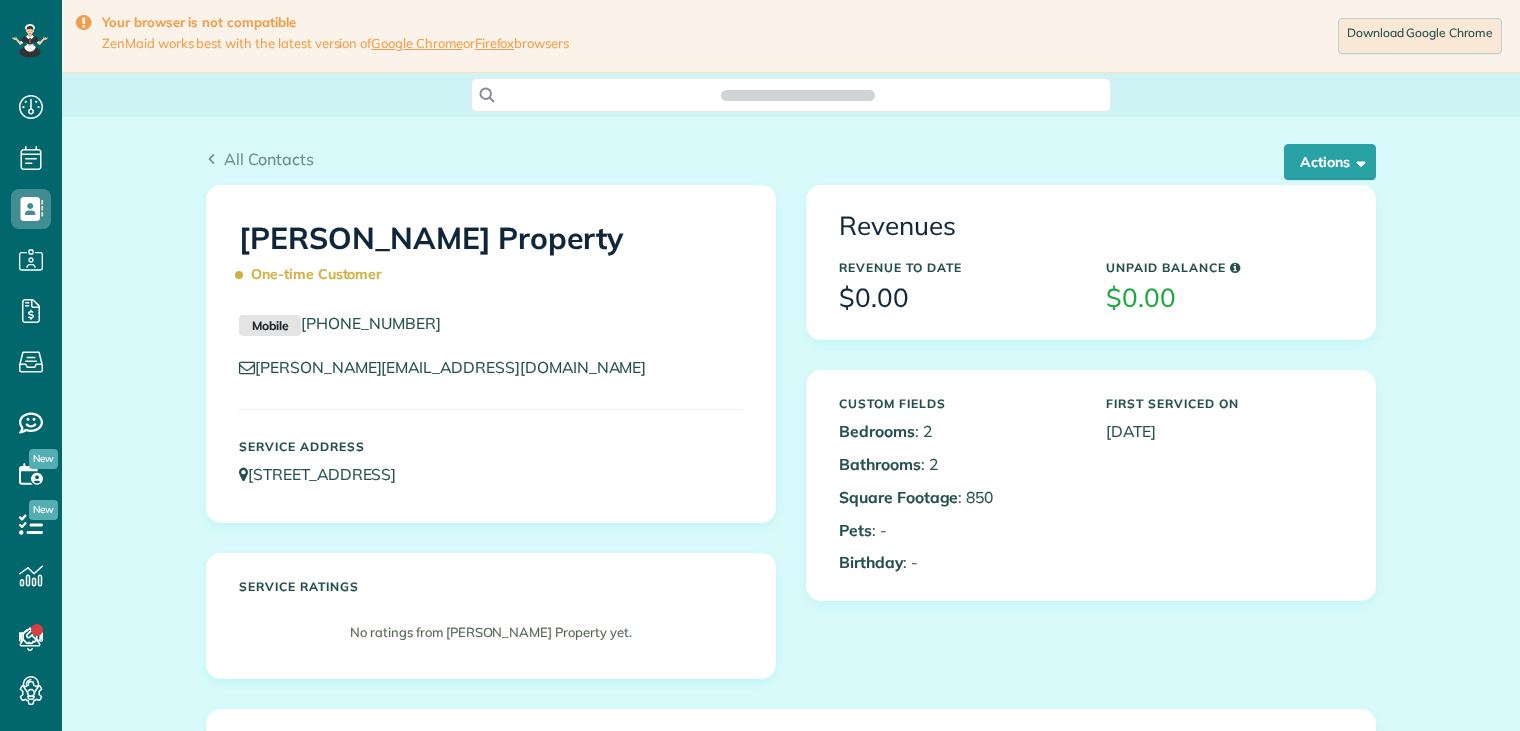 scroll, scrollTop: 0, scrollLeft: 0, axis: both 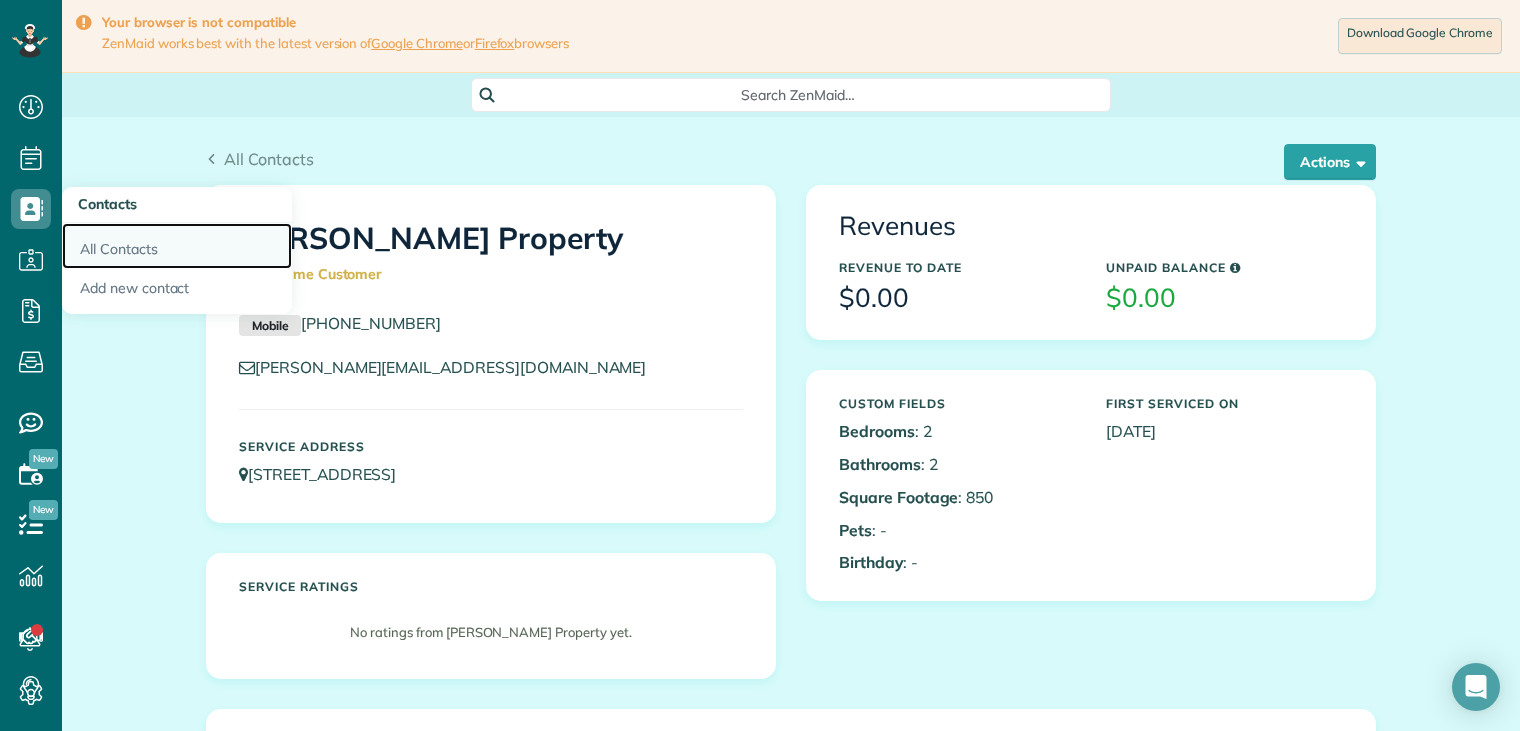 click on "All Contacts" at bounding box center [177, 246] 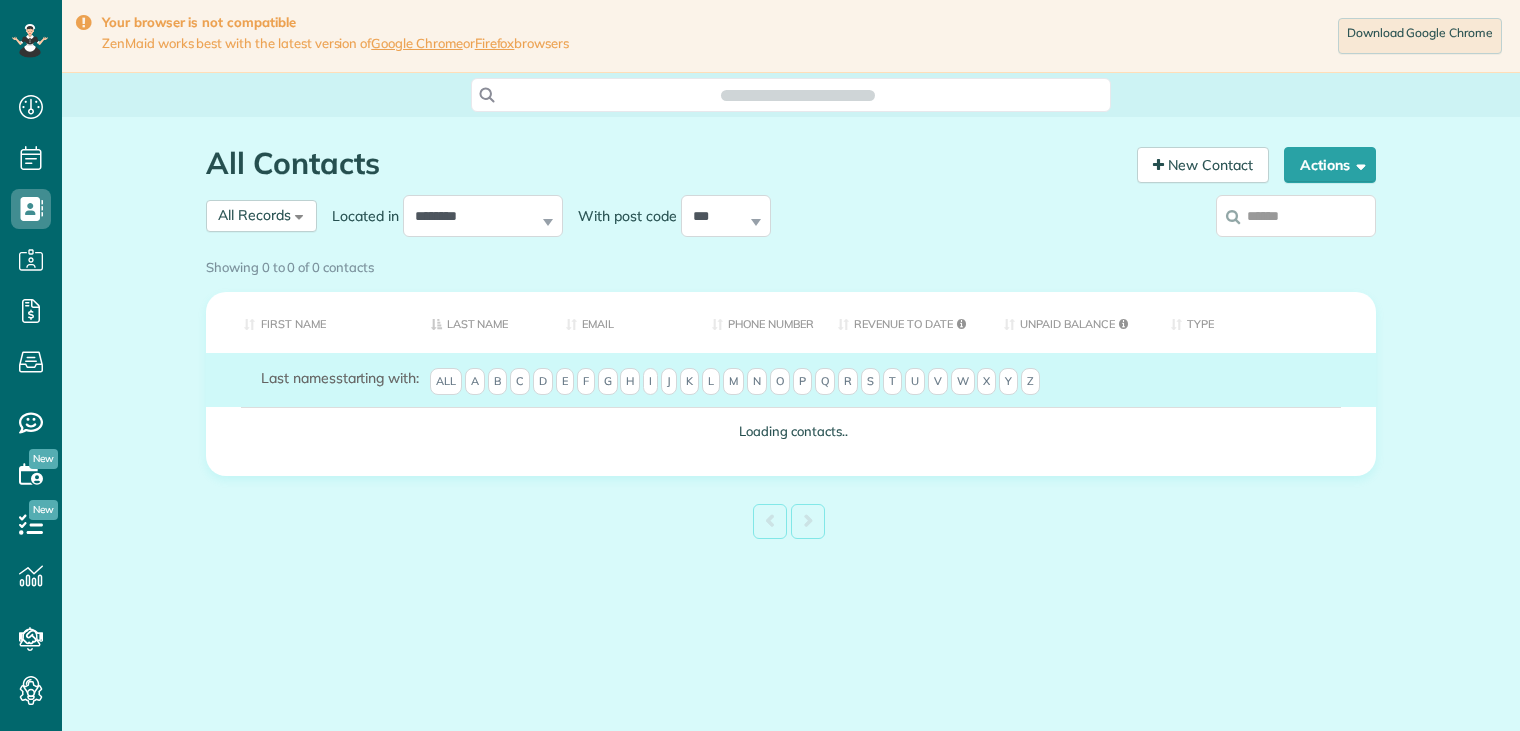 scroll, scrollTop: 0, scrollLeft: 0, axis: both 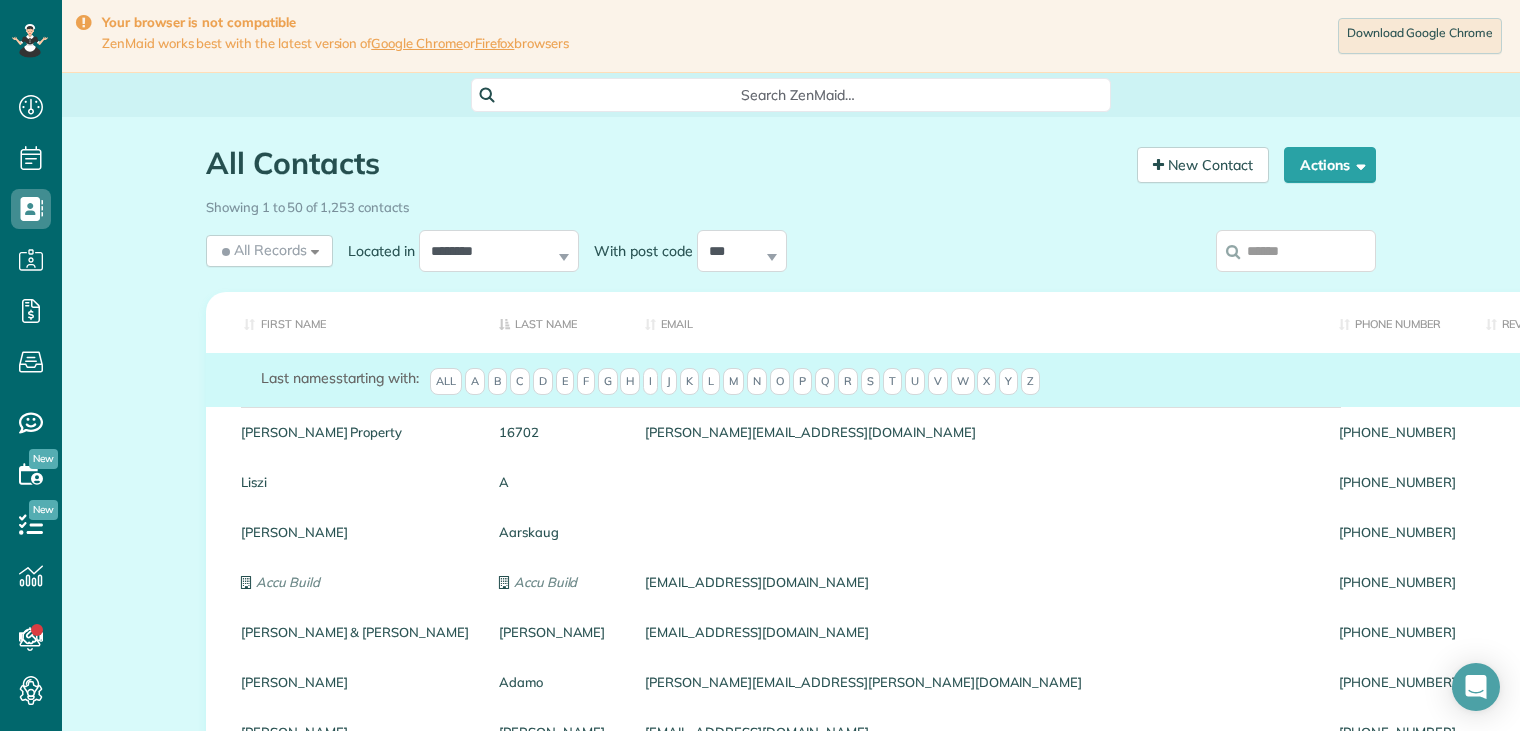 click at bounding box center [1296, 251] 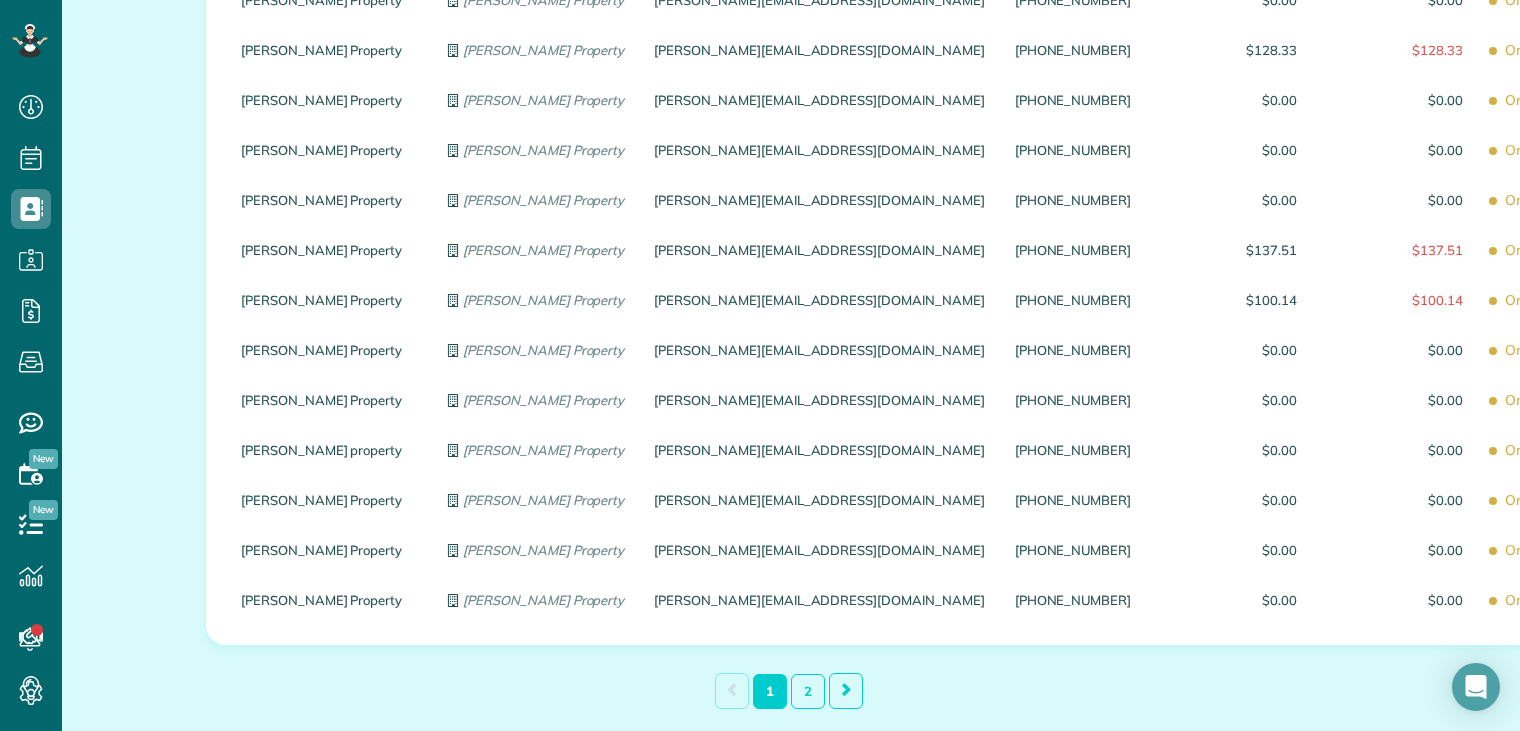 scroll, scrollTop: 2386, scrollLeft: 0, axis: vertical 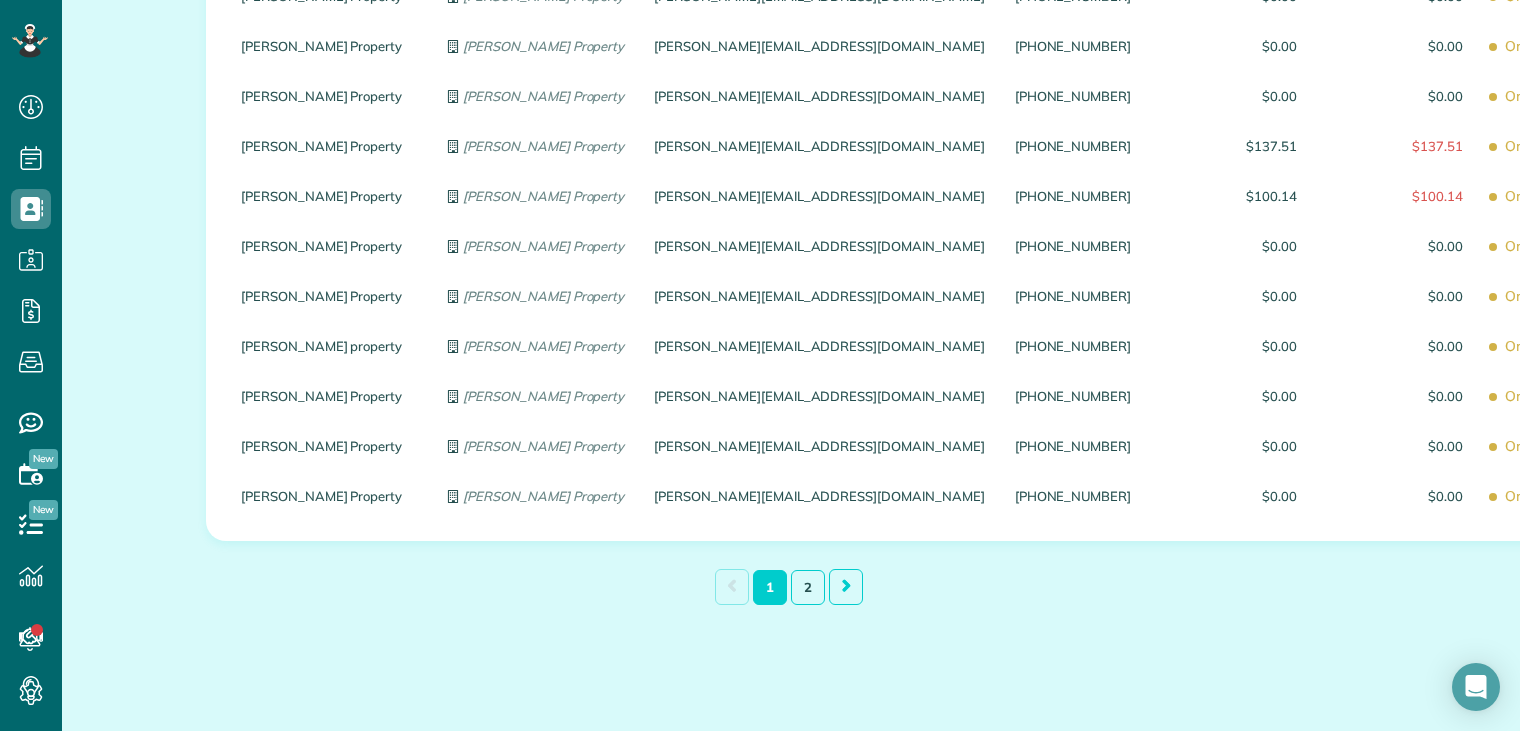 type on "**********" 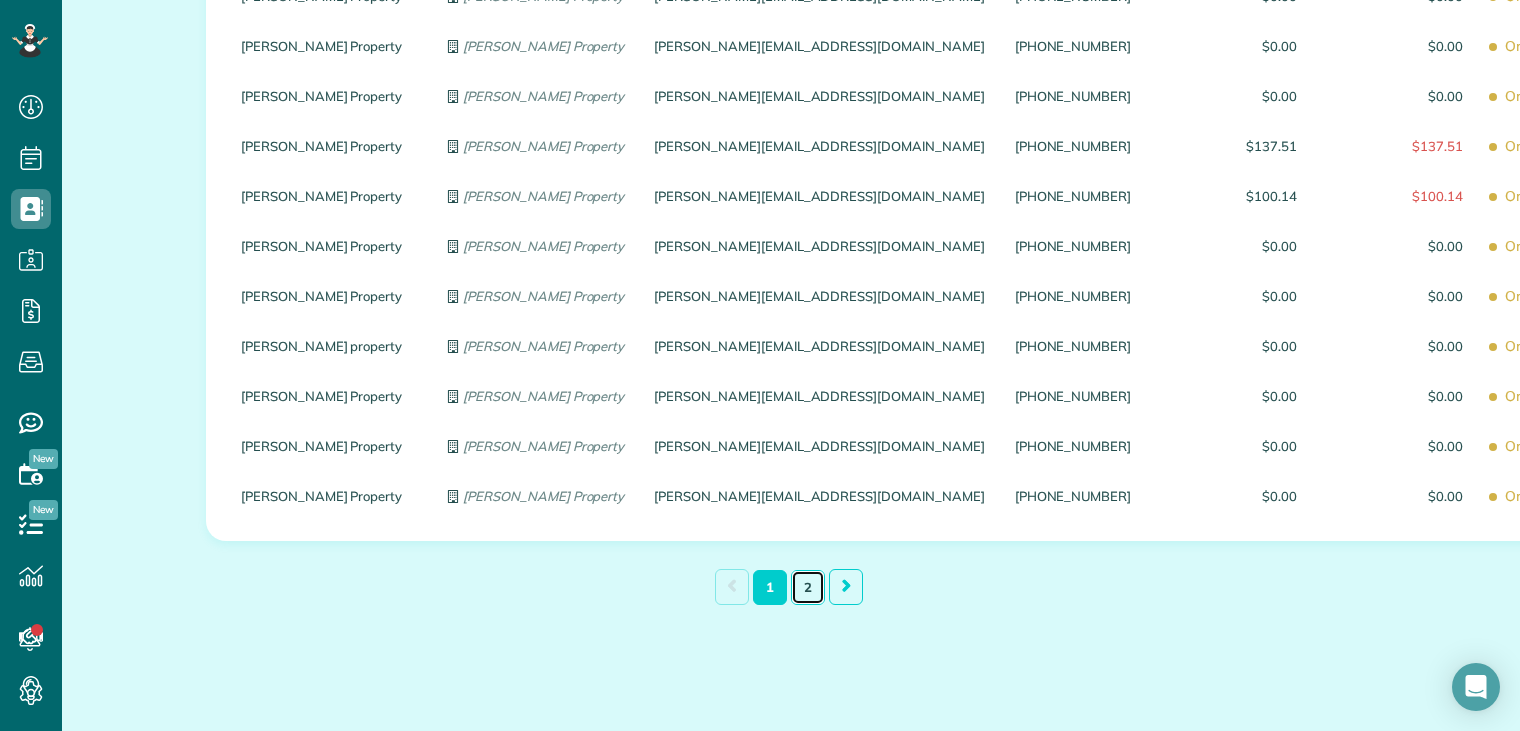click on "2" at bounding box center (808, 587) 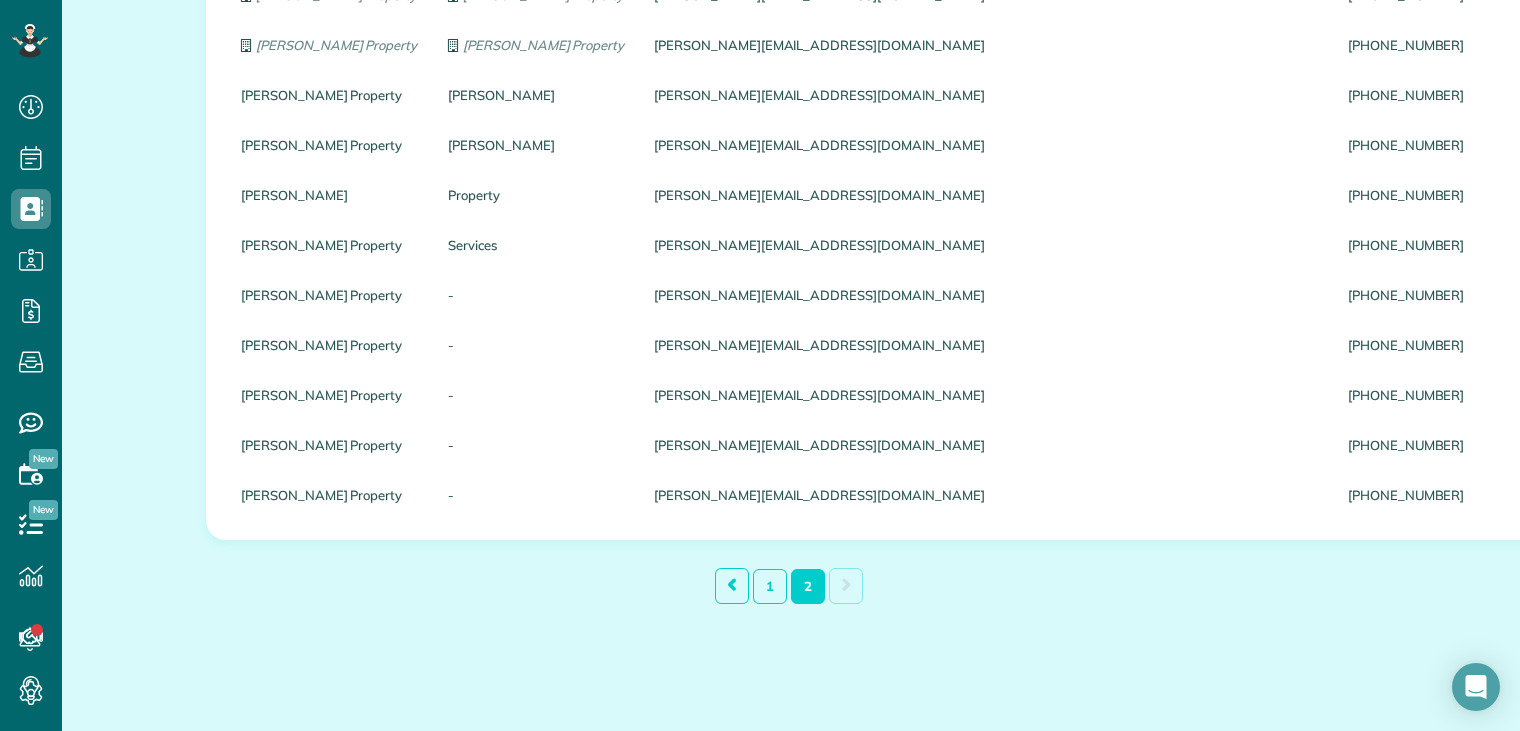 scroll, scrollTop: 1736, scrollLeft: 0, axis: vertical 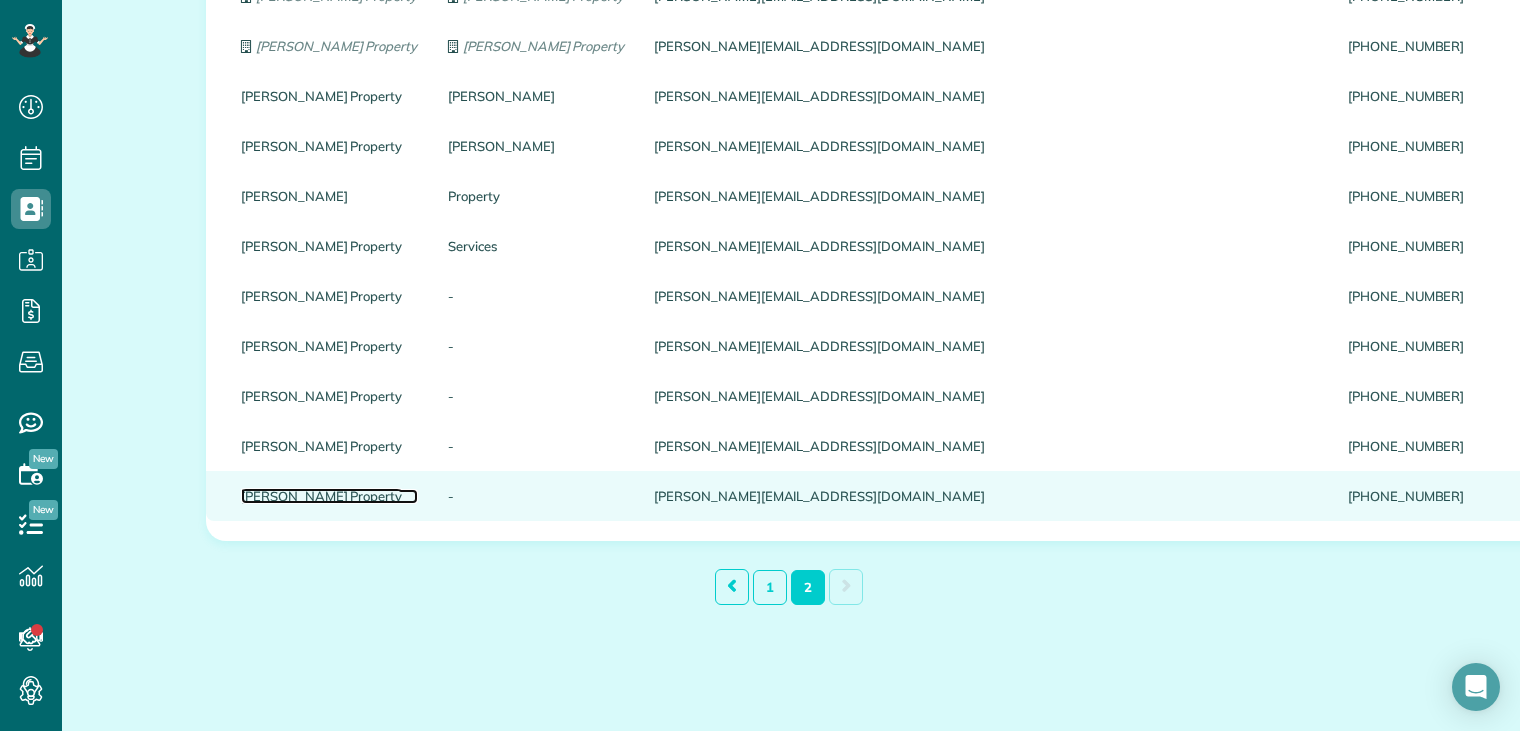 click on "[PERSON_NAME] Property" at bounding box center (329, 496) 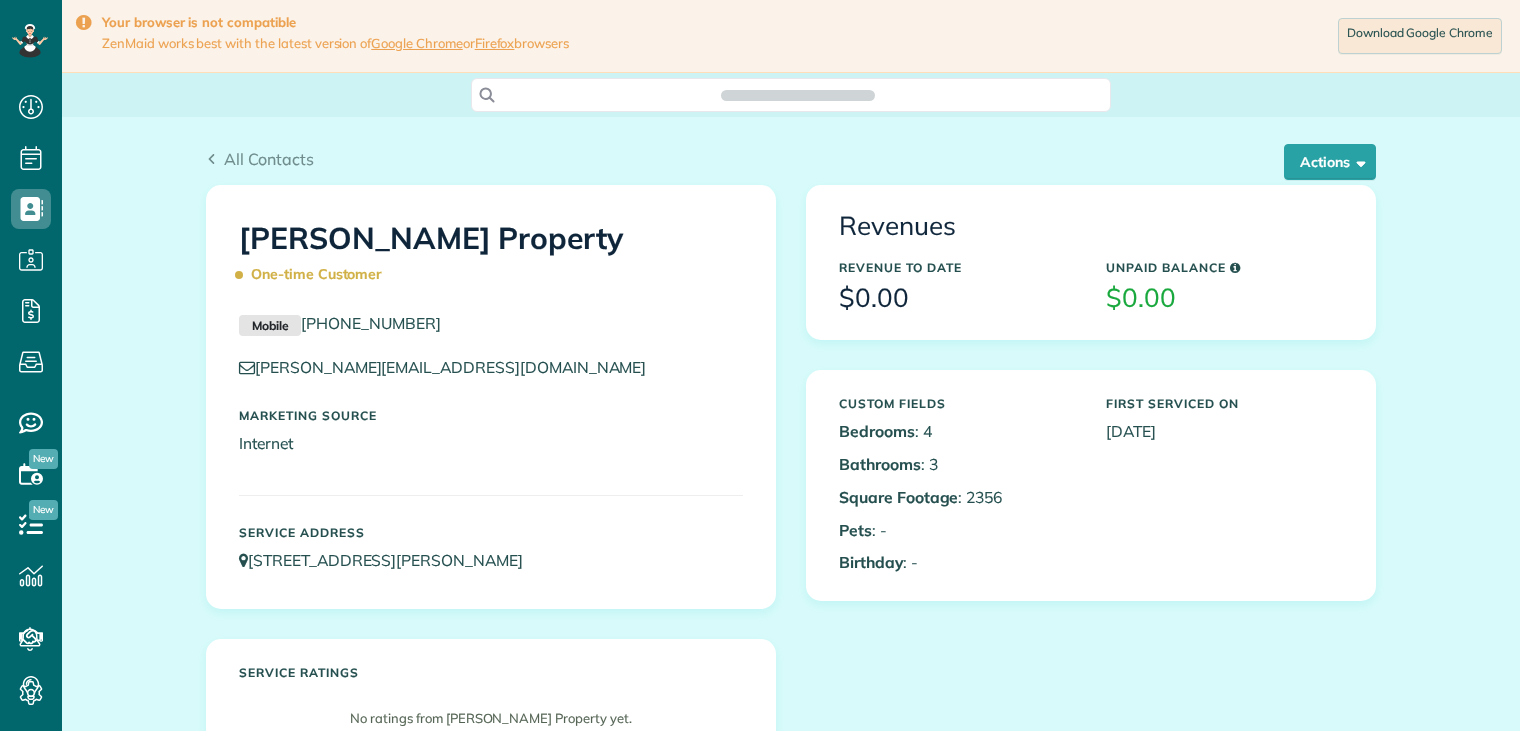 scroll, scrollTop: 0, scrollLeft: 0, axis: both 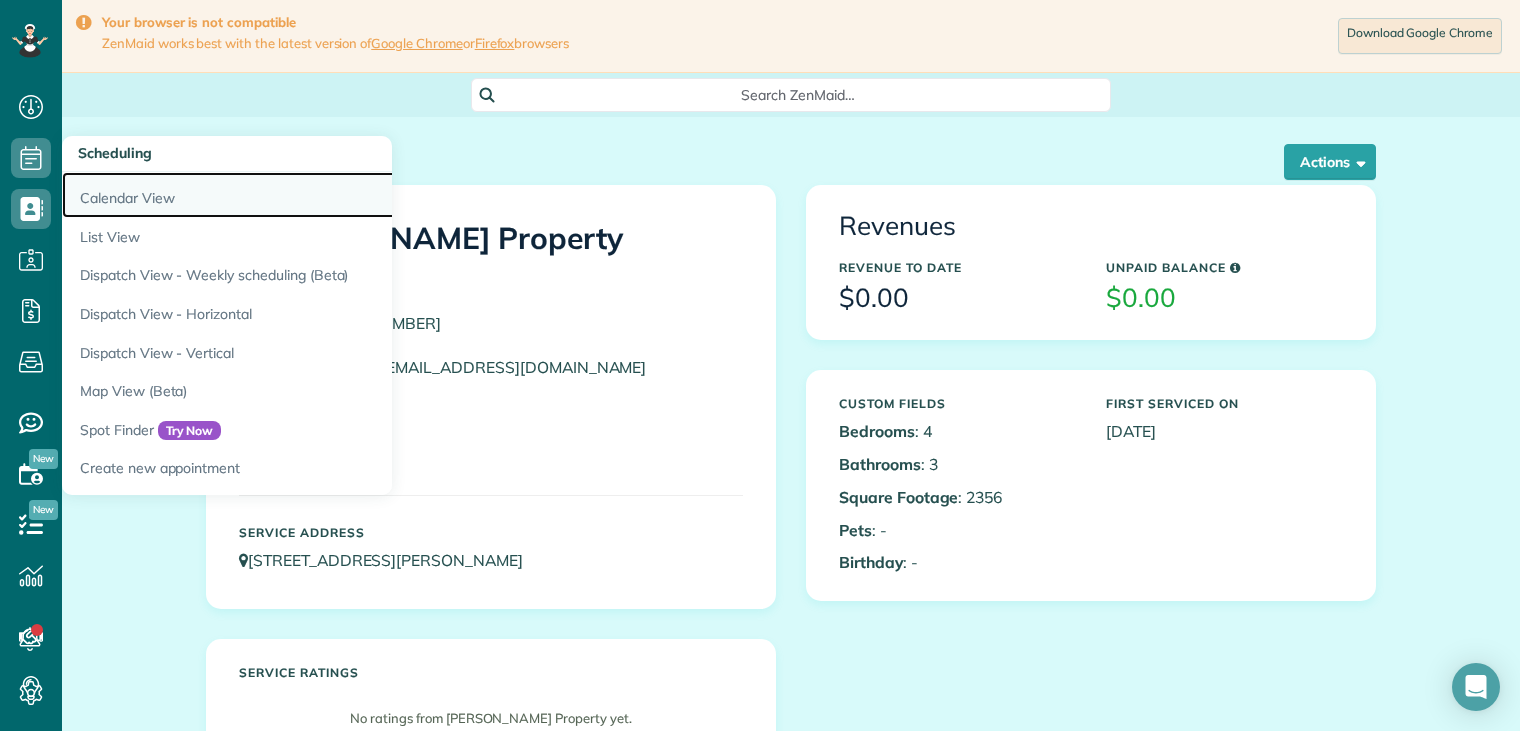 click on "Calendar View" at bounding box center [312, 195] 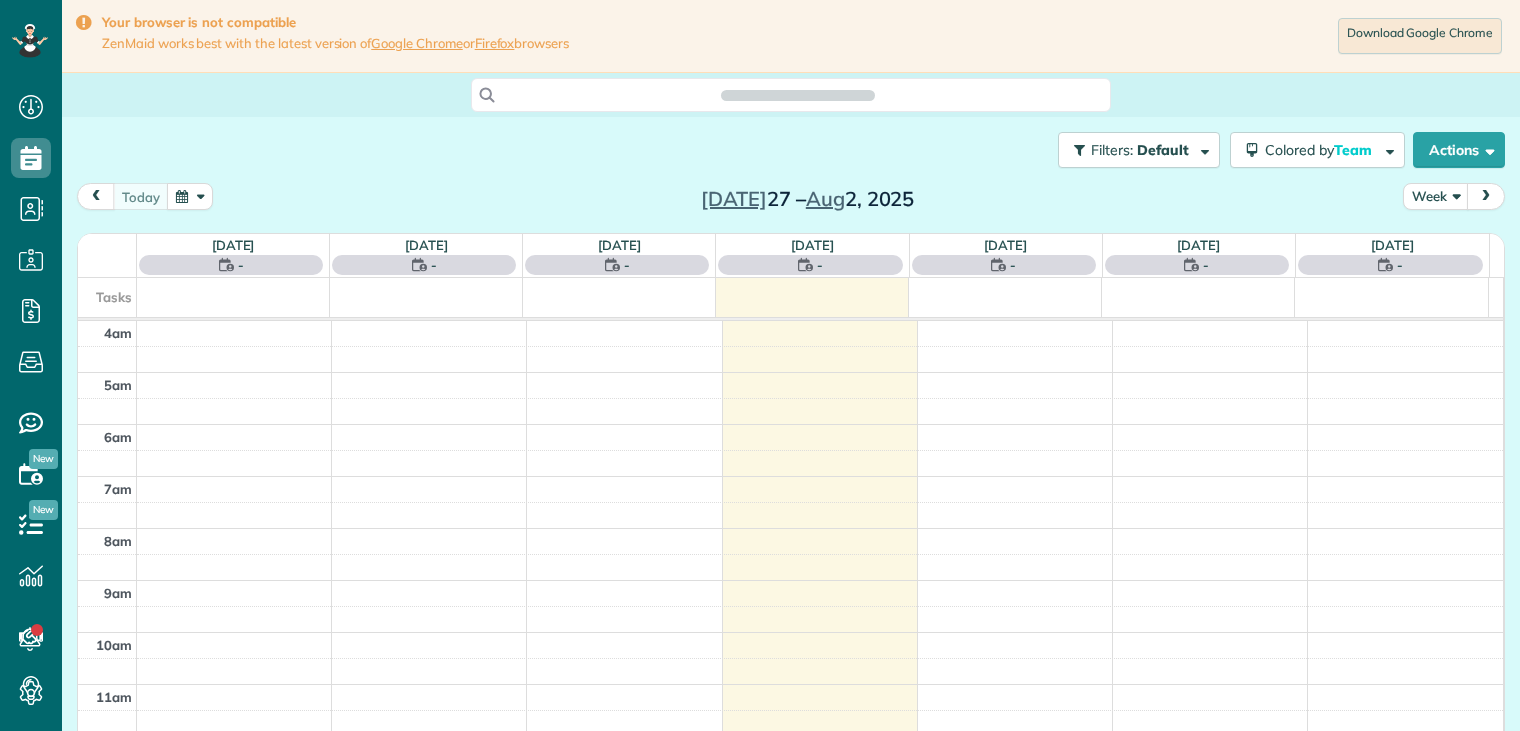 scroll, scrollTop: 0, scrollLeft: 0, axis: both 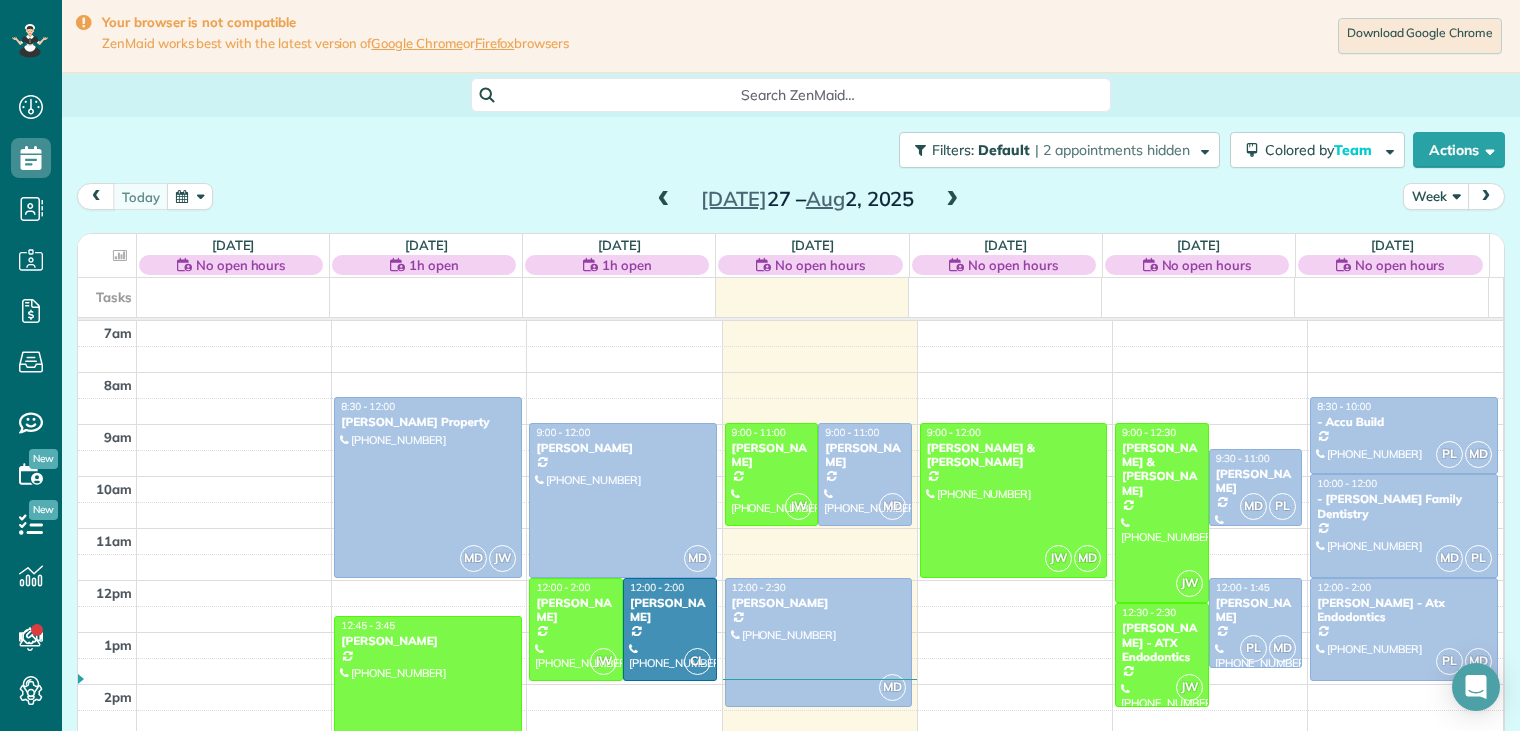 click on "Week" at bounding box center [1436, 196] 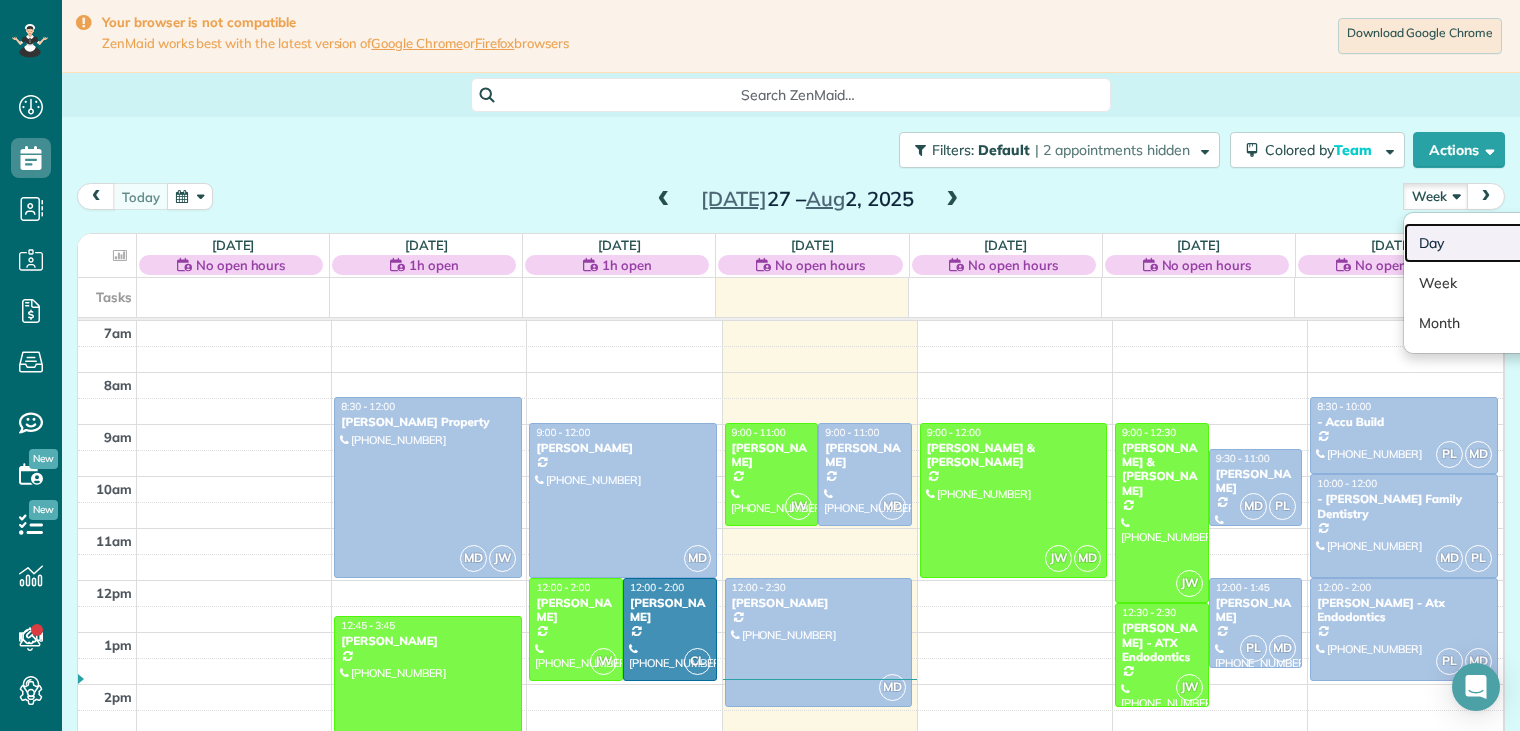 click on "Day" at bounding box center [1483, 243] 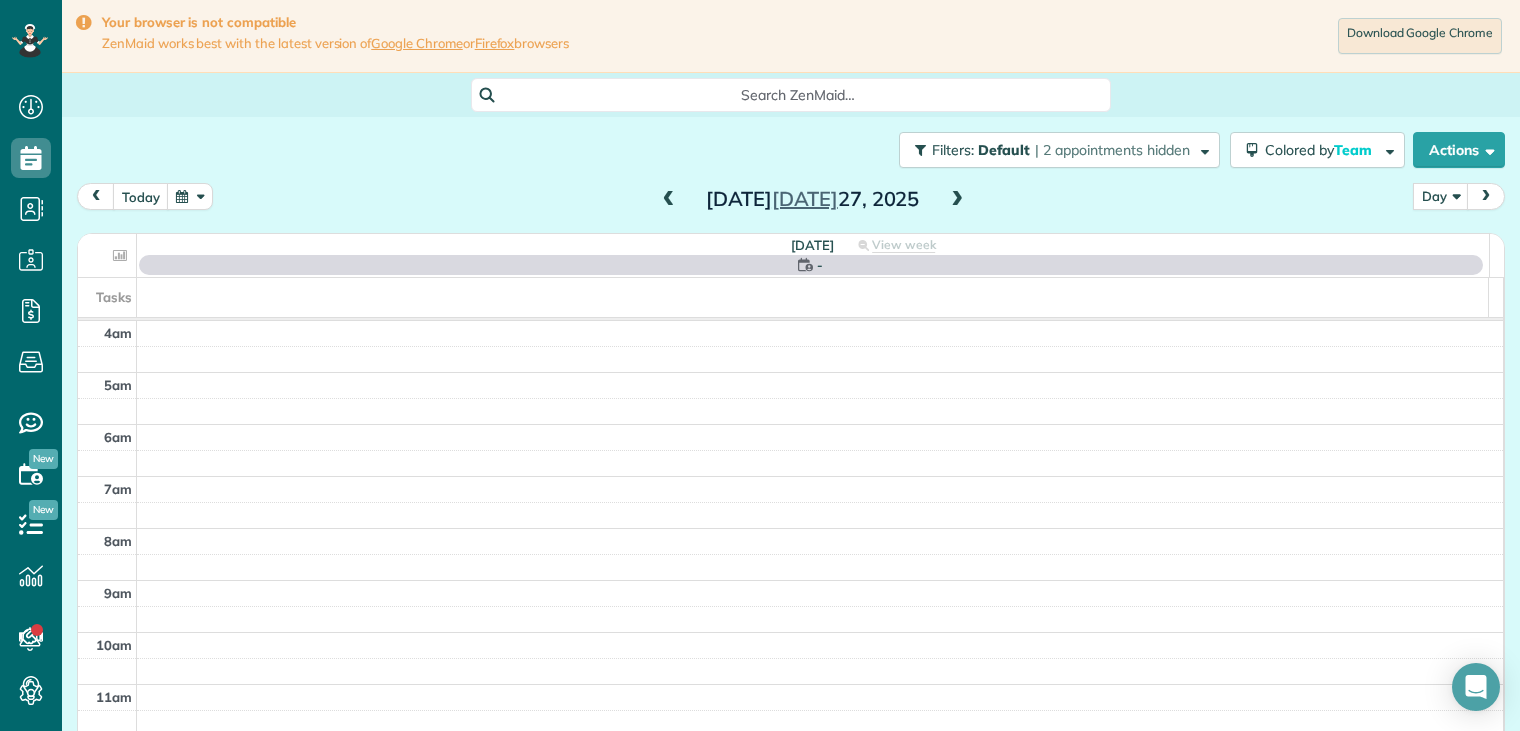 scroll, scrollTop: 156, scrollLeft: 0, axis: vertical 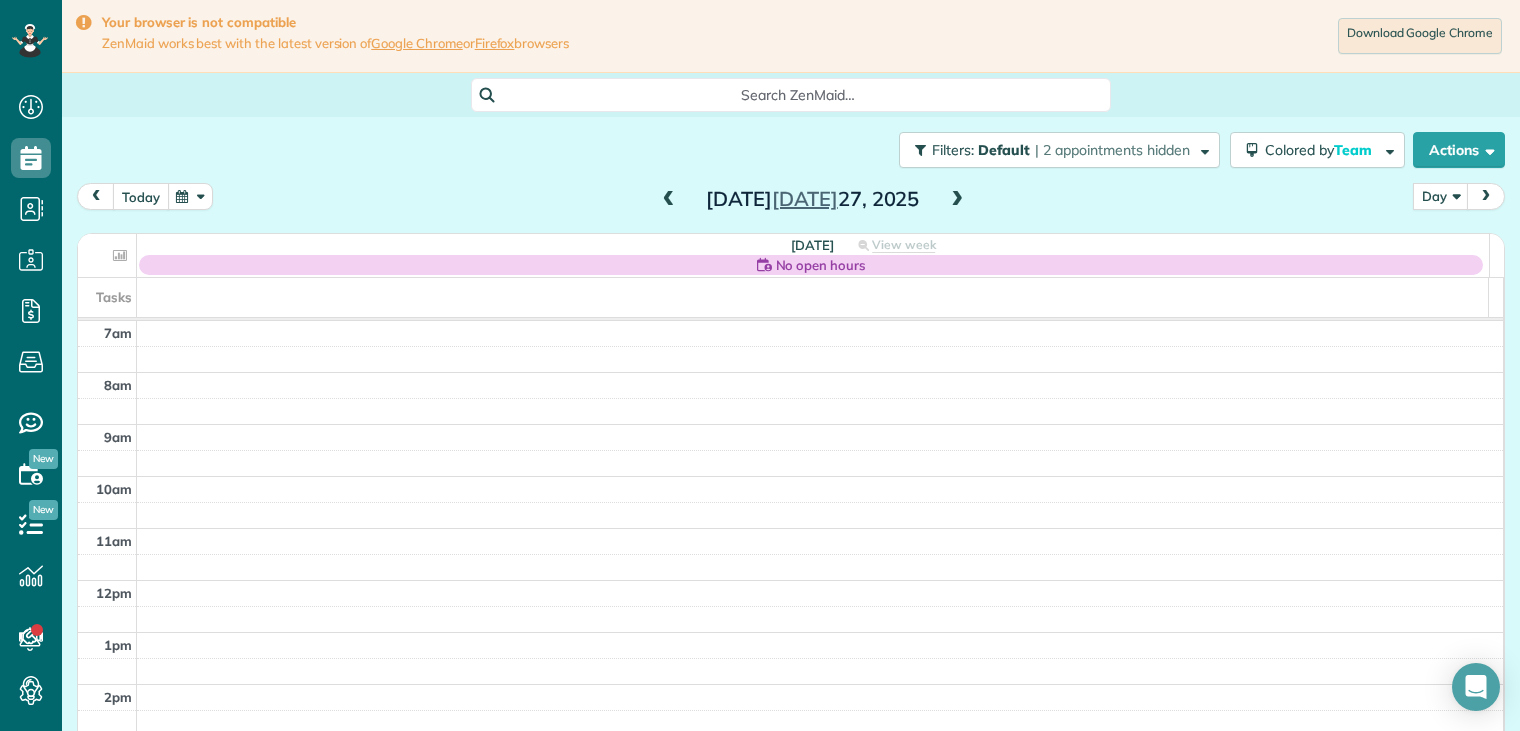 click on "today" at bounding box center (141, 196) 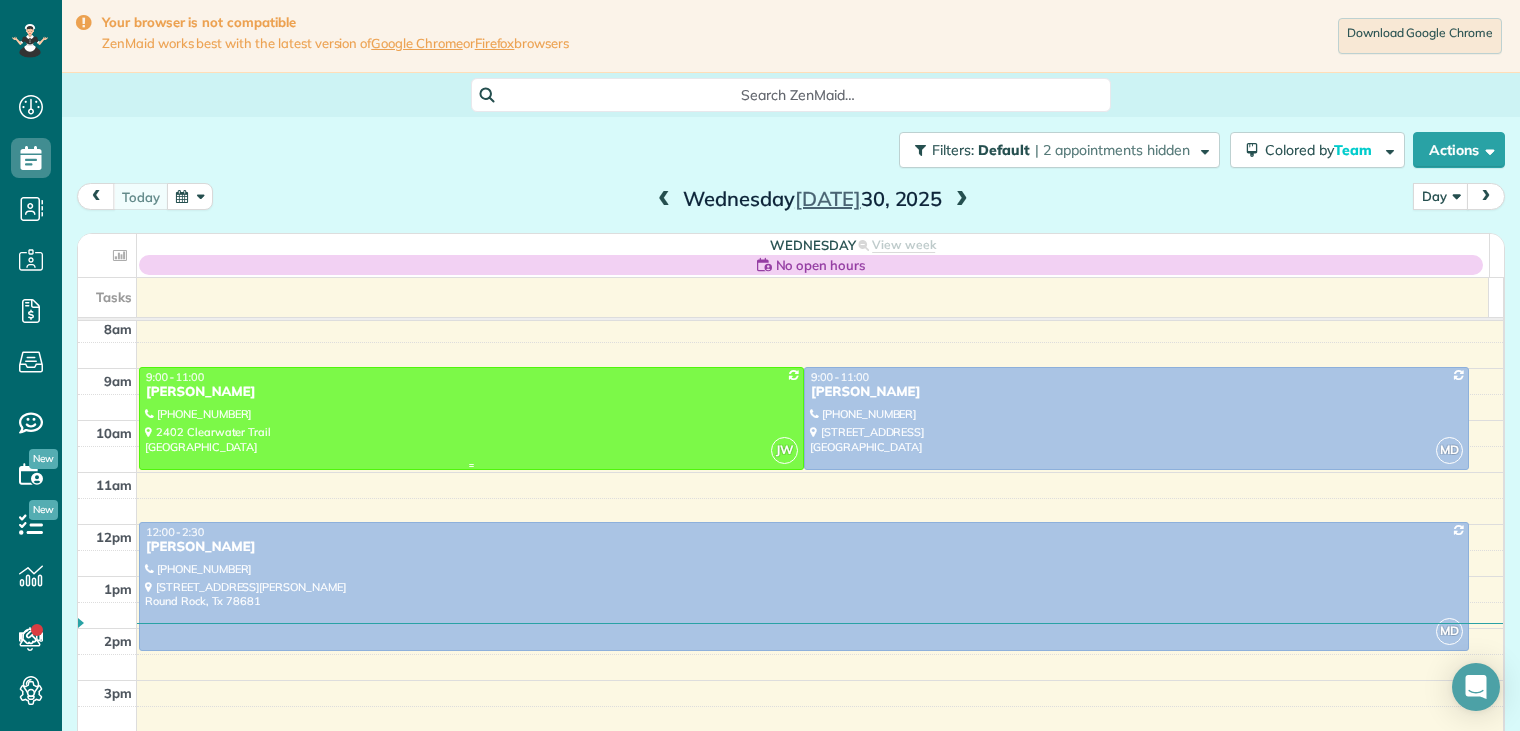 scroll, scrollTop: 112, scrollLeft: 0, axis: vertical 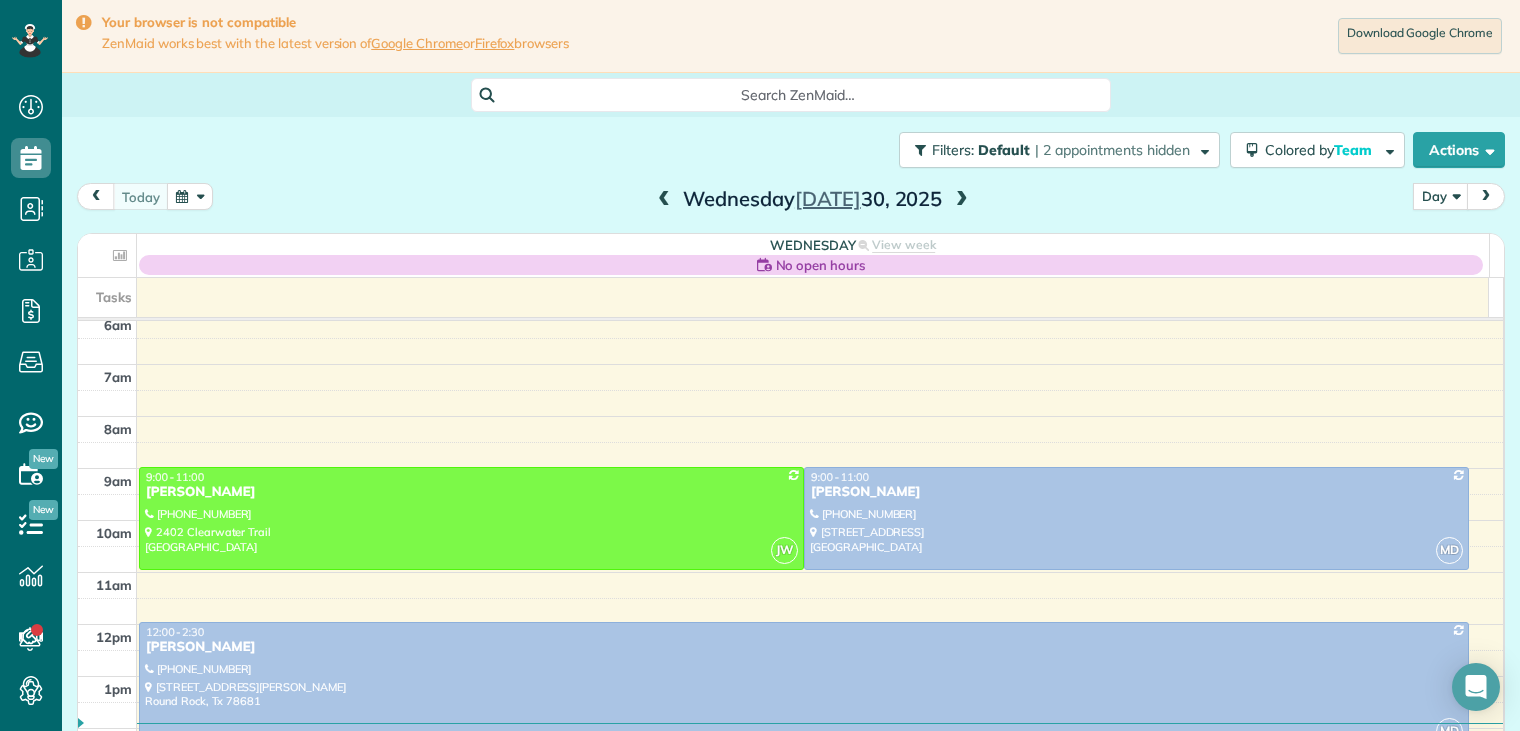 click at bounding box center [962, 200] 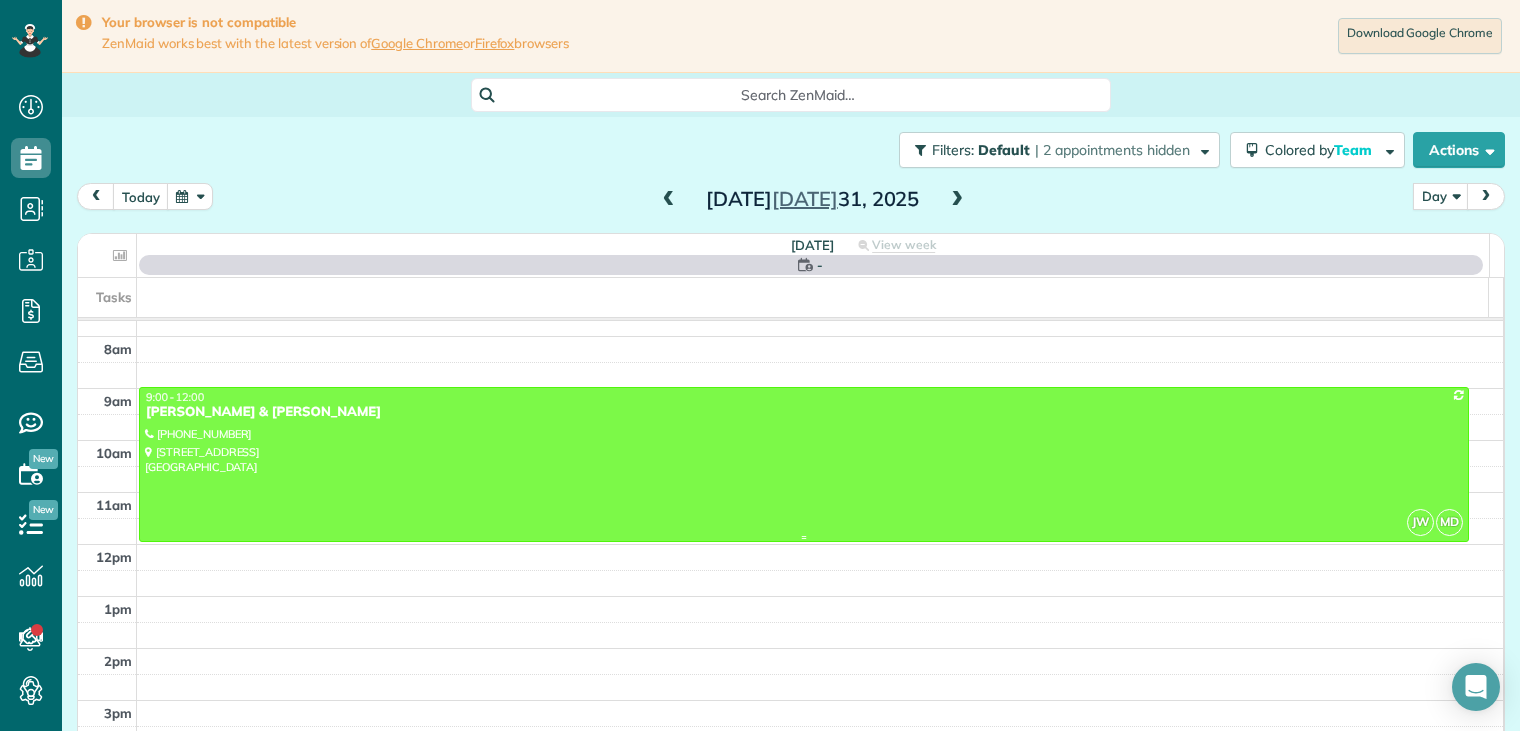 scroll, scrollTop: 212, scrollLeft: 0, axis: vertical 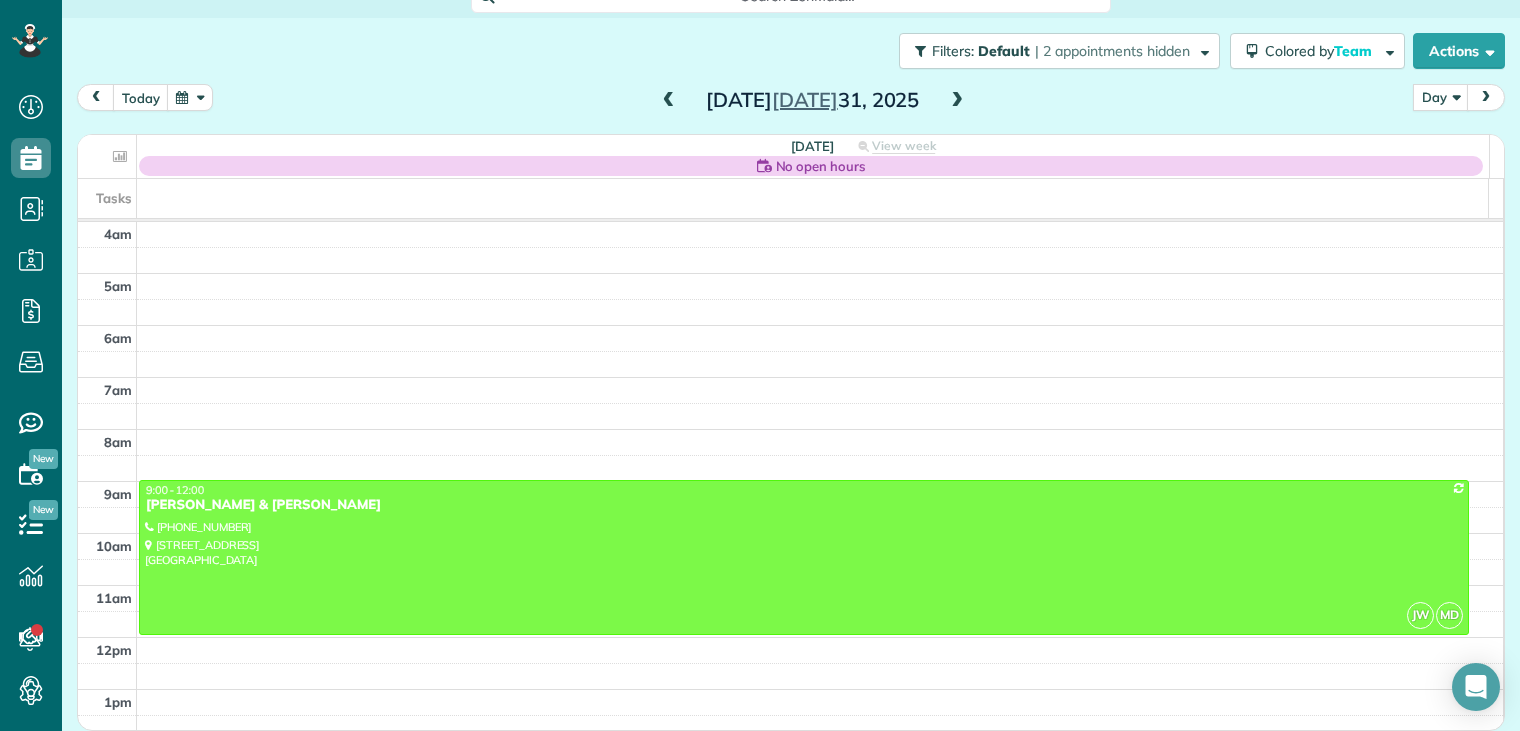 click at bounding box center (957, 101) 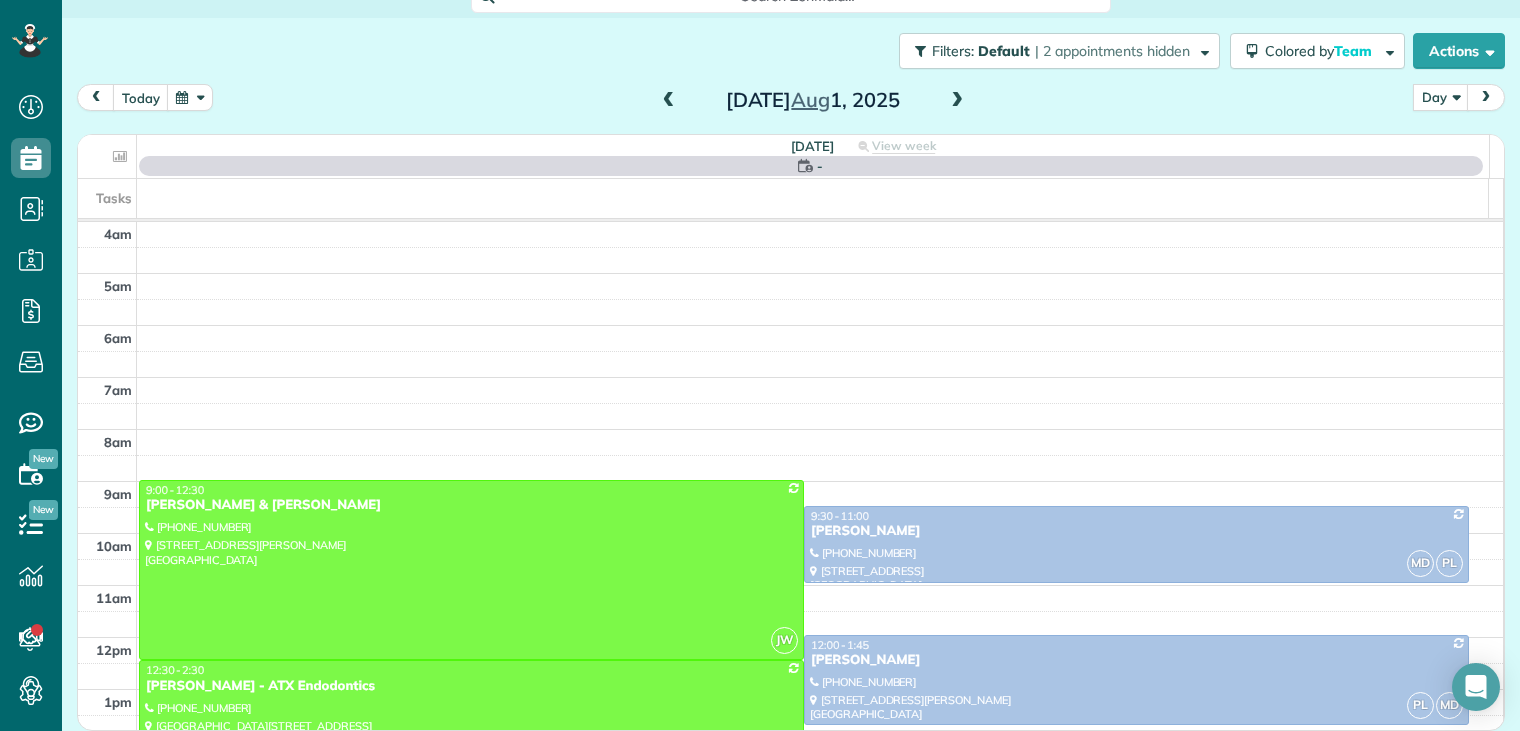 scroll, scrollTop: 156, scrollLeft: 0, axis: vertical 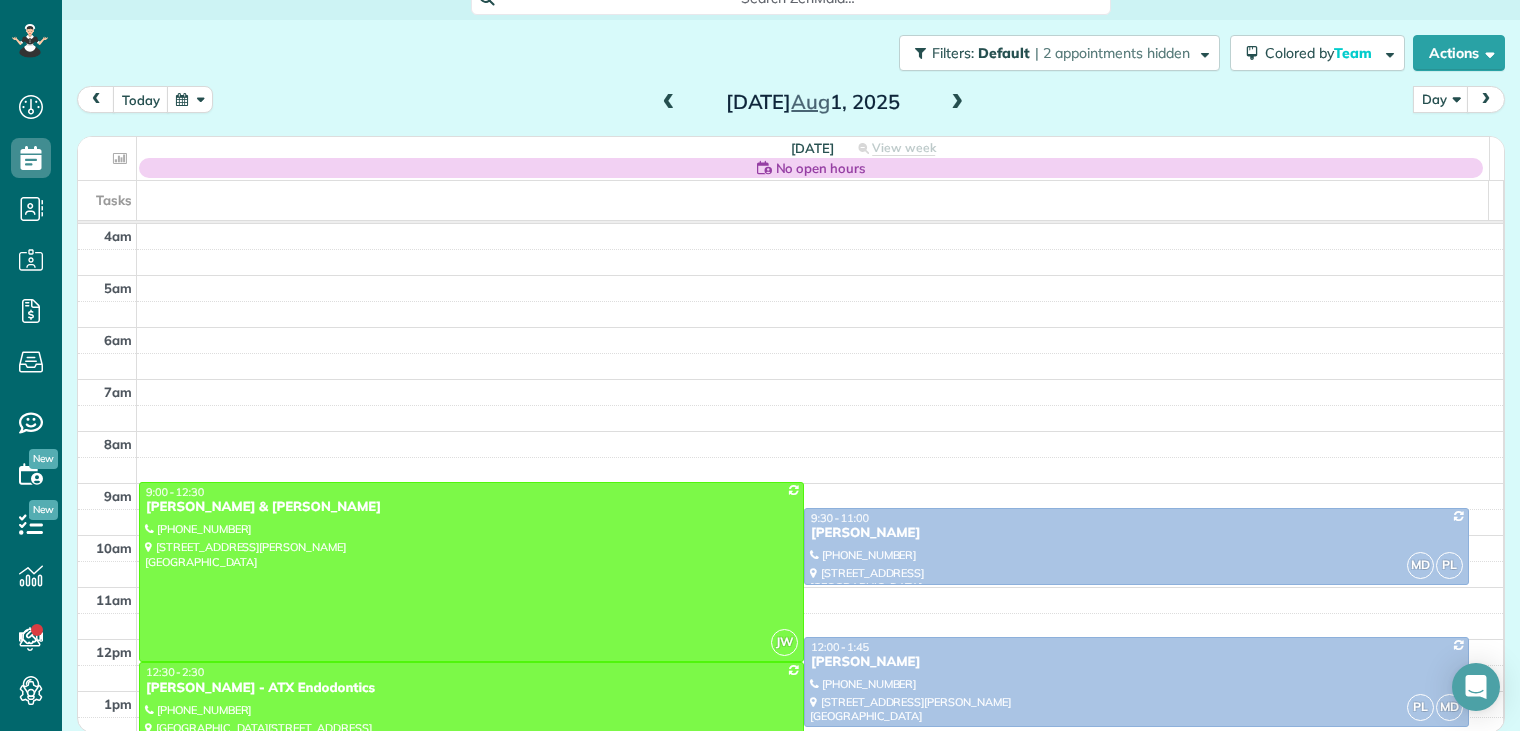 click at bounding box center (669, 103) 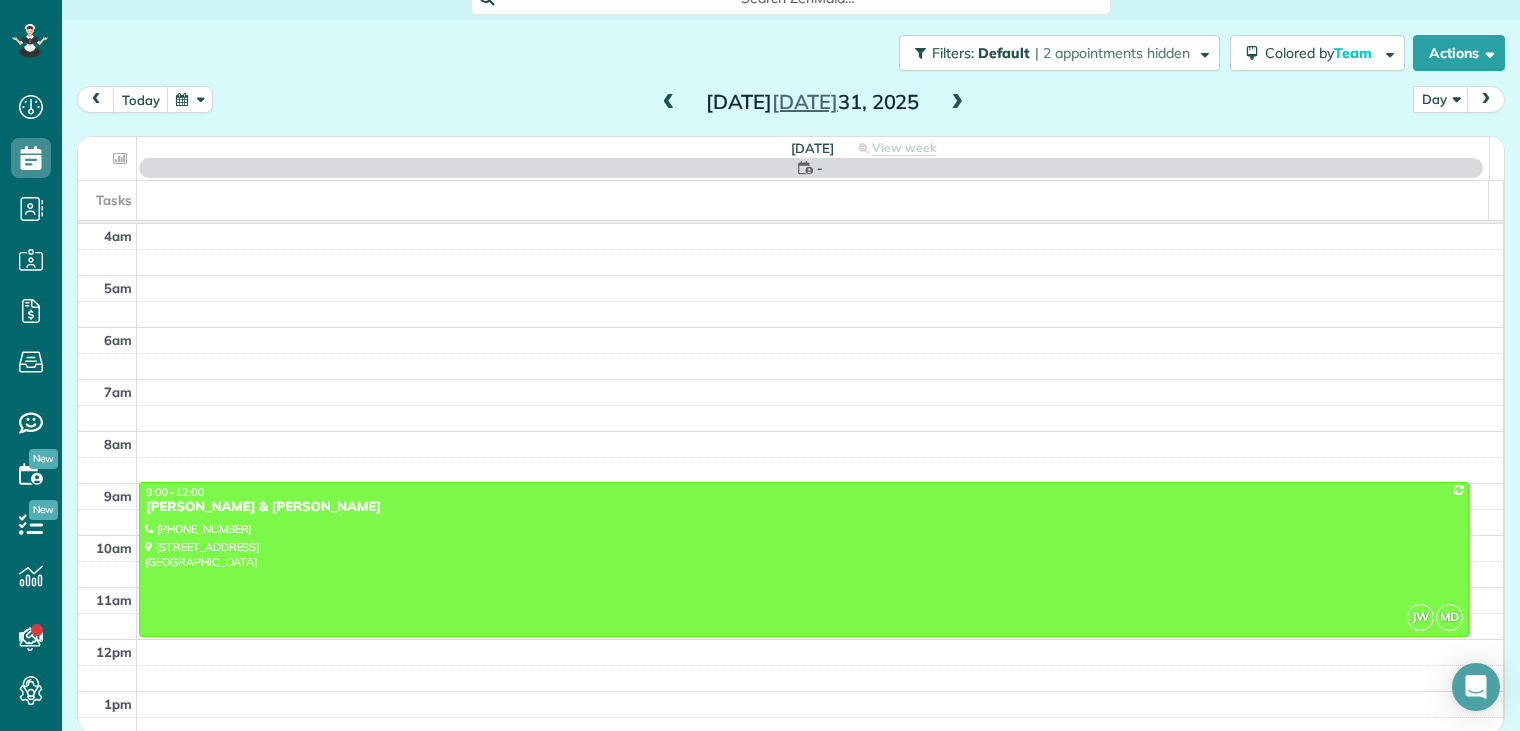 scroll, scrollTop: 156, scrollLeft: 0, axis: vertical 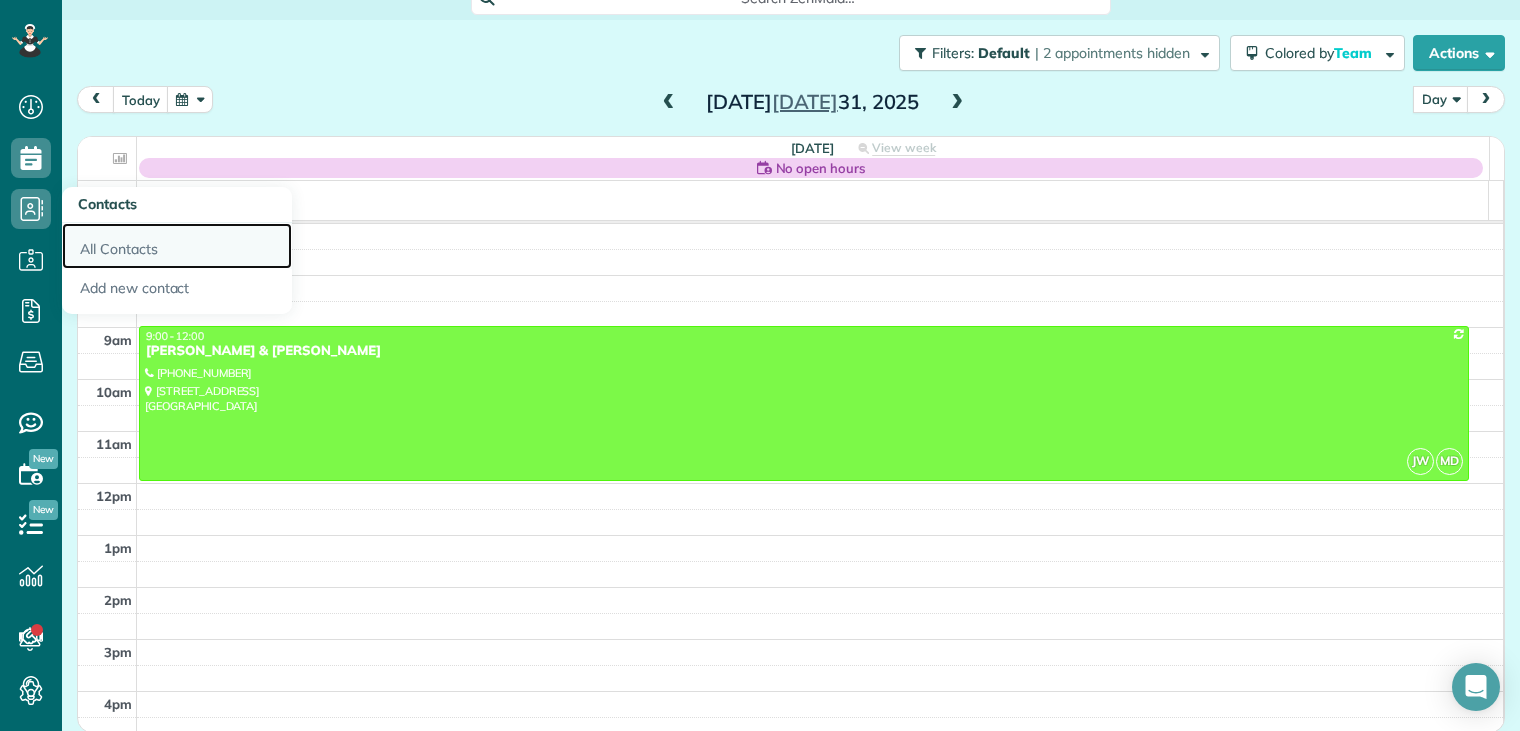 click on "All Contacts" at bounding box center [177, 246] 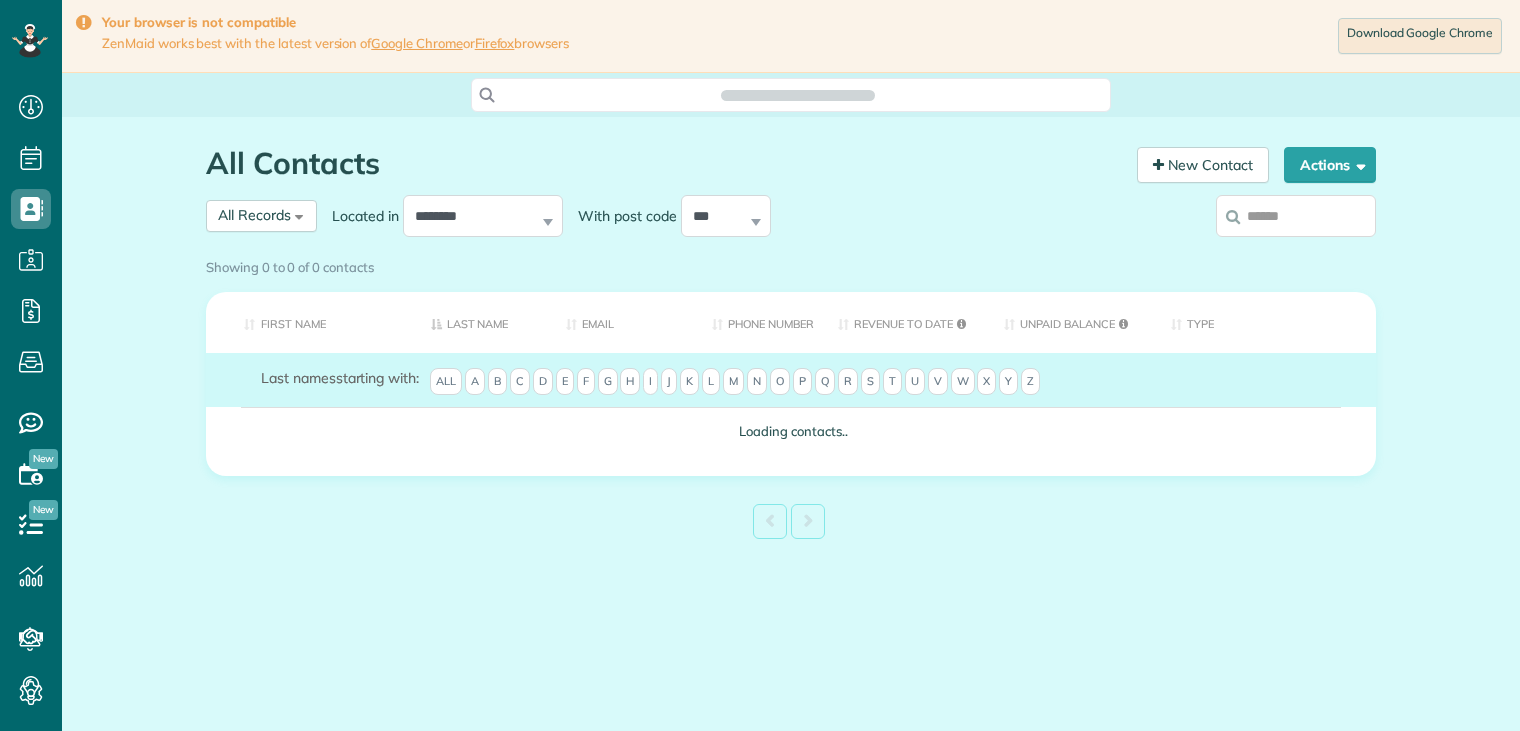 scroll, scrollTop: 0, scrollLeft: 0, axis: both 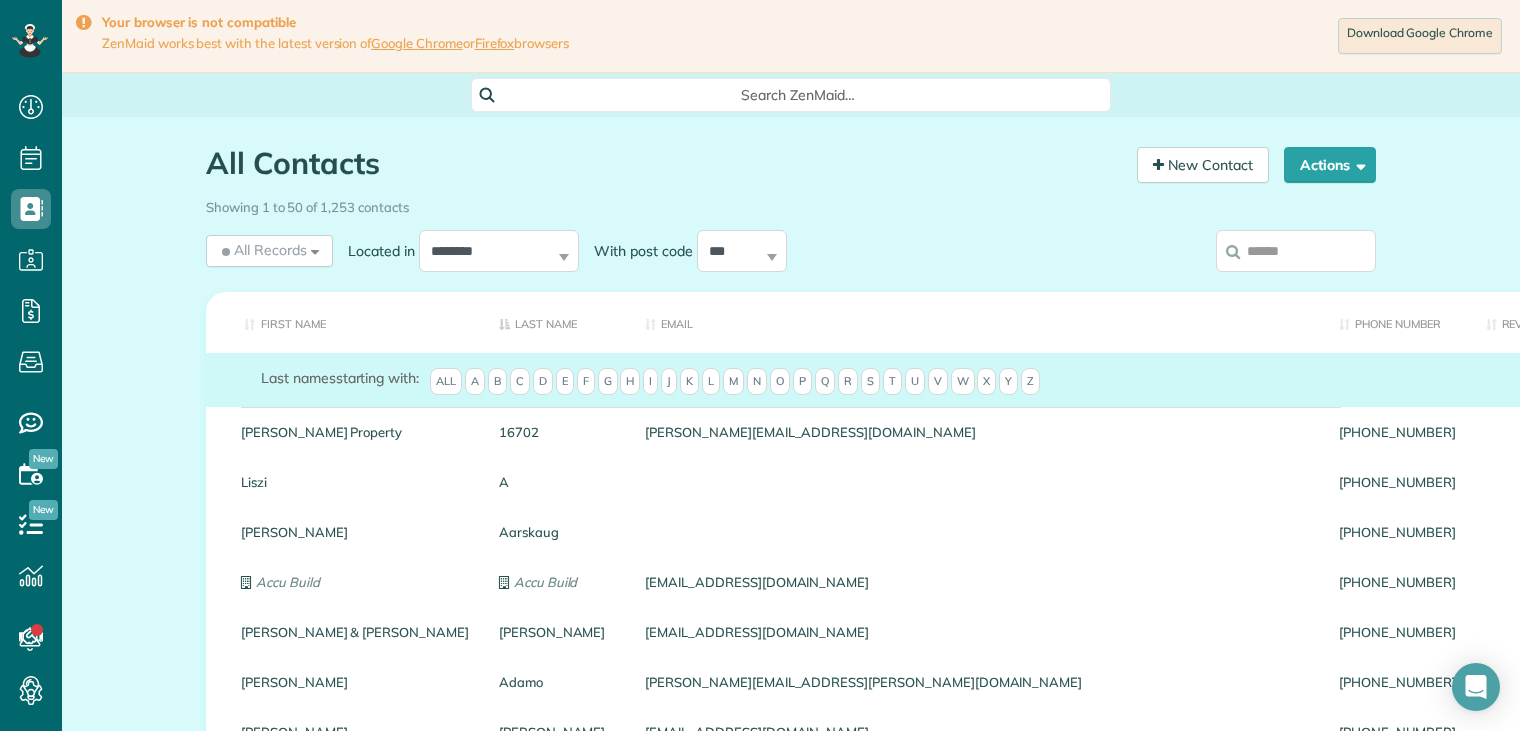 click at bounding box center (1296, 251) 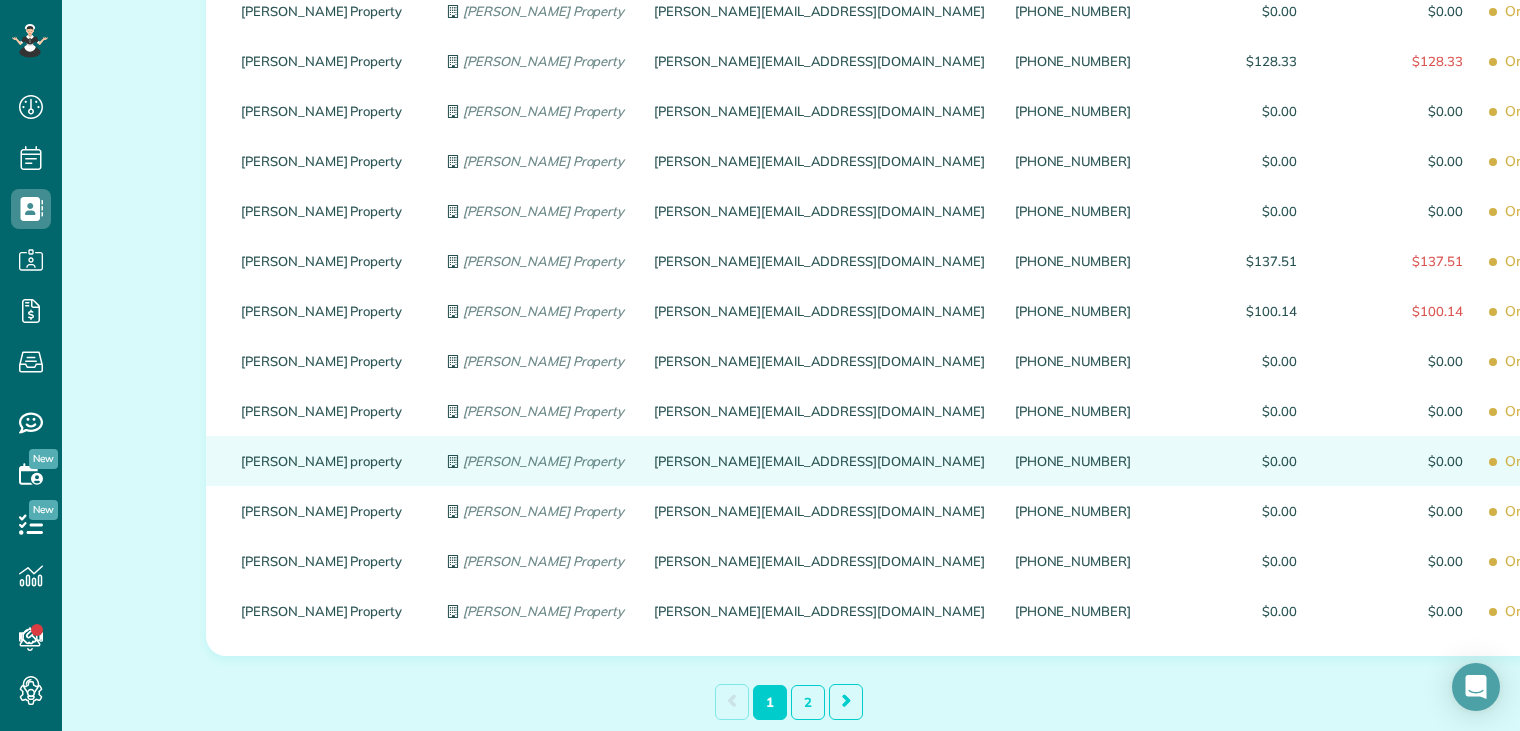 scroll, scrollTop: 2386, scrollLeft: 0, axis: vertical 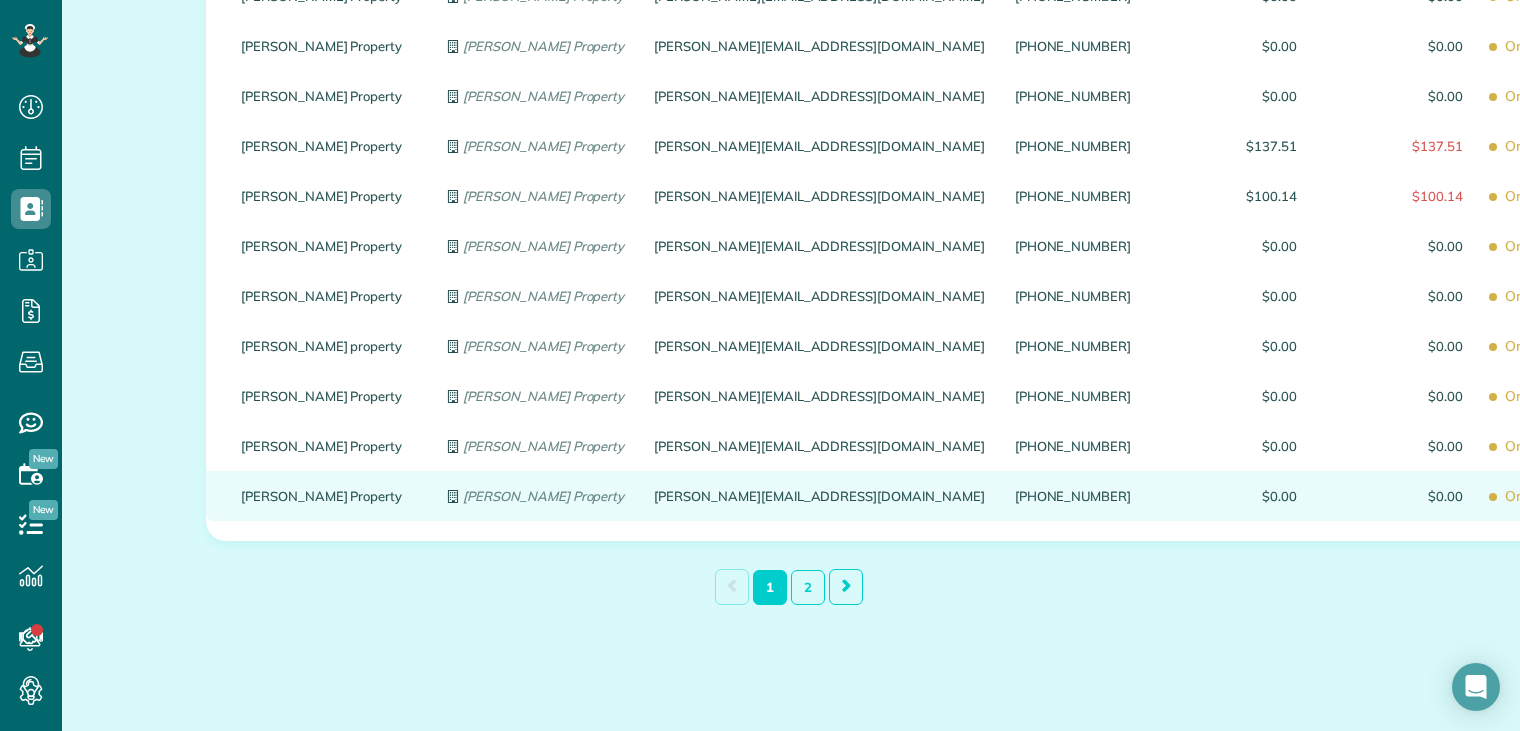 type on "**********" 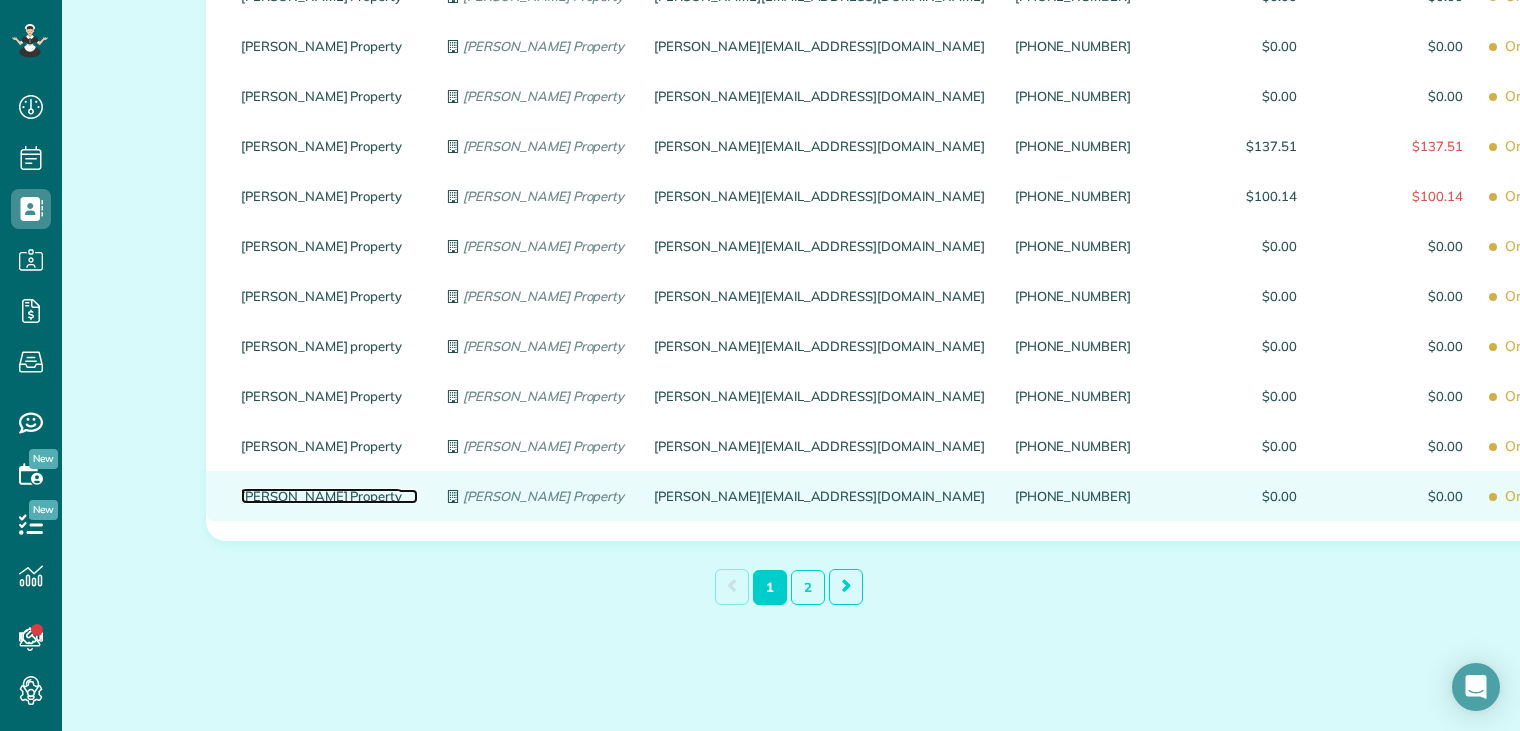 click on "guerin Property" at bounding box center [329, 496] 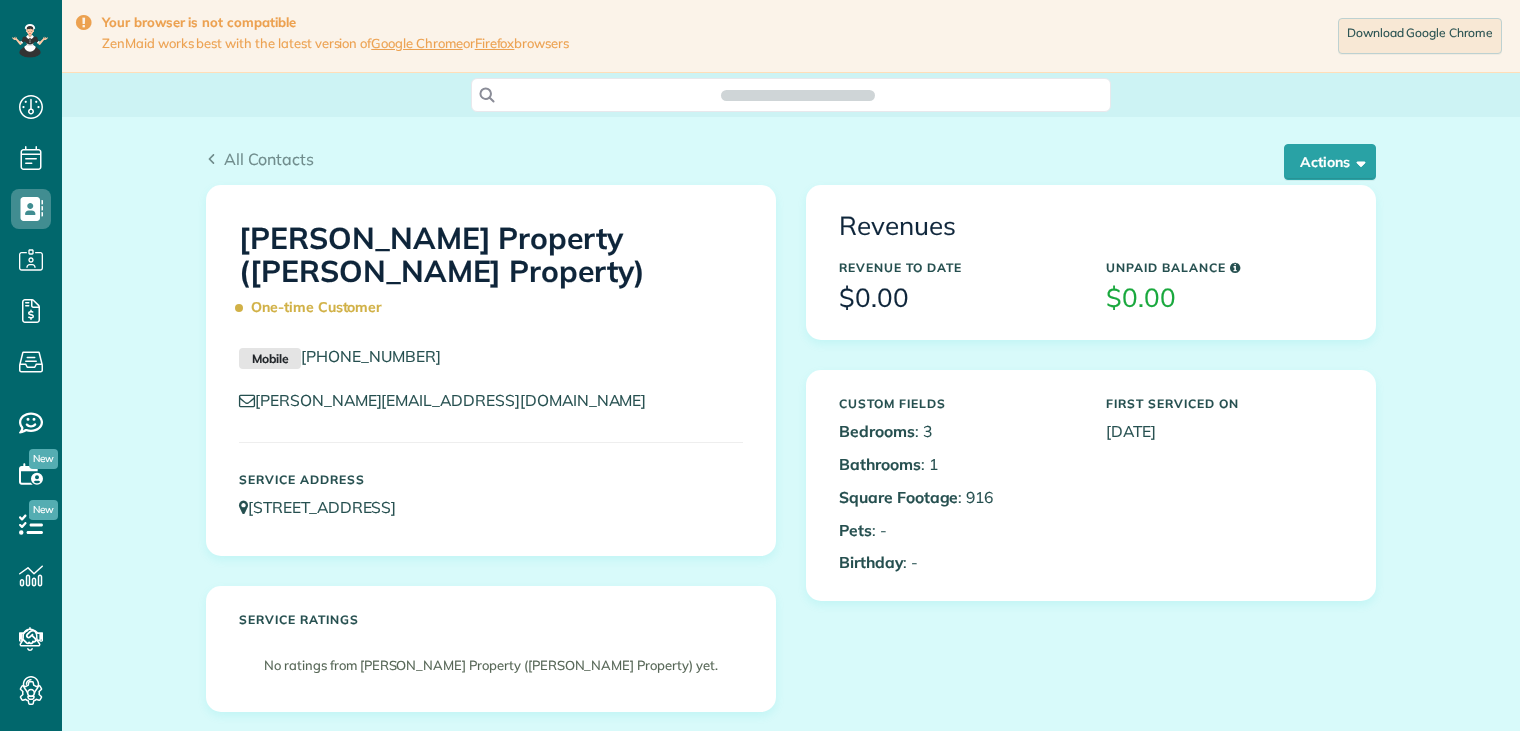 scroll, scrollTop: 0, scrollLeft: 0, axis: both 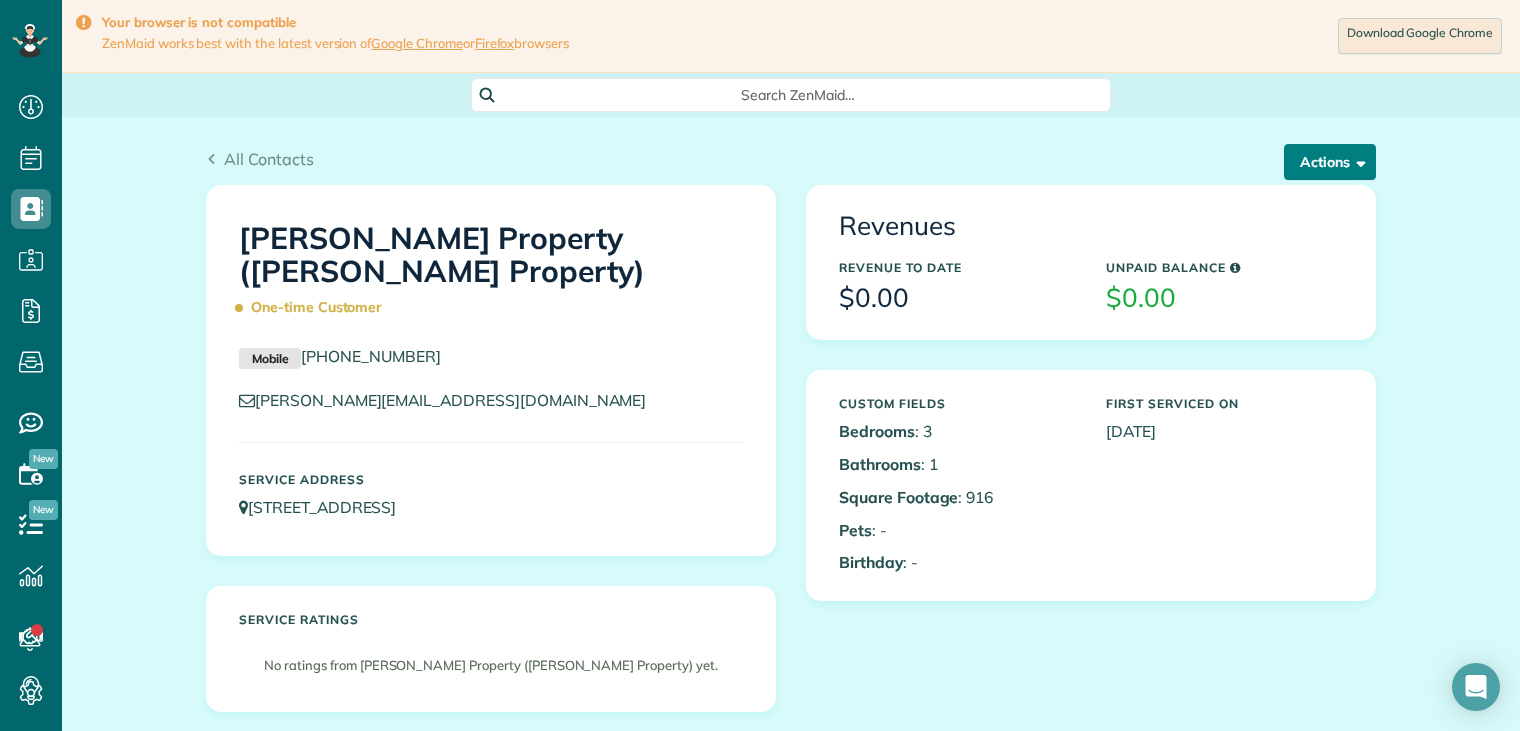 click on "Actions" at bounding box center (1330, 162) 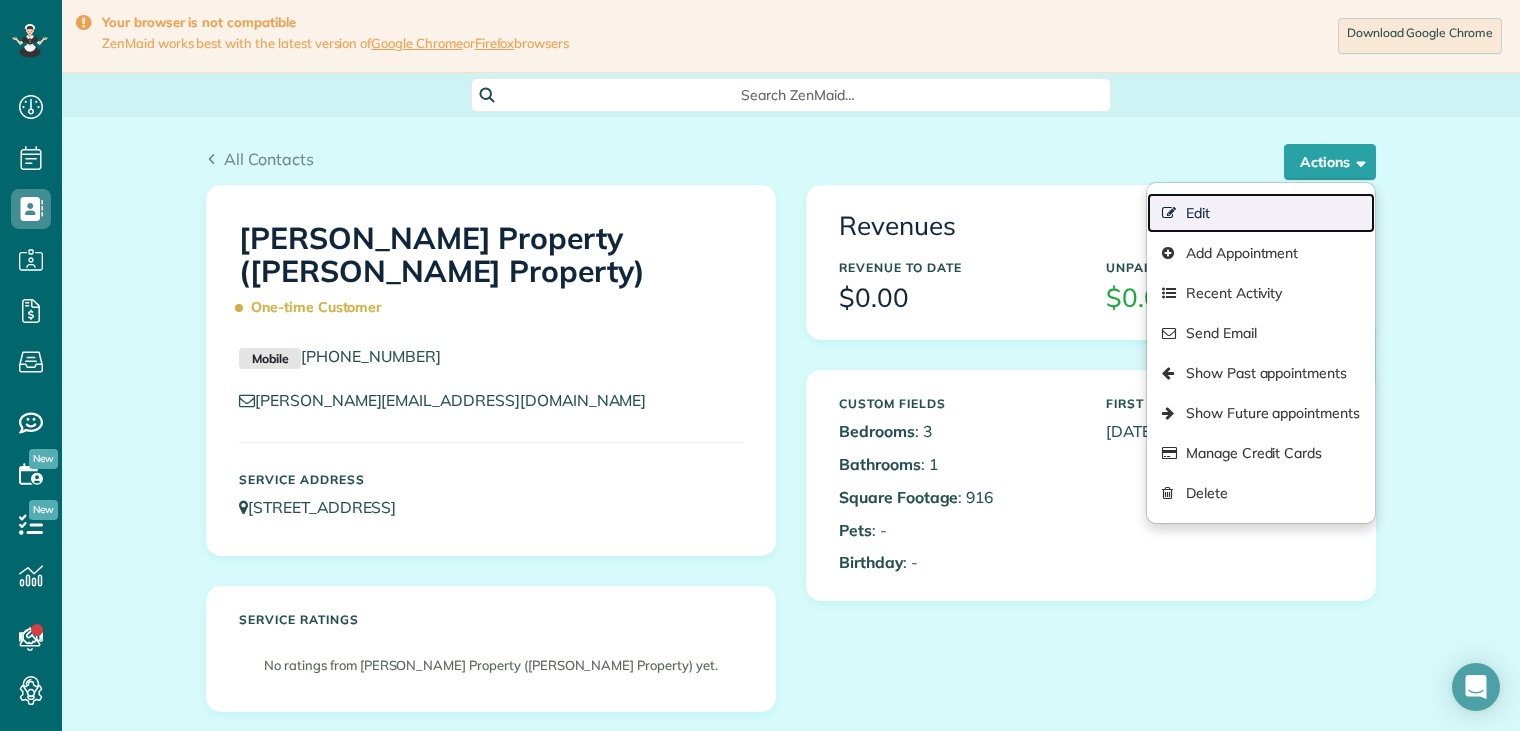 click on "Edit" at bounding box center (1261, 213) 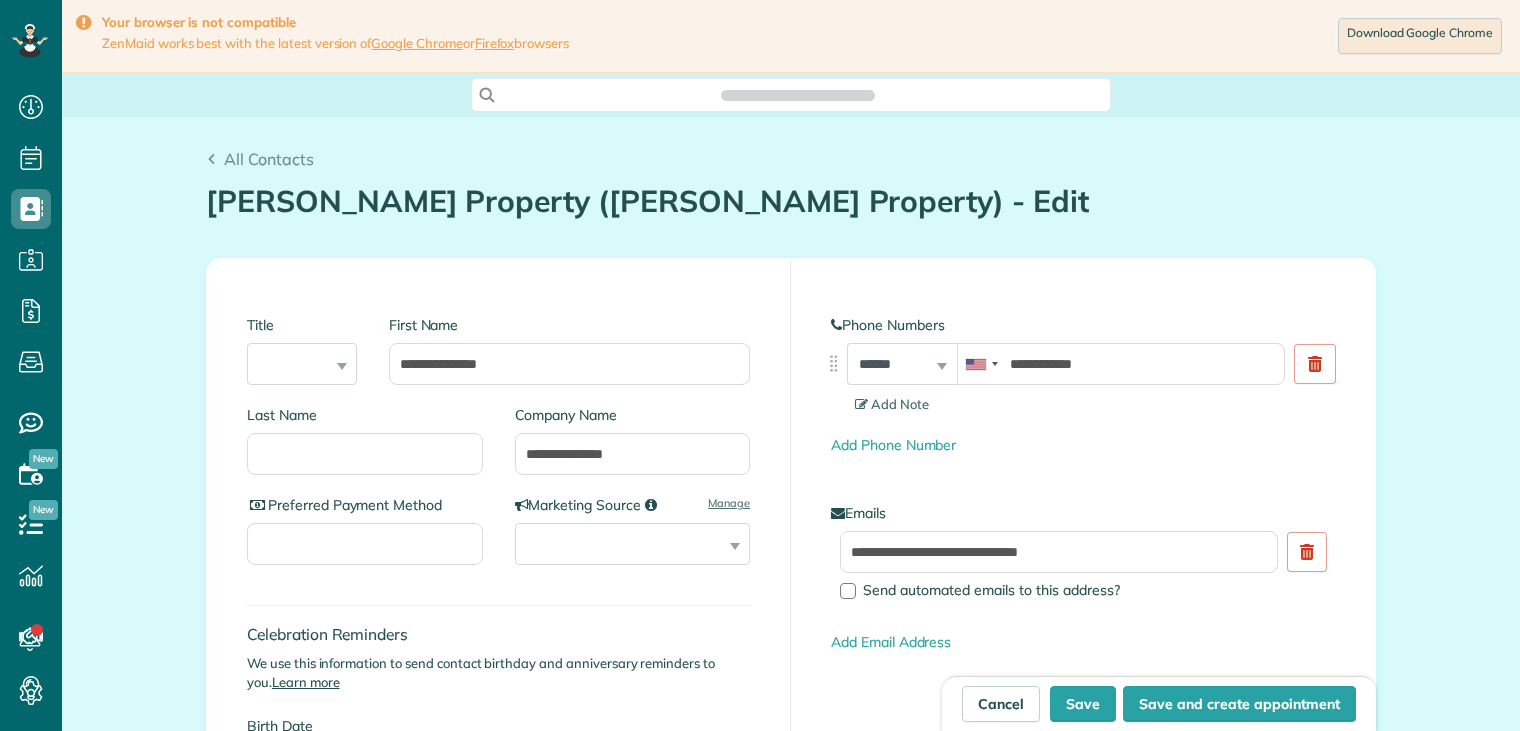 scroll, scrollTop: 0, scrollLeft: 0, axis: both 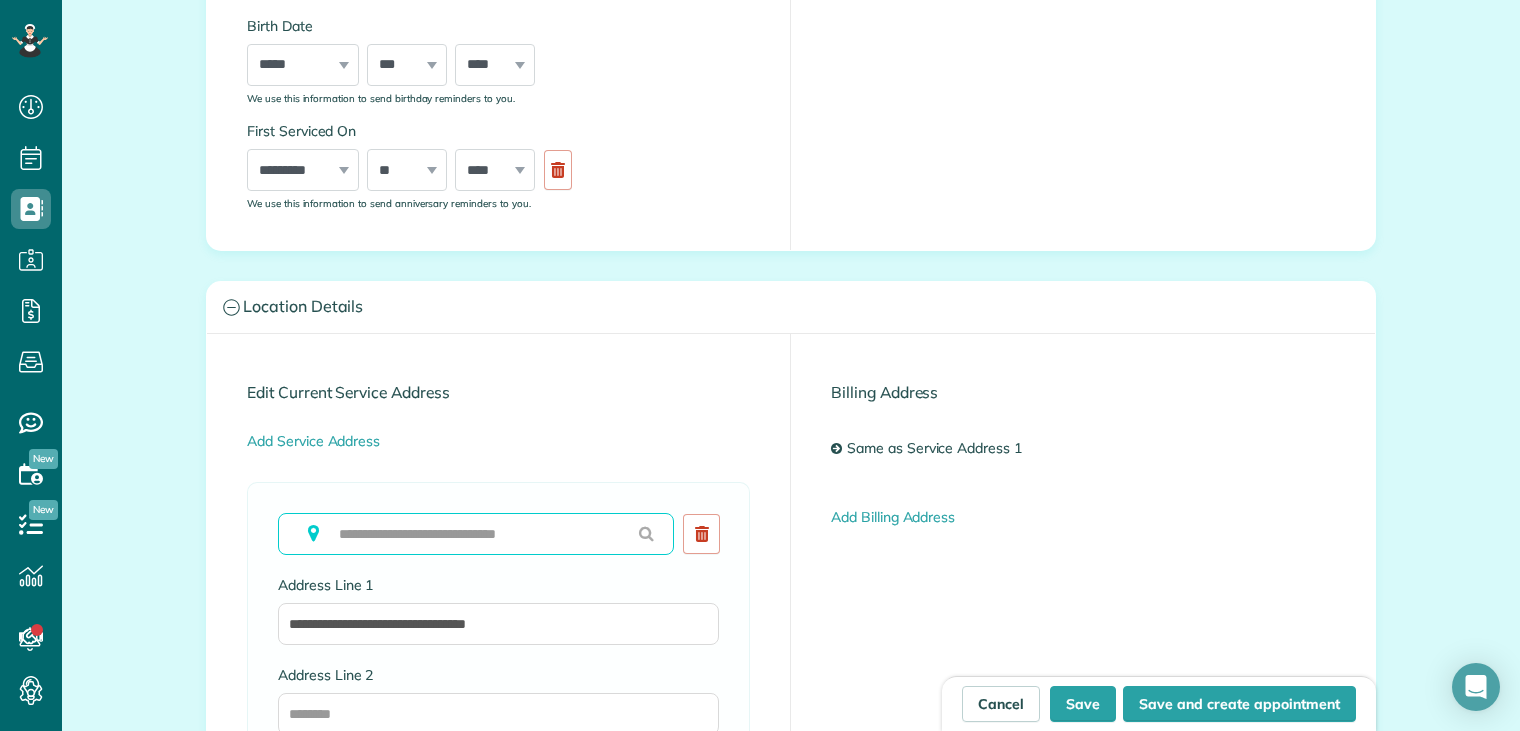 click at bounding box center (476, 534) 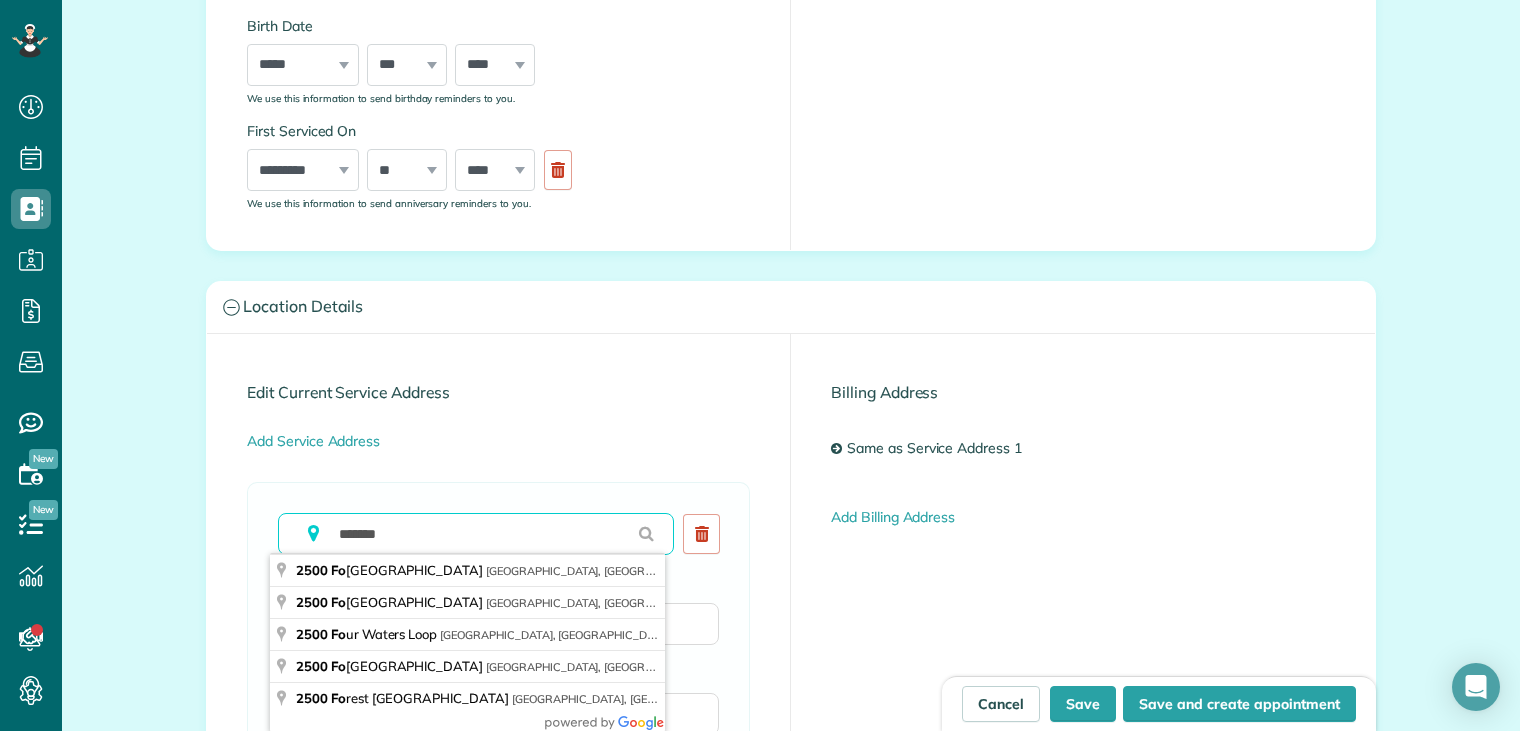 type on "**********" 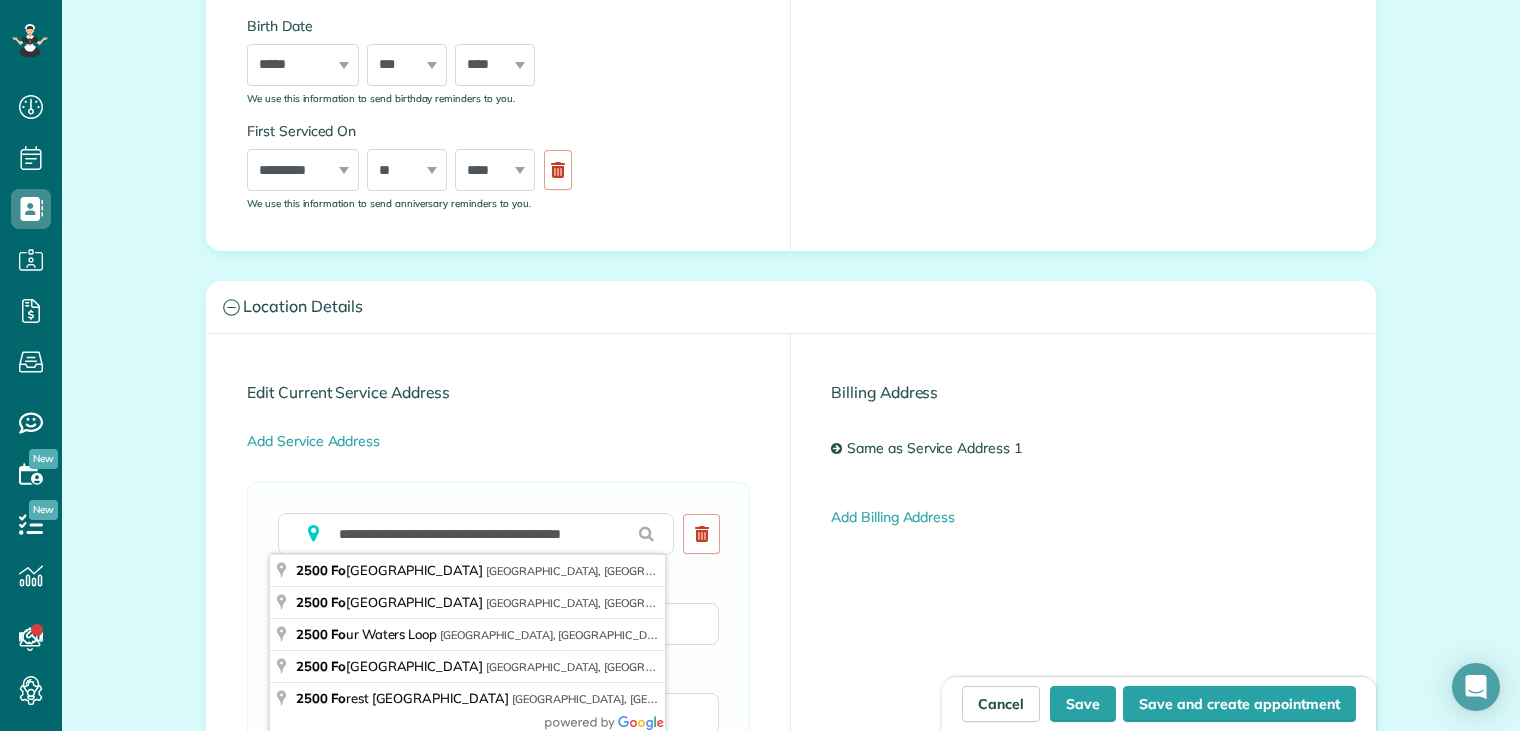 type on "**********" 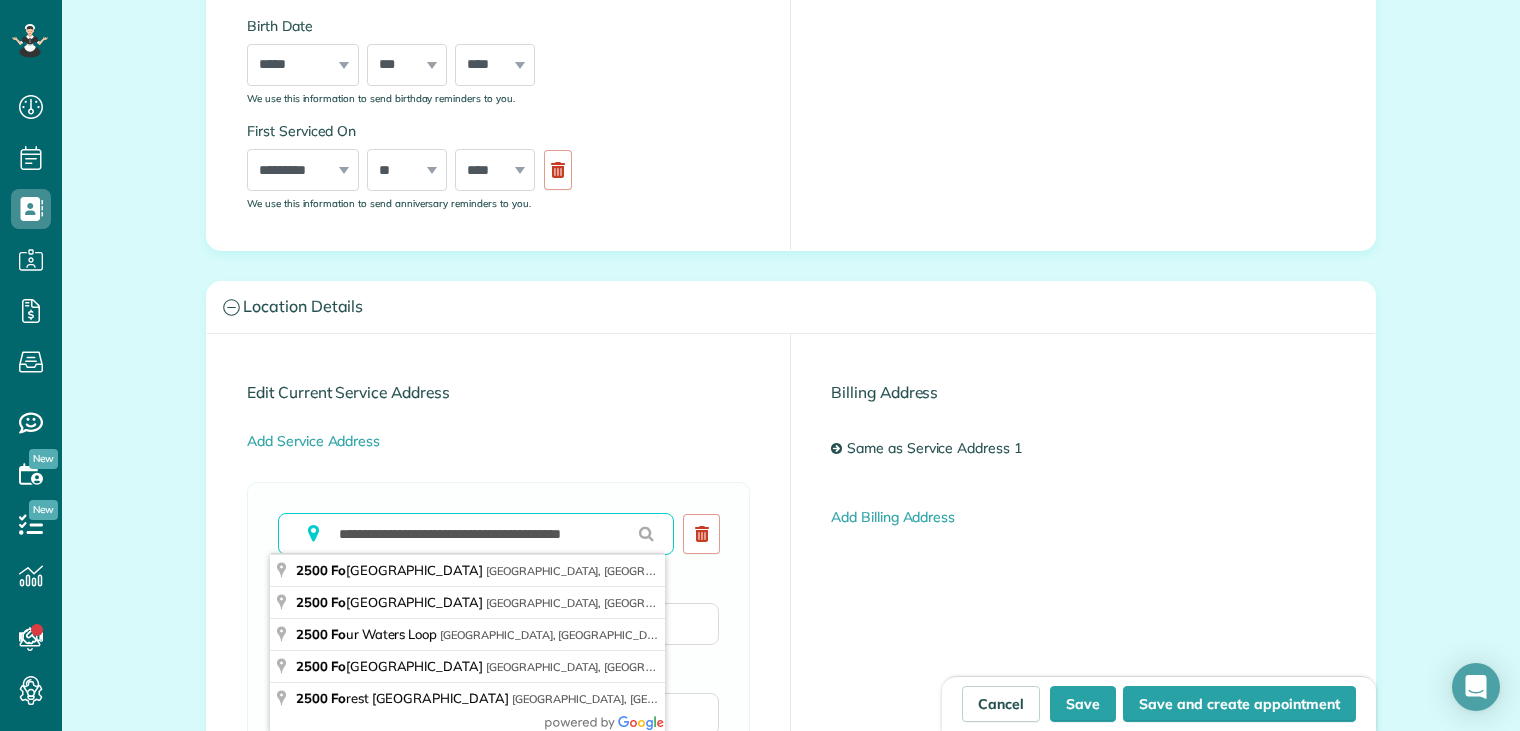 type 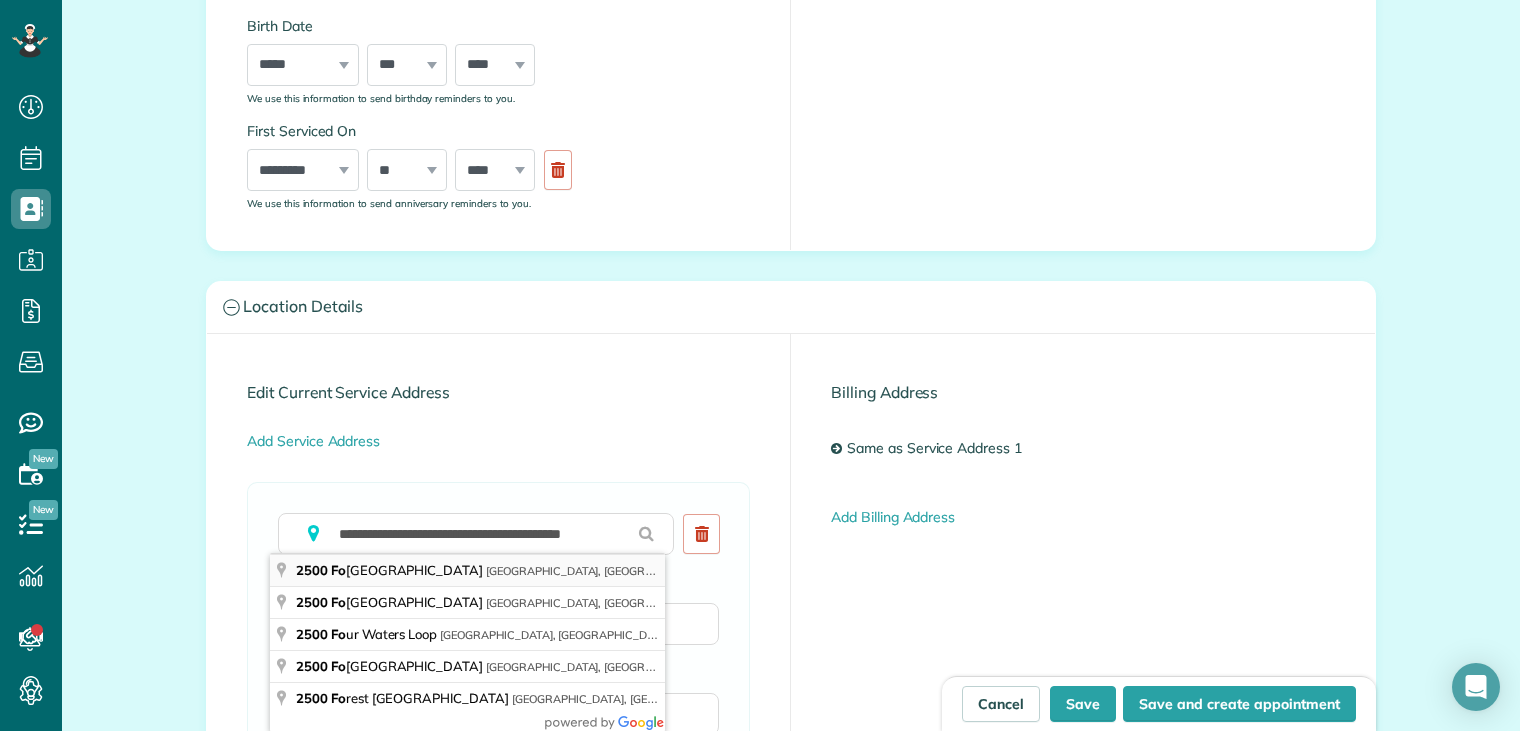 type on "**********" 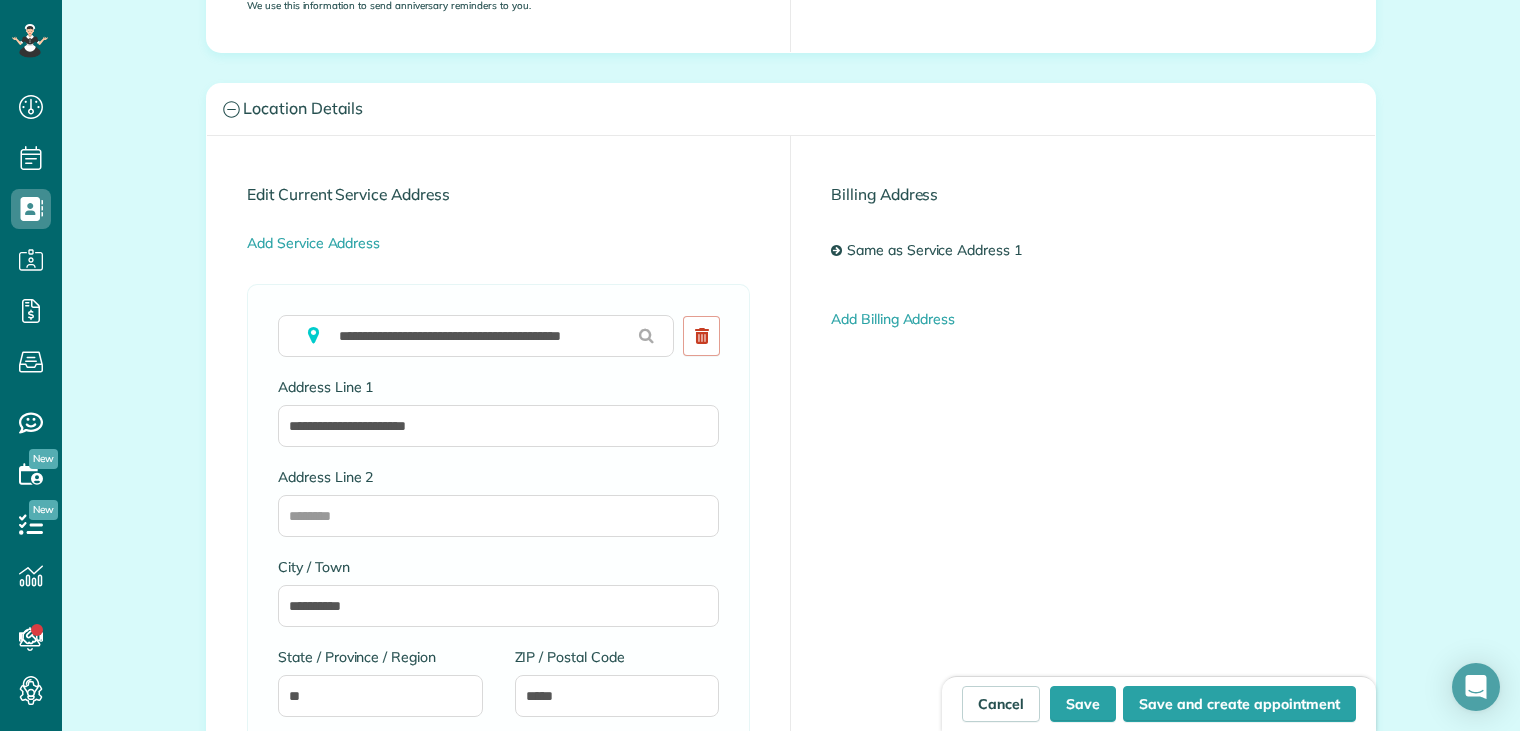 scroll, scrollTop: 900, scrollLeft: 0, axis: vertical 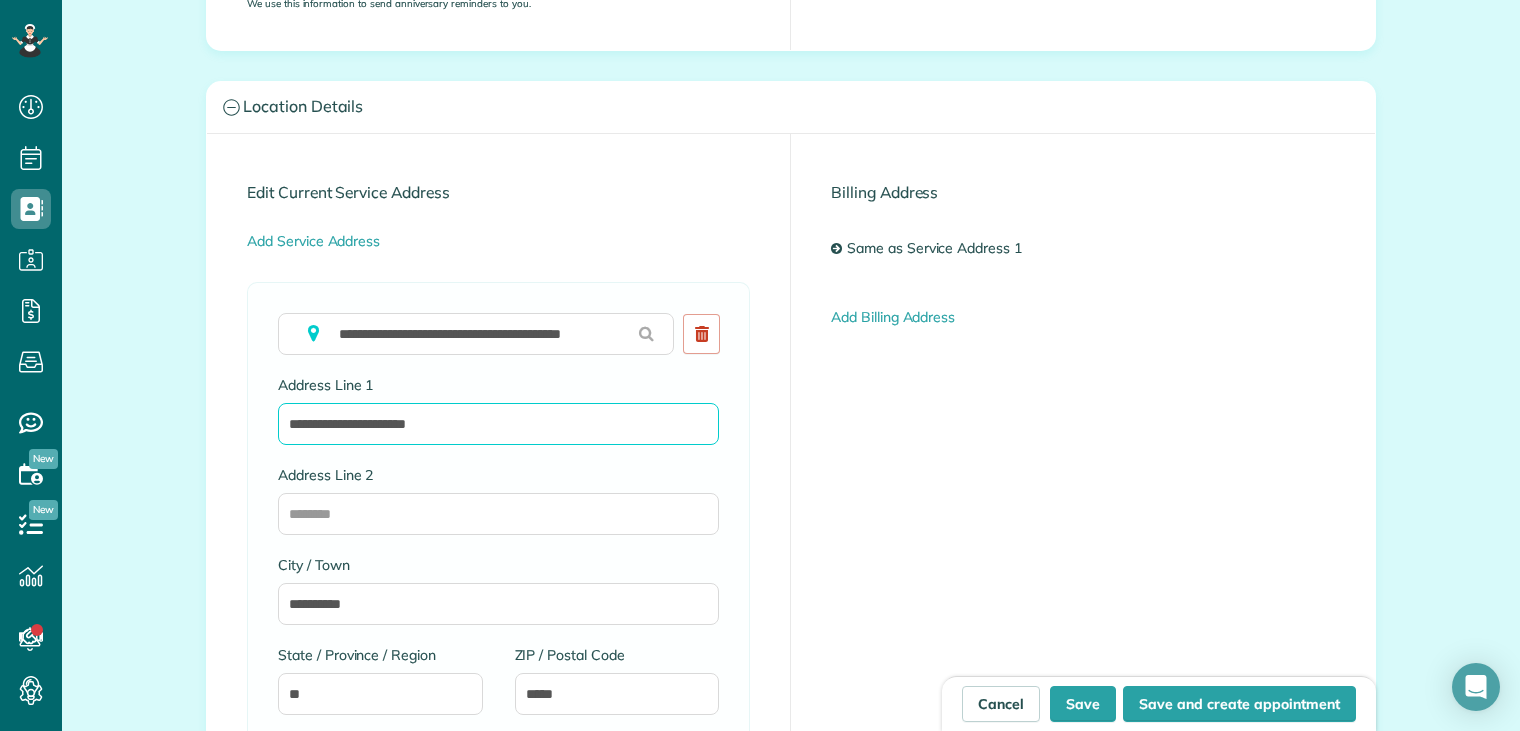 click on "**********" at bounding box center [498, 424] 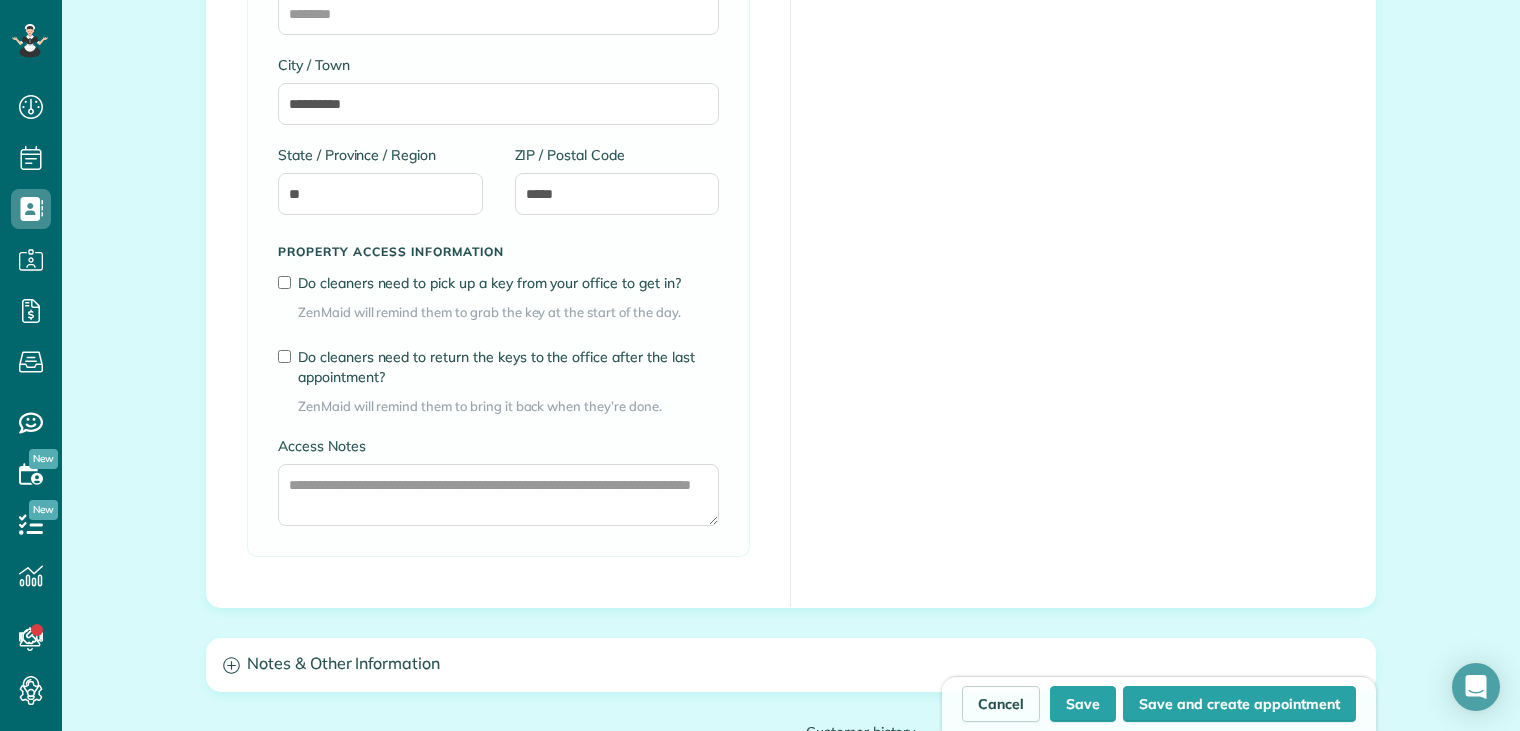 scroll, scrollTop: 1700, scrollLeft: 0, axis: vertical 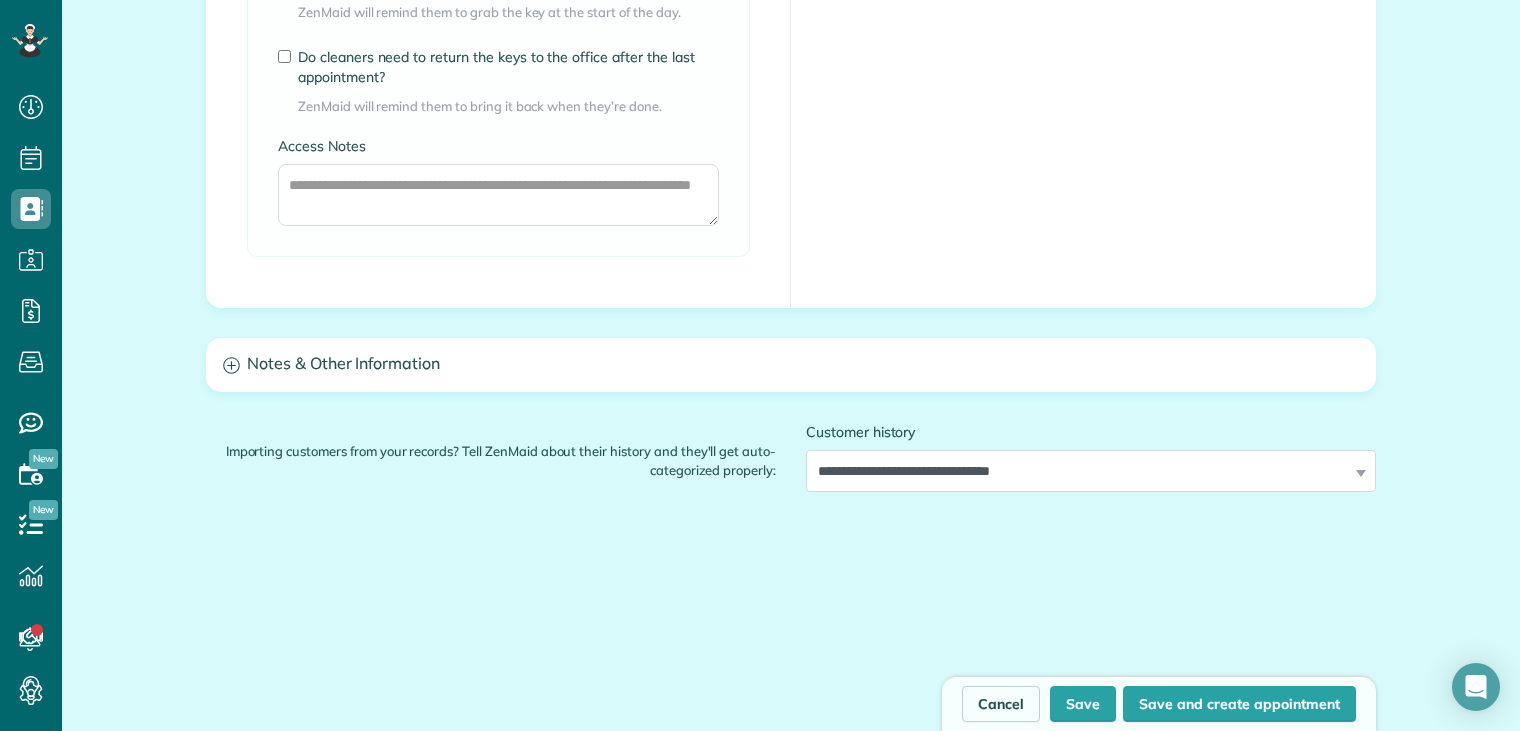 type on "**********" 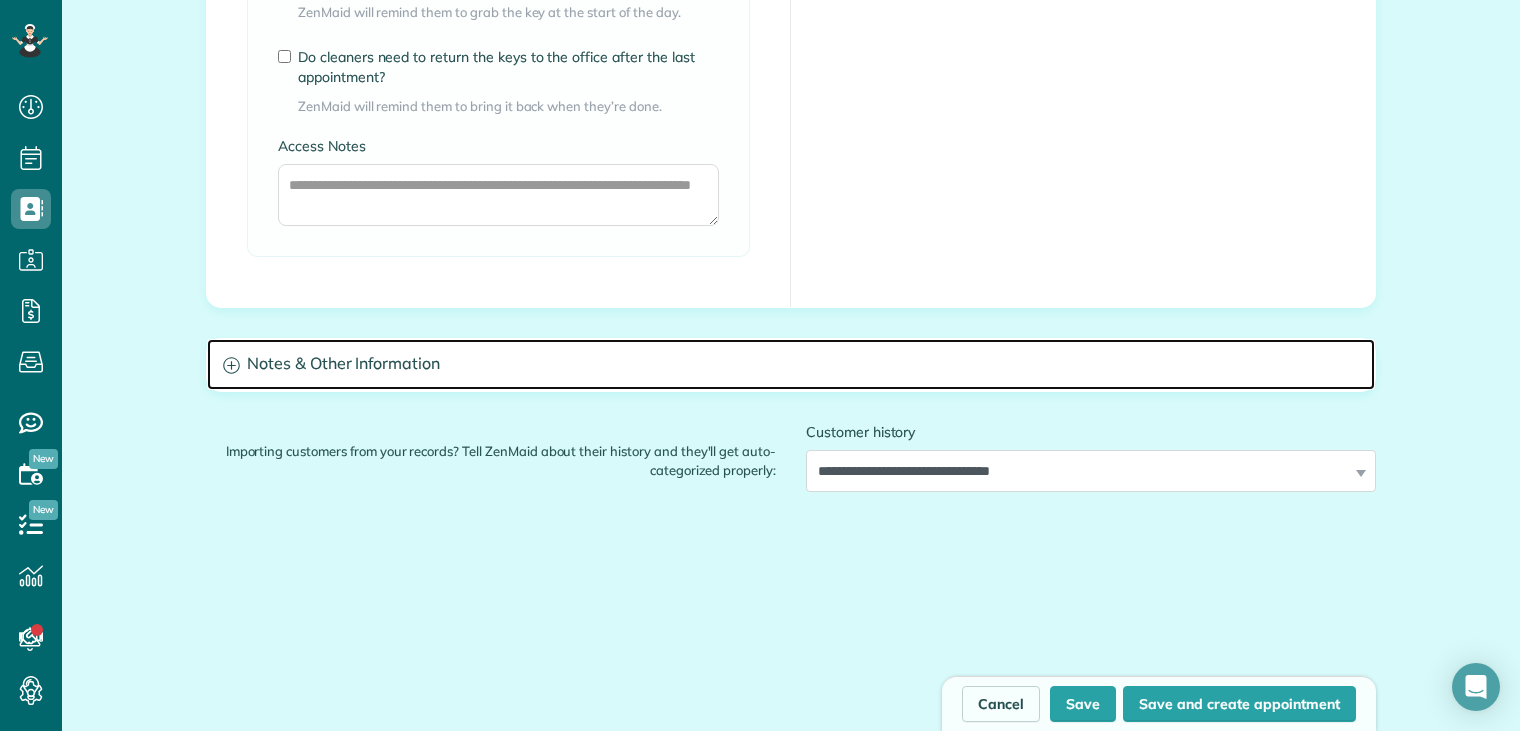 click on "Notes & Other Information" at bounding box center (791, 364) 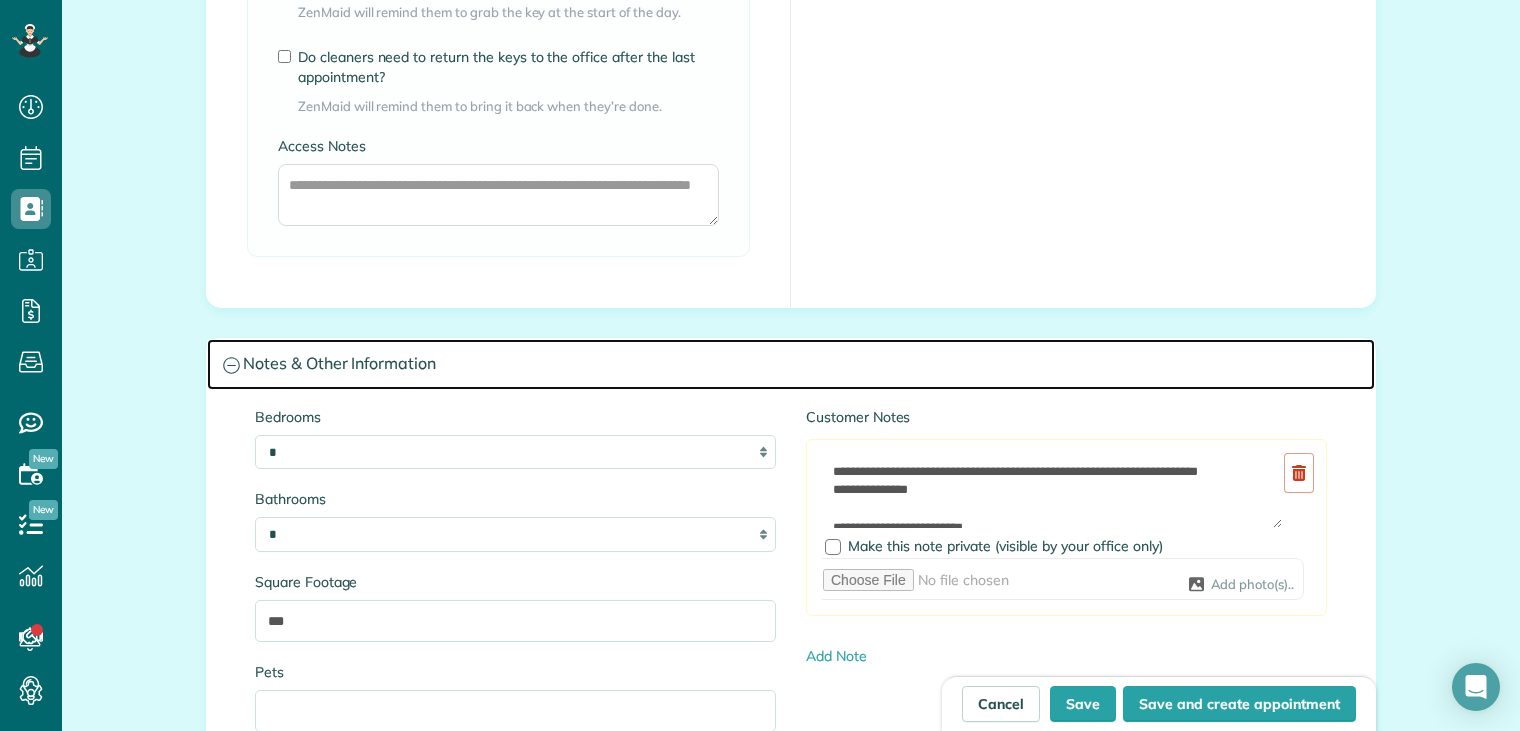 click on "Notes & Other Information" at bounding box center [791, 364] 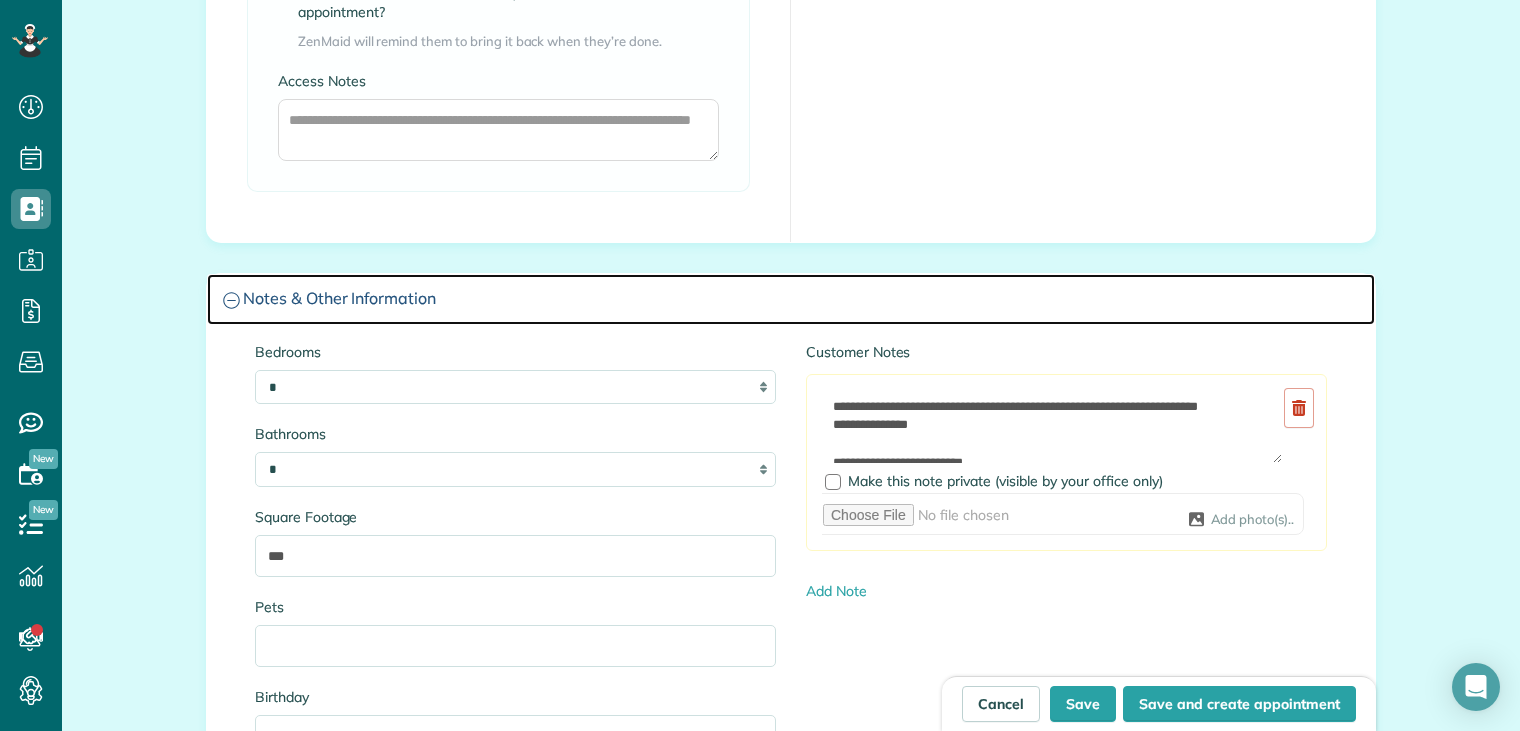 scroll, scrollTop: 1800, scrollLeft: 0, axis: vertical 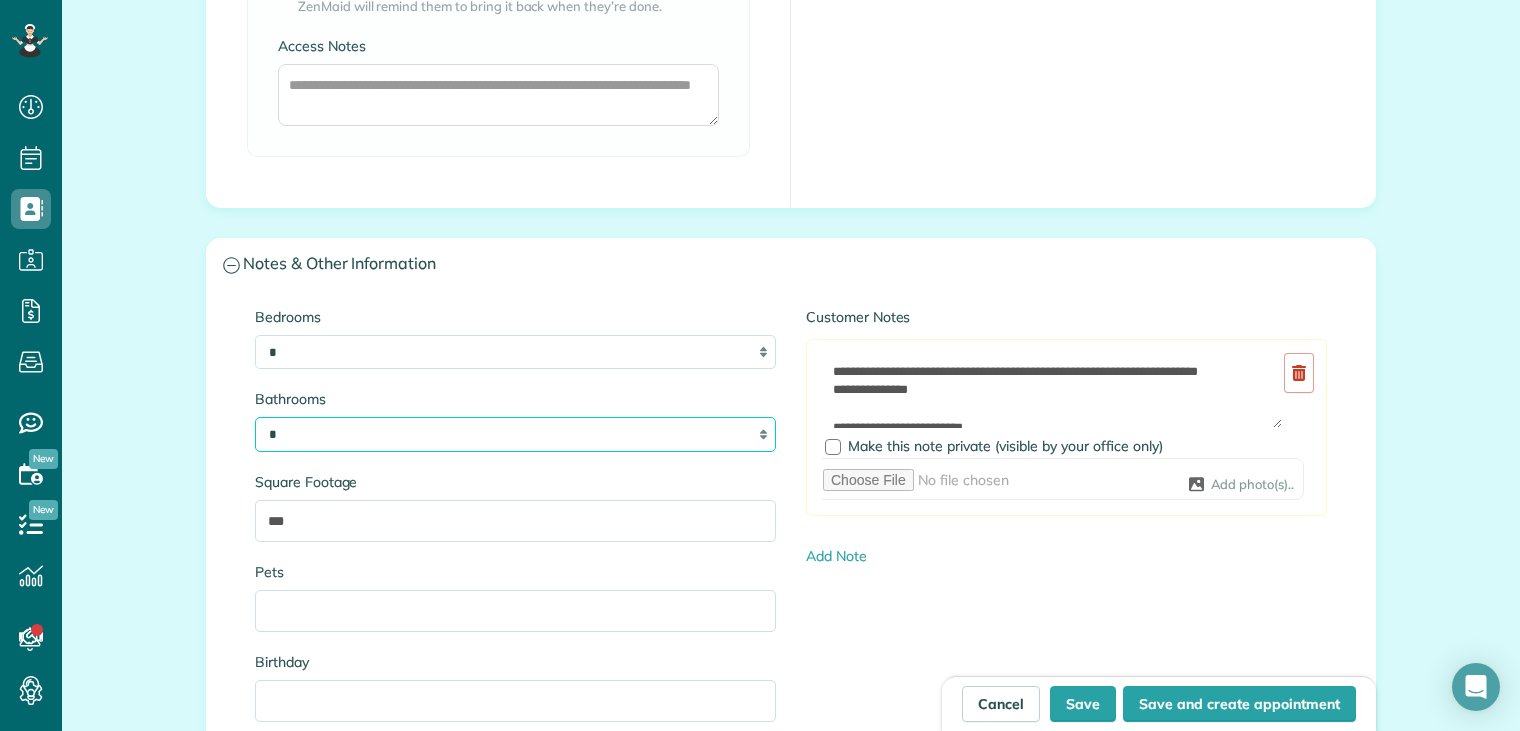 click on "*
***
*
***
*
***
*
**" at bounding box center (515, 434) 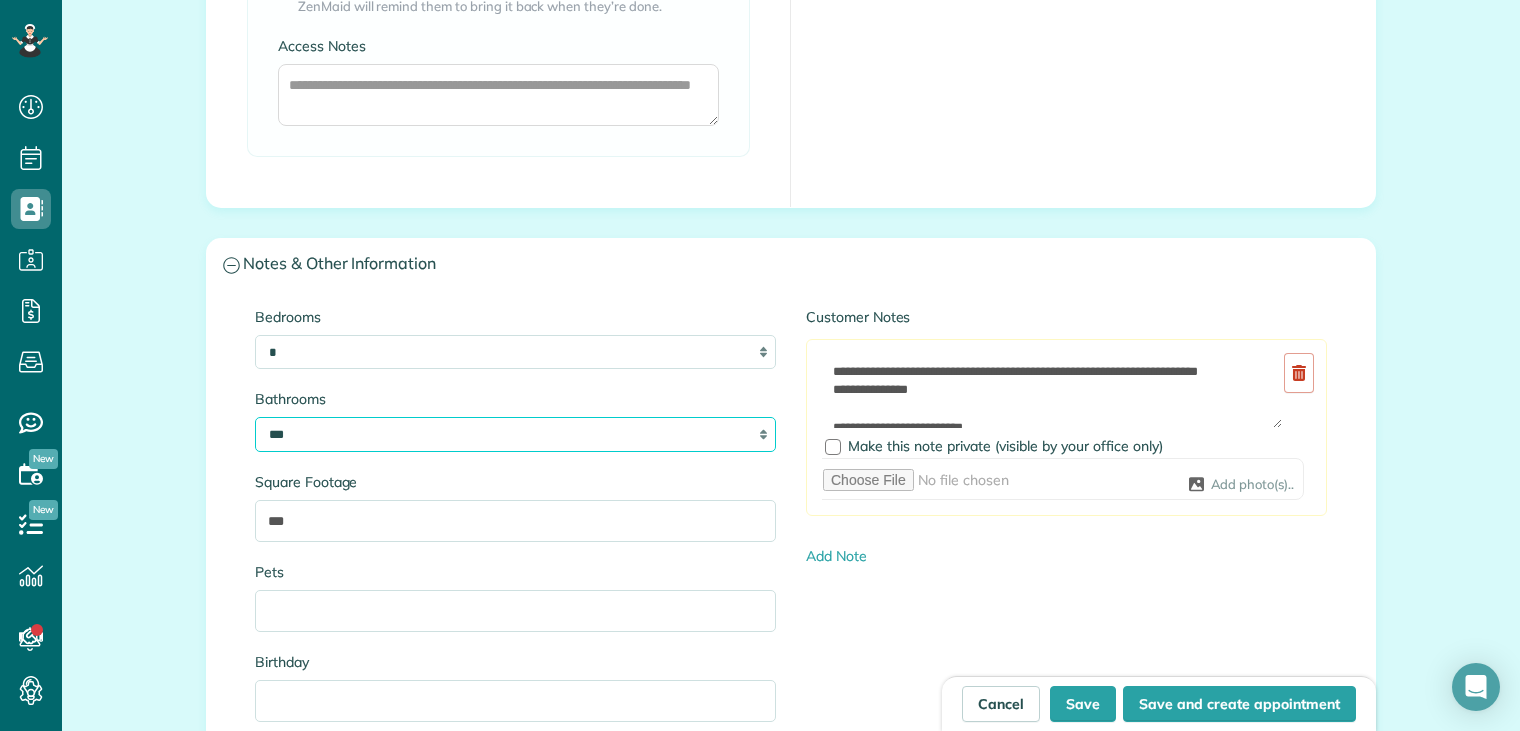 click on "*
***
*
***
*
***
*
**" at bounding box center (515, 434) 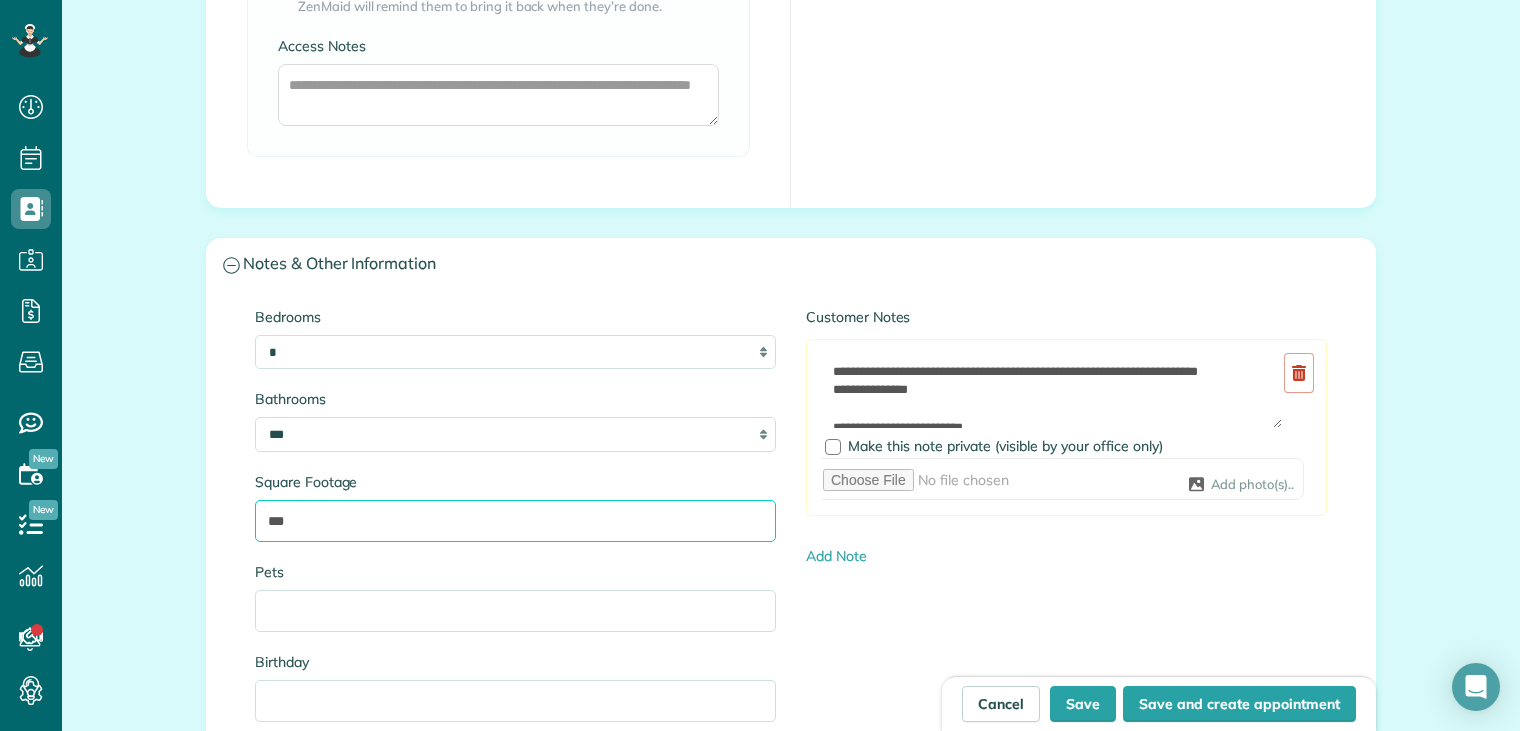 click on "***" at bounding box center (515, 521) 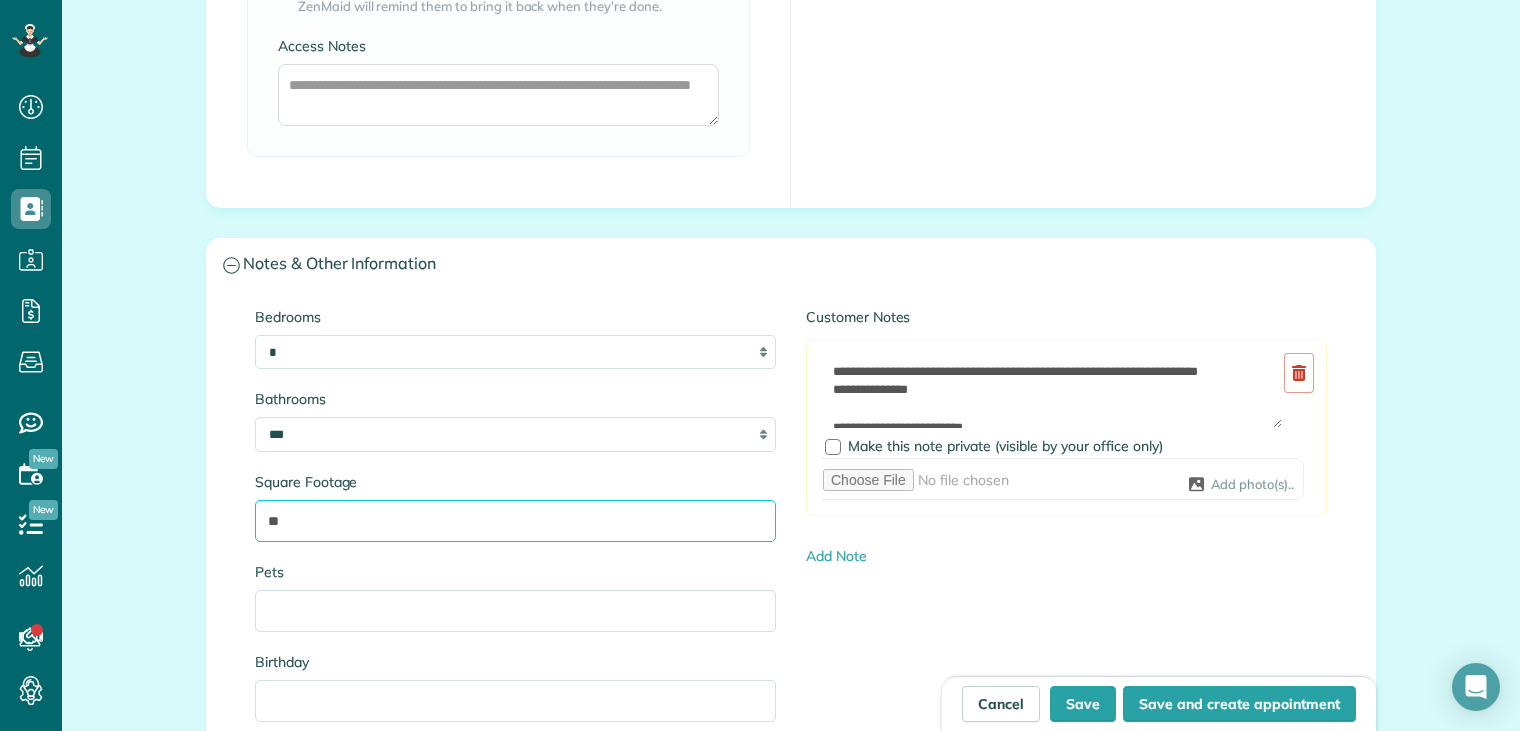 type on "*" 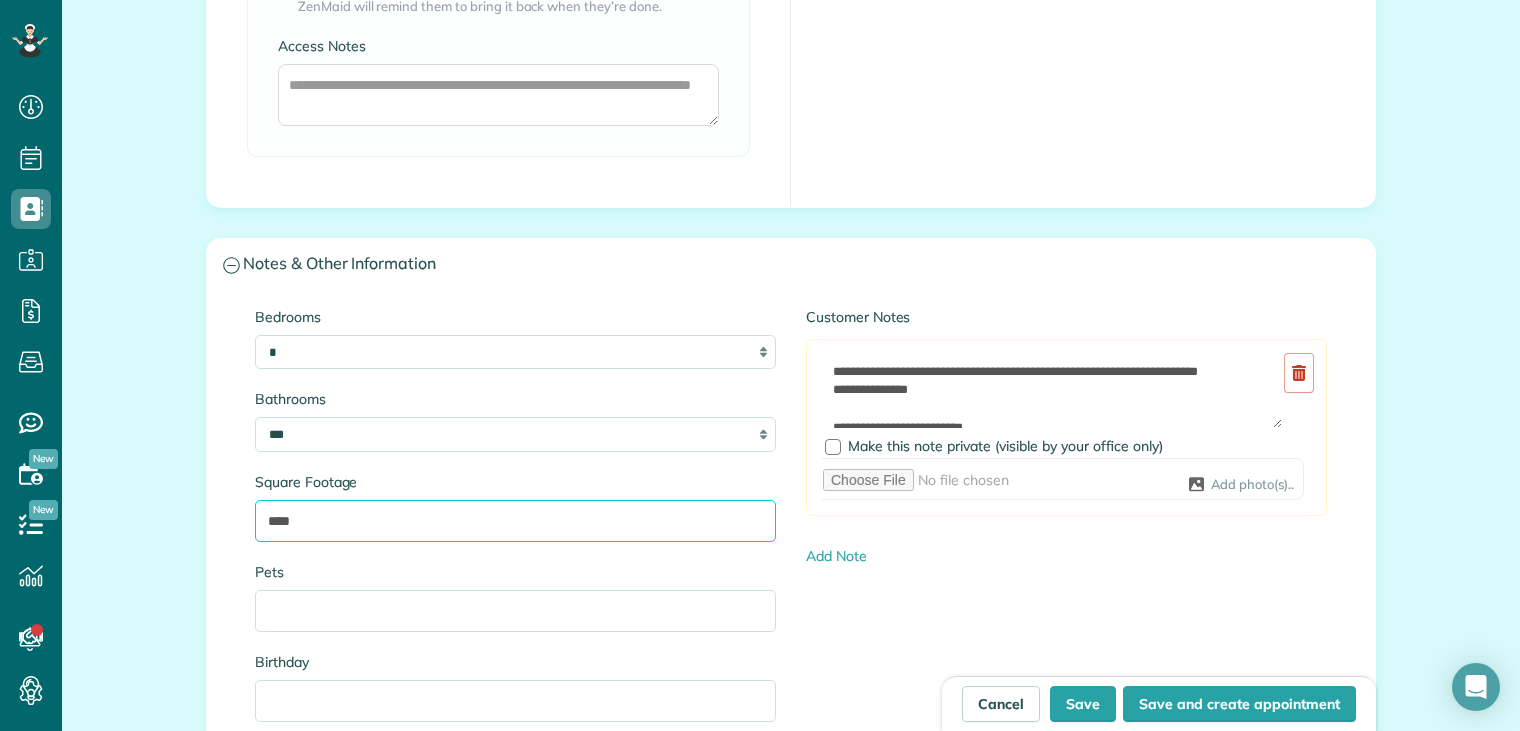 type on "****" 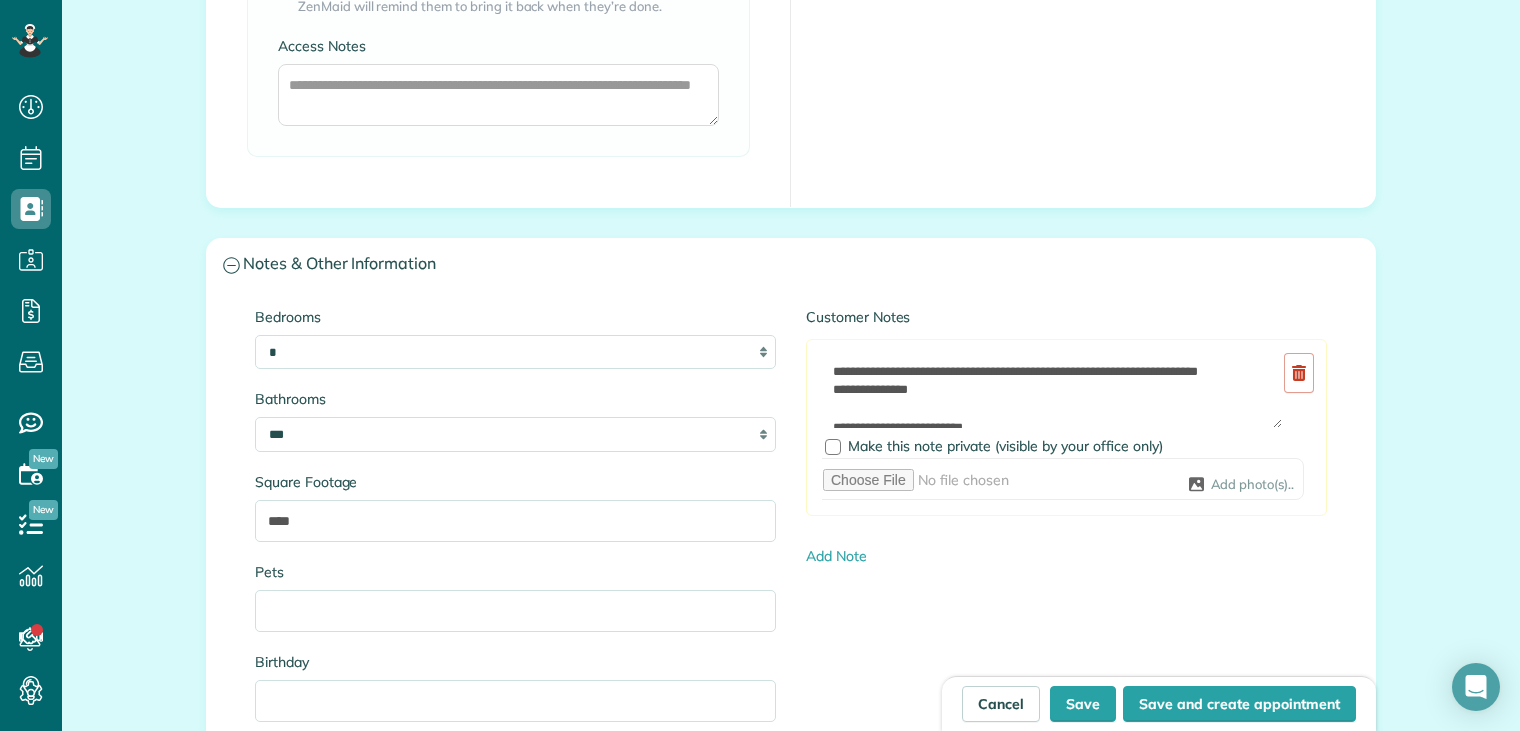 click on "**********" at bounding box center [791, 524] 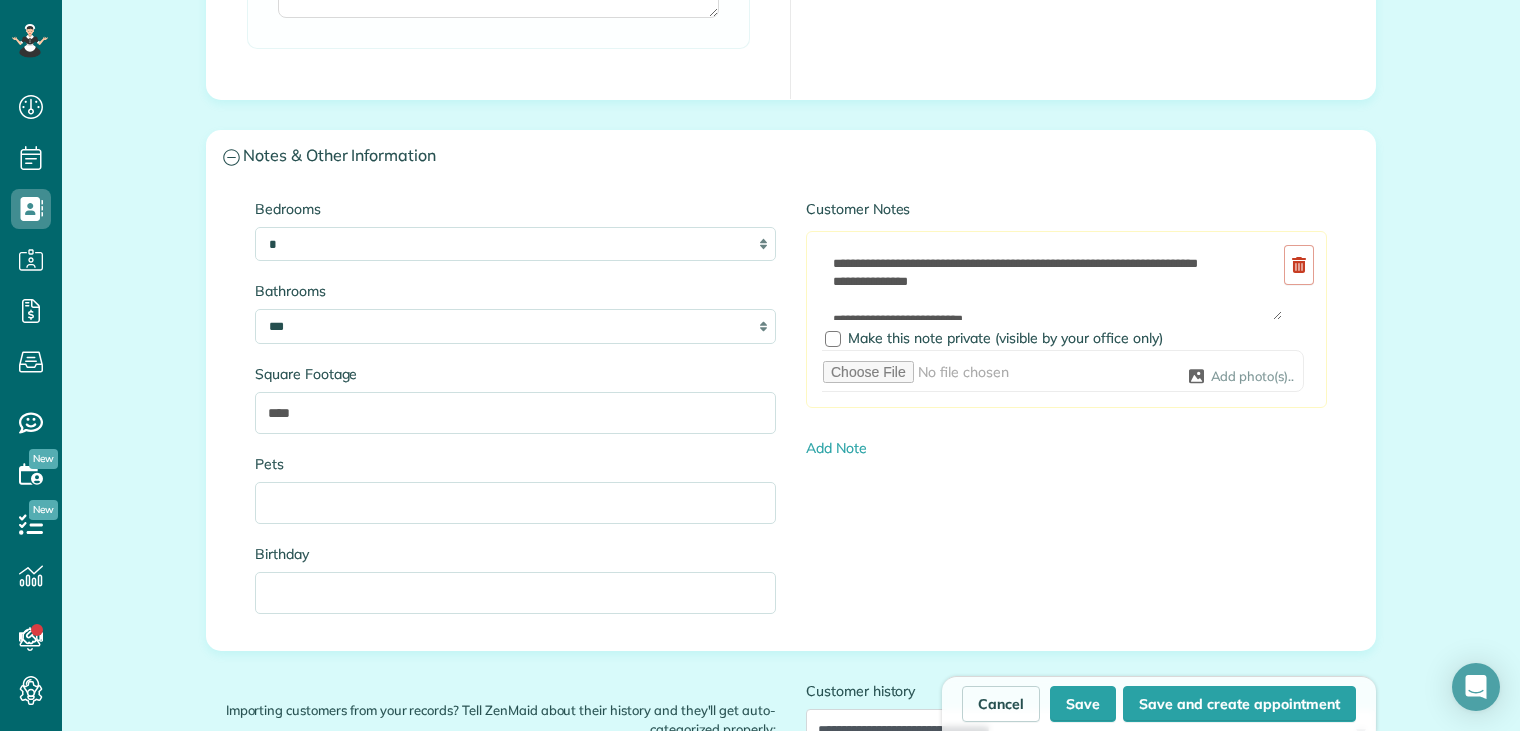 scroll, scrollTop: 1800, scrollLeft: 0, axis: vertical 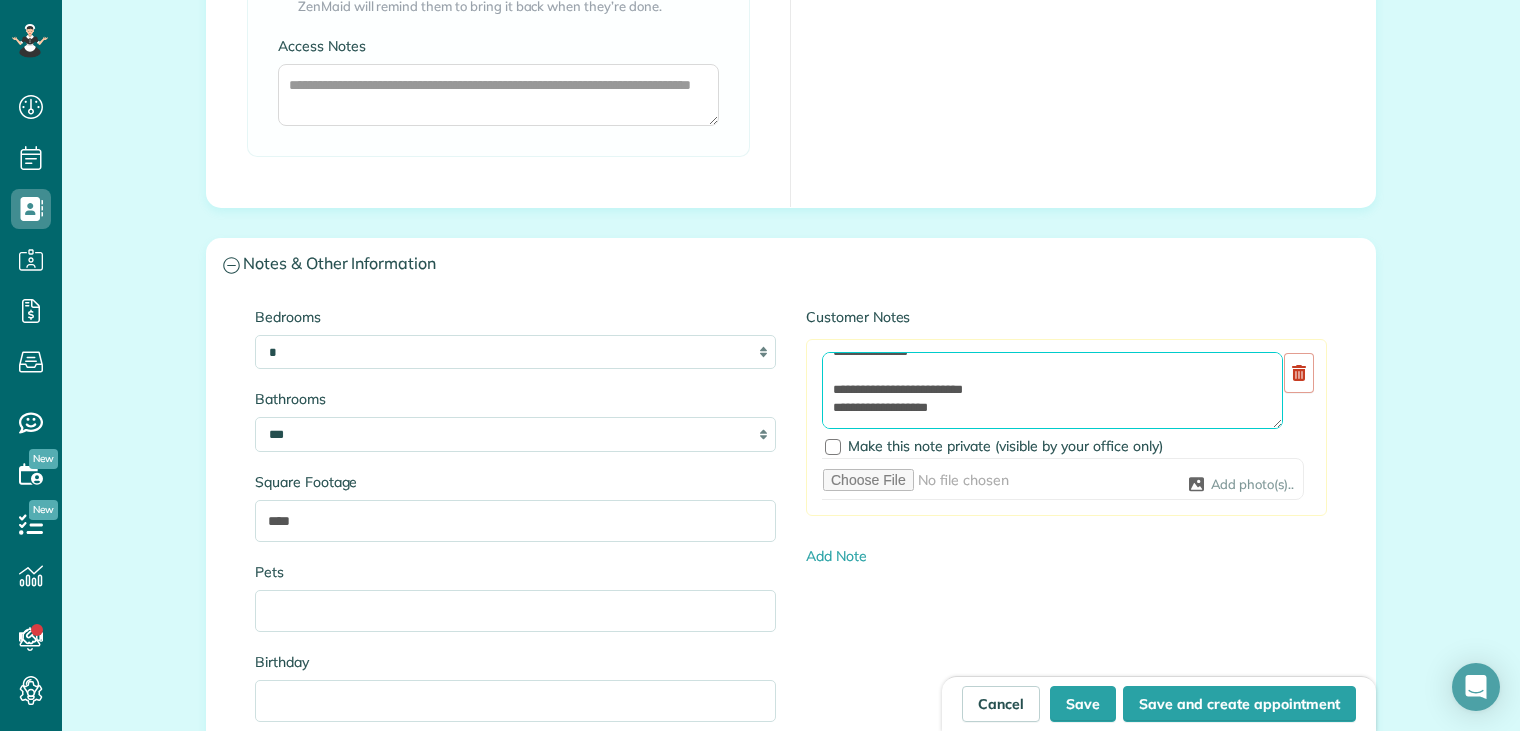 click on "**********" at bounding box center [1052, 390] 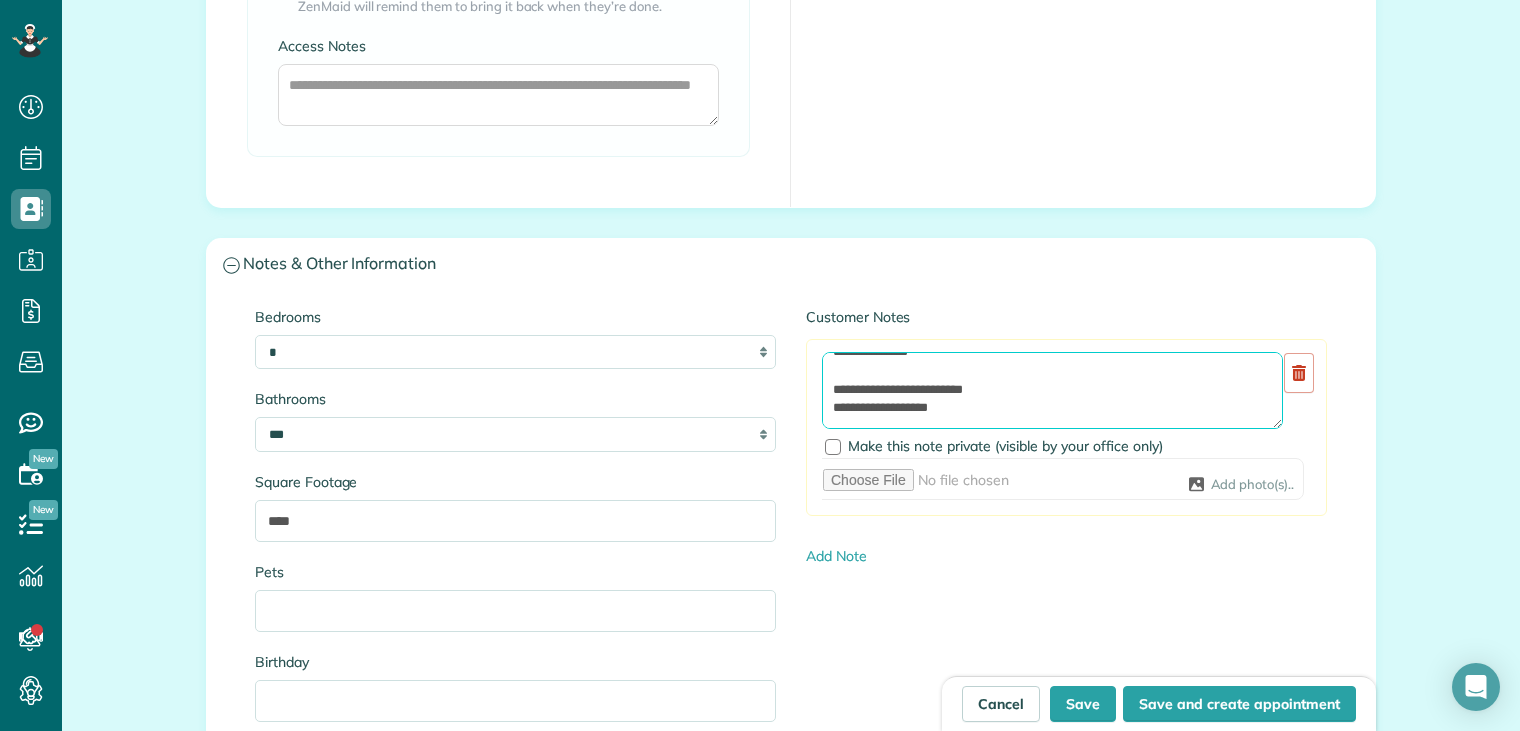 click on "**********" at bounding box center [1052, 390] 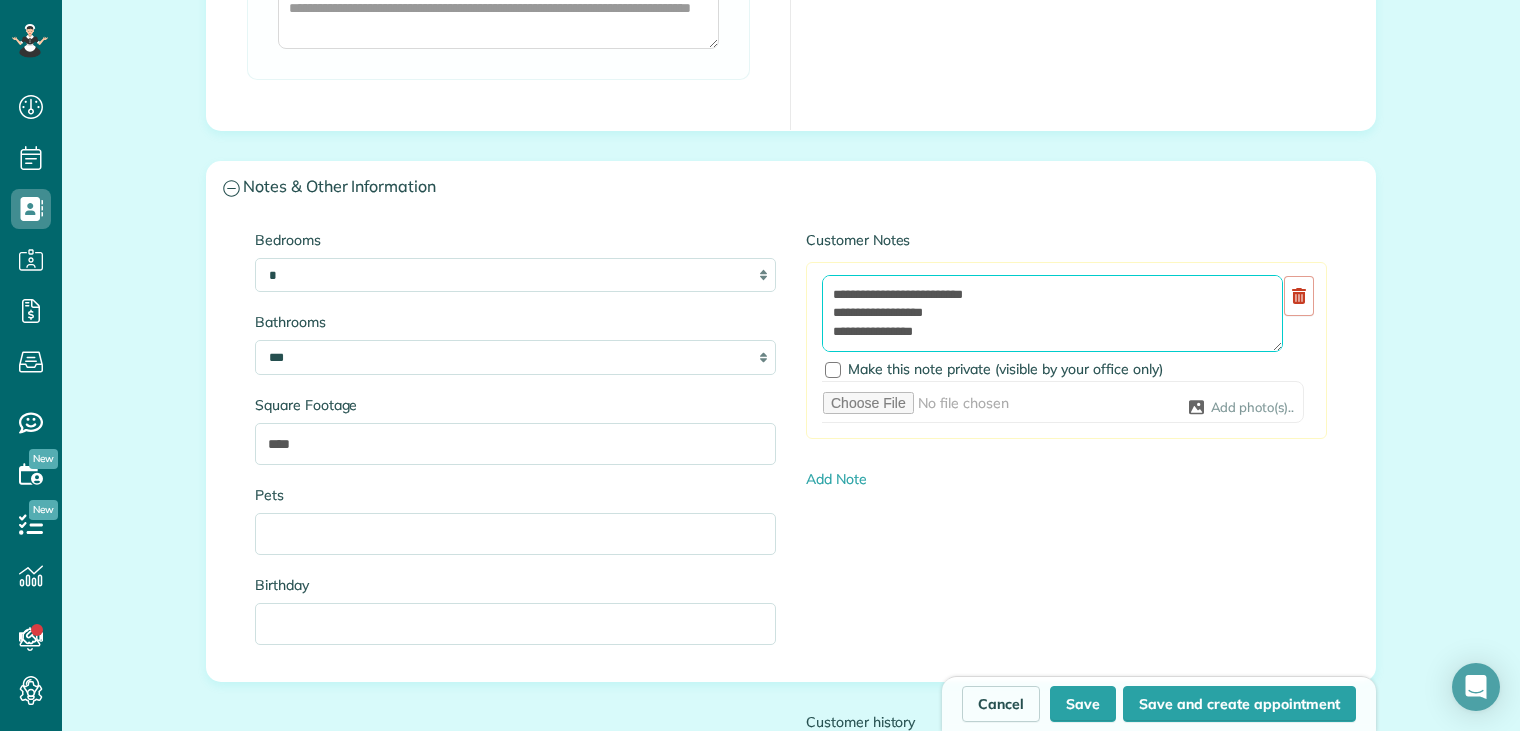 scroll, scrollTop: 1900, scrollLeft: 0, axis: vertical 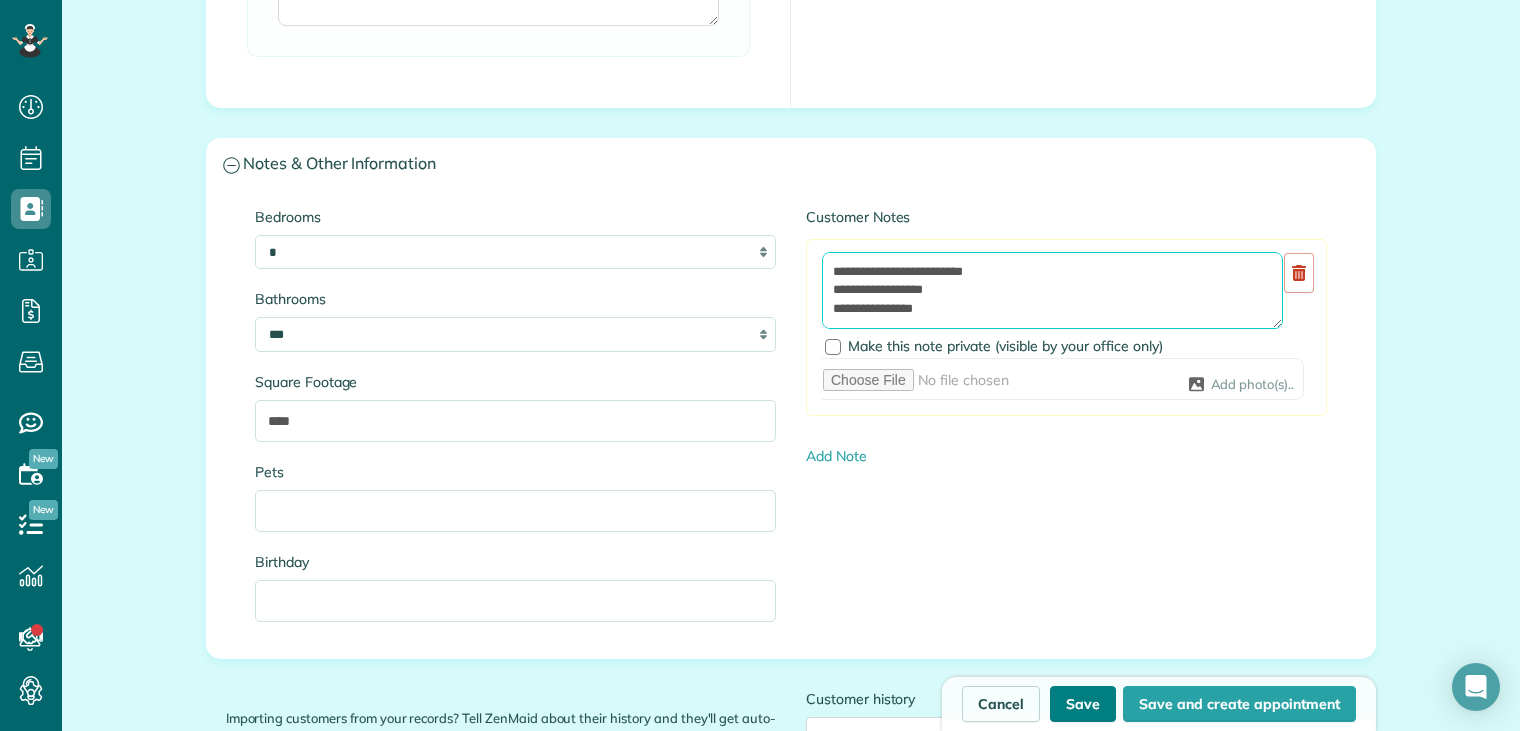 type on "**********" 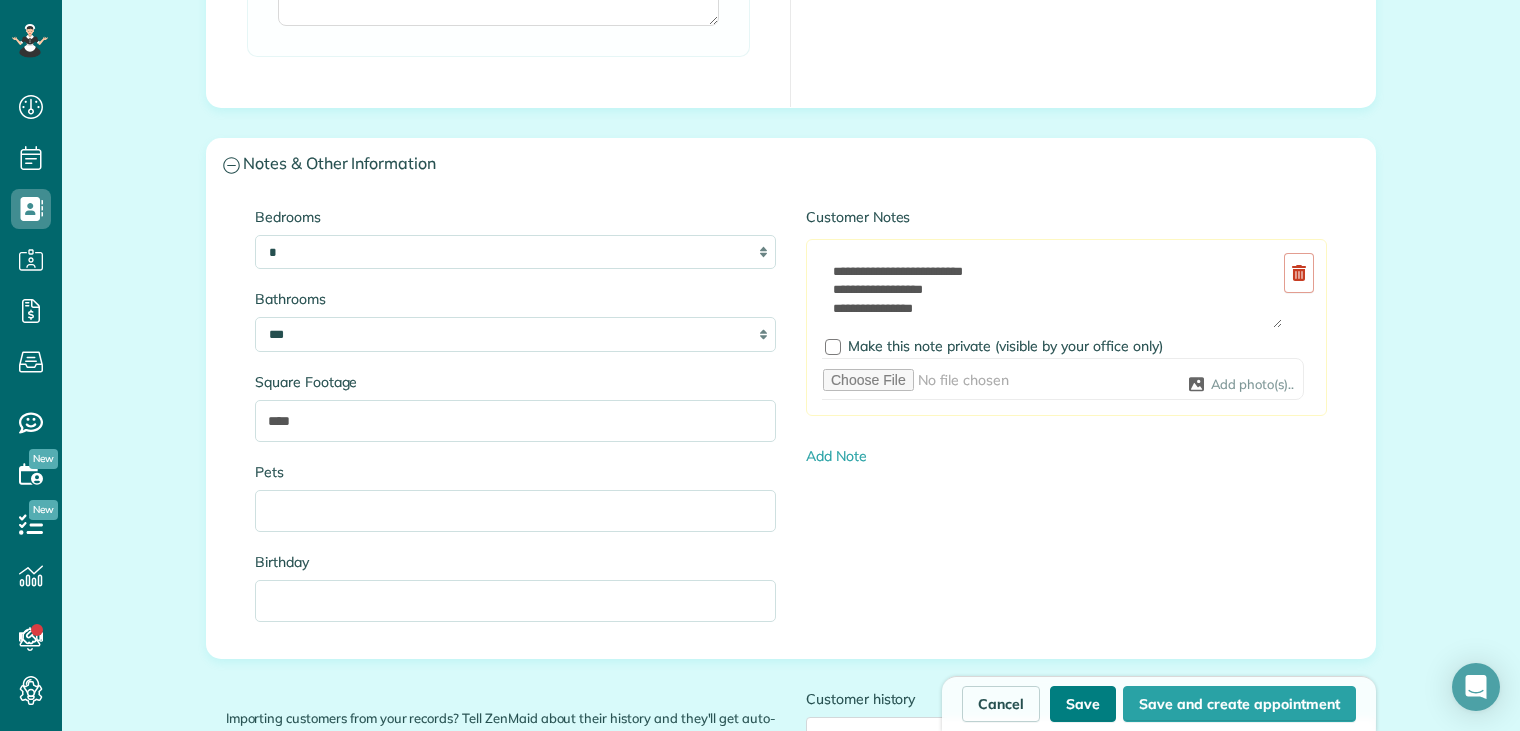 click on "Save" at bounding box center [1083, 704] 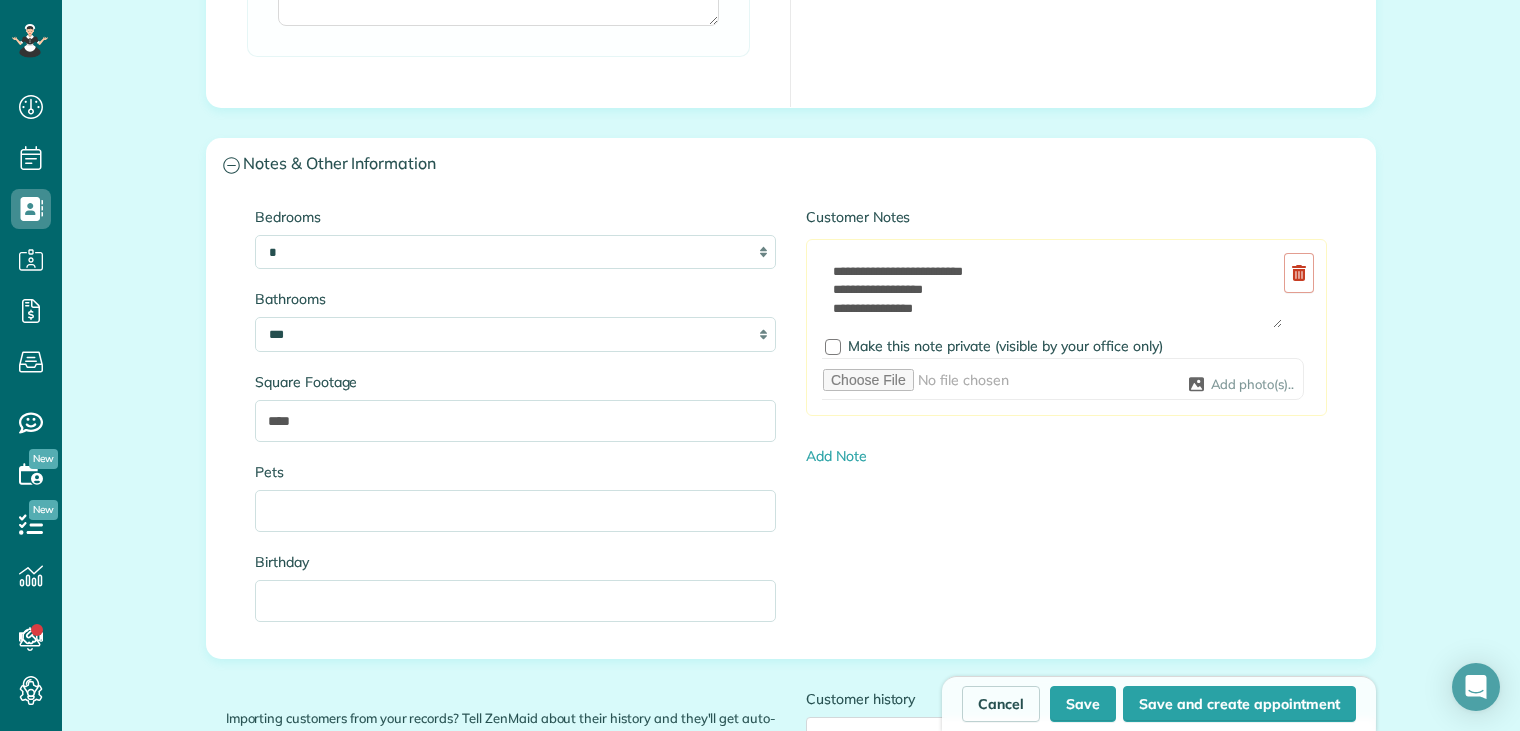 type on "**********" 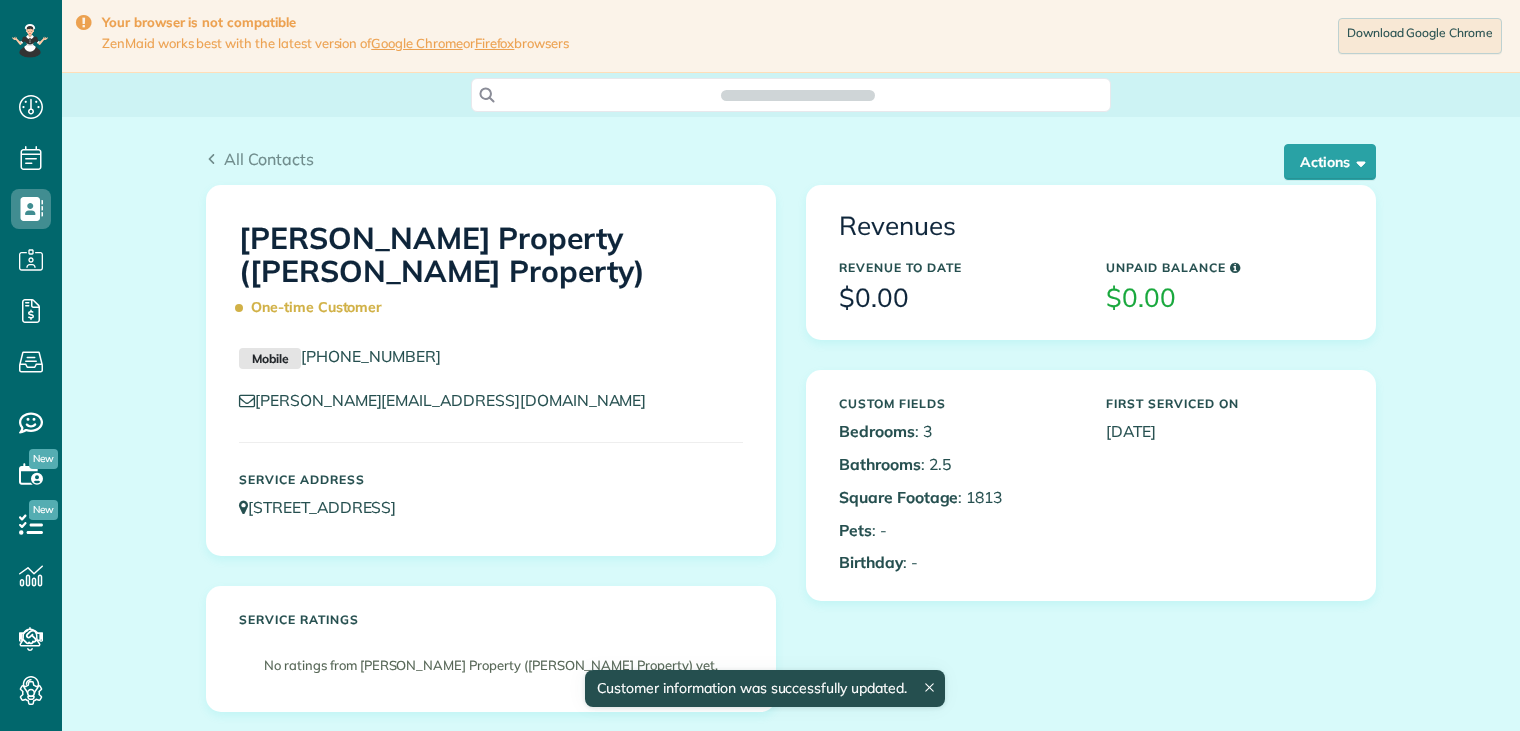 scroll, scrollTop: 0, scrollLeft: 0, axis: both 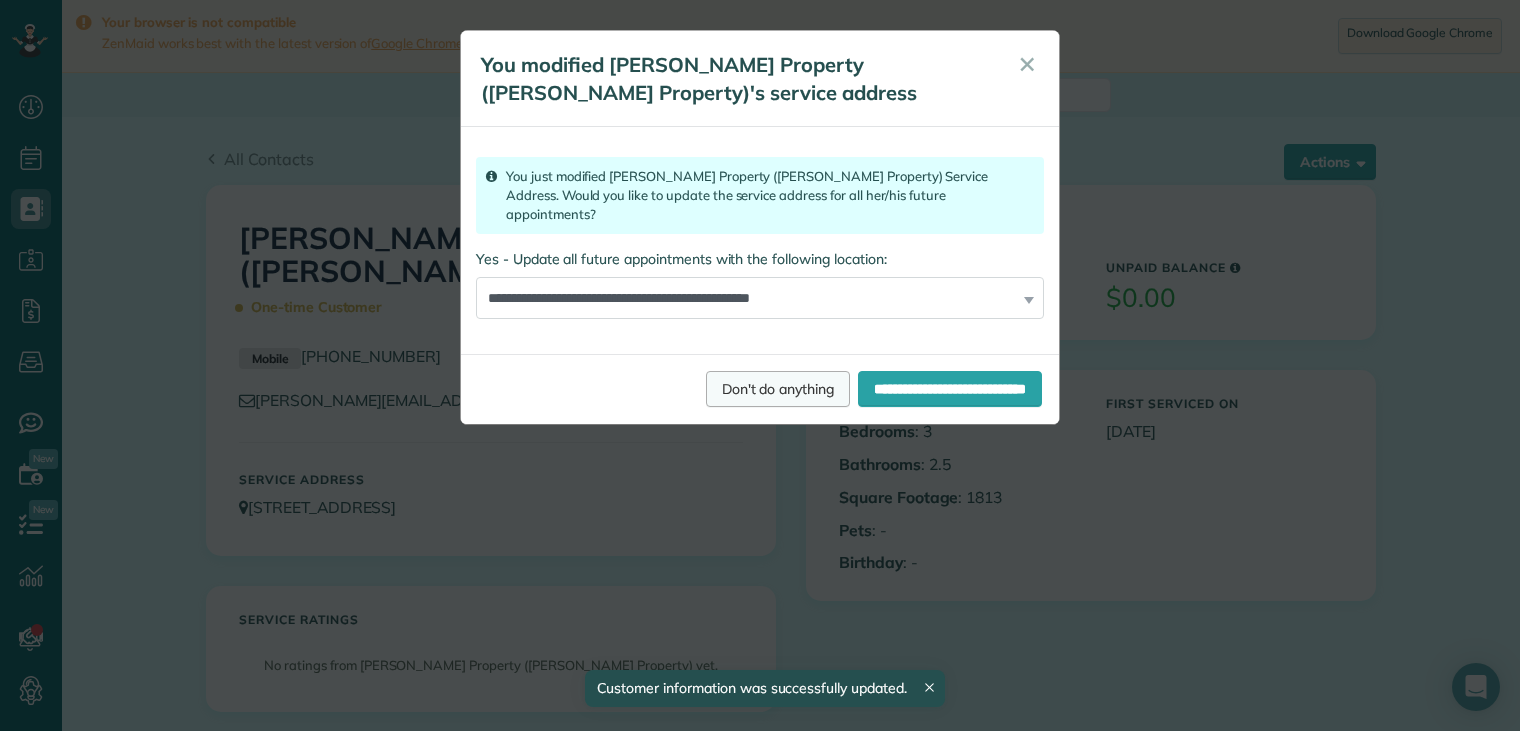 click on "Don't do anything" at bounding box center (778, 389) 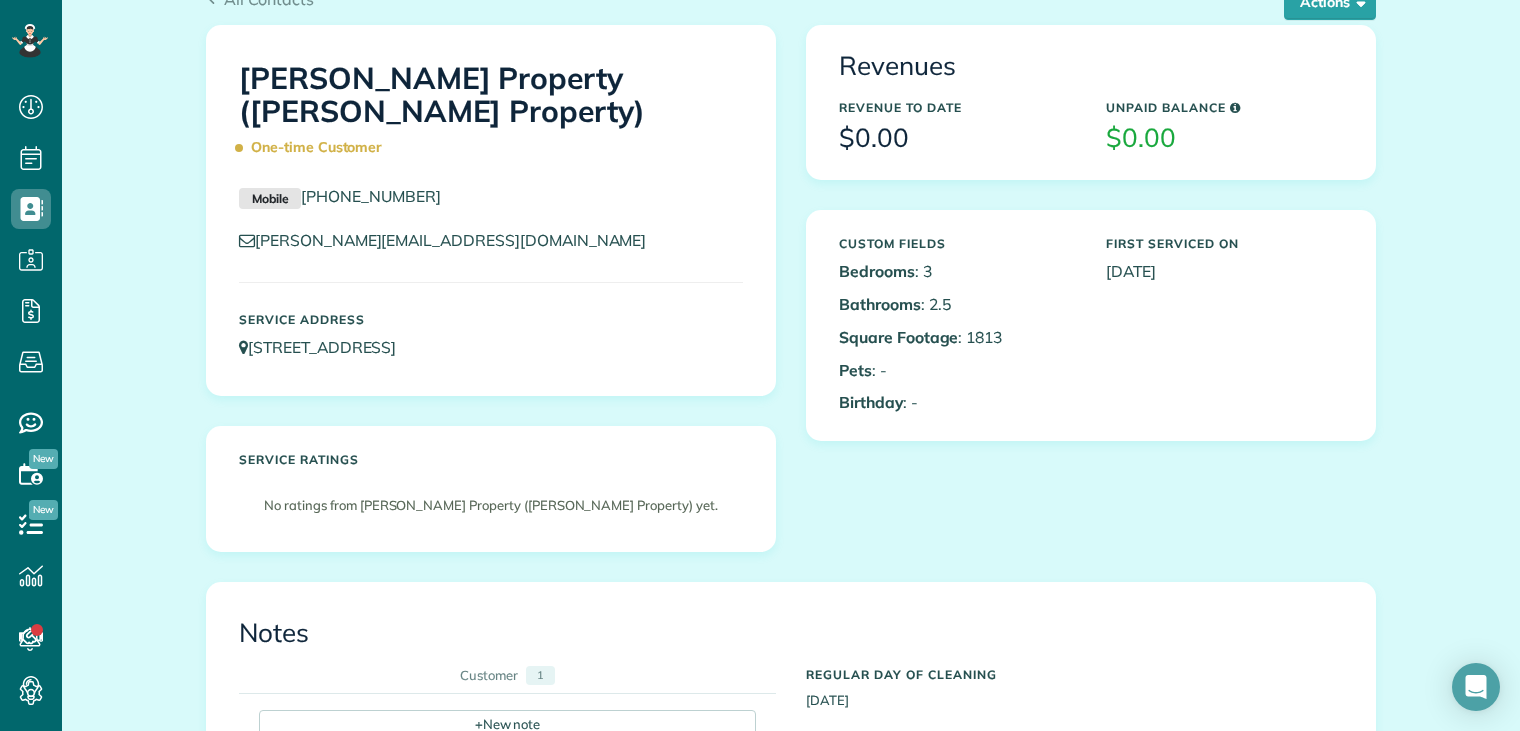 scroll, scrollTop: 0, scrollLeft: 0, axis: both 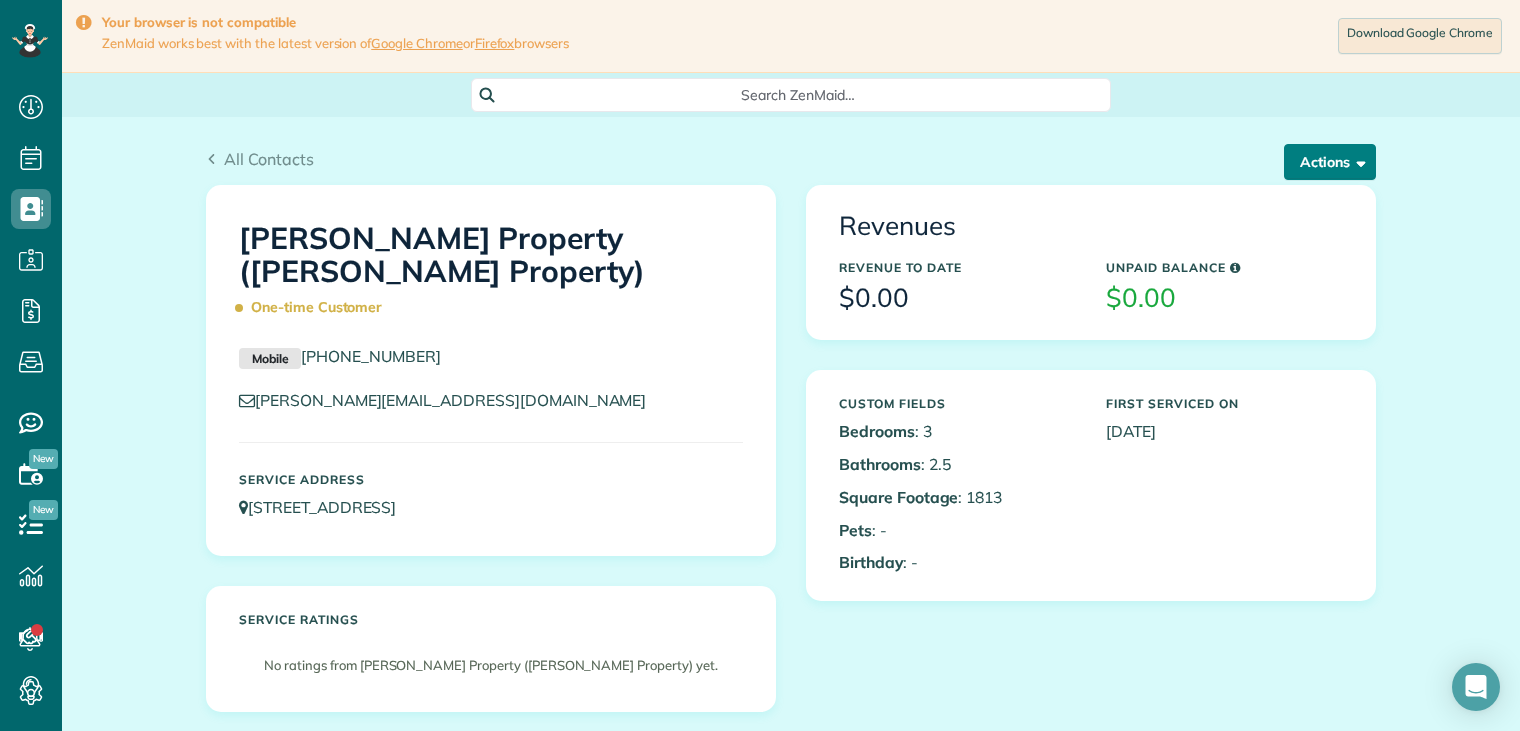 click on "Actions" at bounding box center [1330, 162] 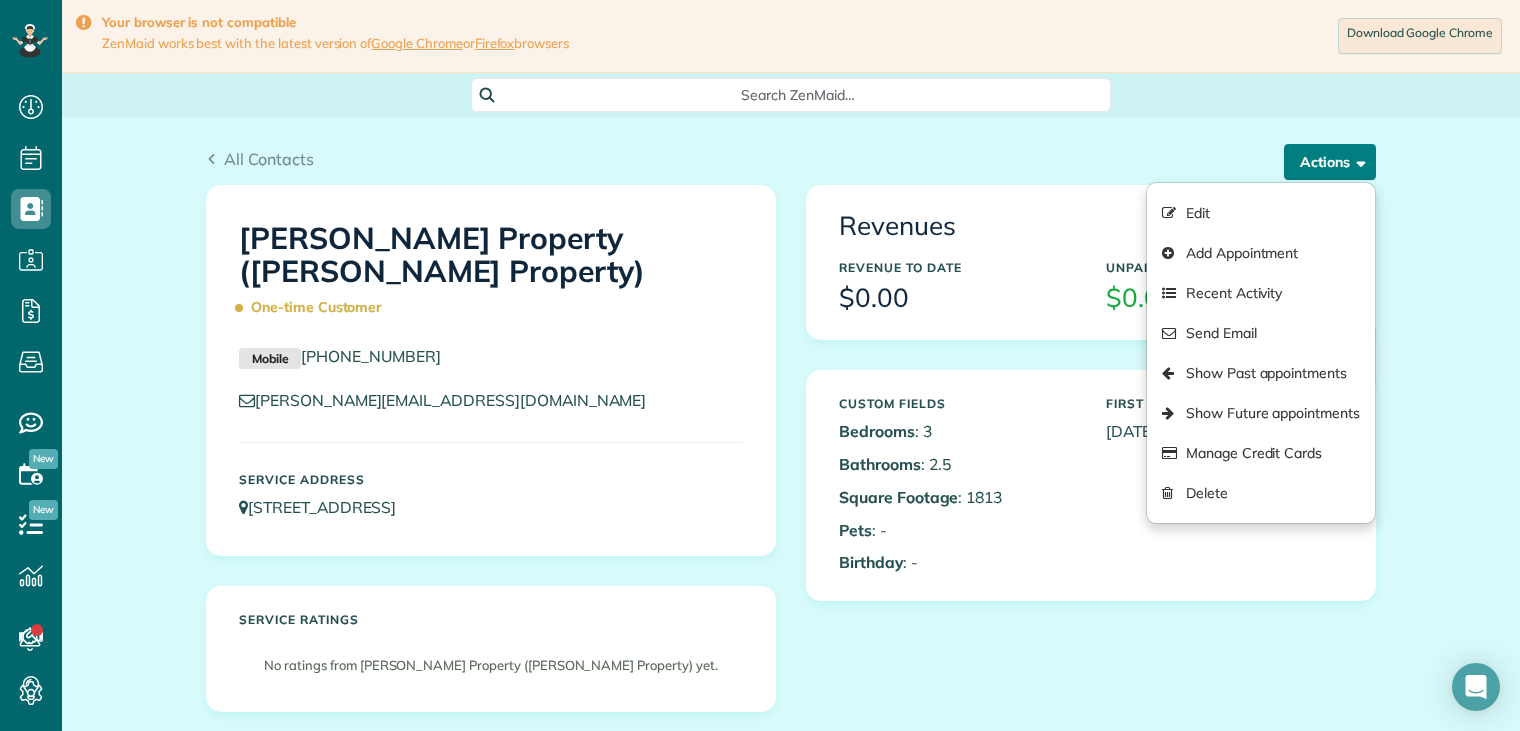 click on "Actions" at bounding box center [1330, 162] 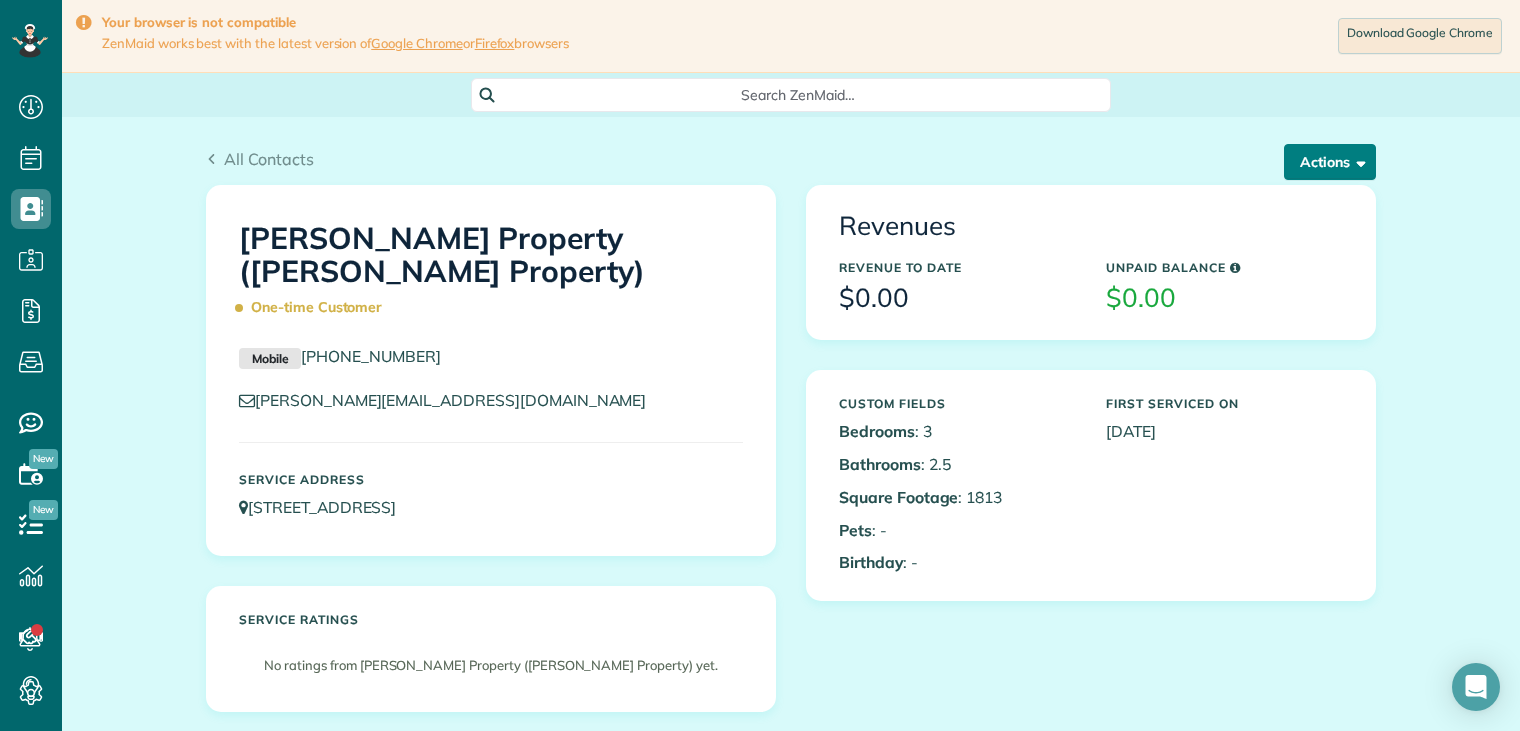 click on "Actions" at bounding box center [1330, 162] 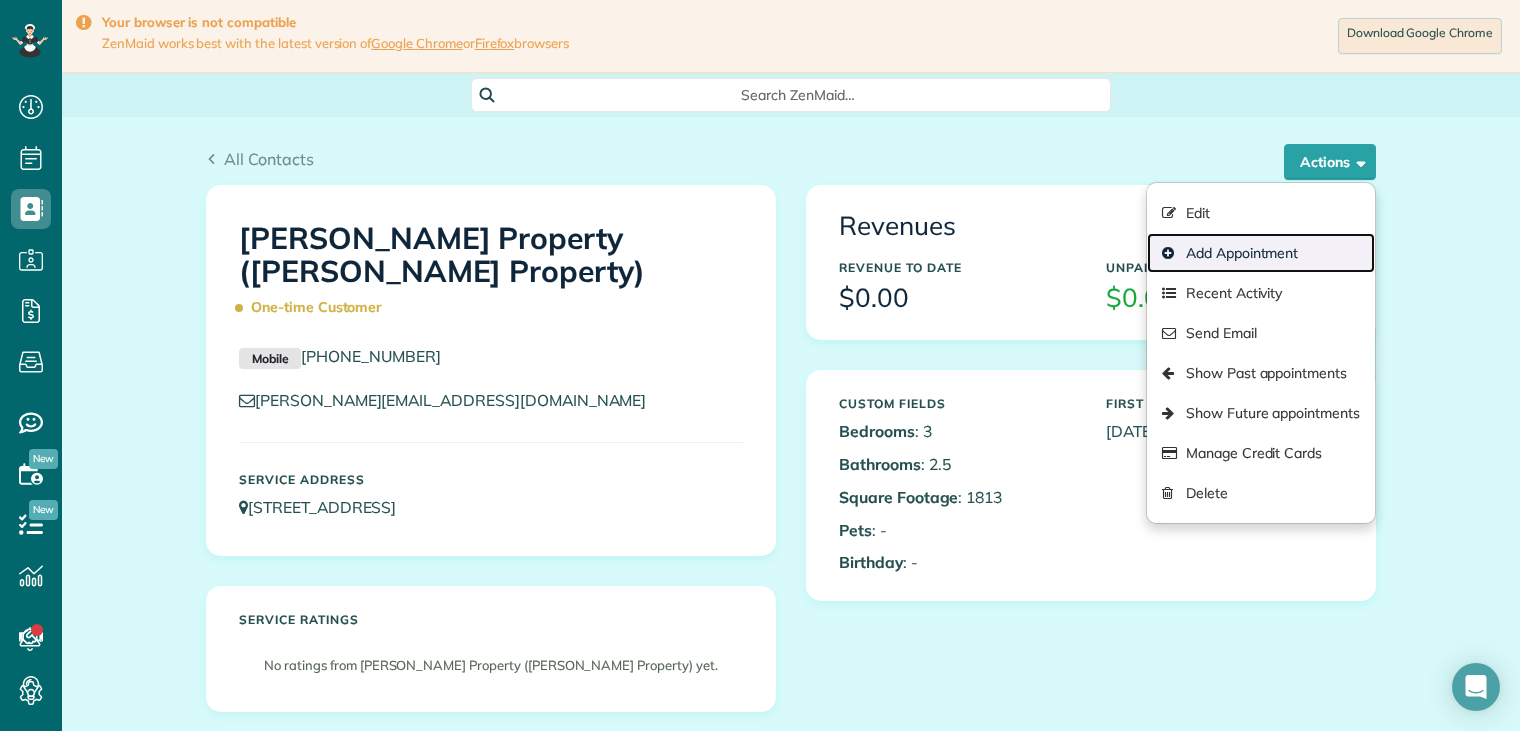 click on "Add Appointment" at bounding box center [1261, 253] 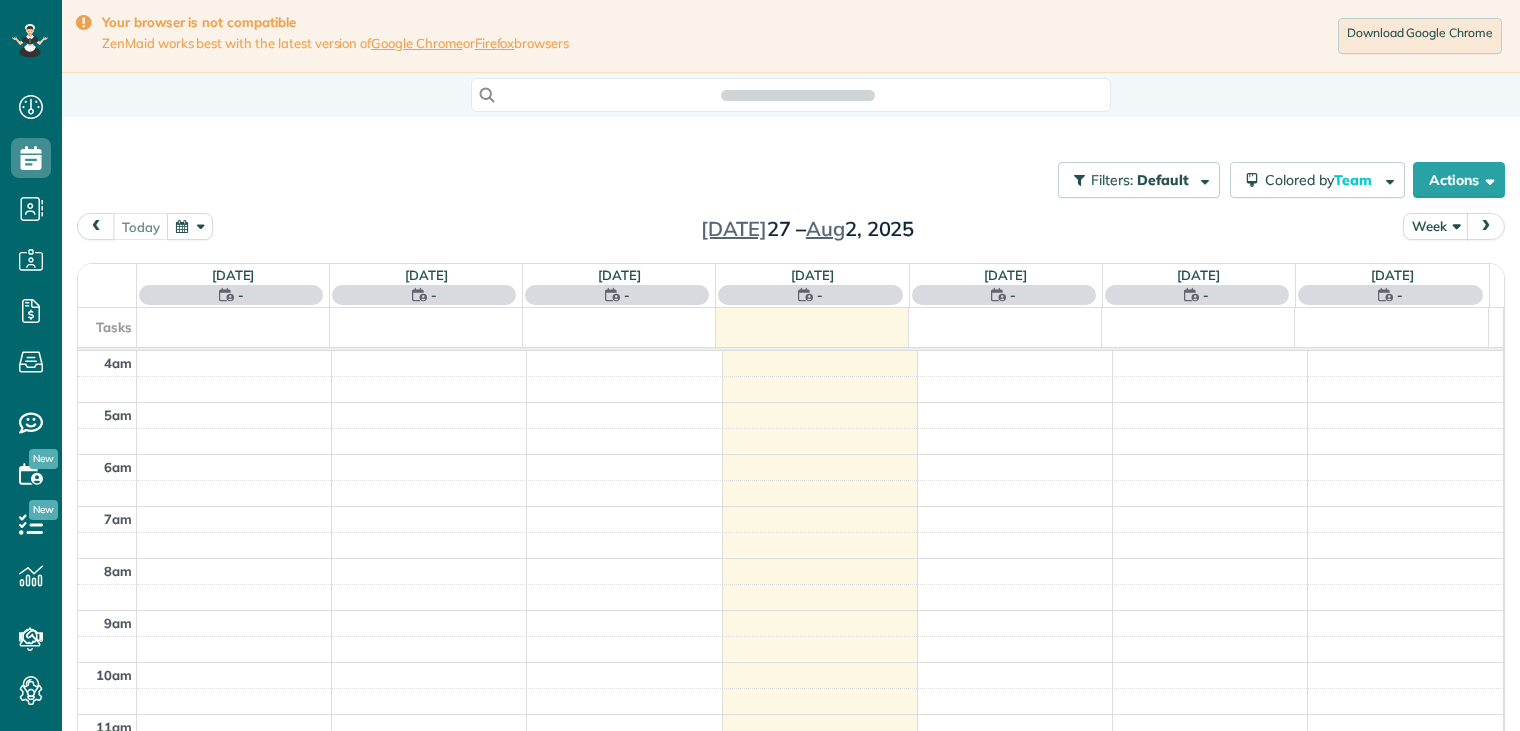 scroll, scrollTop: 0, scrollLeft: 0, axis: both 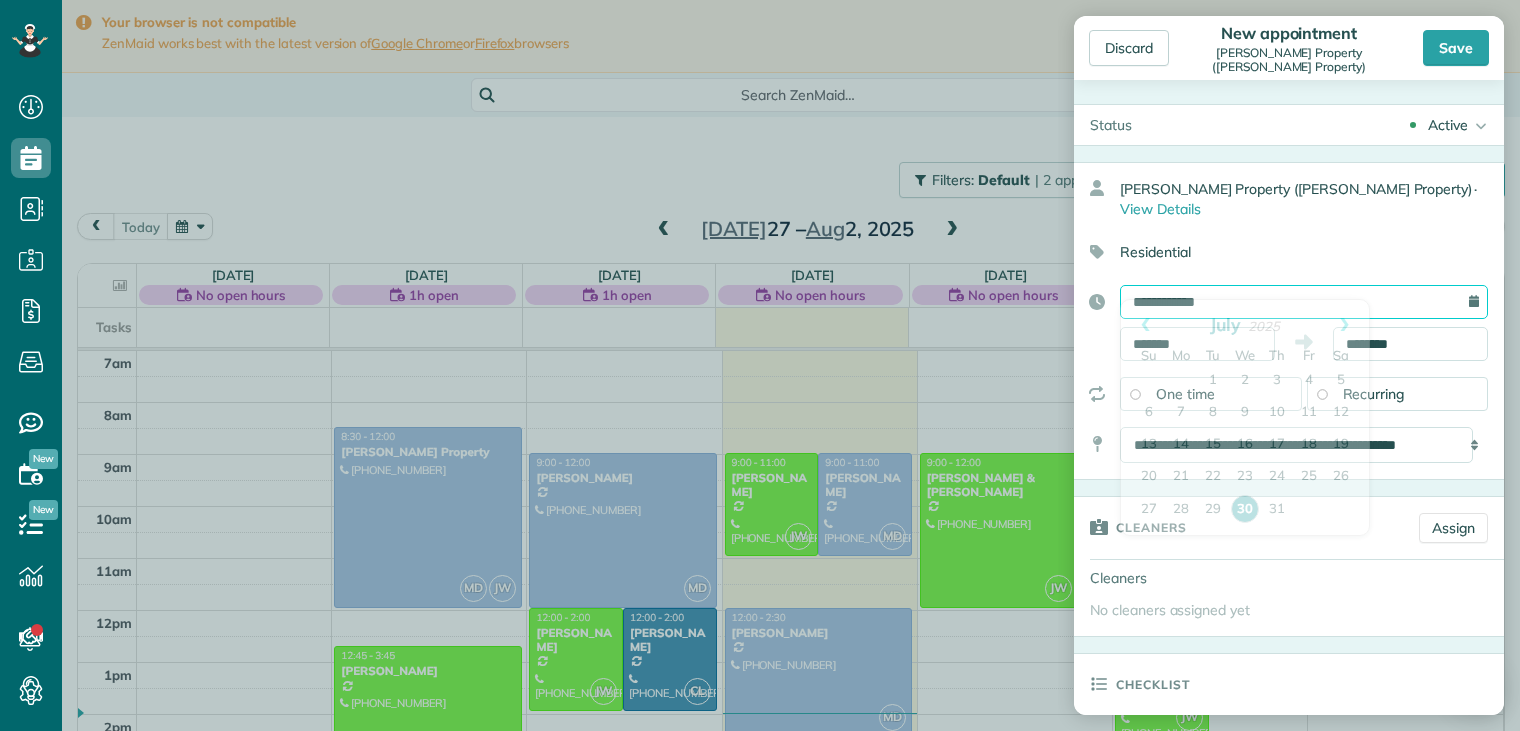 click on "**********" at bounding box center [1304, 302] 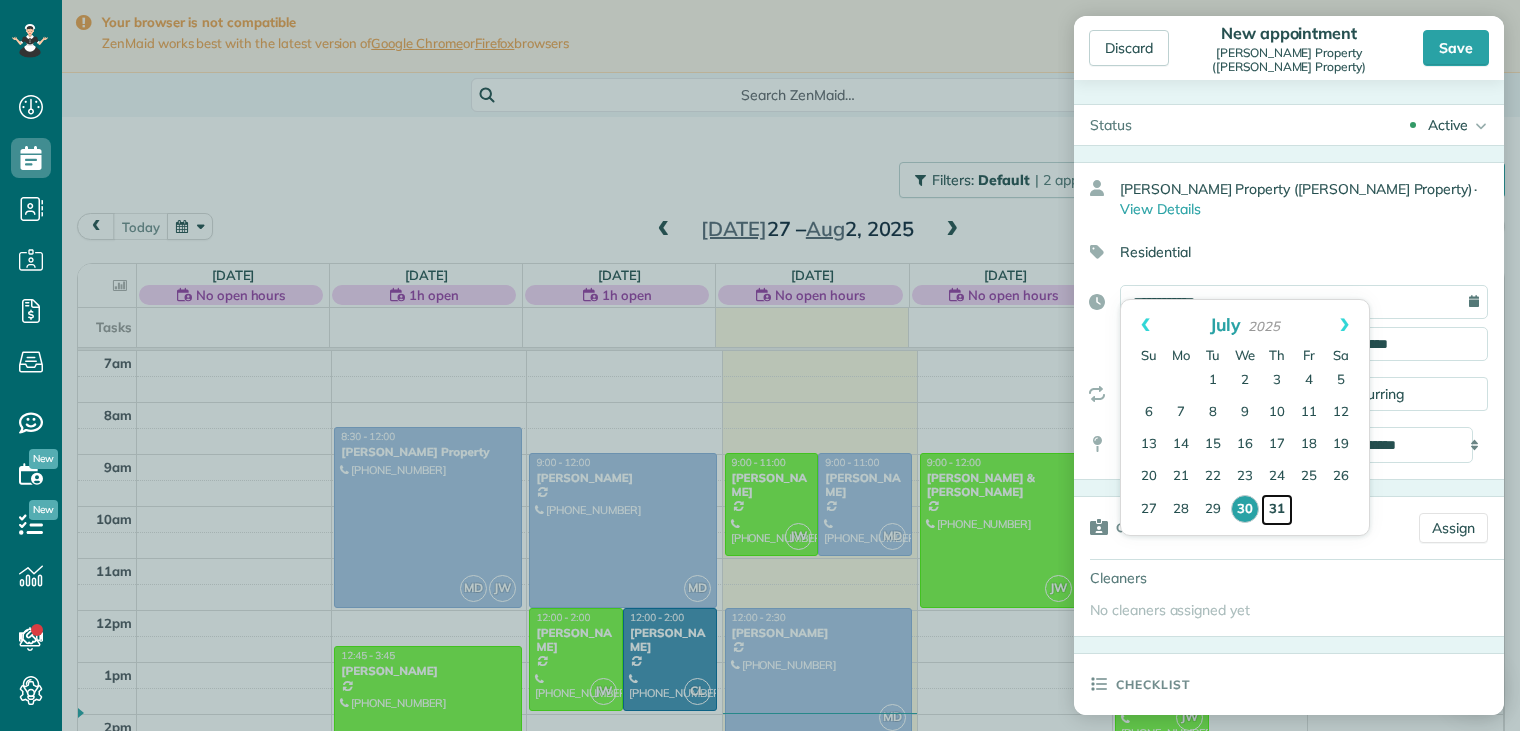 click on "31" at bounding box center (1277, 510) 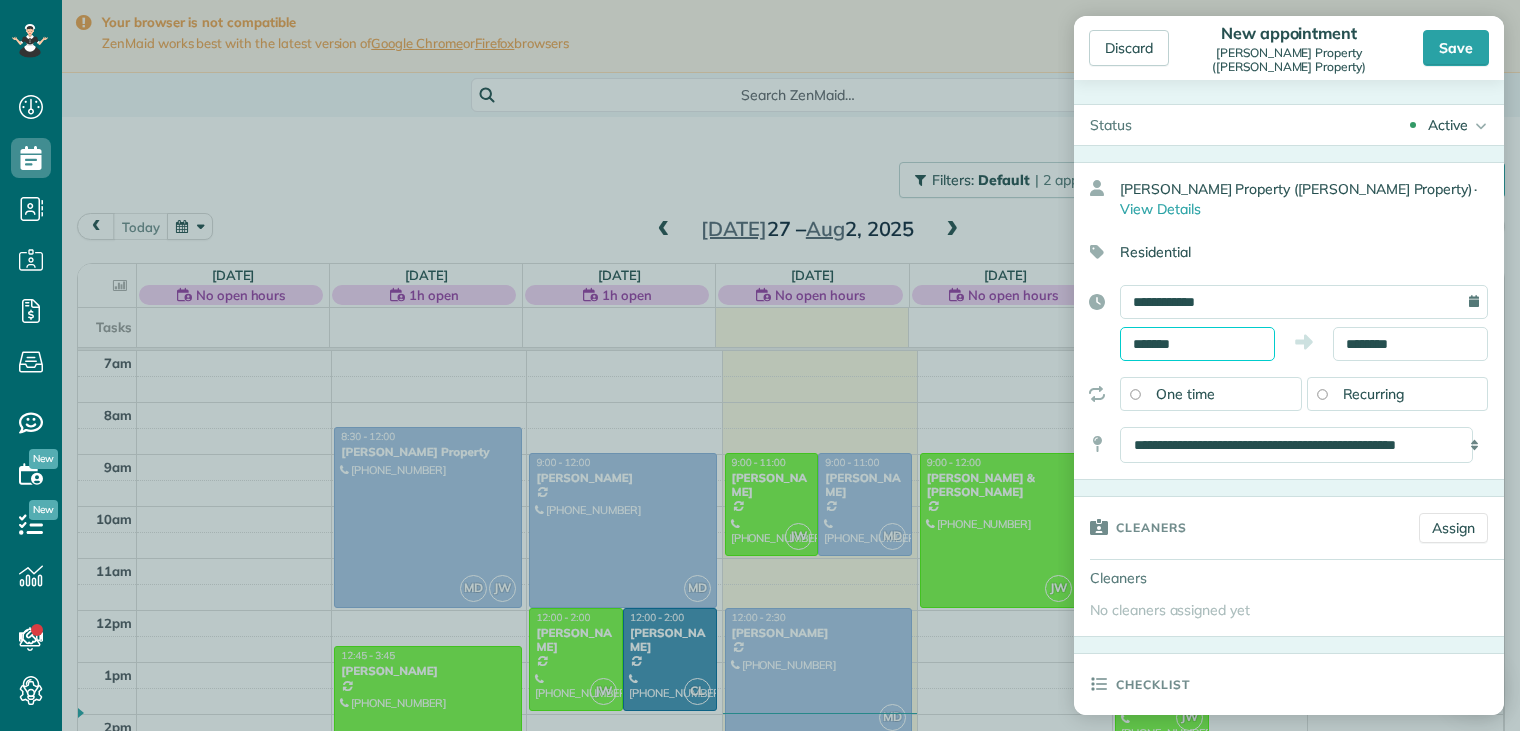 click on "*******" at bounding box center (1197, 344) 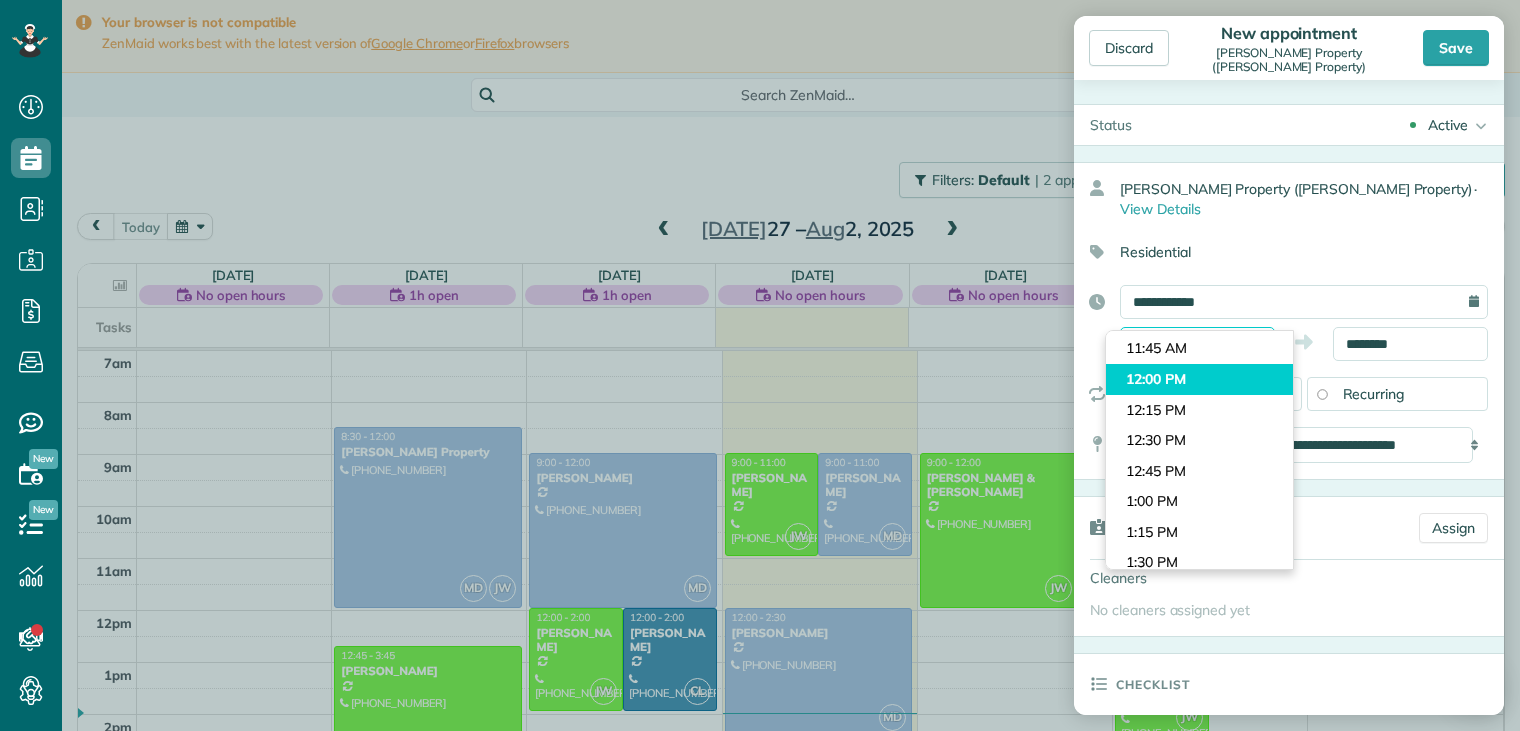scroll, scrollTop: 1437, scrollLeft: 0, axis: vertical 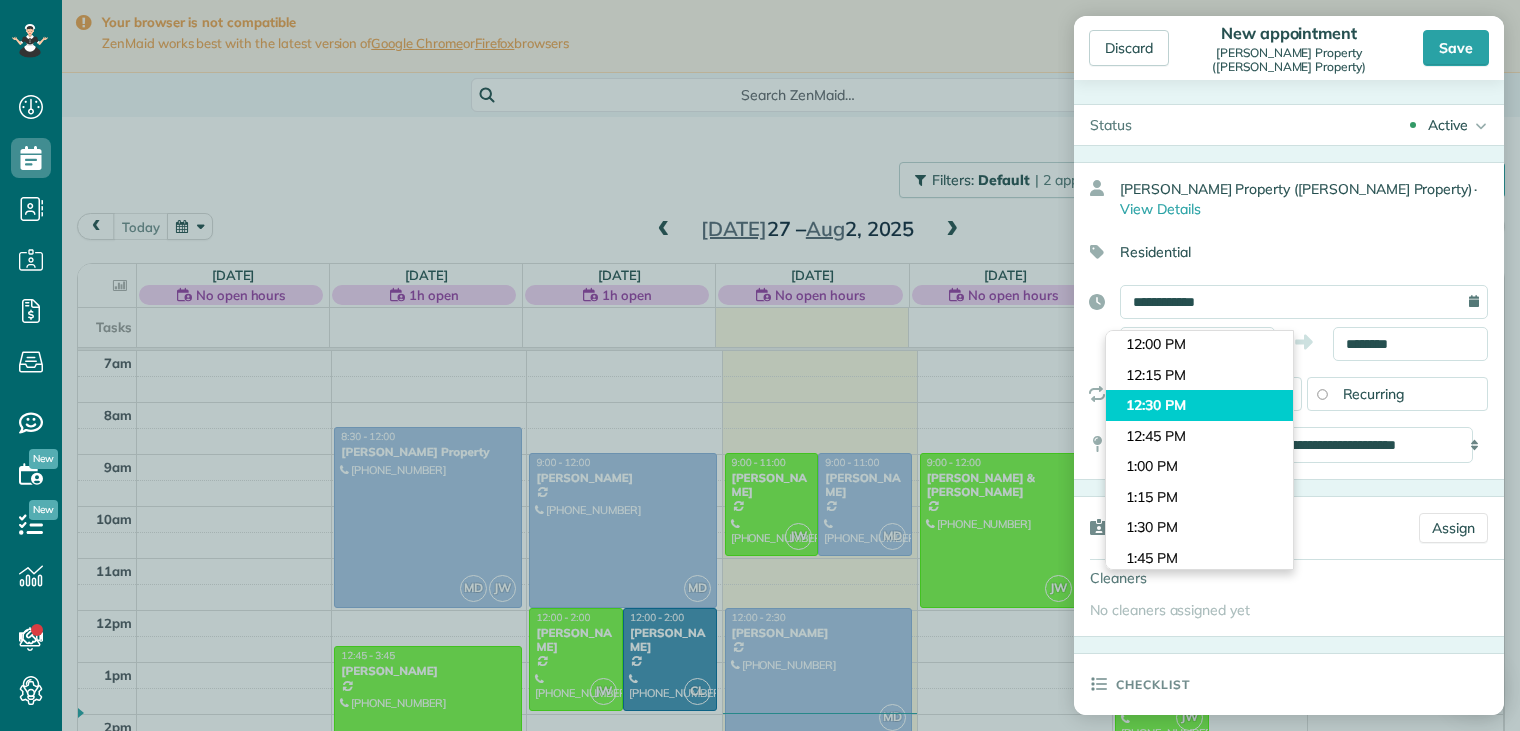 type on "********" 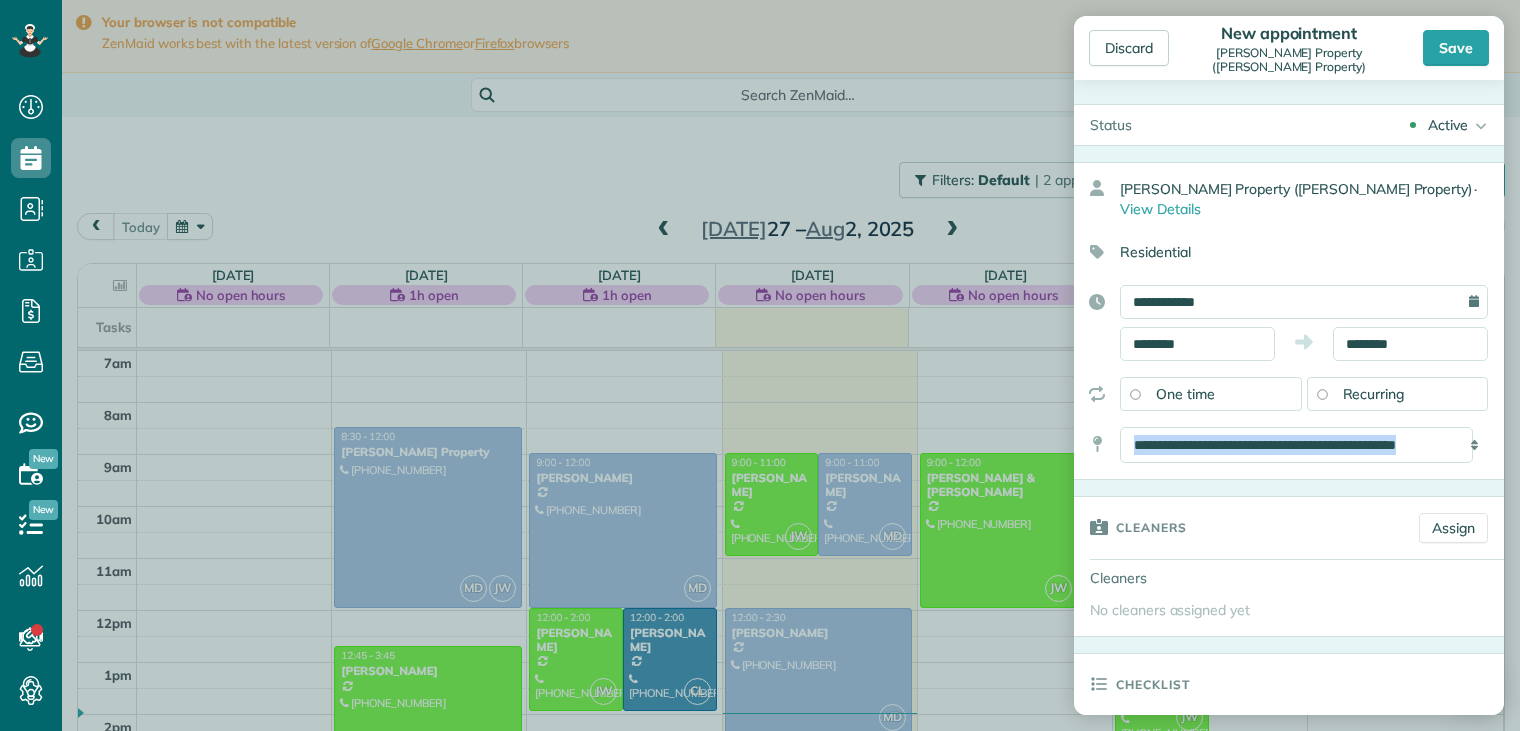 drag, startPoint x: 1168, startPoint y: 401, endPoint x: 1444, endPoint y: 220, distance: 330.05606 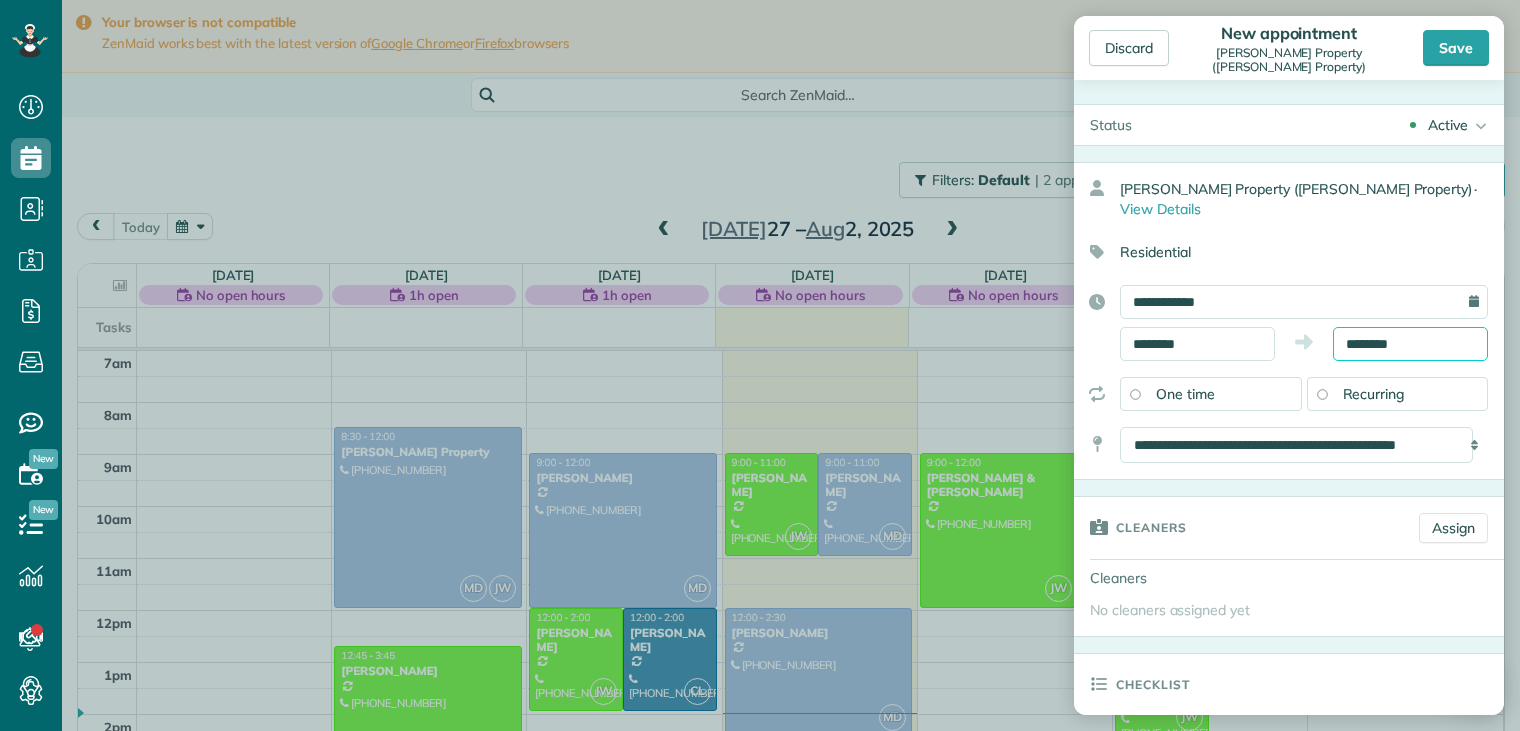 click on "********" at bounding box center (1410, 344) 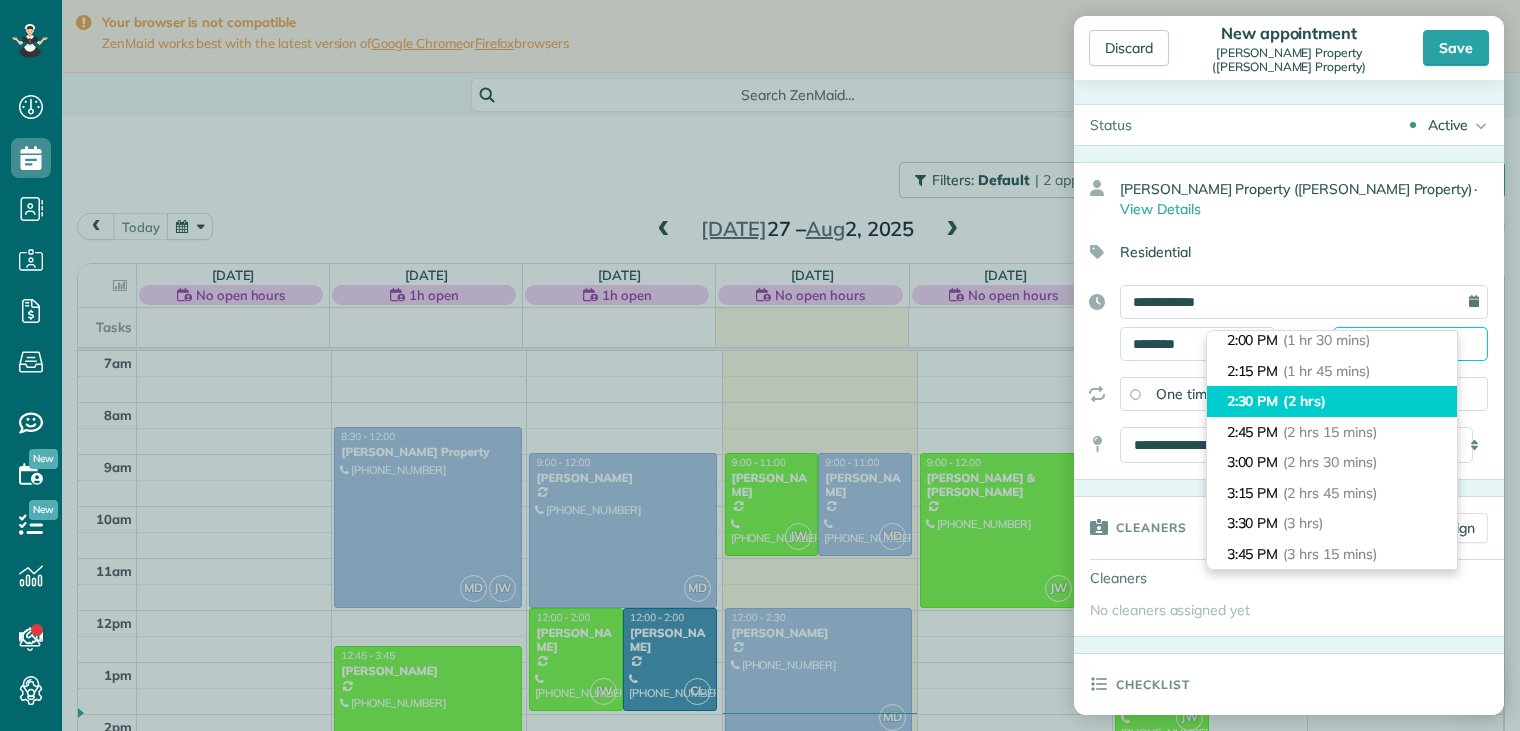 scroll, scrollTop: 200, scrollLeft: 0, axis: vertical 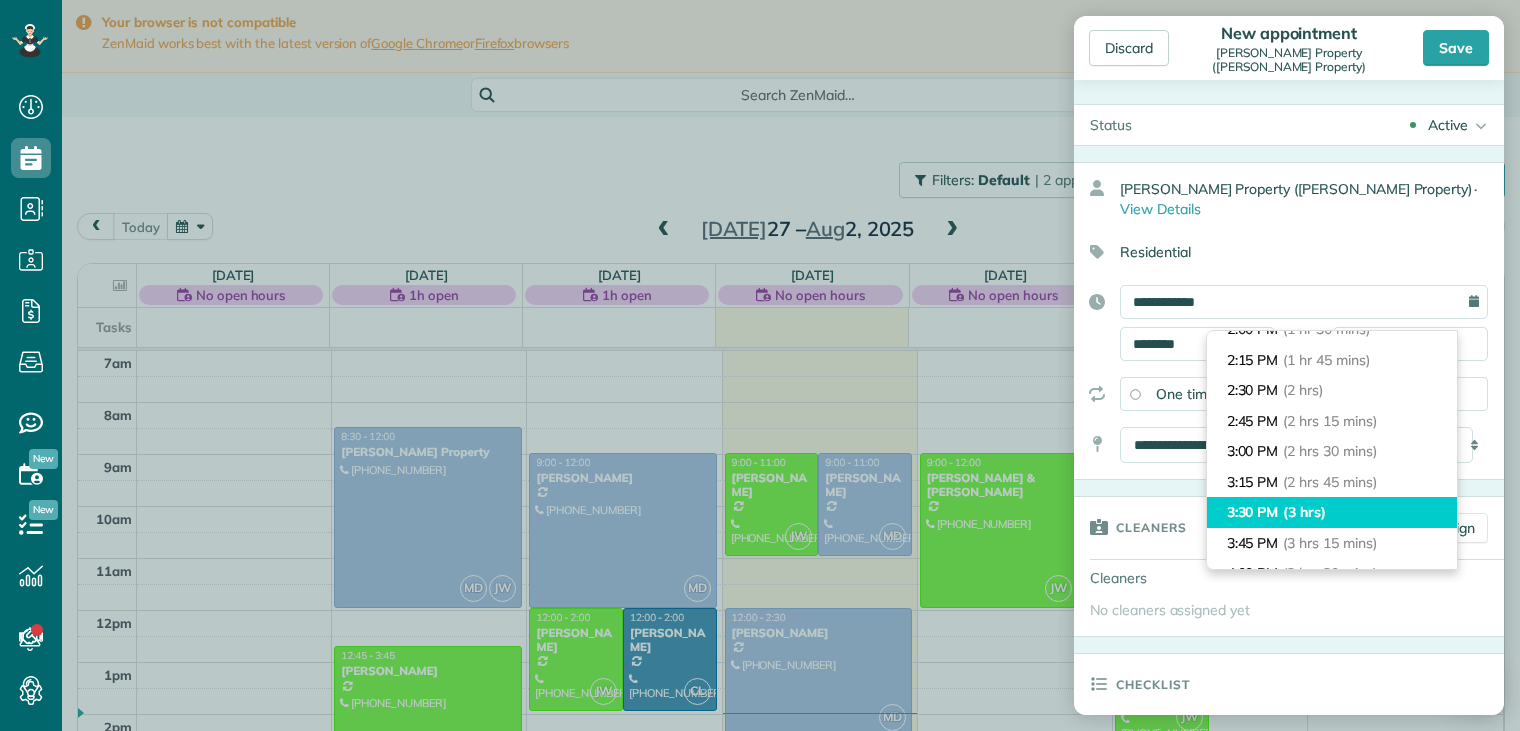 type on "*******" 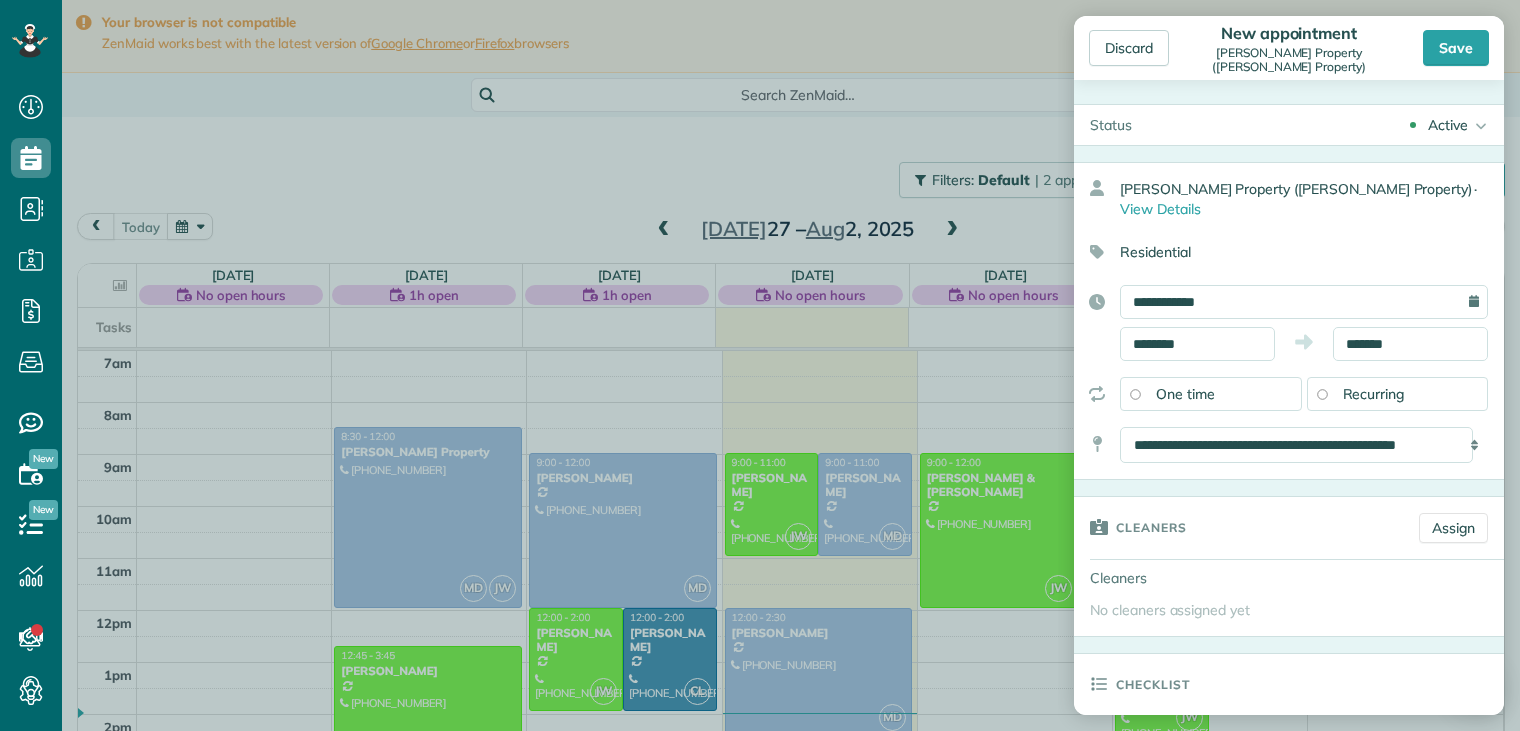 click on "Cleaners" at bounding box center (1238, 527) 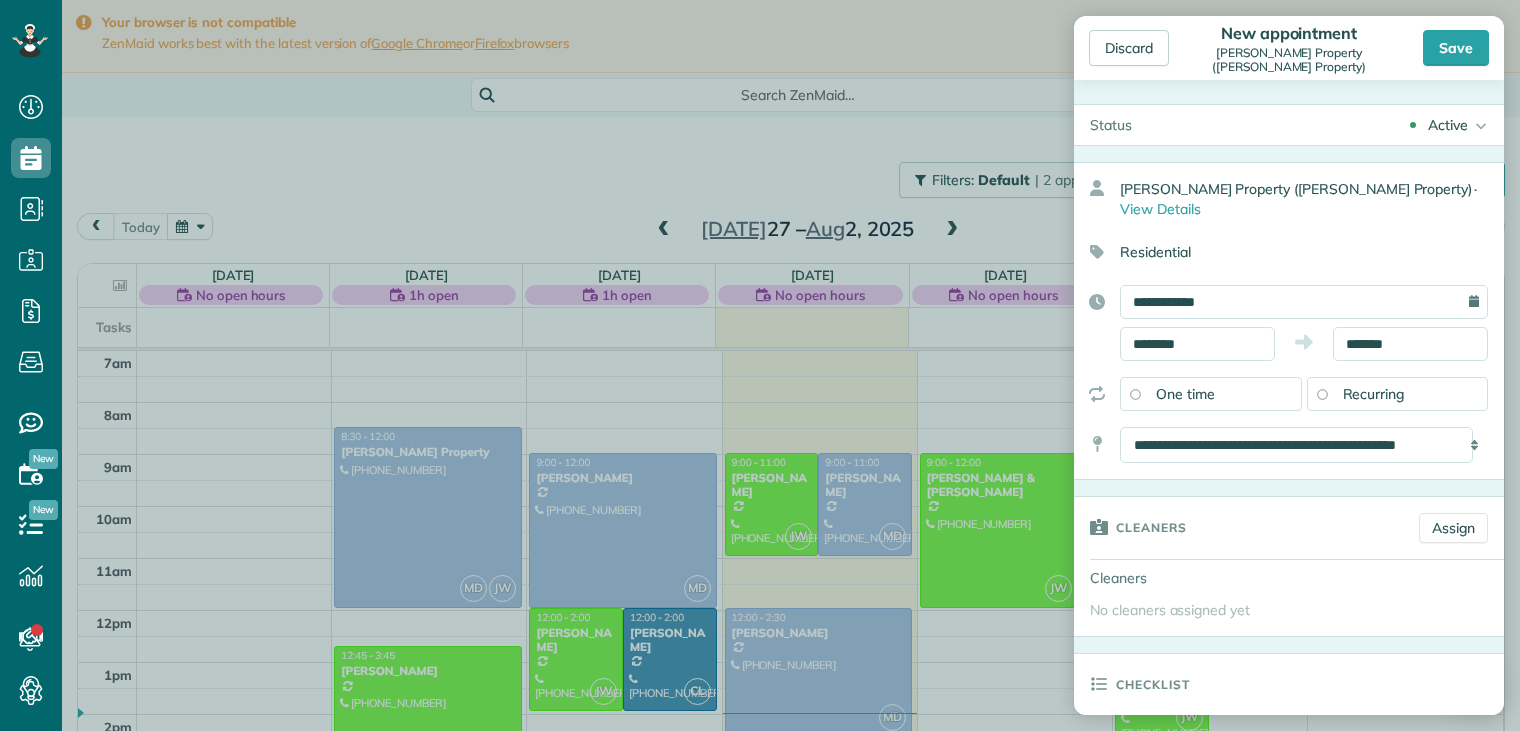 drag, startPoint x: 1312, startPoint y: 506, endPoint x: 1445, endPoint y: 210, distance: 324.50732 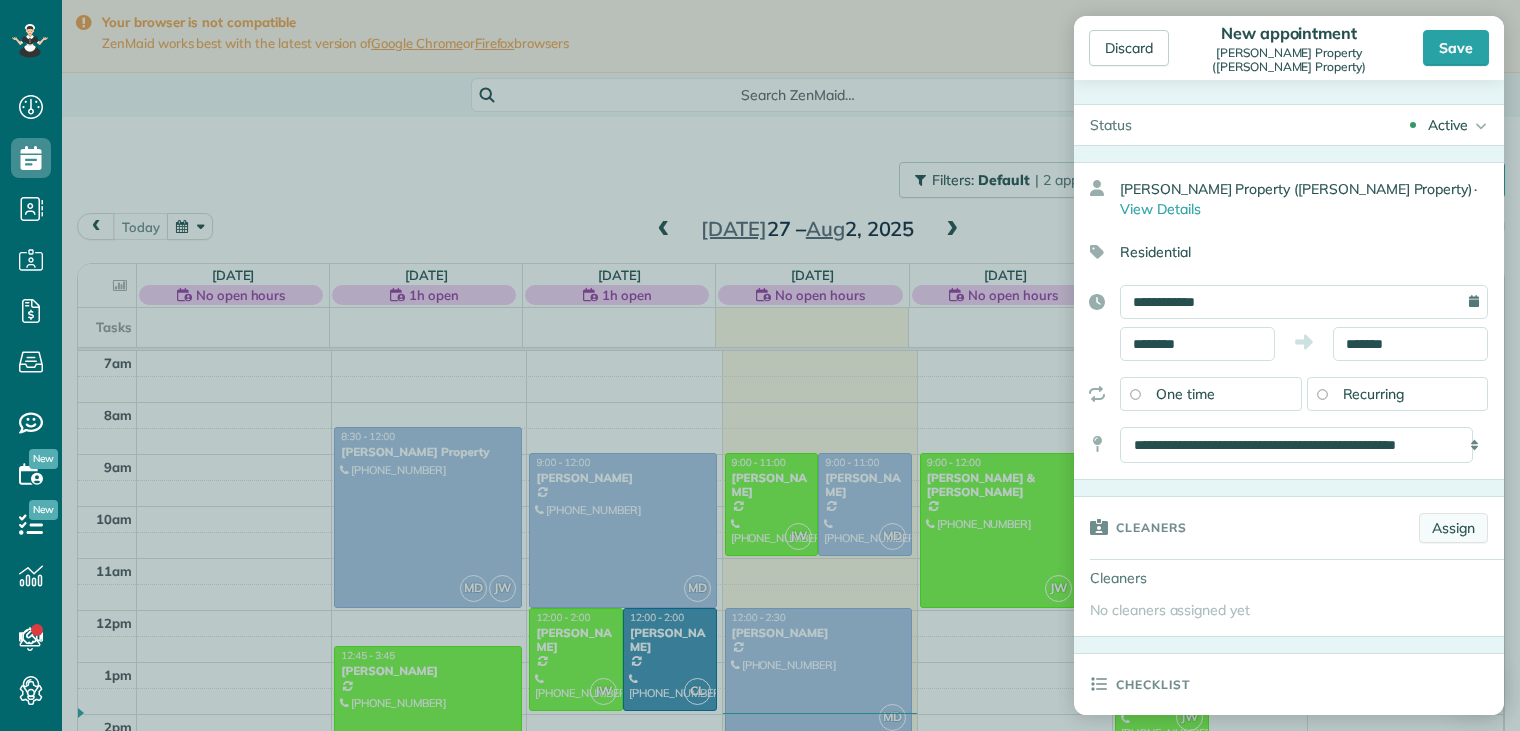 click on "Assign" at bounding box center [1453, 528] 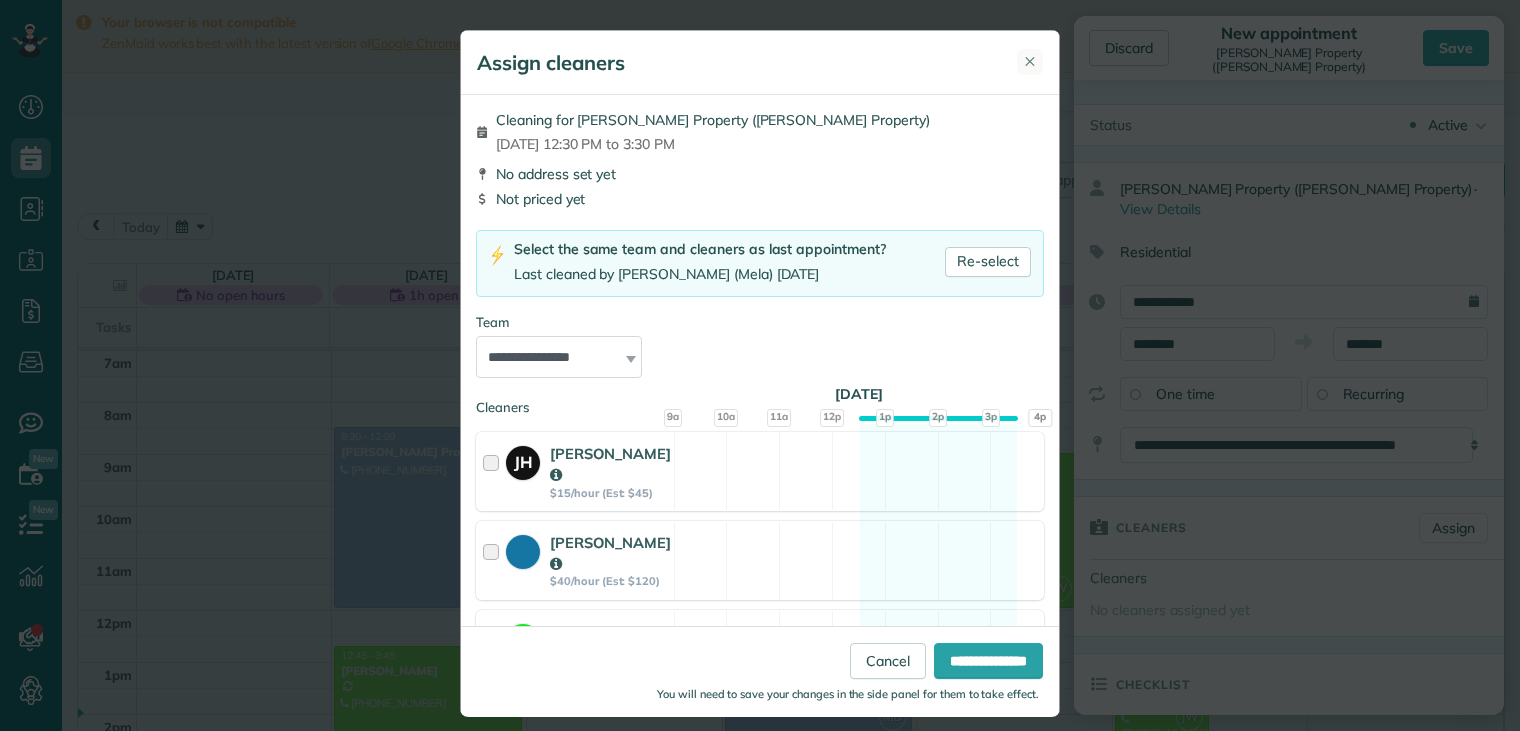 click on "✕" at bounding box center [1030, 61] 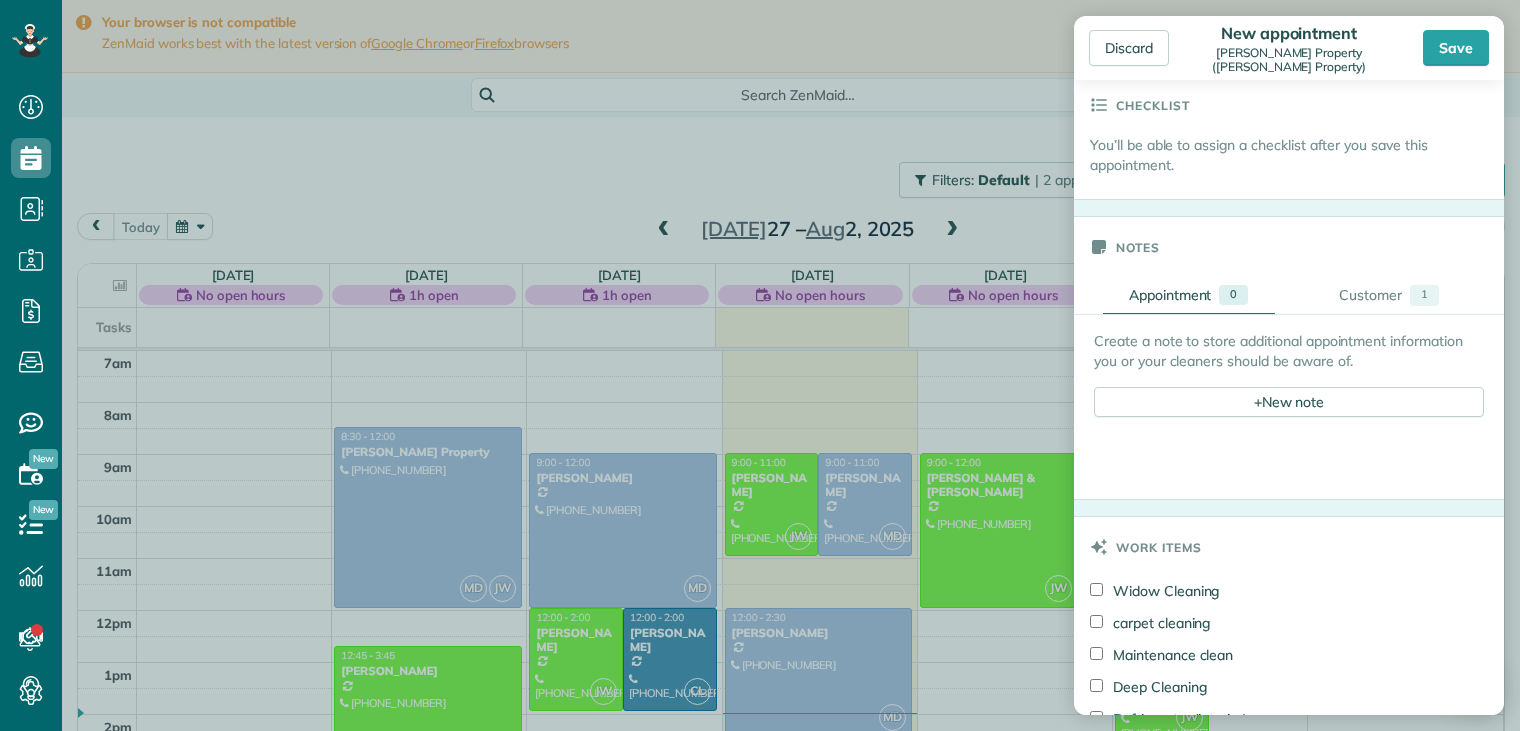 scroll, scrollTop: 800, scrollLeft: 0, axis: vertical 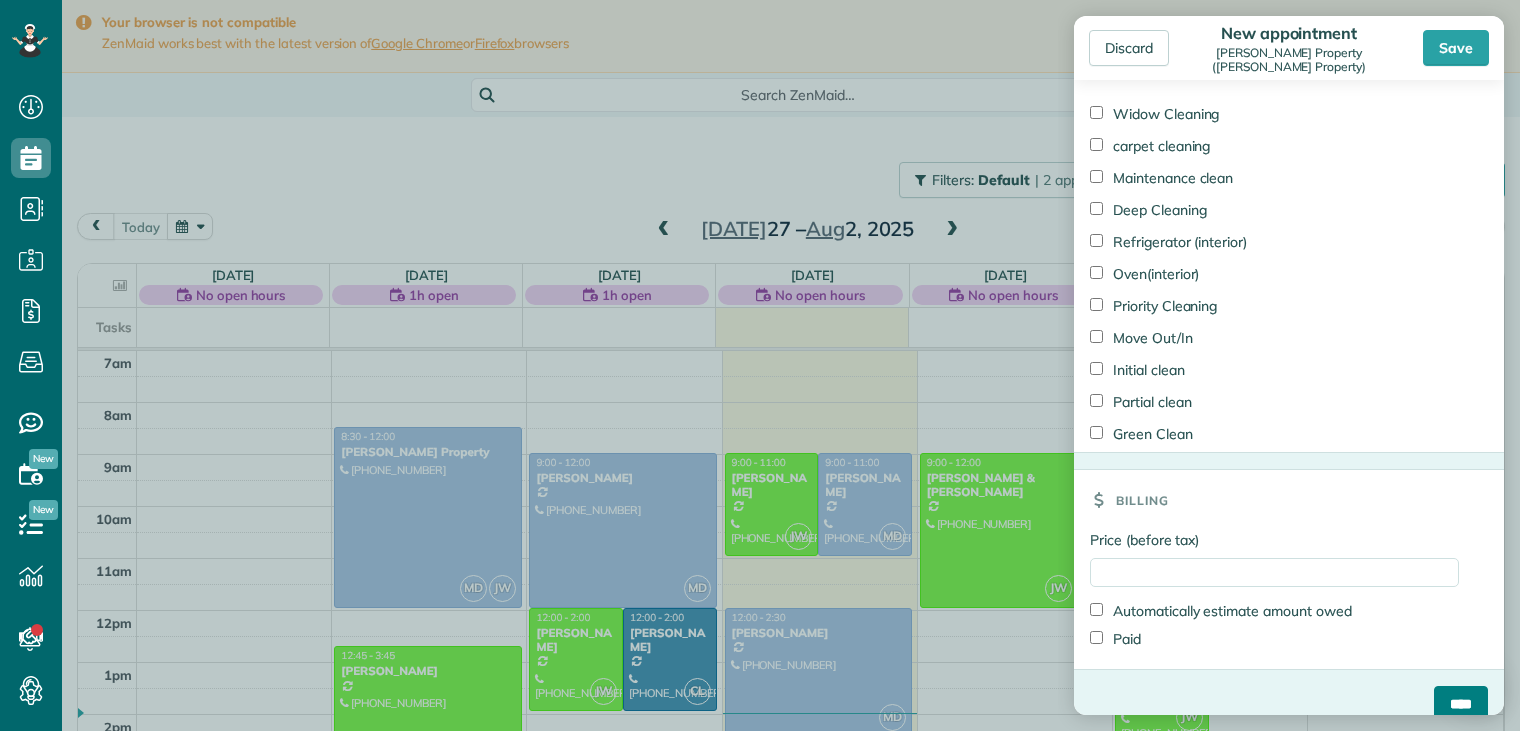 click on "****" at bounding box center (1461, 704) 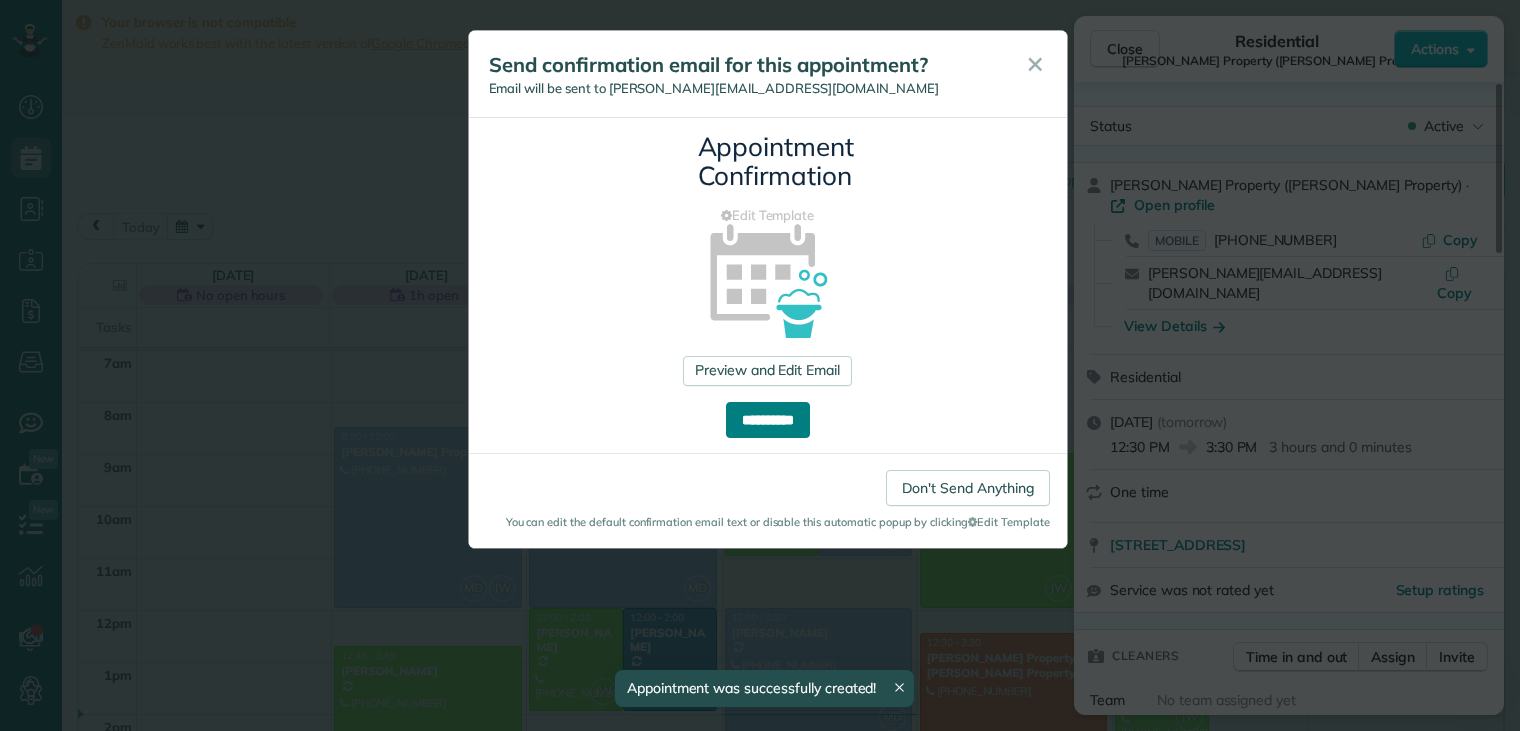 click on "**********" at bounding box center [768, 420] 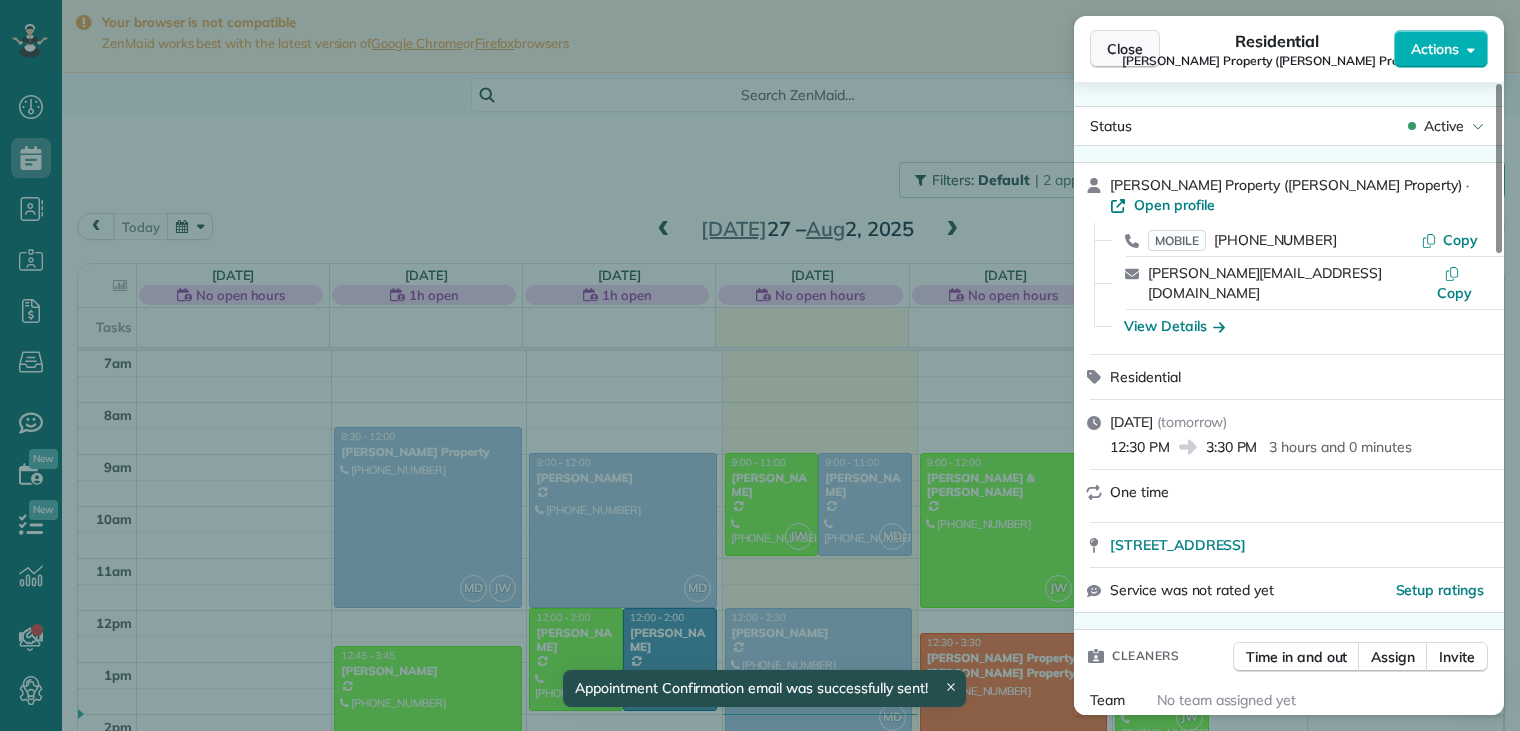 click on "Close" at bounding box center (1125, 49) 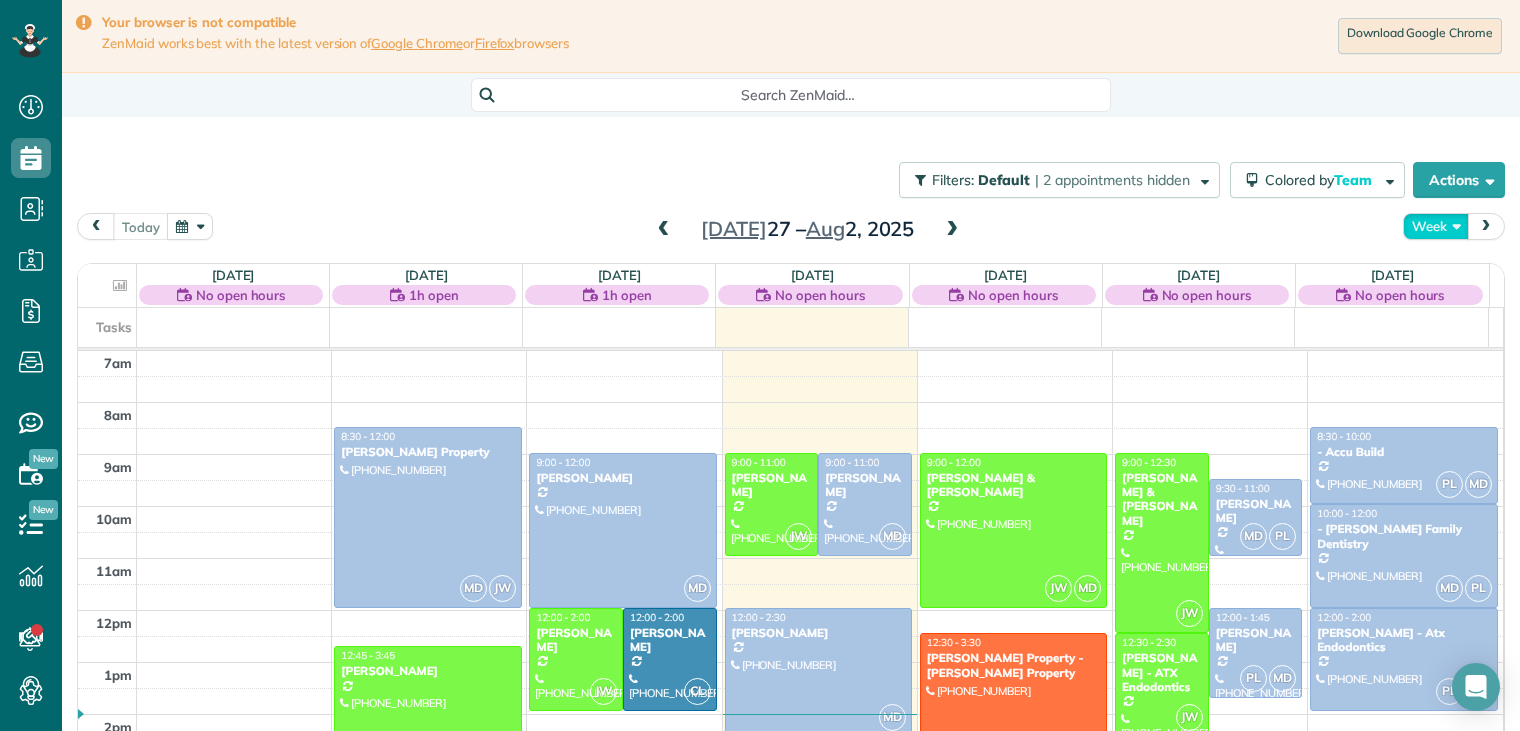 click on "Week" at bounding box center (1436, 226) 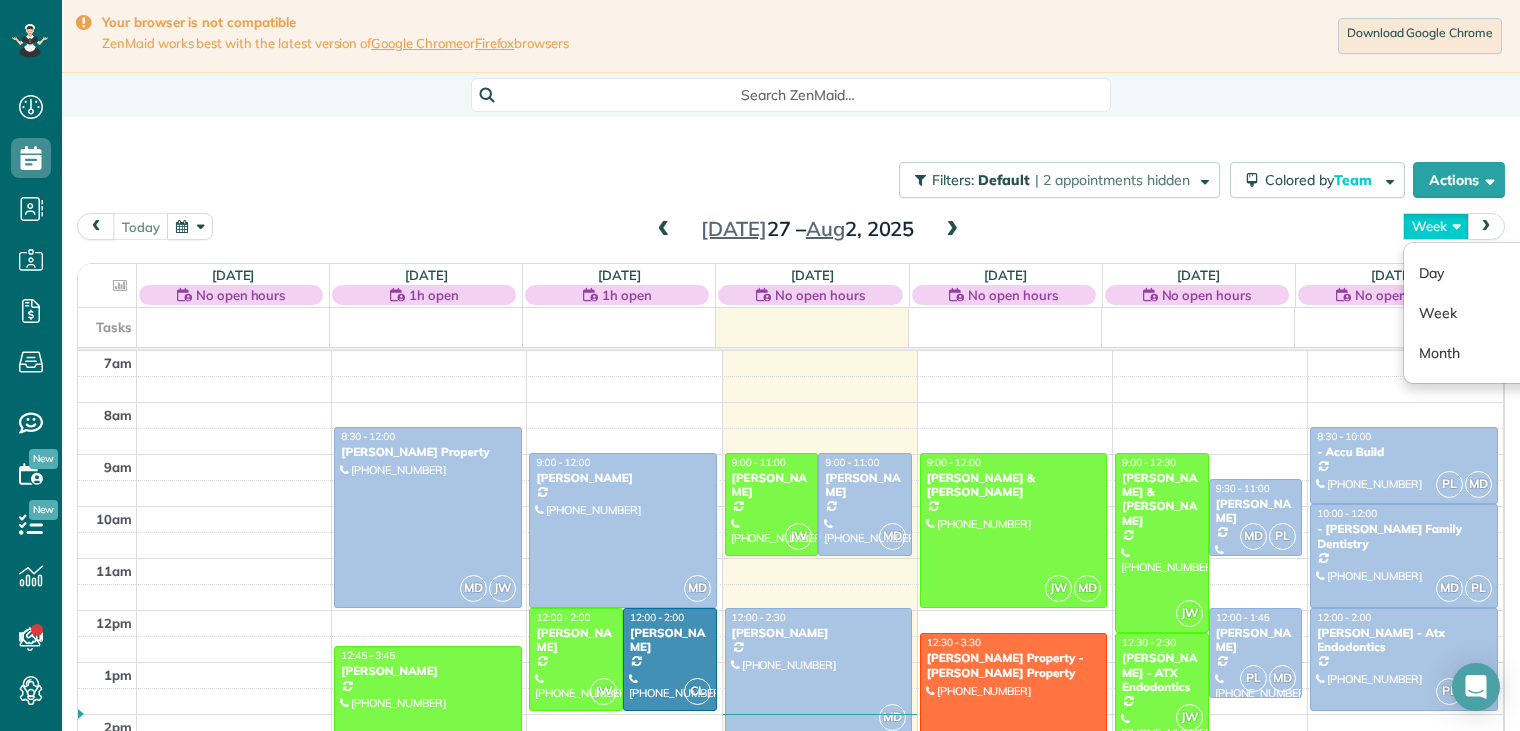 click on "Week" at bounding box center [1436, 226] 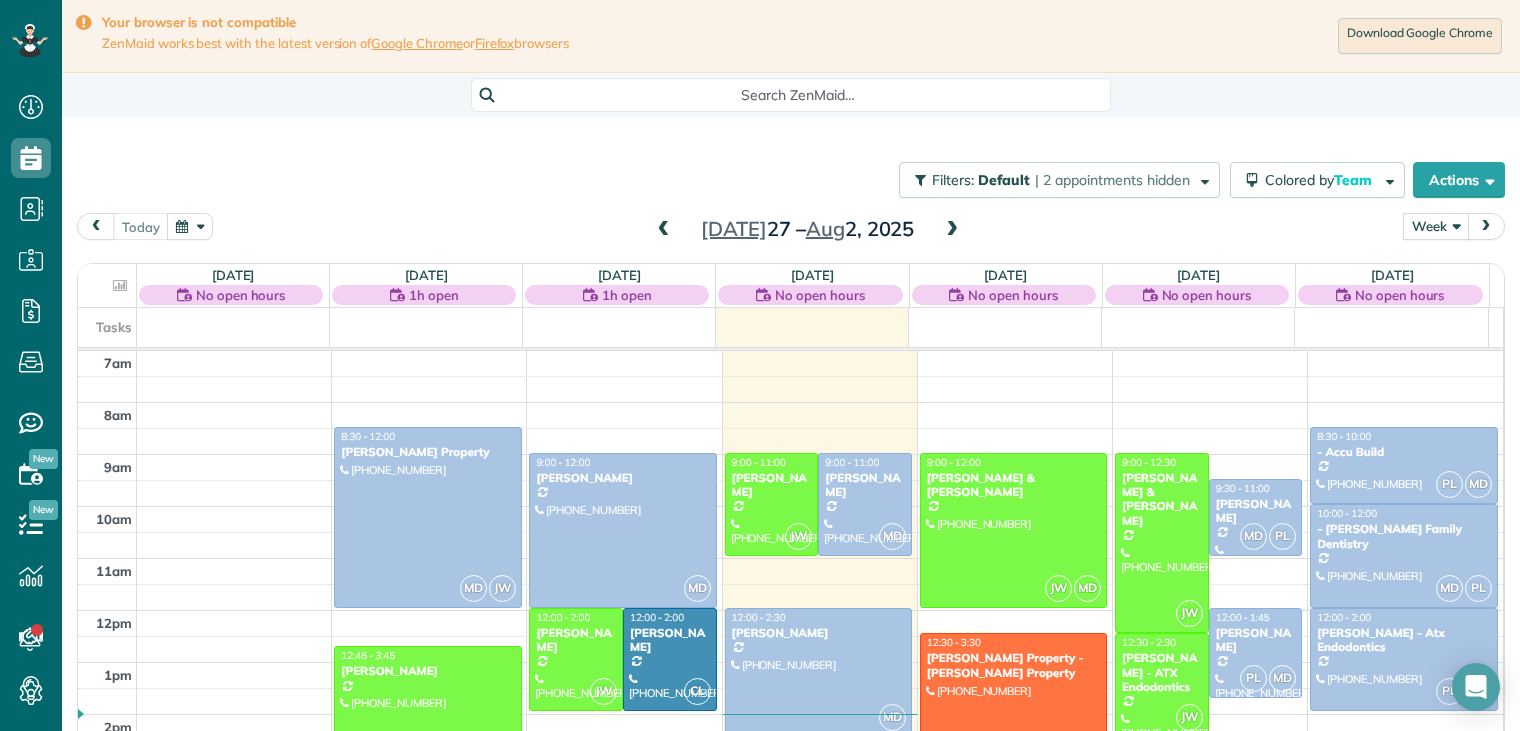 click on "Week" at bounding box center [1436, 226] 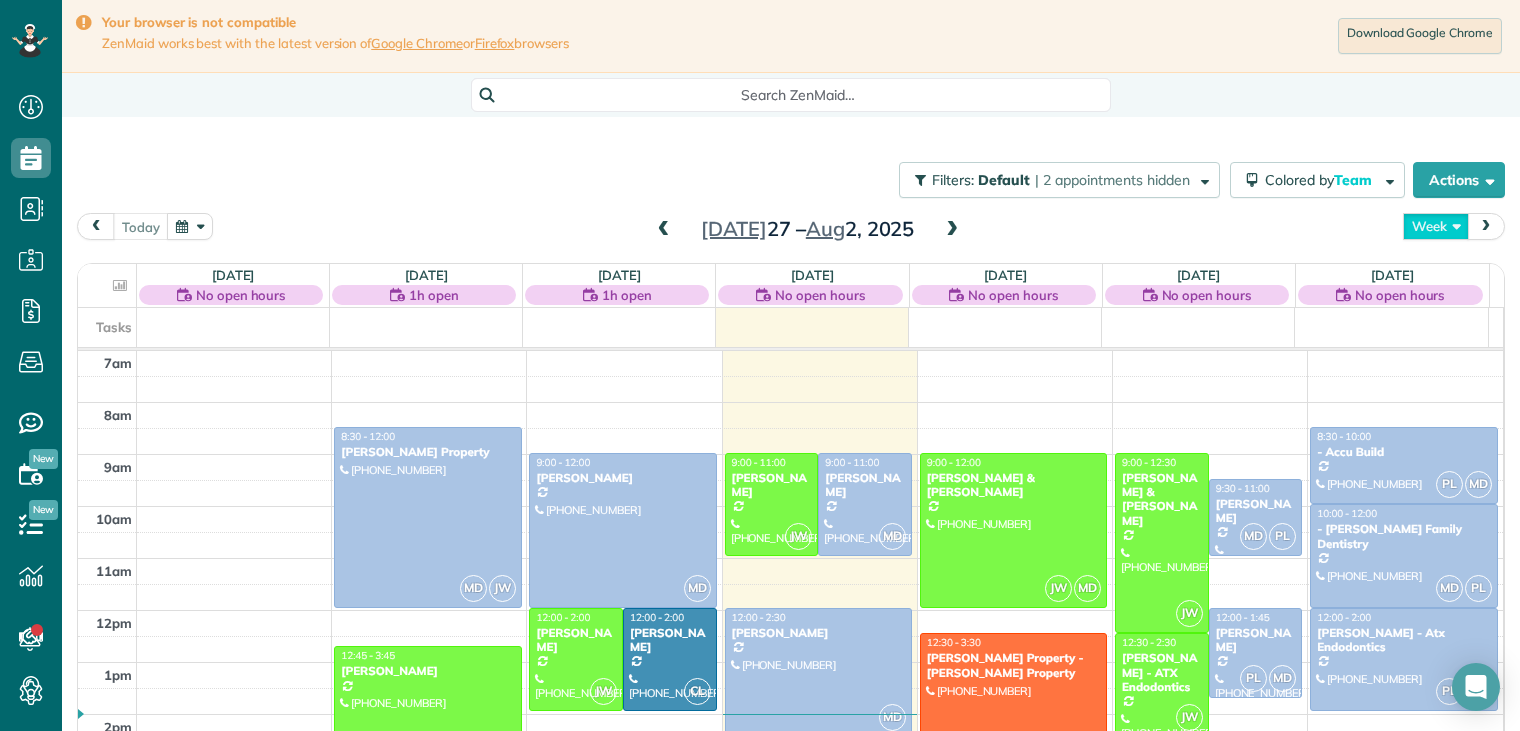 click on "Week" at bounding box center (1436, 226) 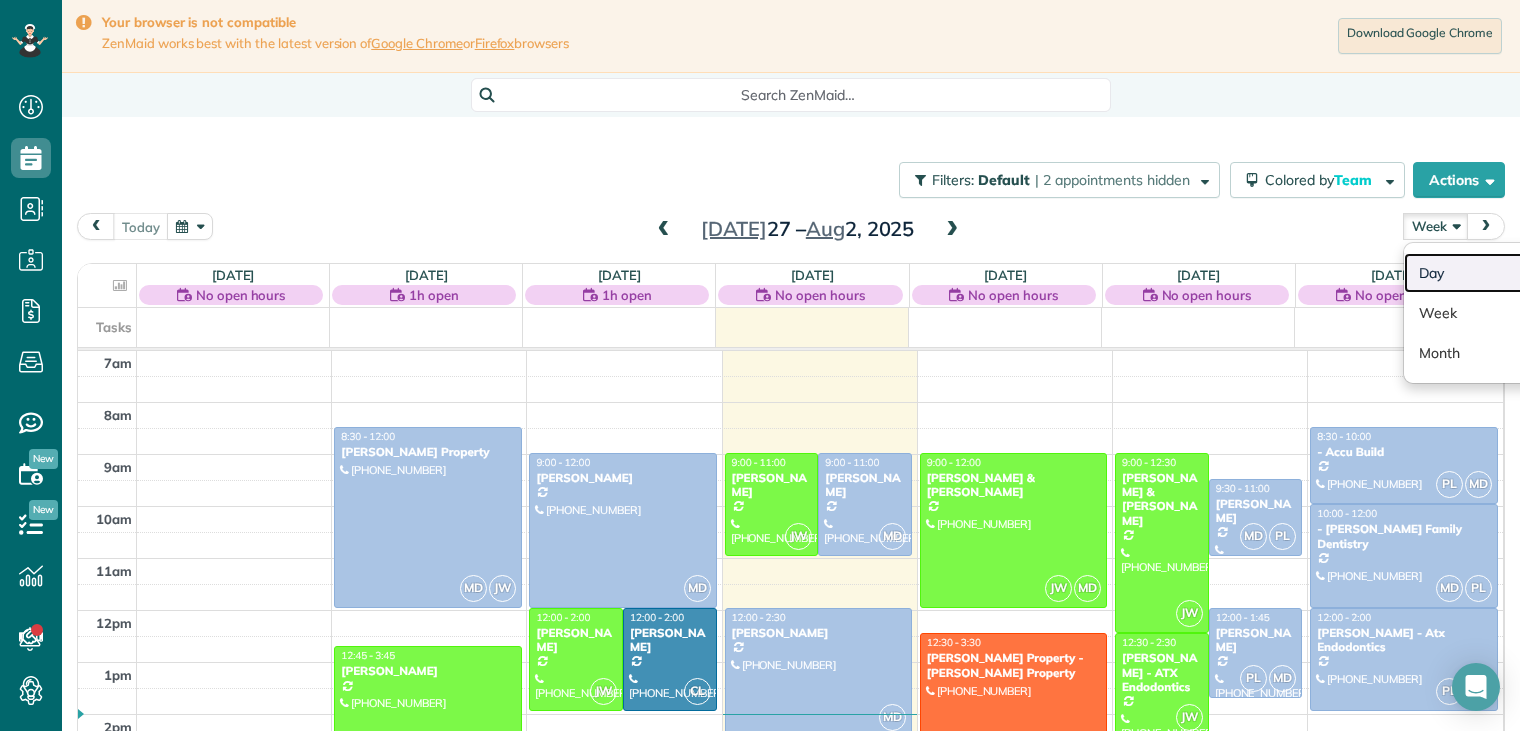click on "Day" at bounding box center (1483, 273) 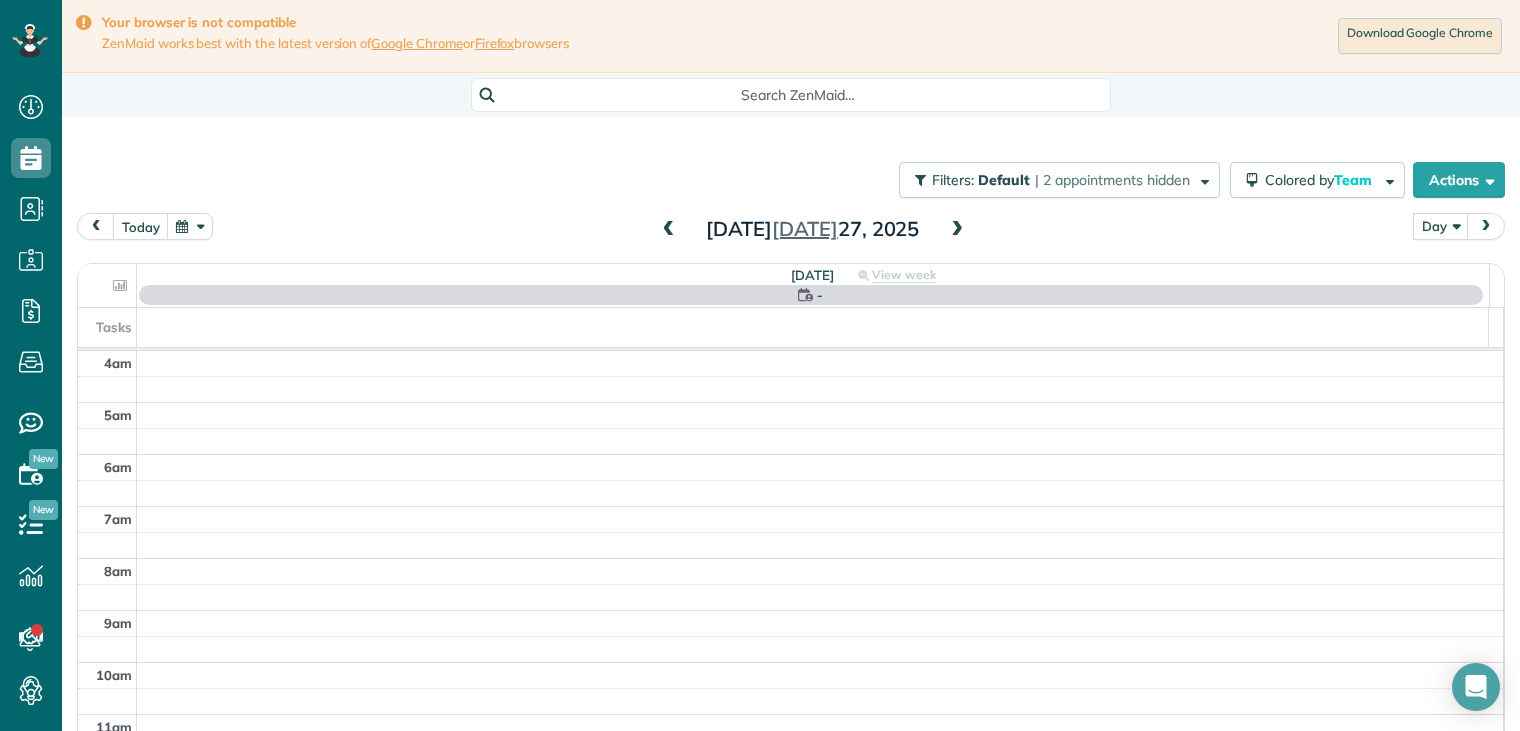 scroll, scrollTop: 156, scrollLeft: 0, axis: vertical 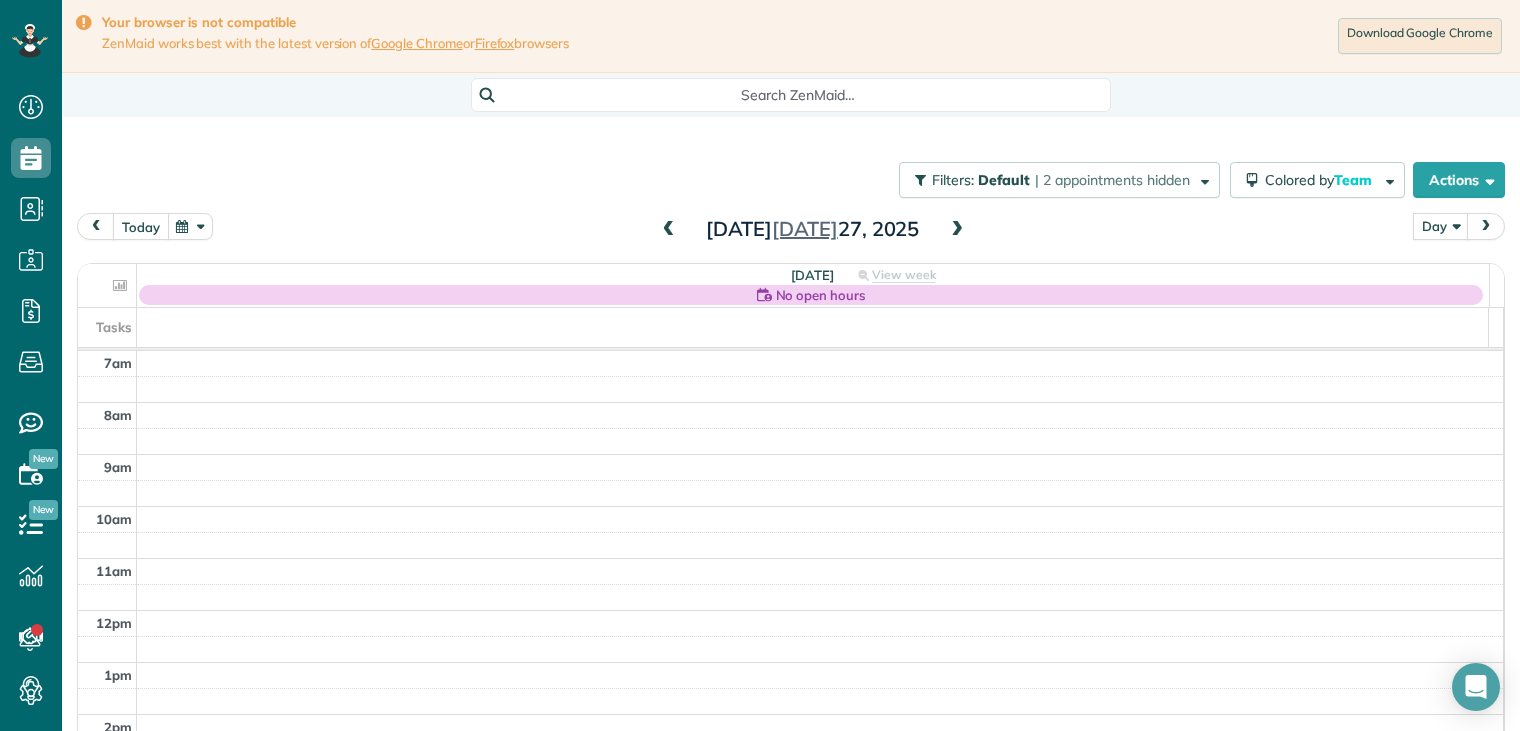click on "today" at bounding box center [141, 226] 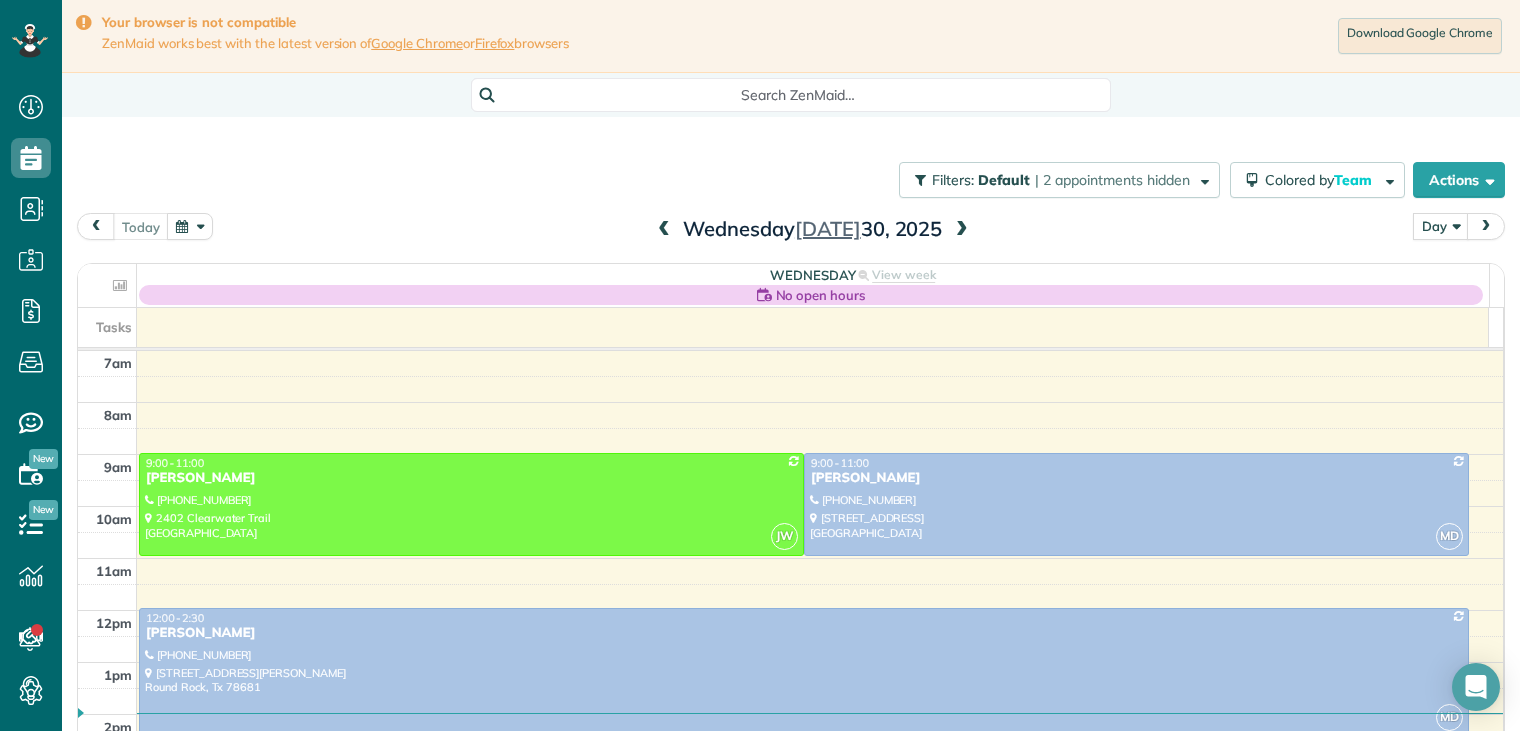 click at bounding box center [962, 230] 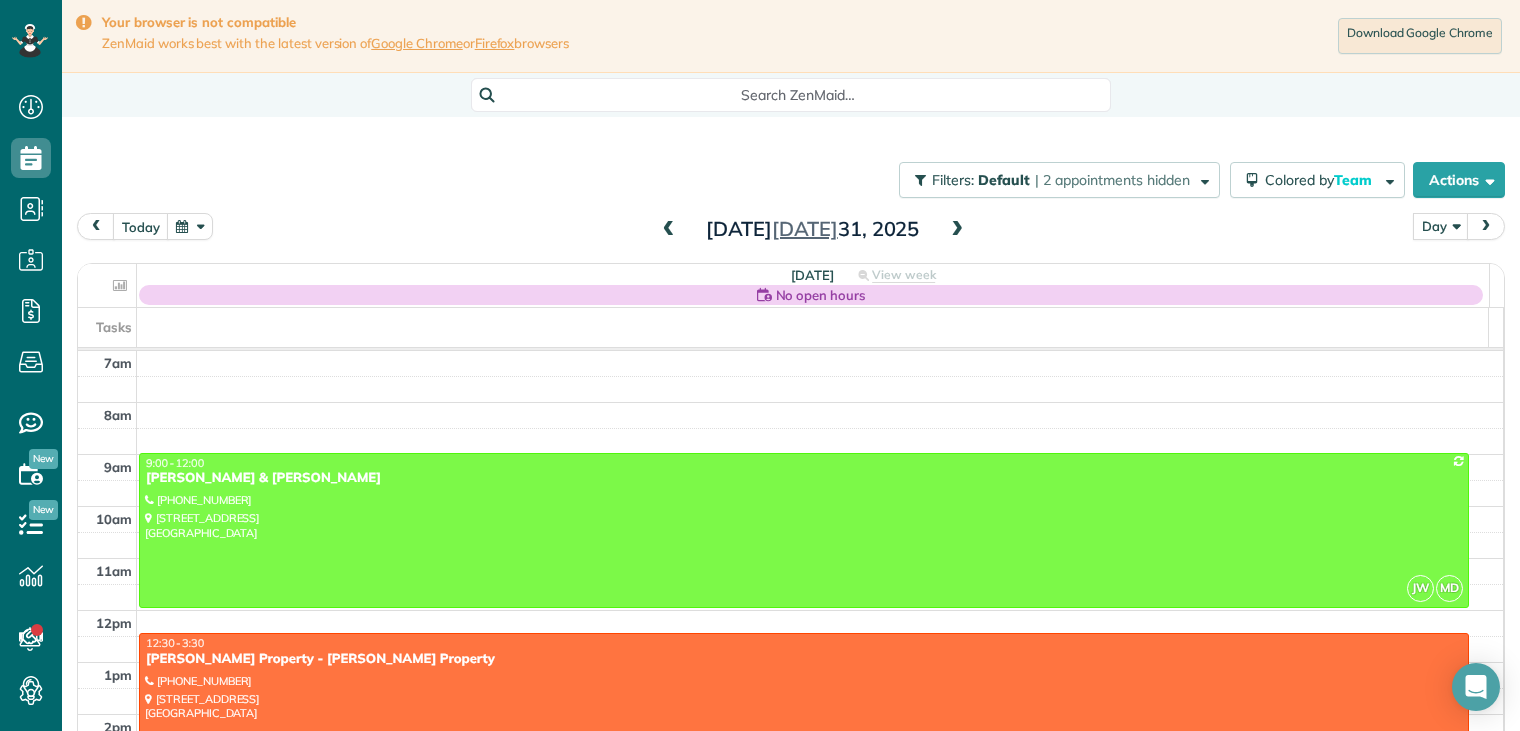 click on "[PERSON_NAME] Property - [PERSON_NAME] Property" at bounding box center (804, 659) 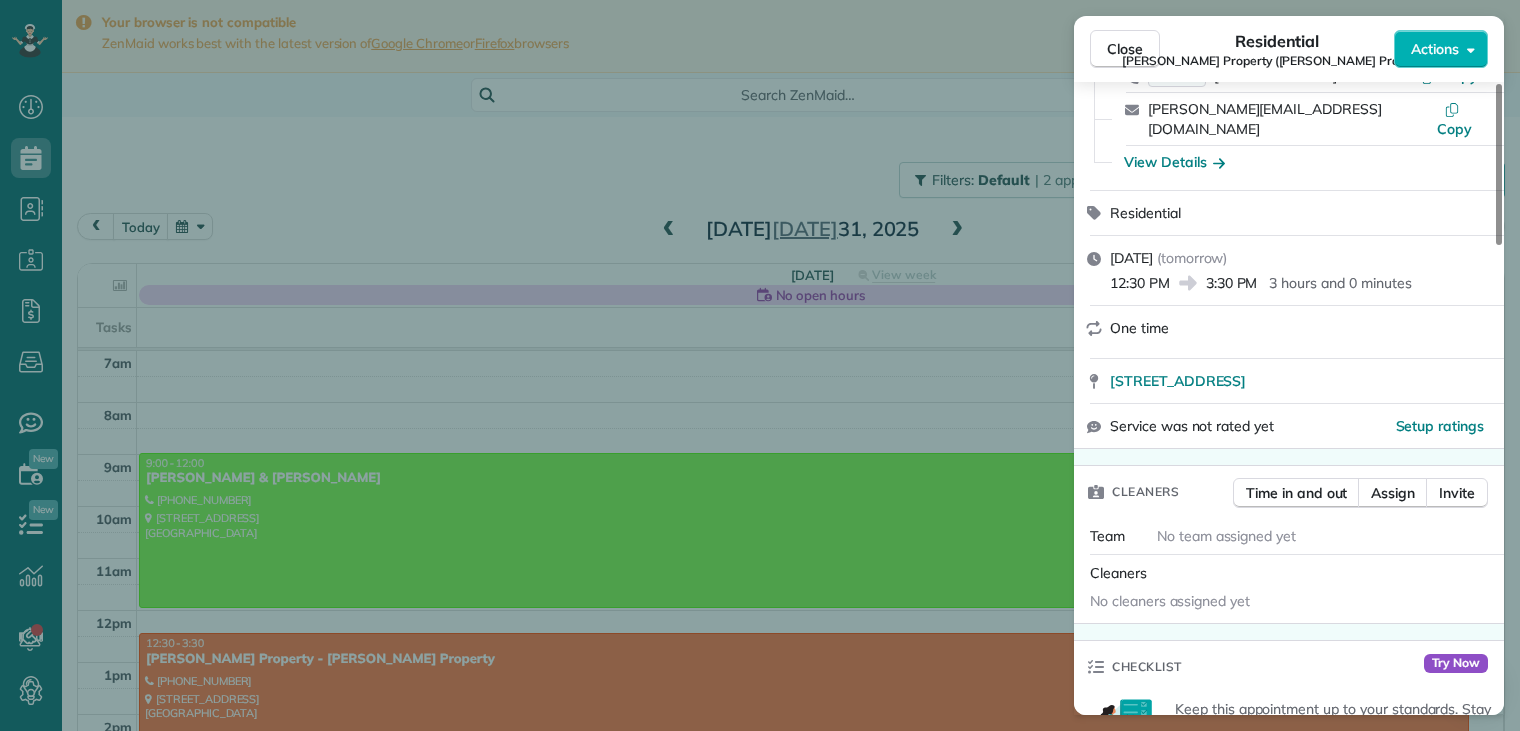scroll, scrollTop: 200, scrollLeft: 0, axis: vertical 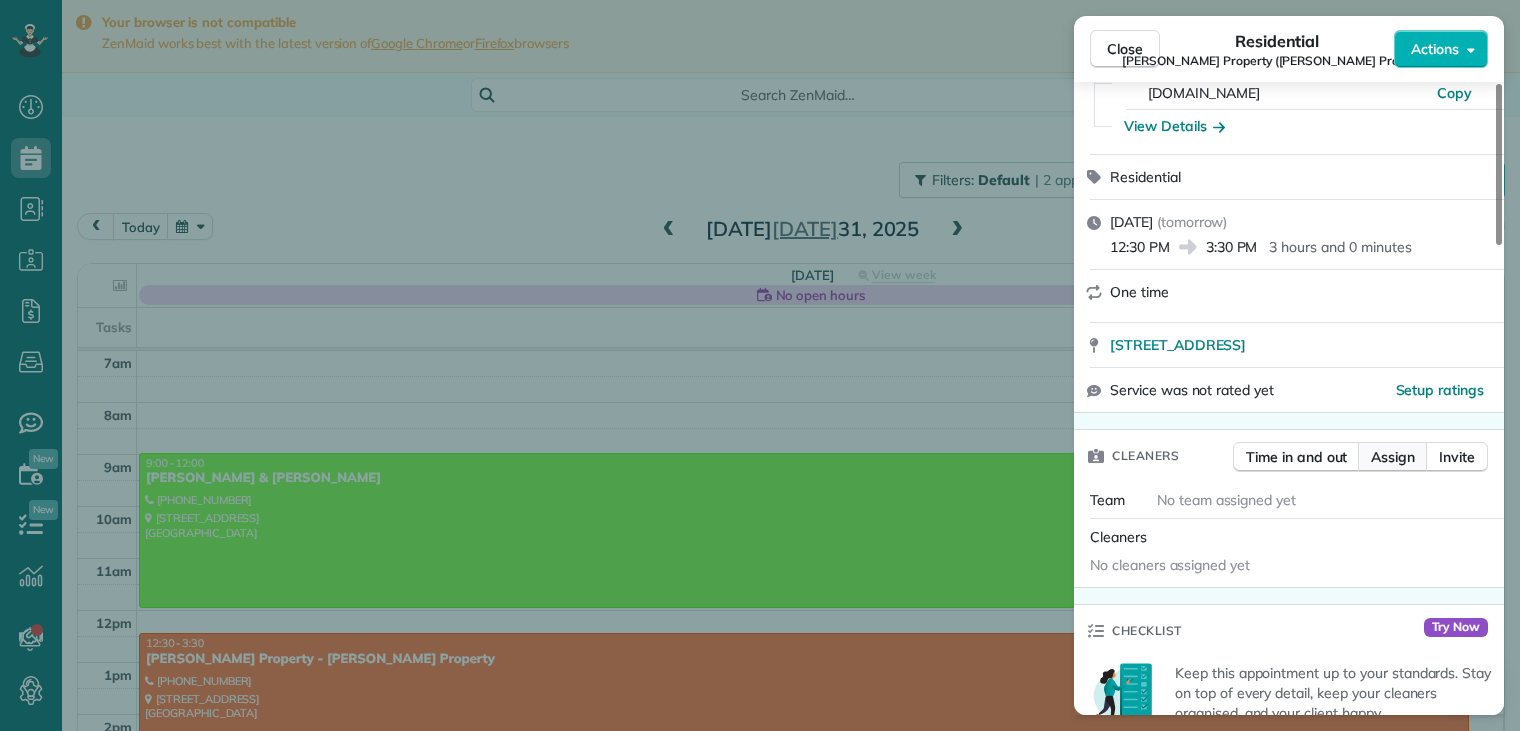 click on "Assign" at bounding box center [1393, 457] 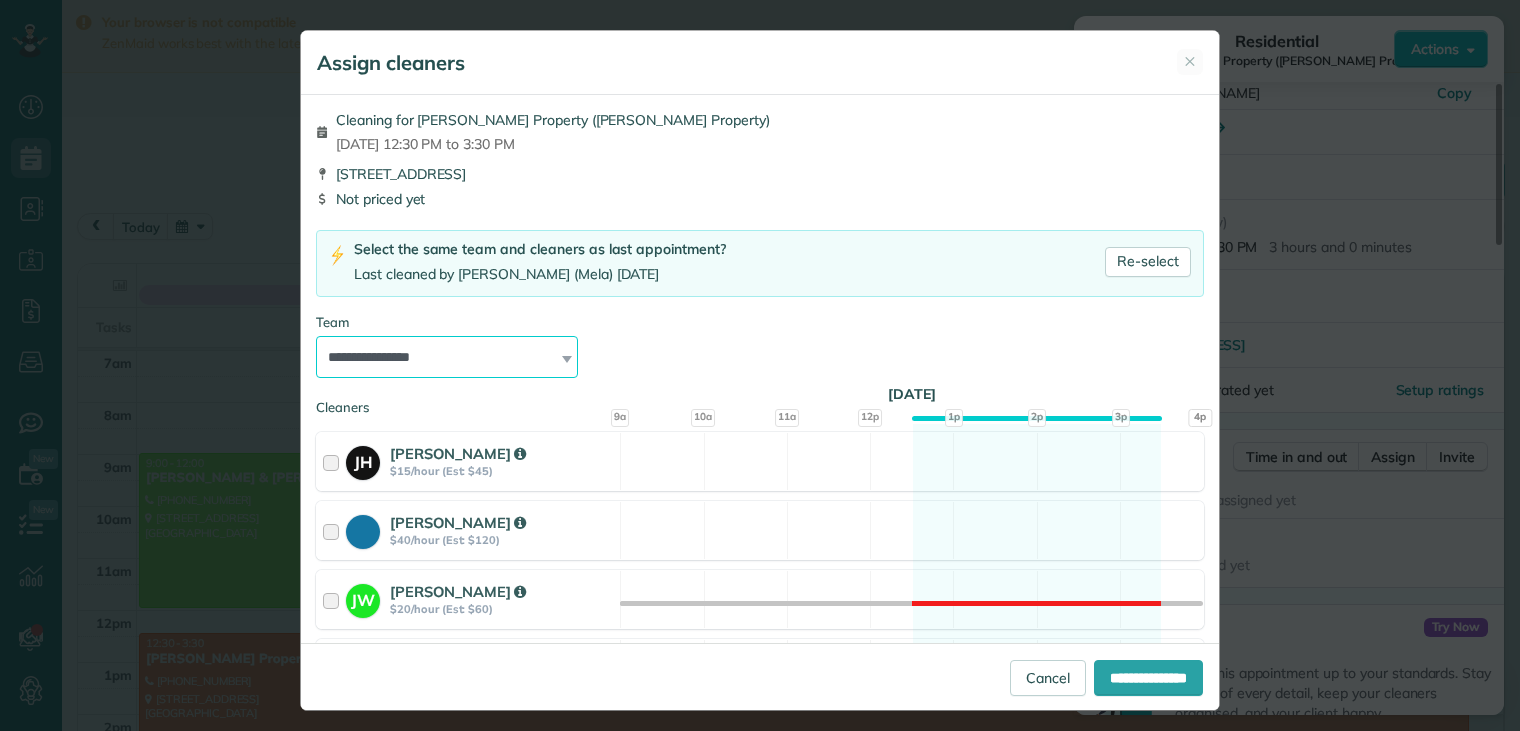 click on "**********" at bounding box center [447, 357] 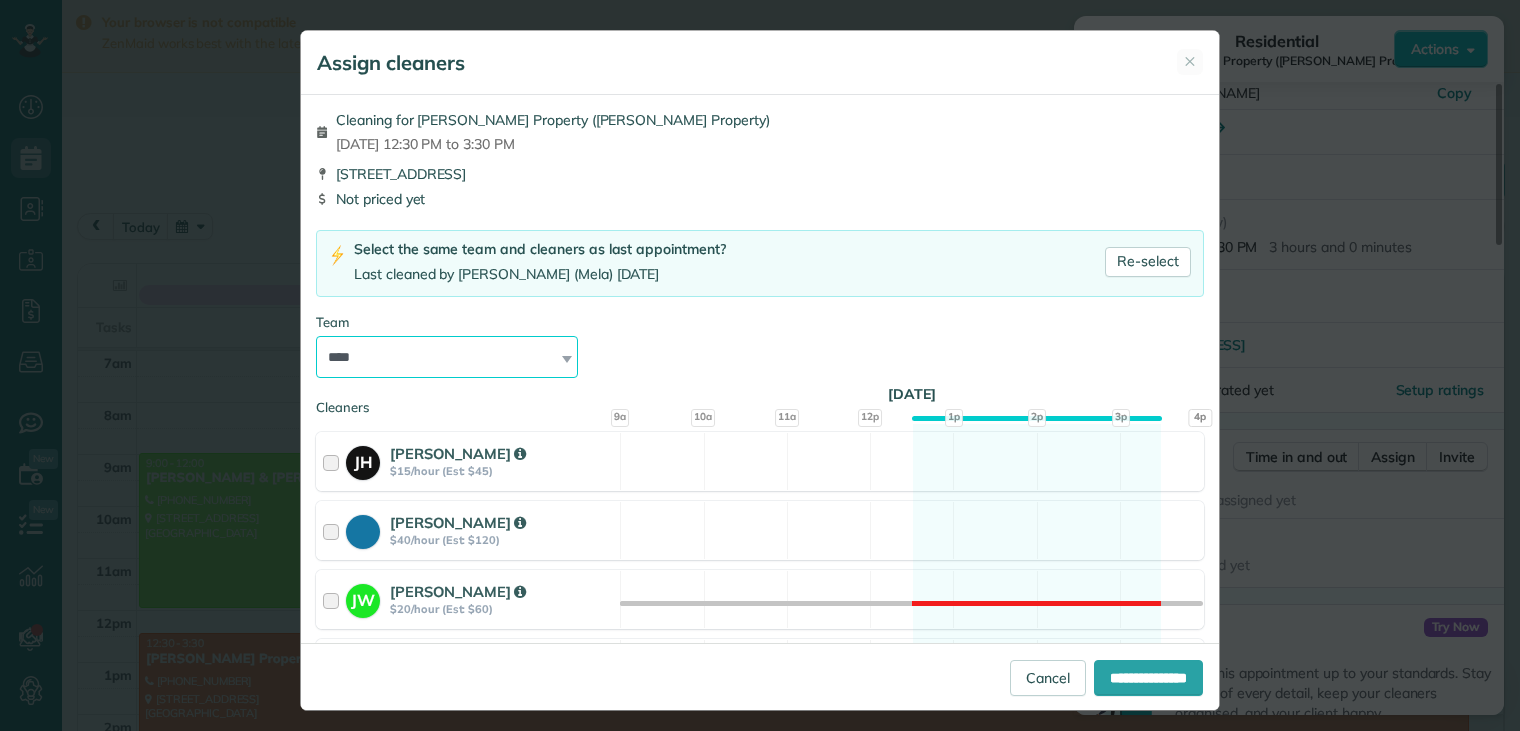 click on "**********" at bounding box center (447, 357) 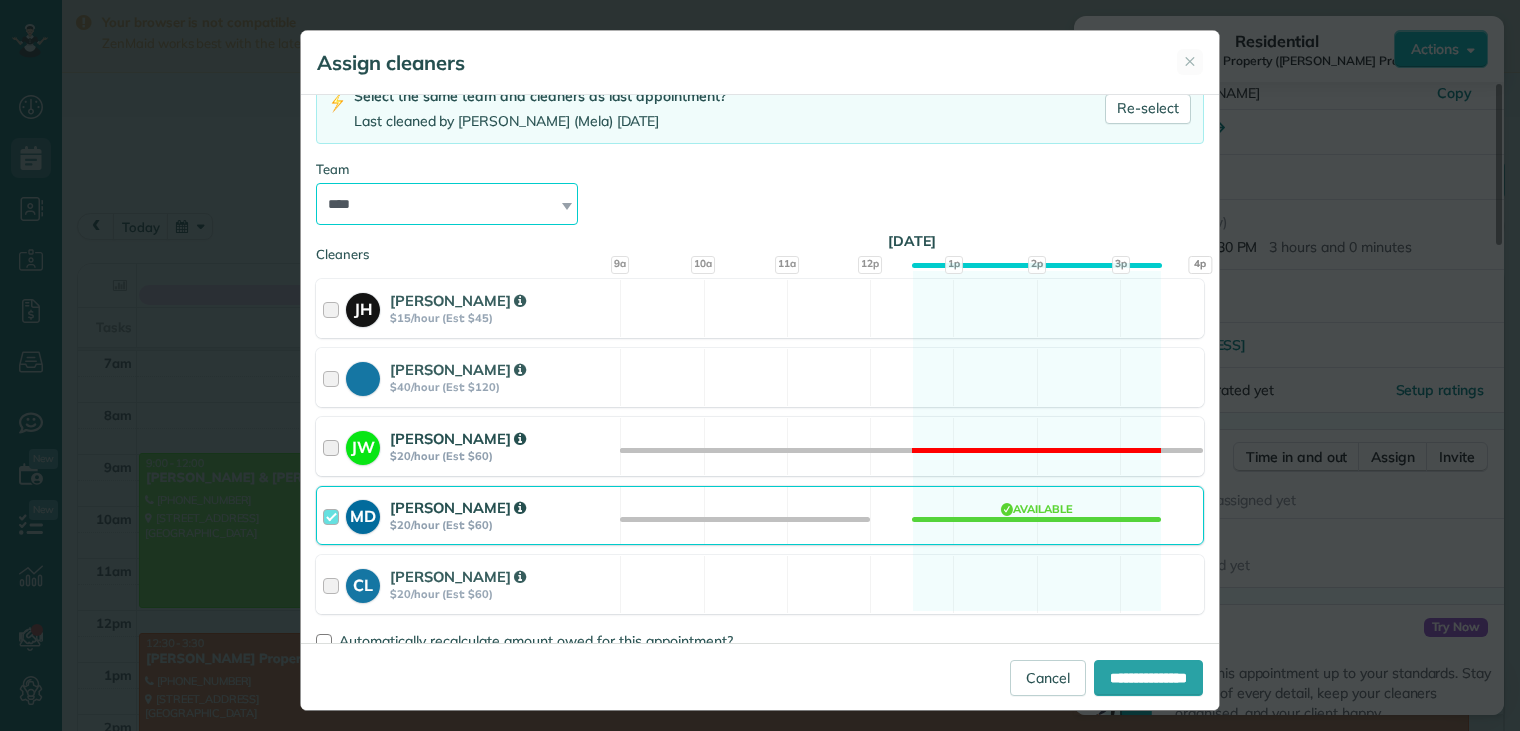 scroll, scrollTop: 169, scrollLeft: 0, axis: vertical 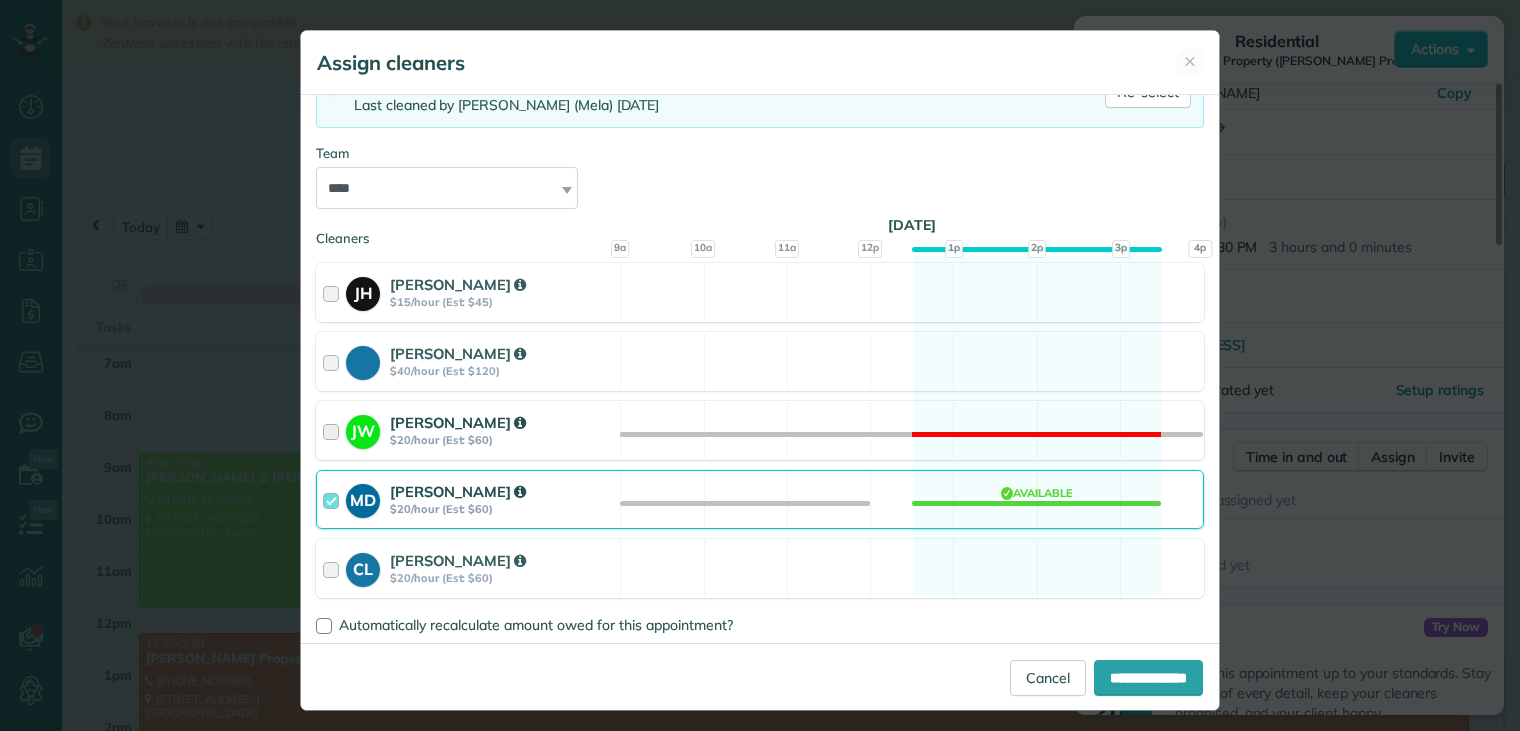 click at bounding box center (334, 430) 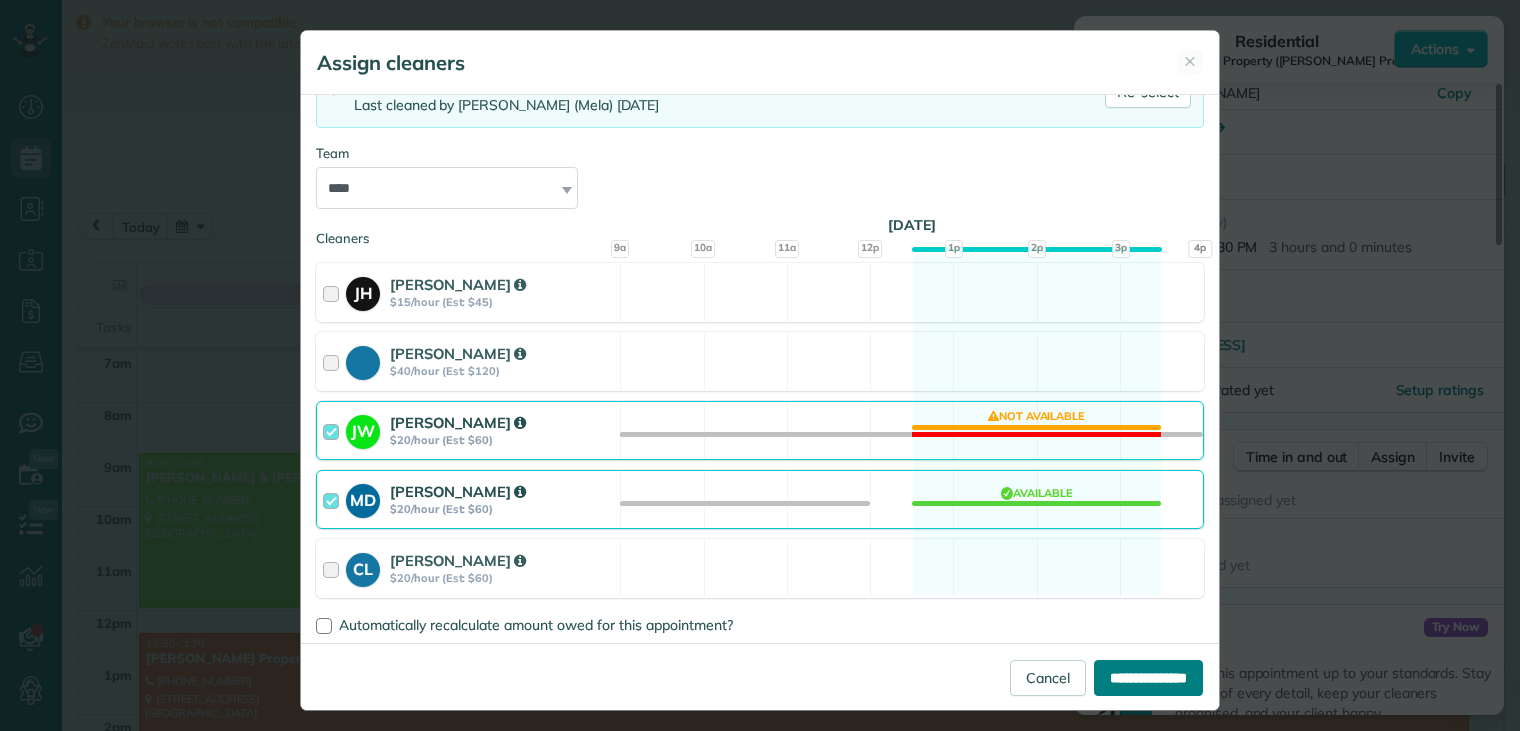 click on "**********" at bounding box center [1148, 678] 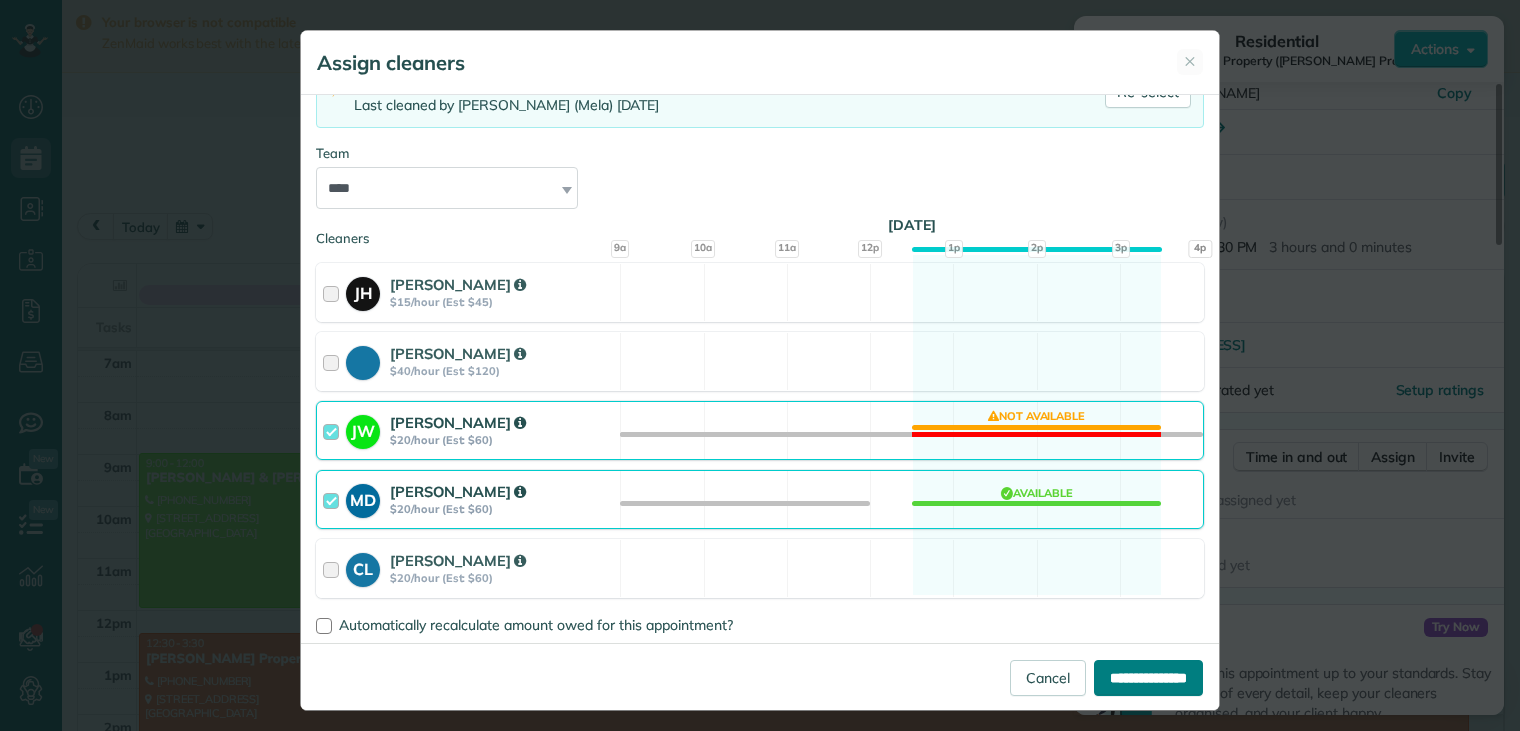 type on "**********" 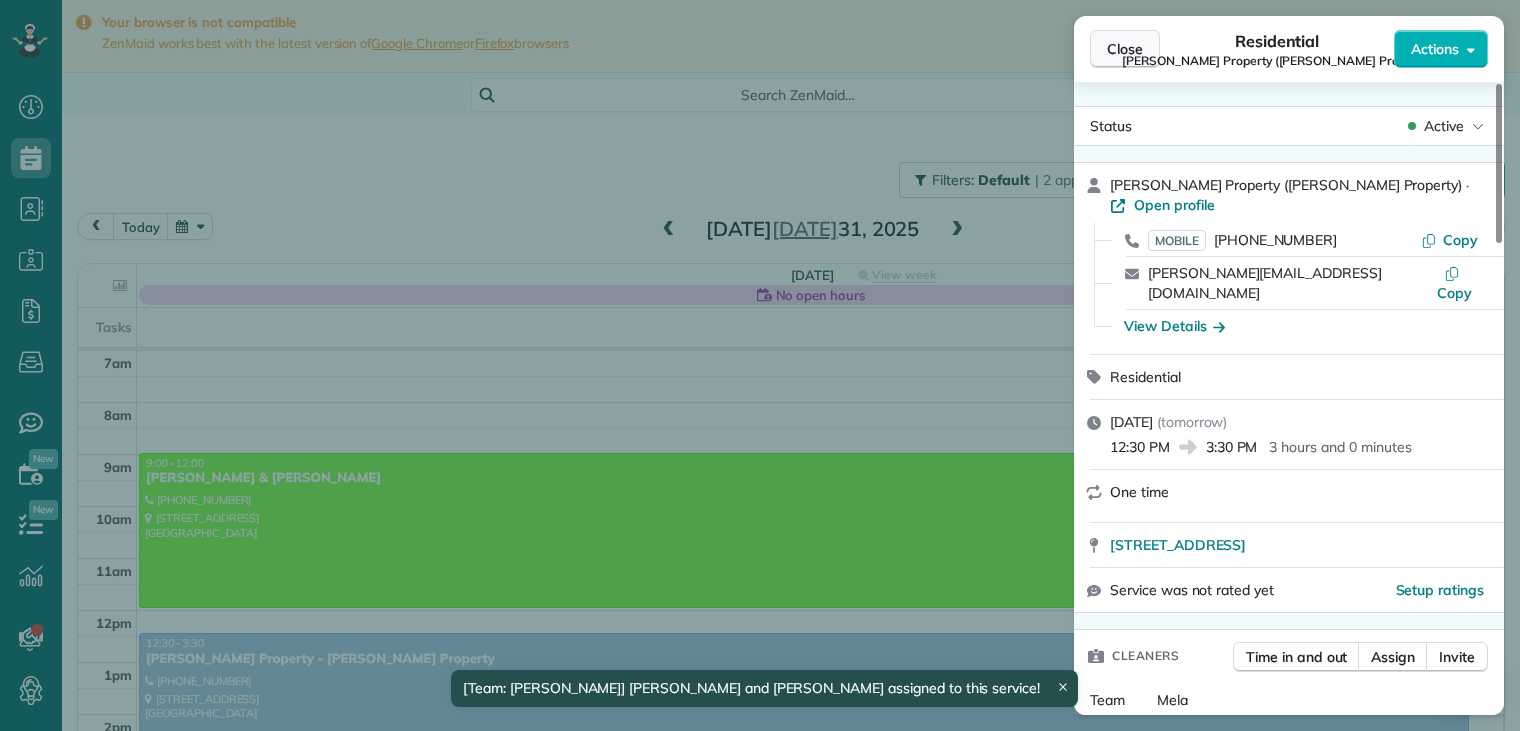 click on "Close" at bounding box center [1125, 49] 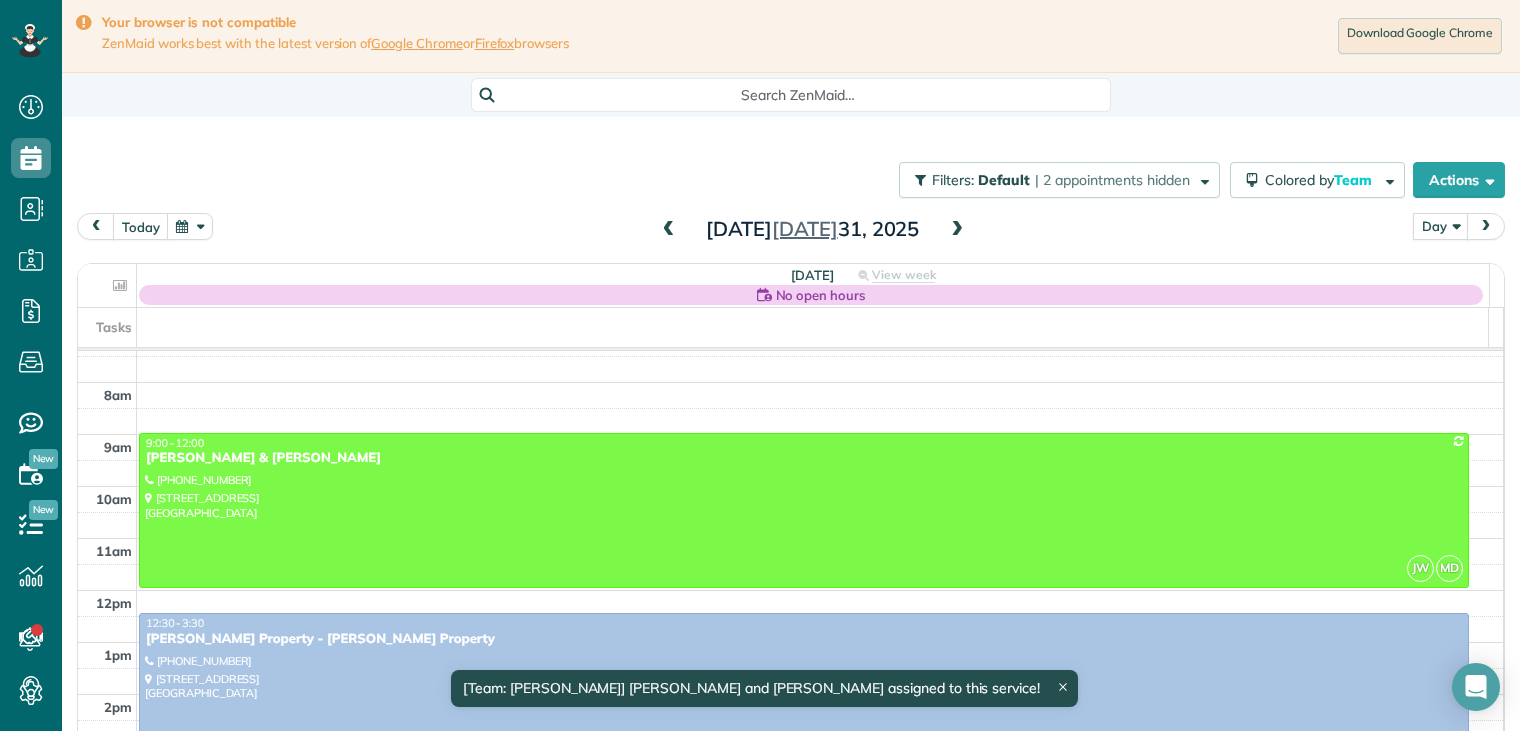 scroll, scrollTop: 181, scrollLeft: 0, axis: vertical 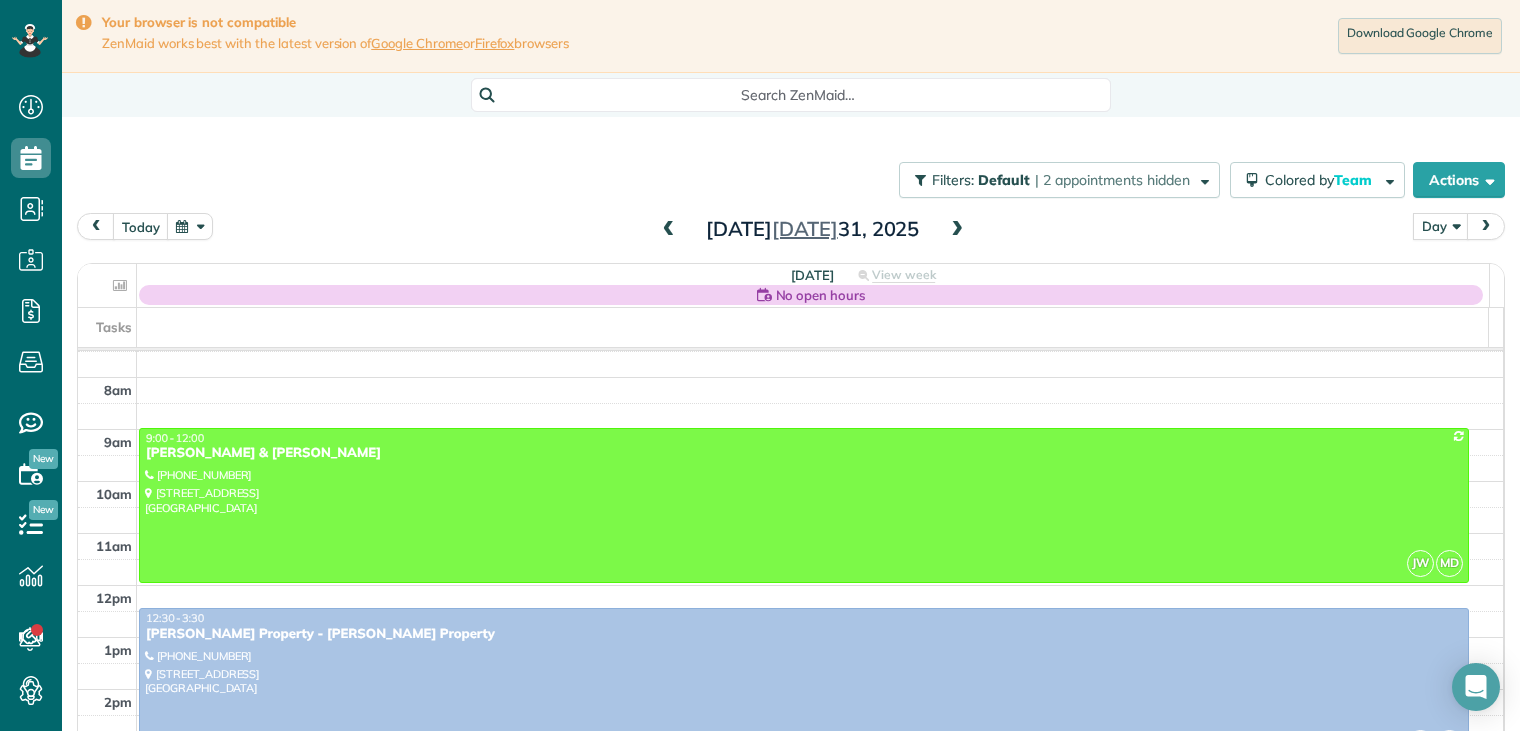click on "[PERSON_NAME] Property - [PERSON_NAME] Property" at bounding box center (804, 634) 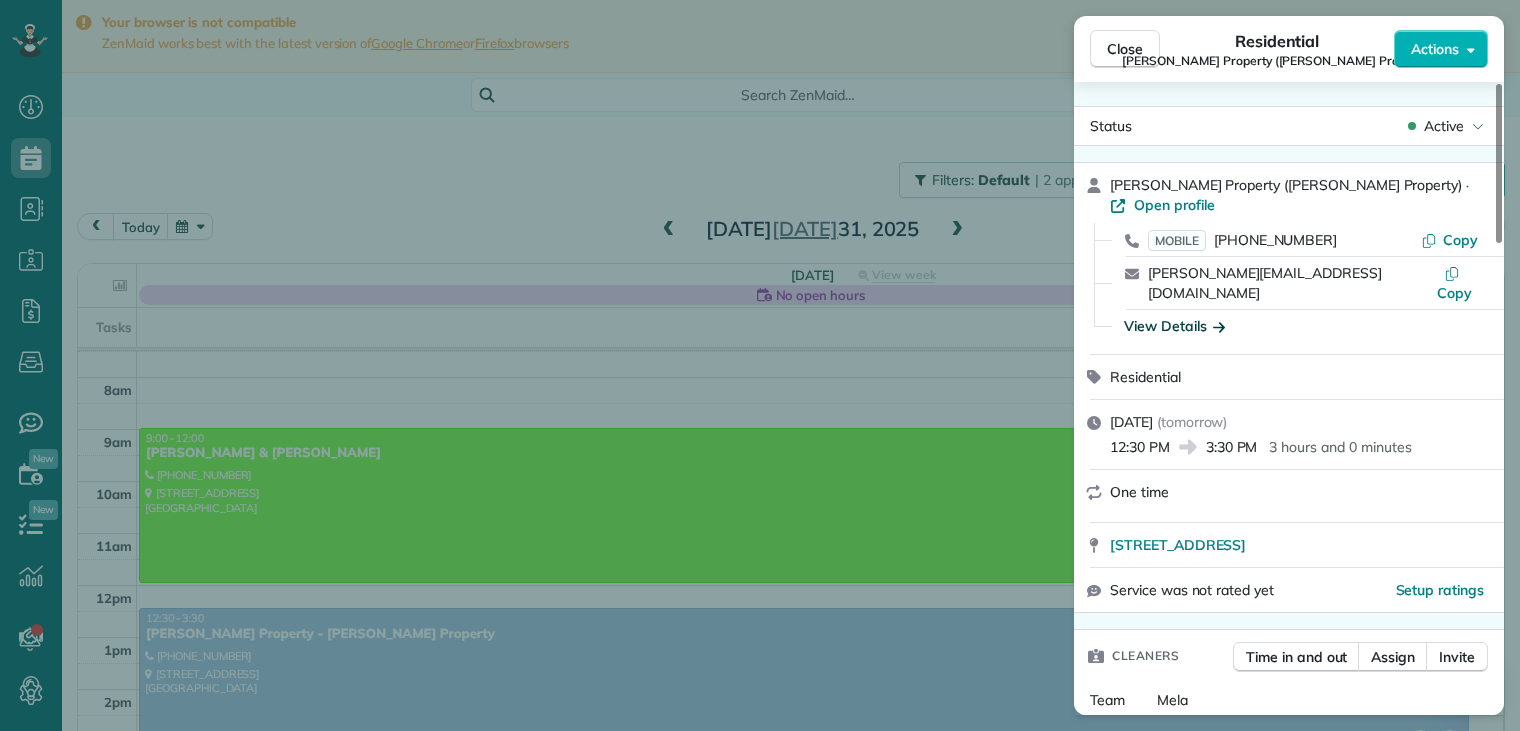 click 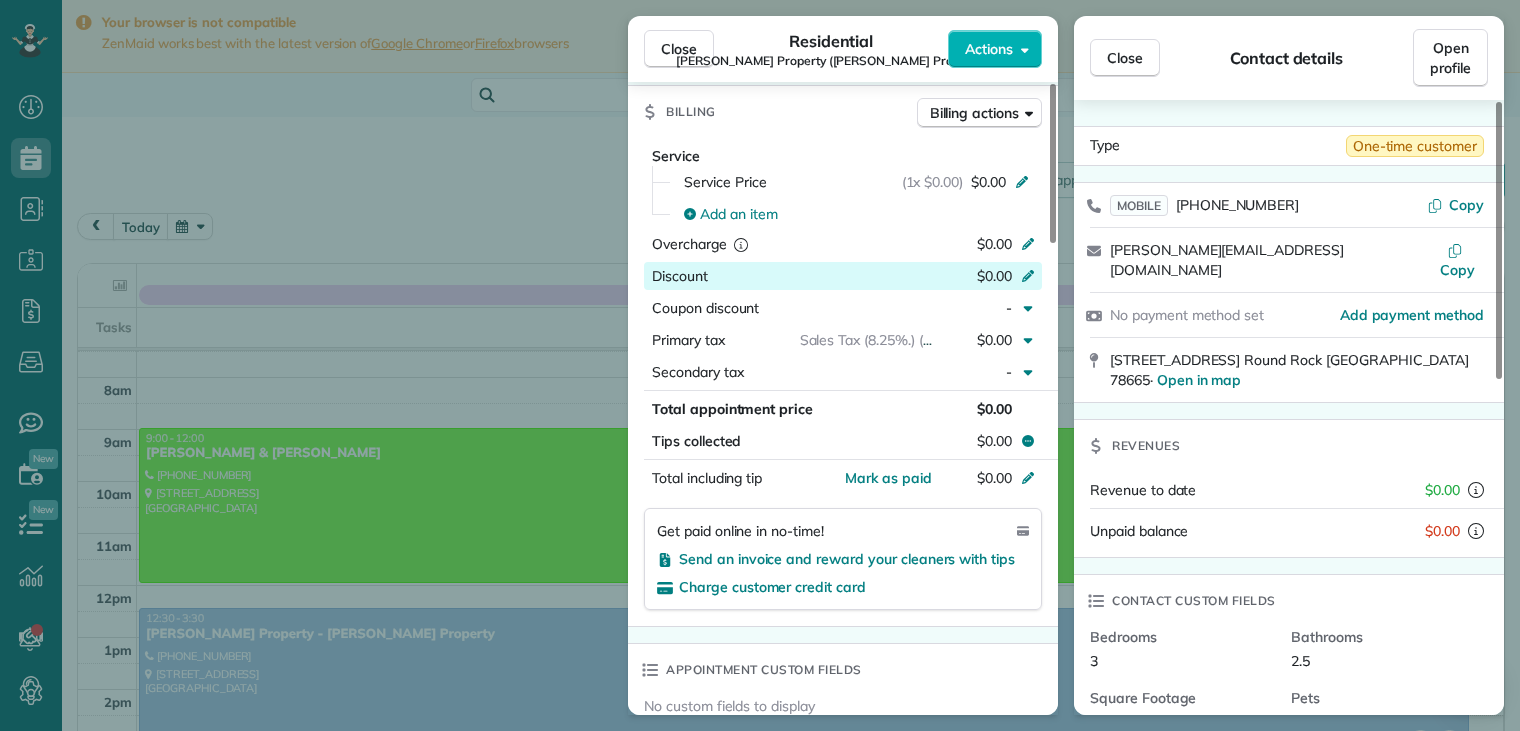 scroll, scrollTop: 800, scrollLeft: 0, axis: vertical 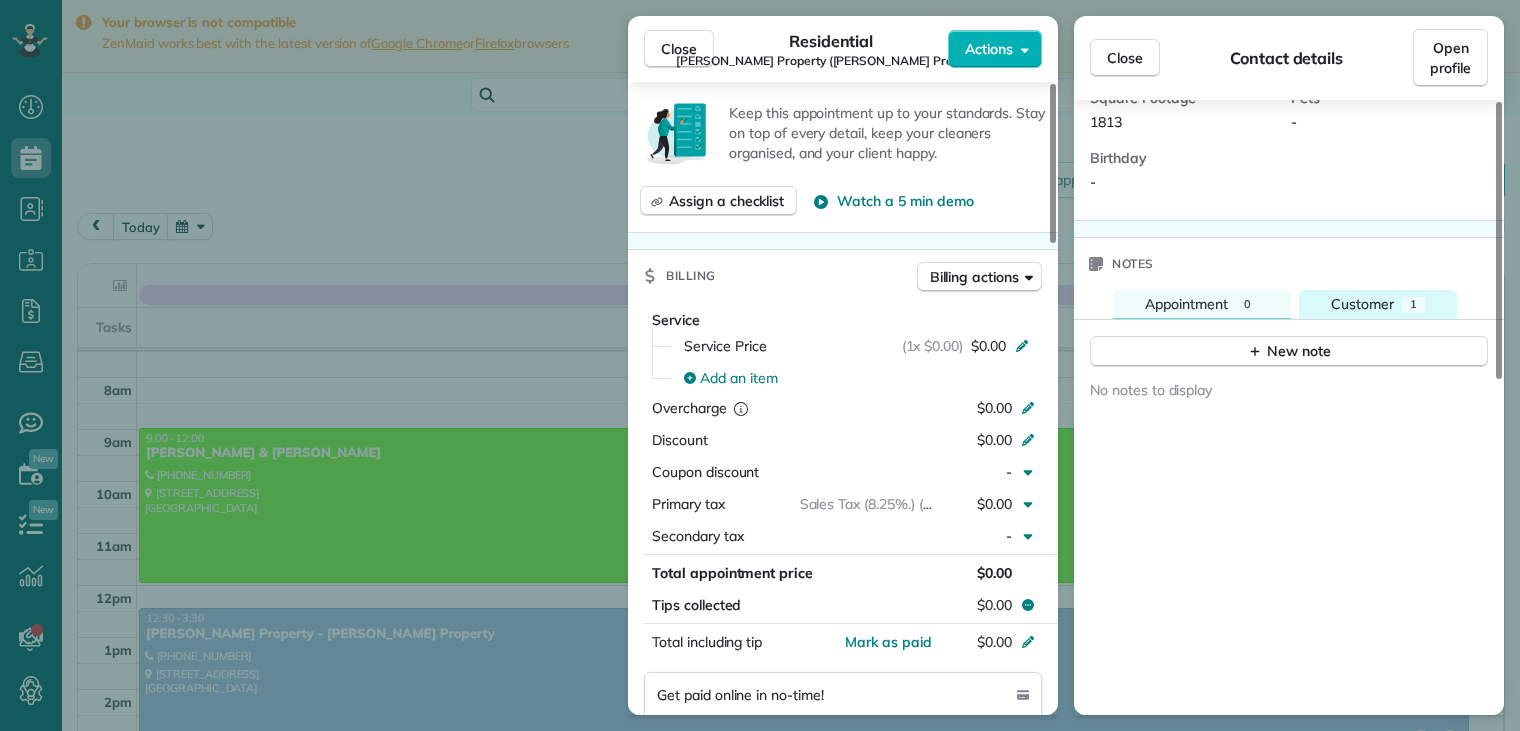click on "Customer" at bounding box center [1362, 304] 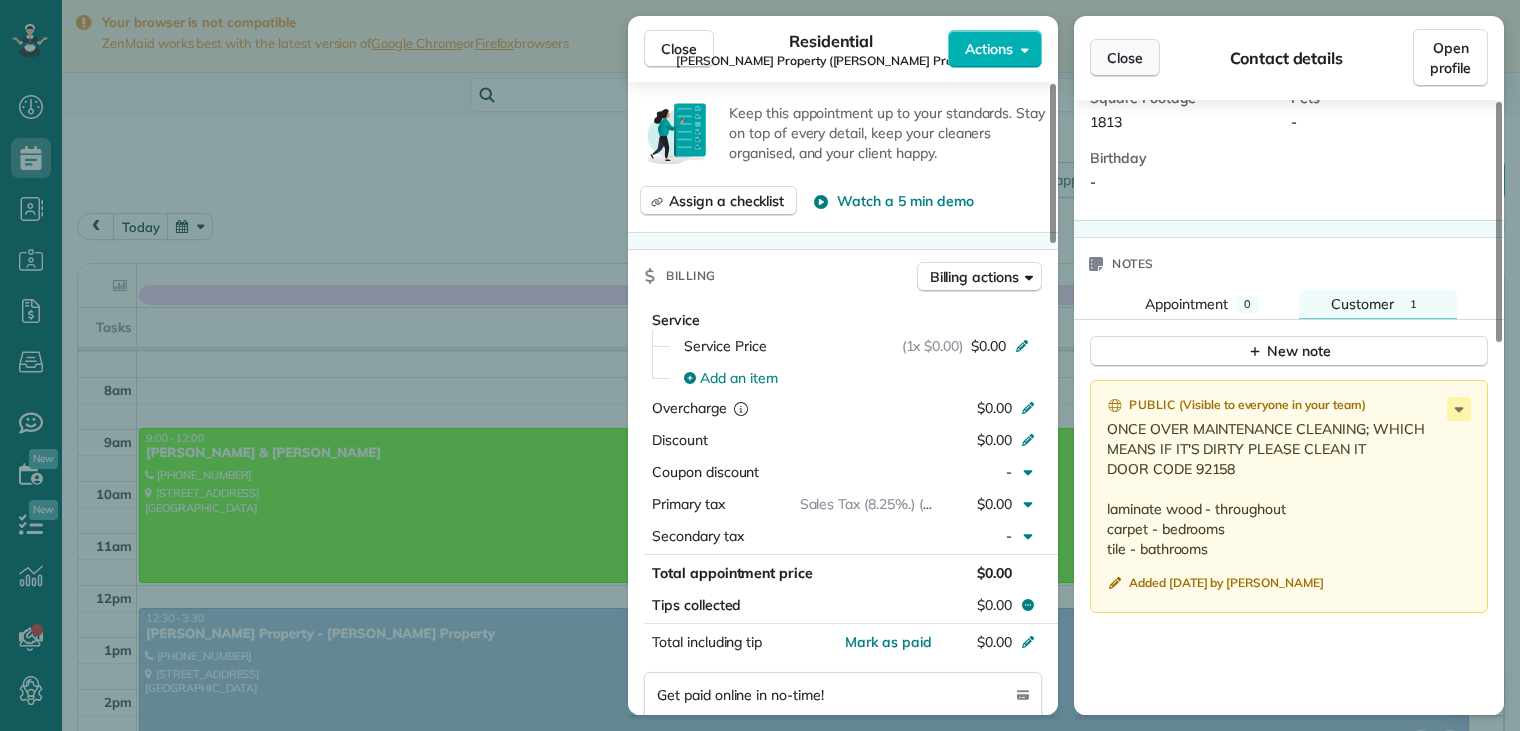 click on "Close" at bounding box center [1125, 58] 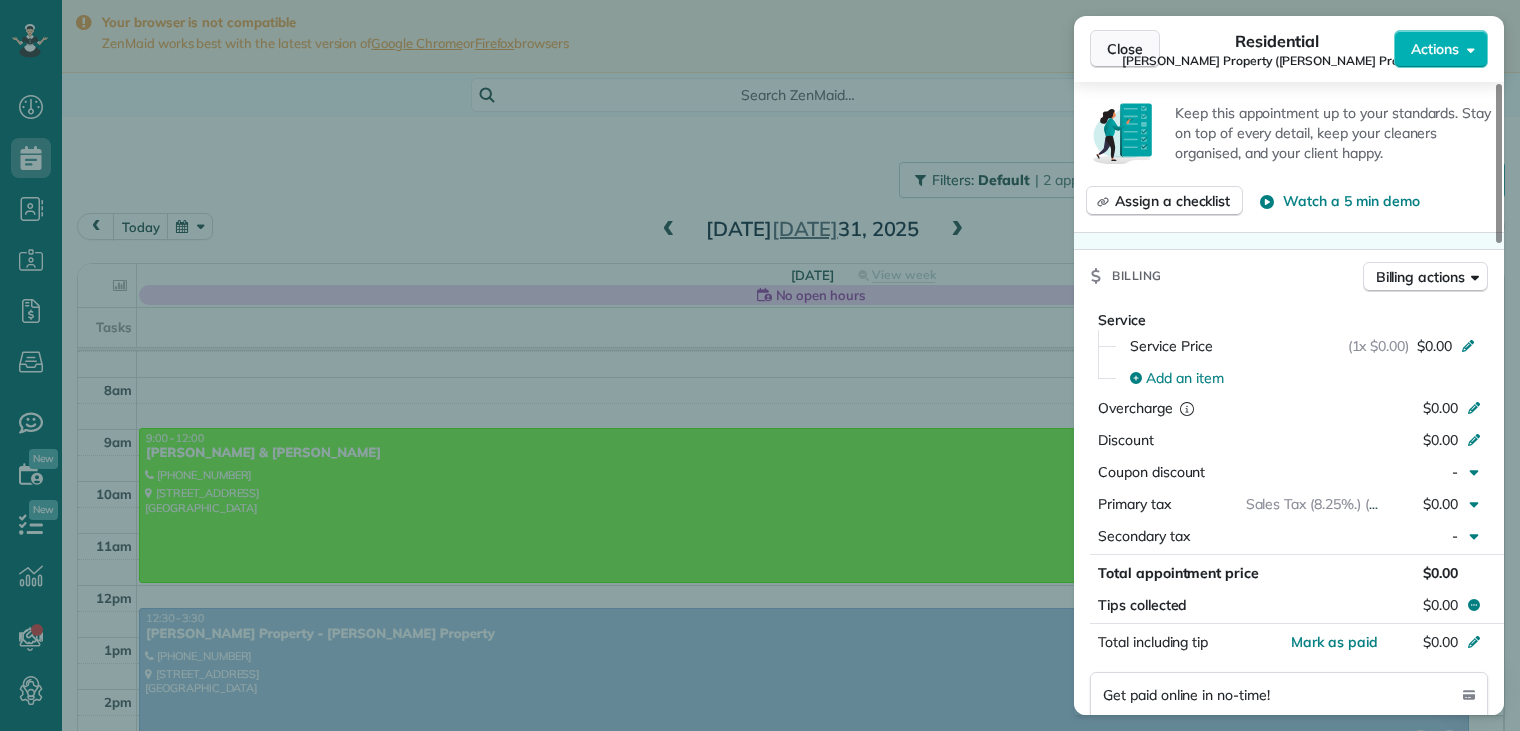 click on "Close" at bounding box center (1125, 49) 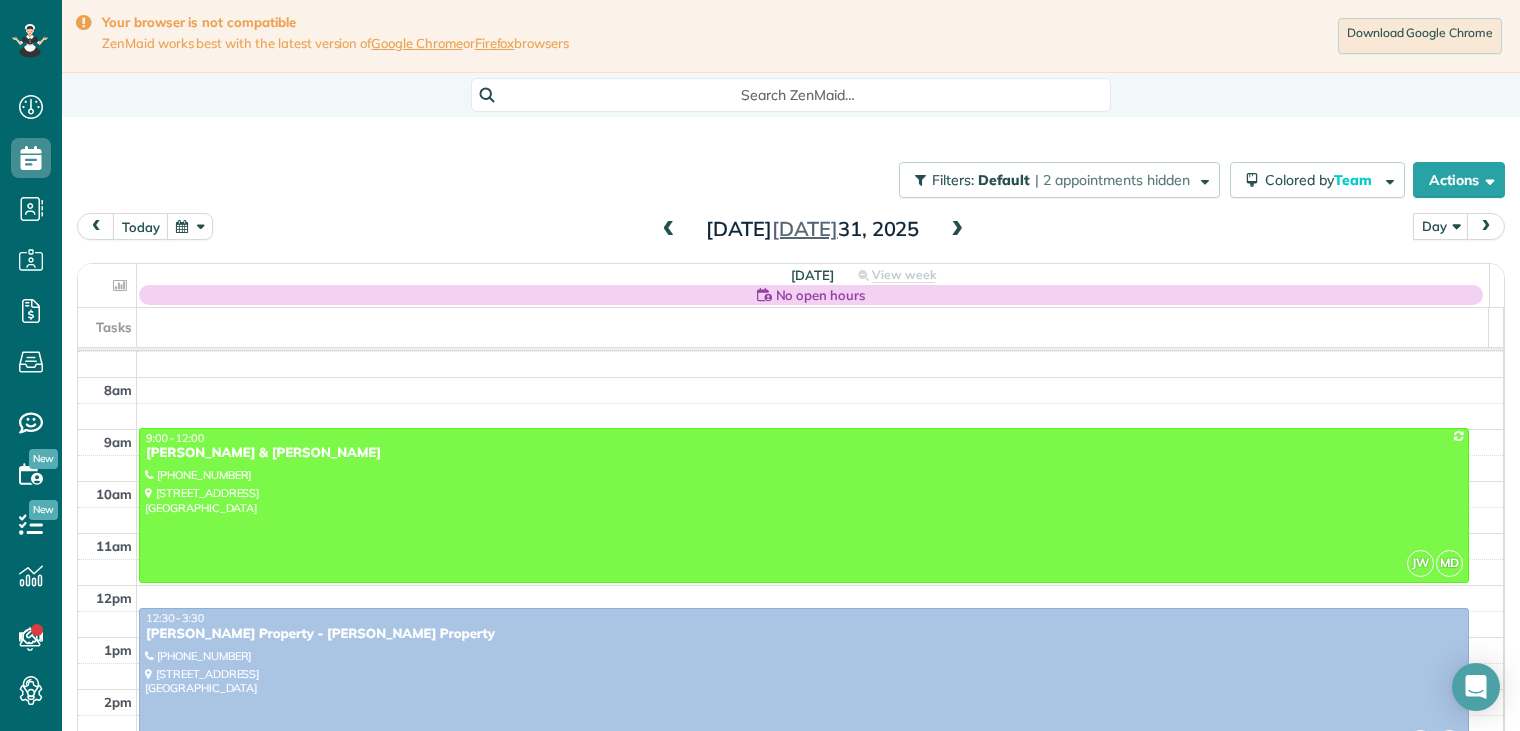 click on "[PERSON_NAME] Property - [PERSON_NAME] Property" at bounding box center (804, 634) 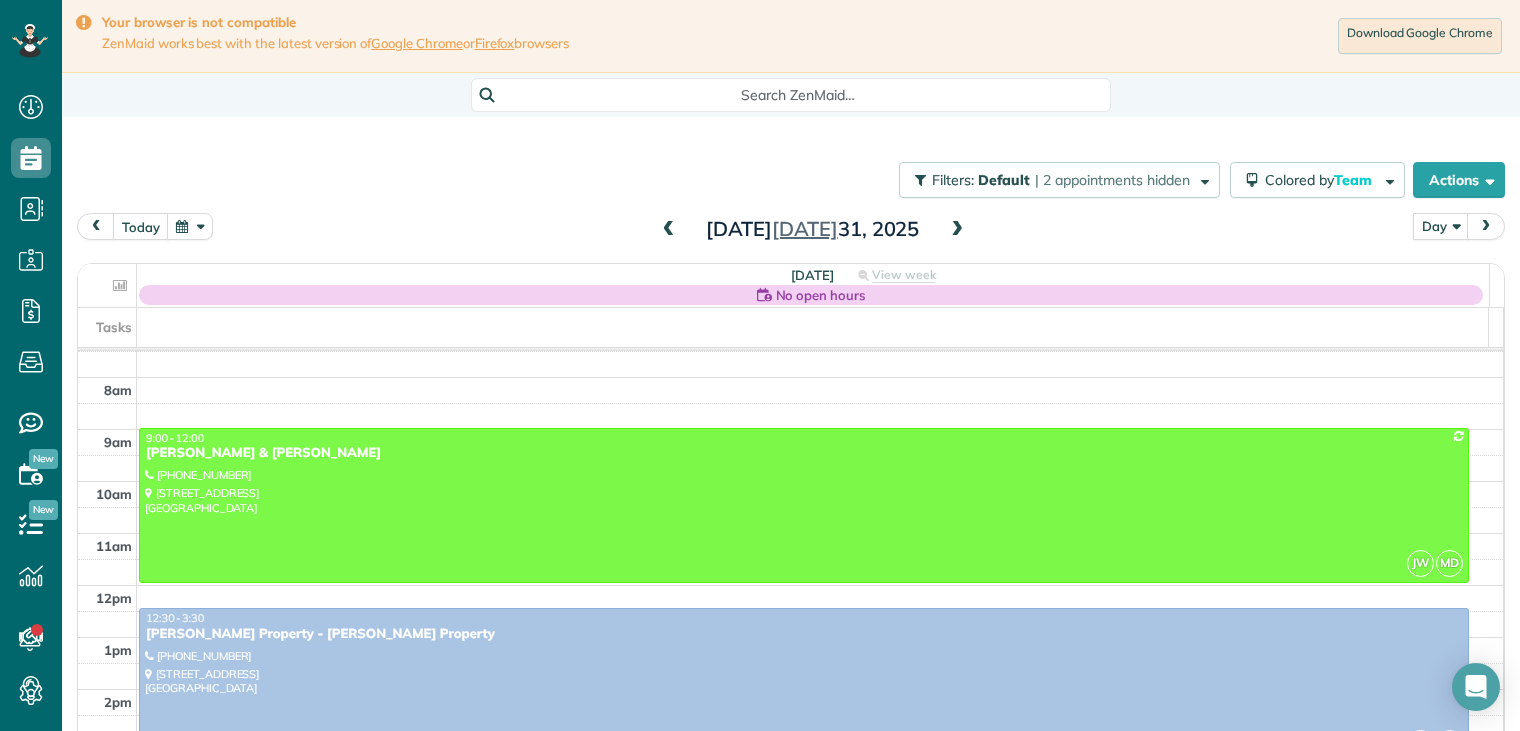 drag, startPoint x: 293, startPoint y: 627, endPoint x: 317, endPoint y: 630, distance: 24.186773 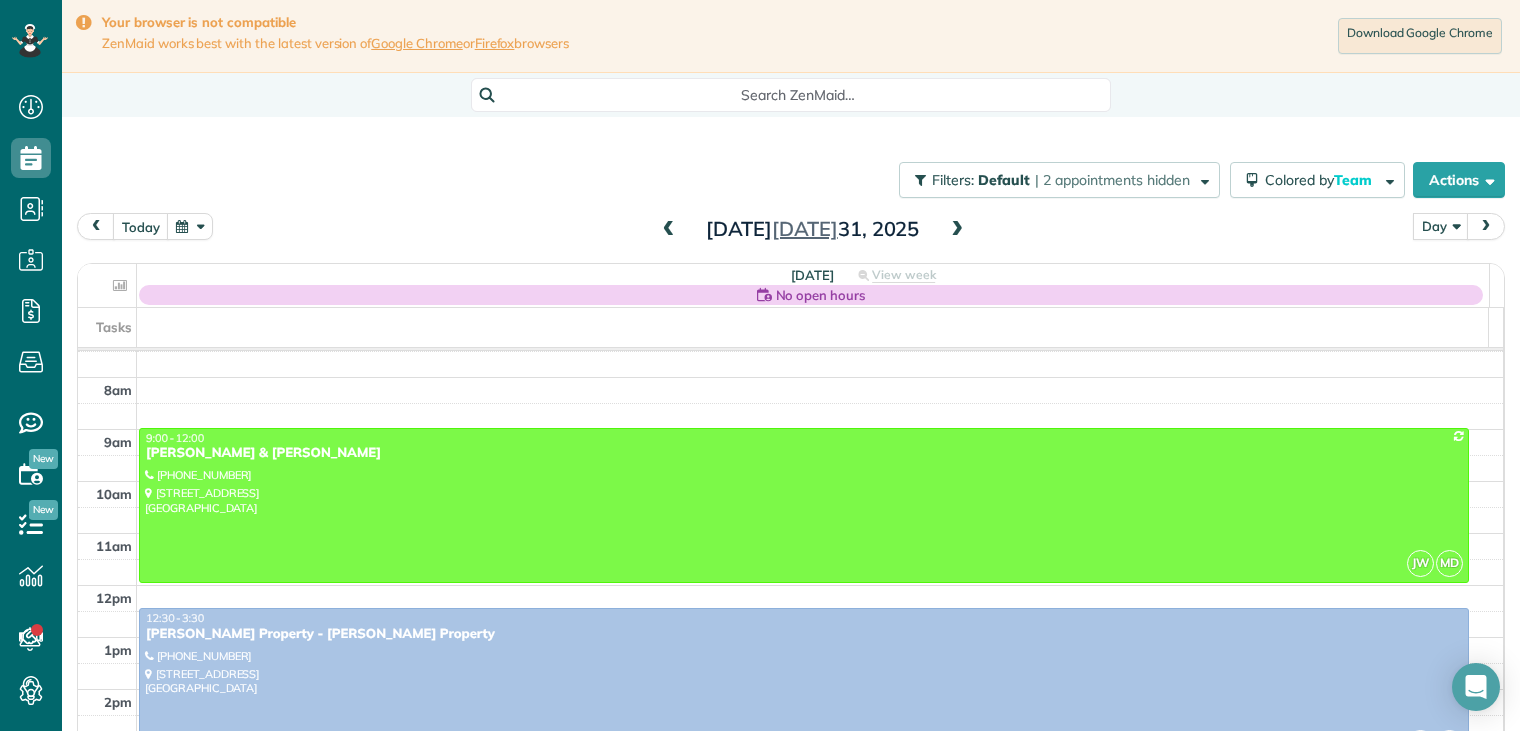 click on "[PERSON_NAME] Property - [PERSON_NAME] Property" at bounding box center [804, 634] 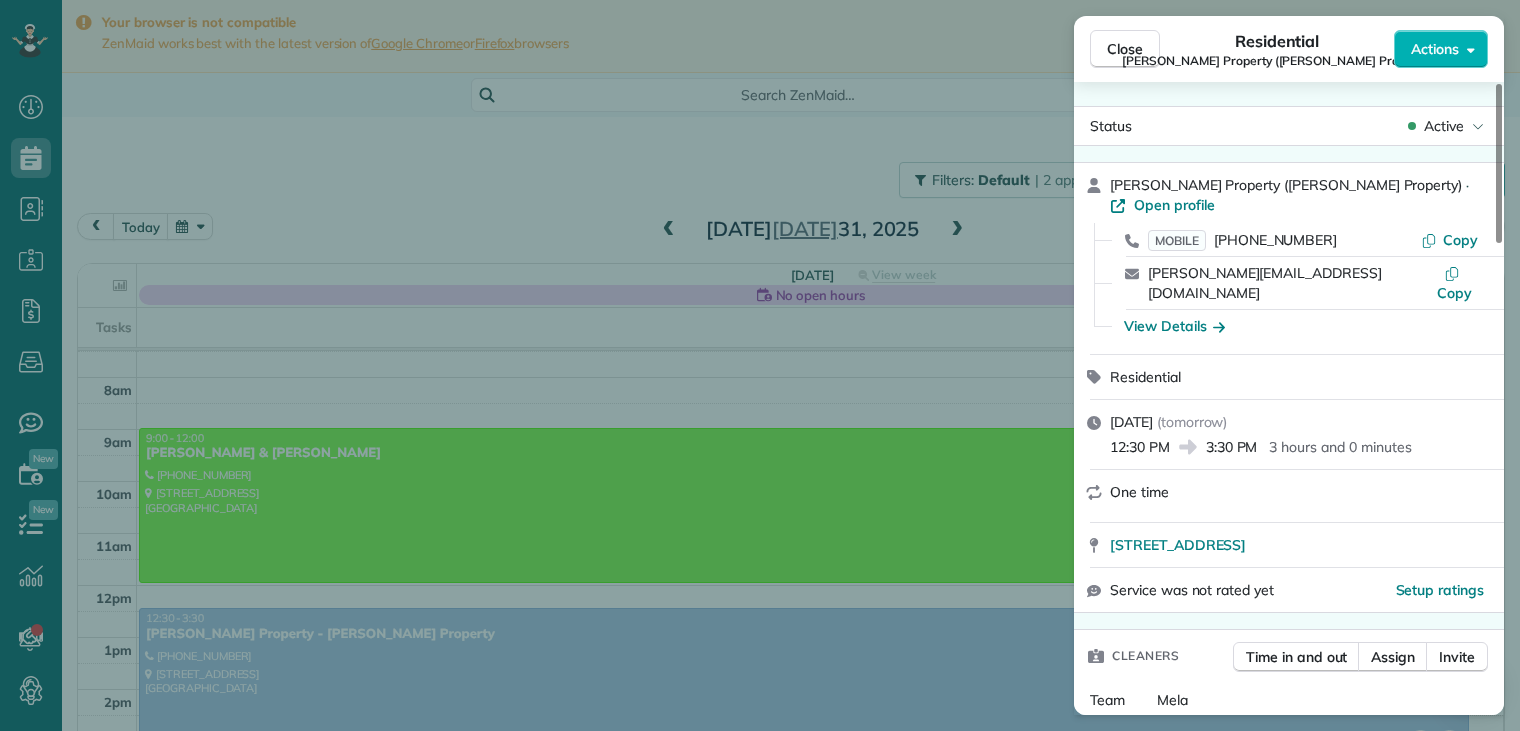click on "View Details" at bounding box center [1301, 326] 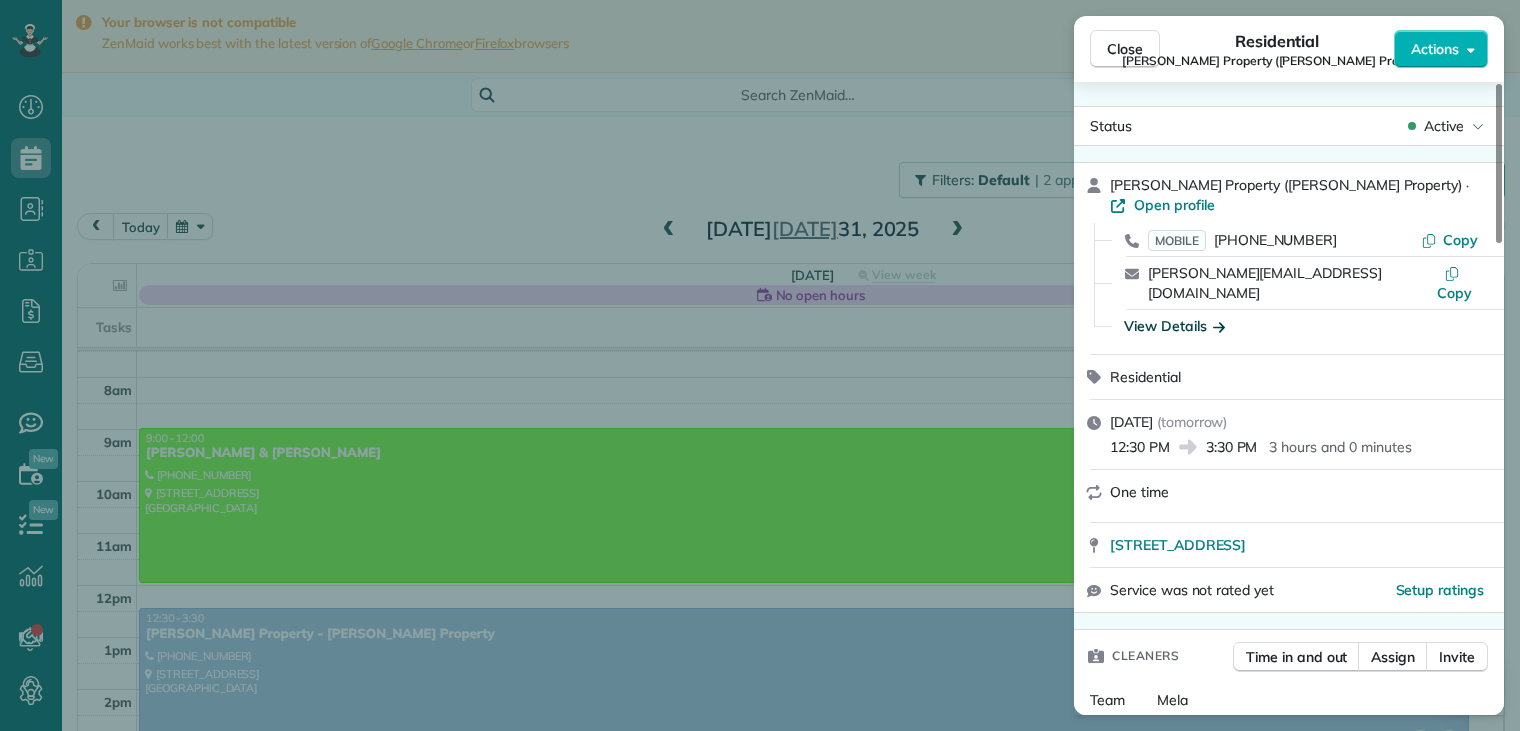 click 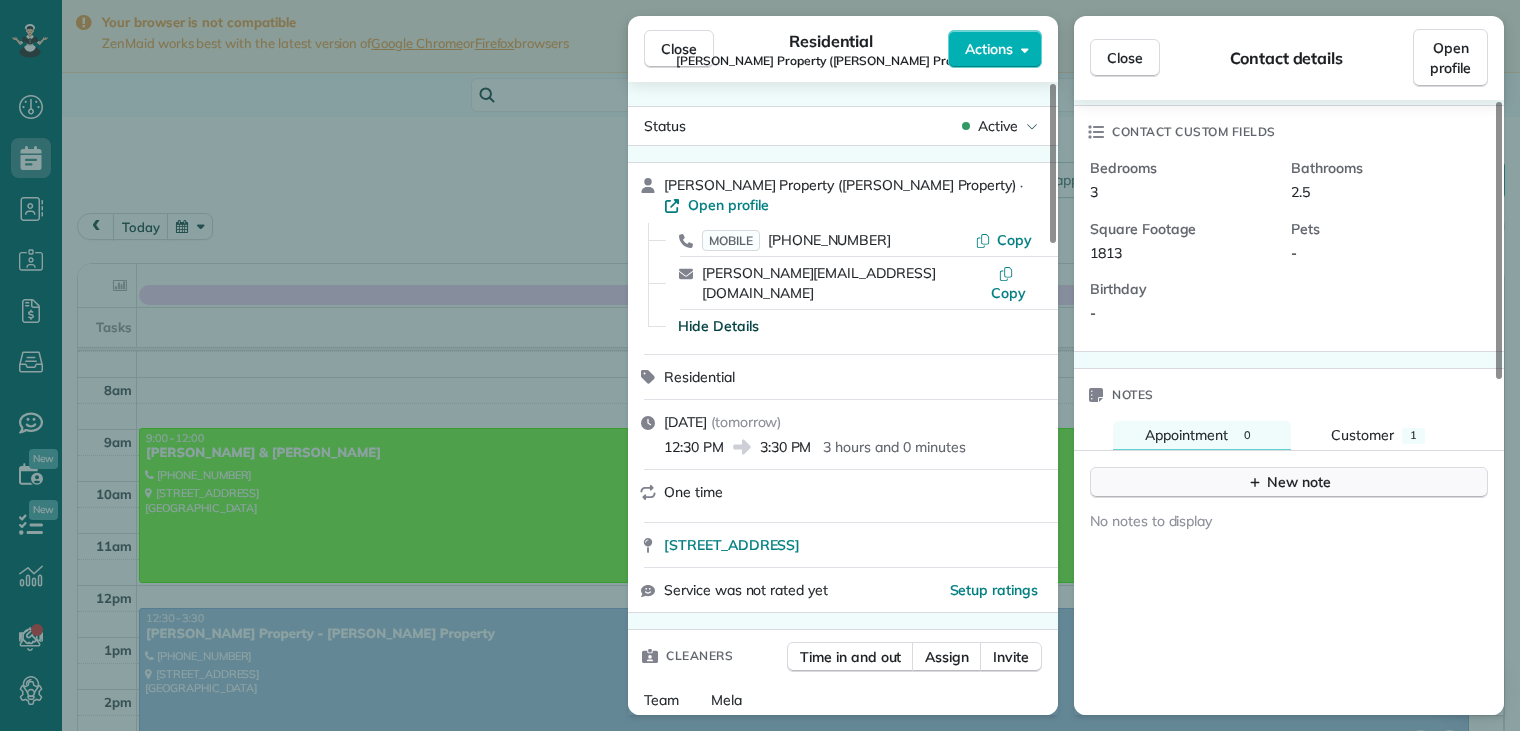 scroll, scrollTop: 500, scrollLeft: 0, axis: vertical 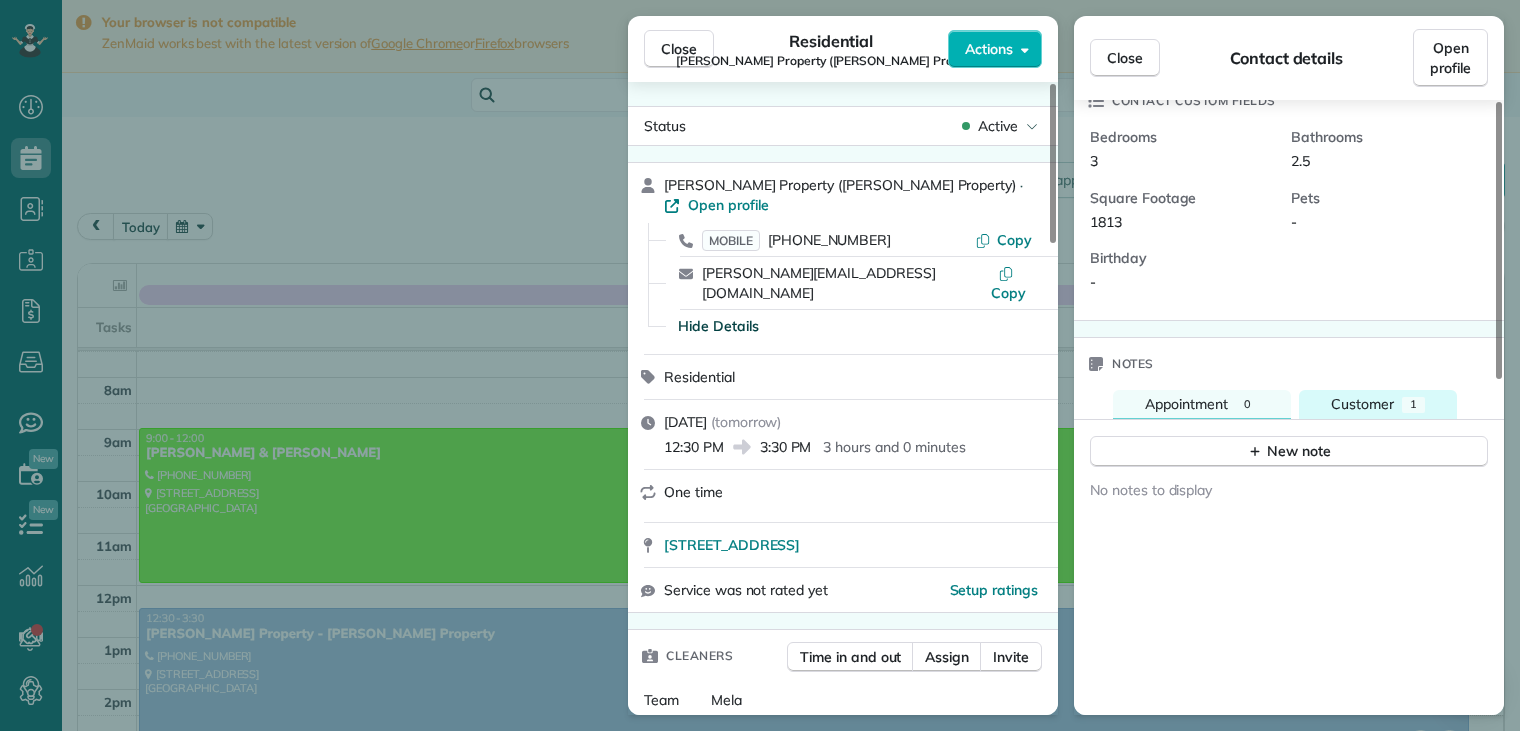 click on "Customer" at bounding box center (1362, 404) 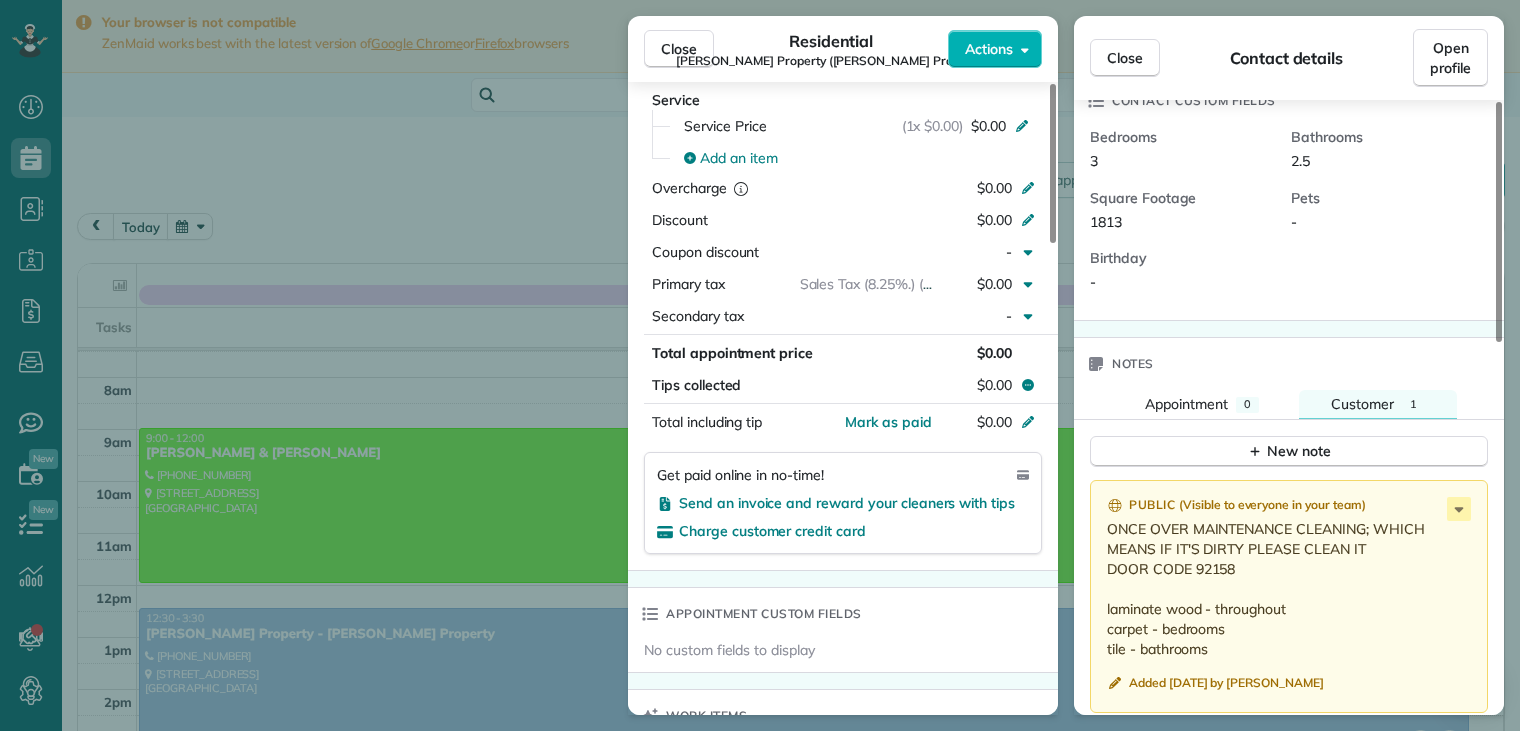 scroll, scrollTop: 800, scrollLeft: 0, axis: vertical 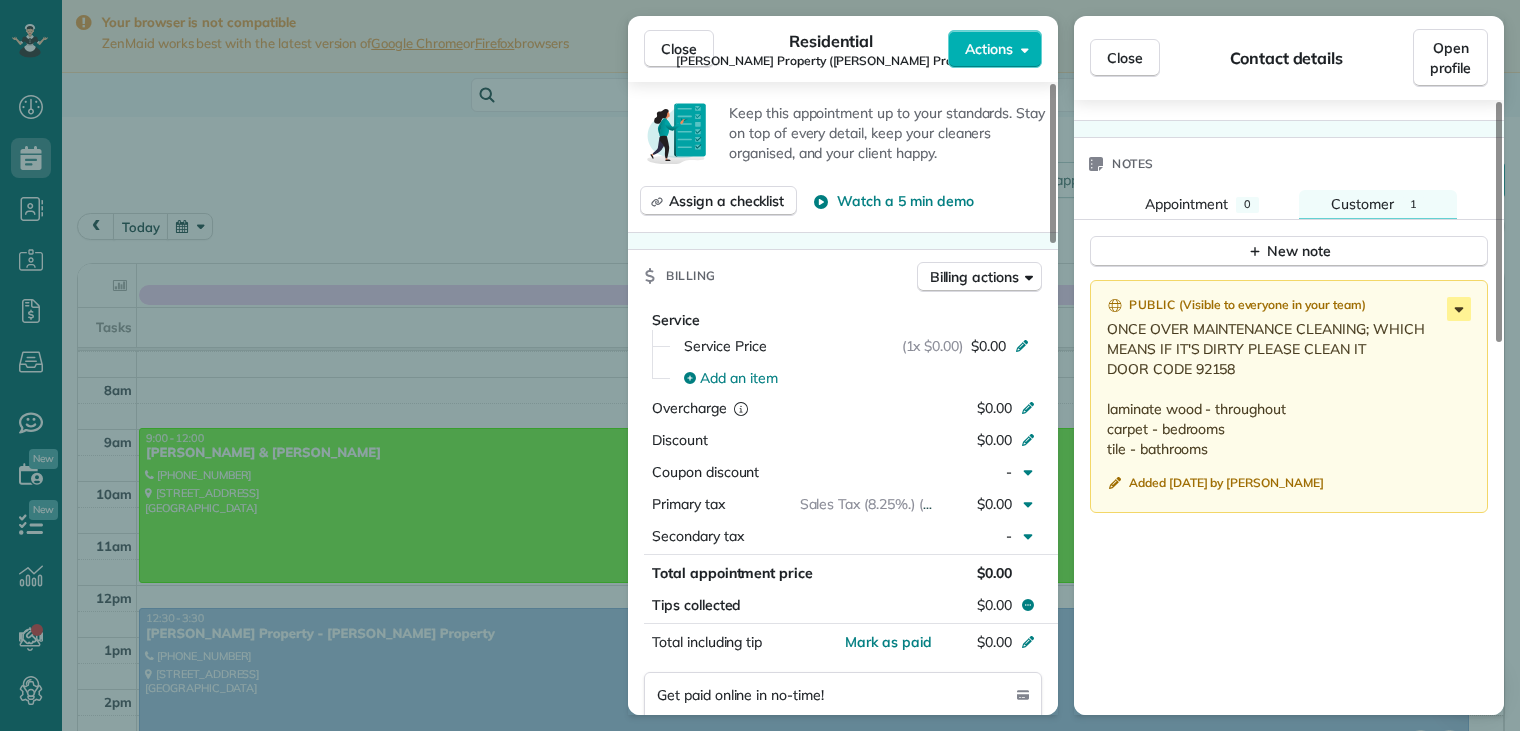 click 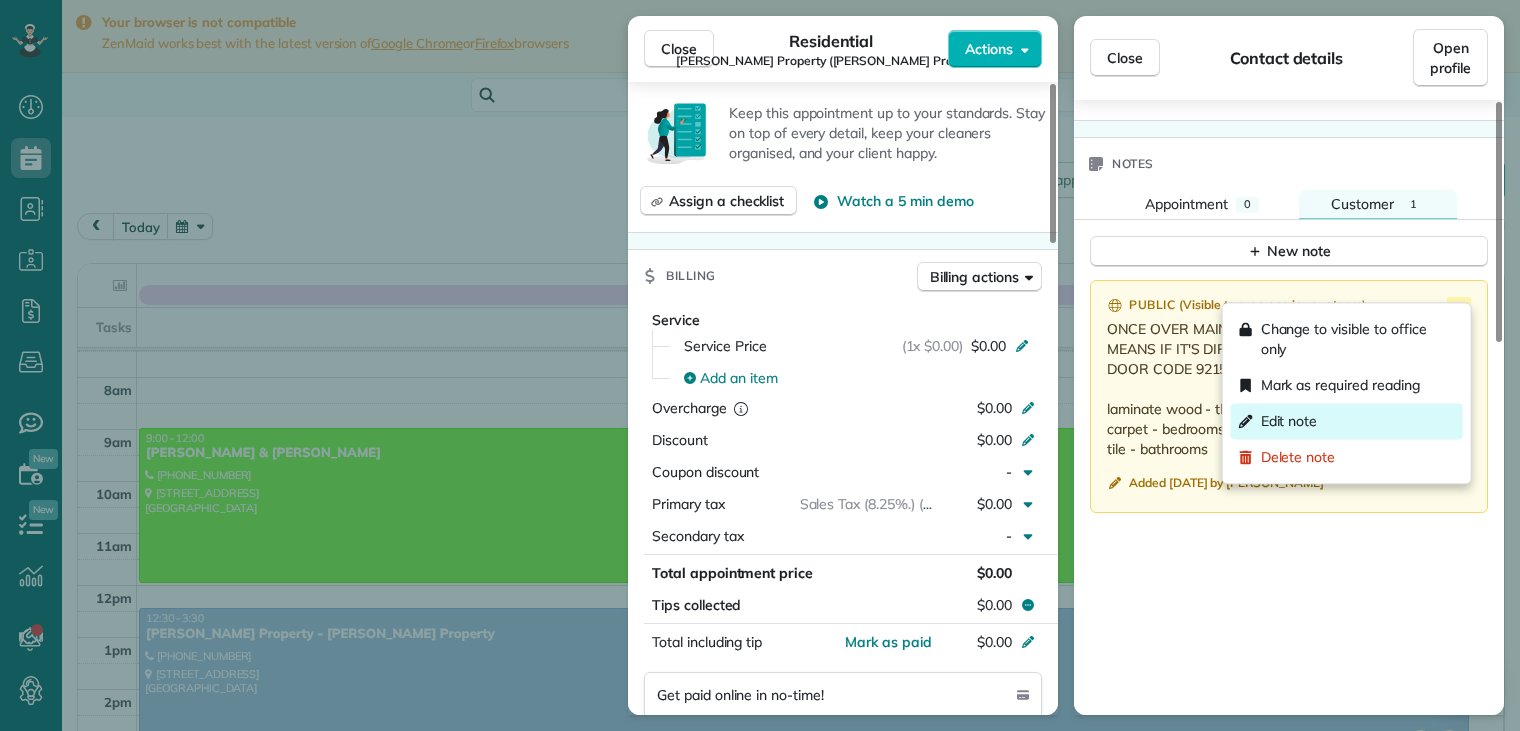 click on "Edit note" at bounding box center [1289, 421] 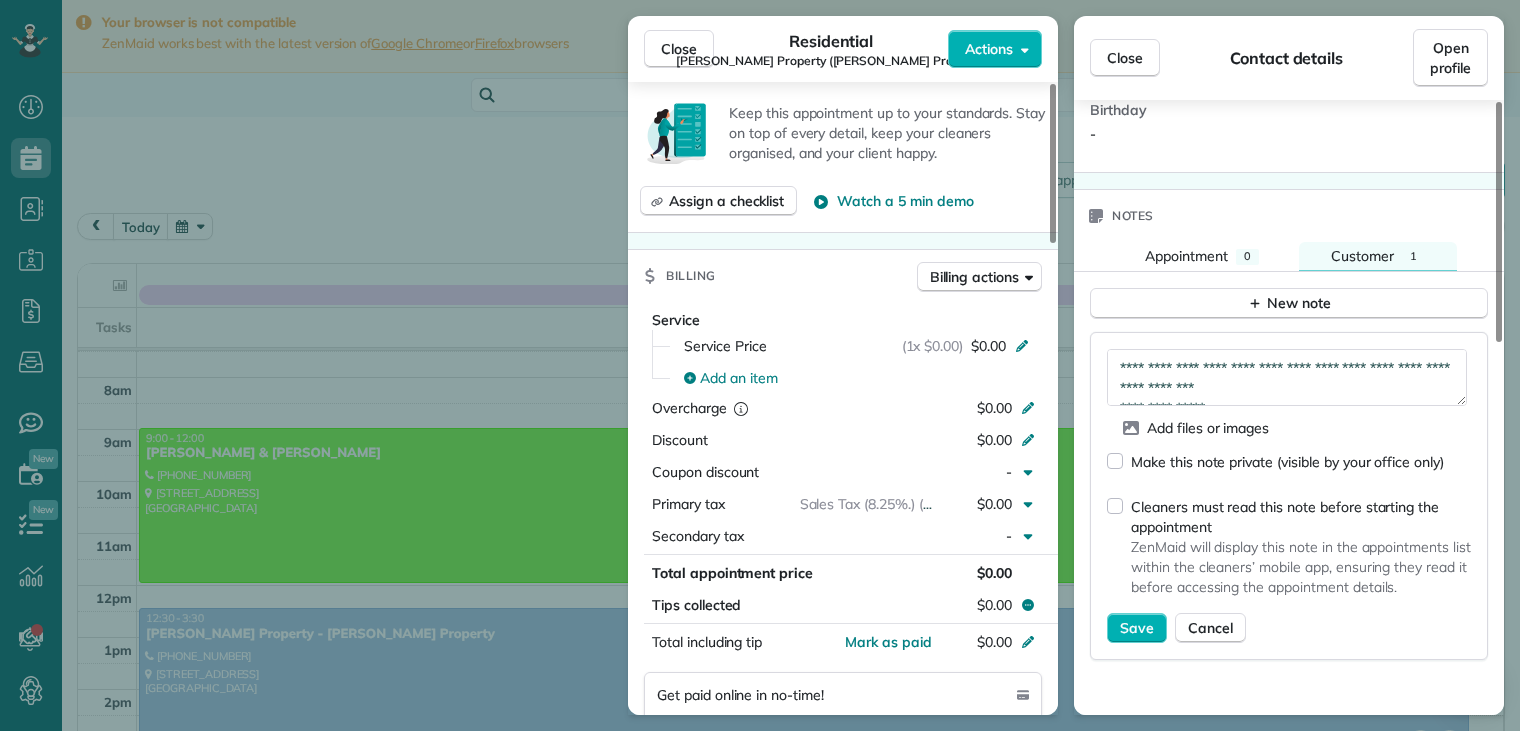 scroll, scrollTop: 600, scrollLeft: 0, axis: vertical 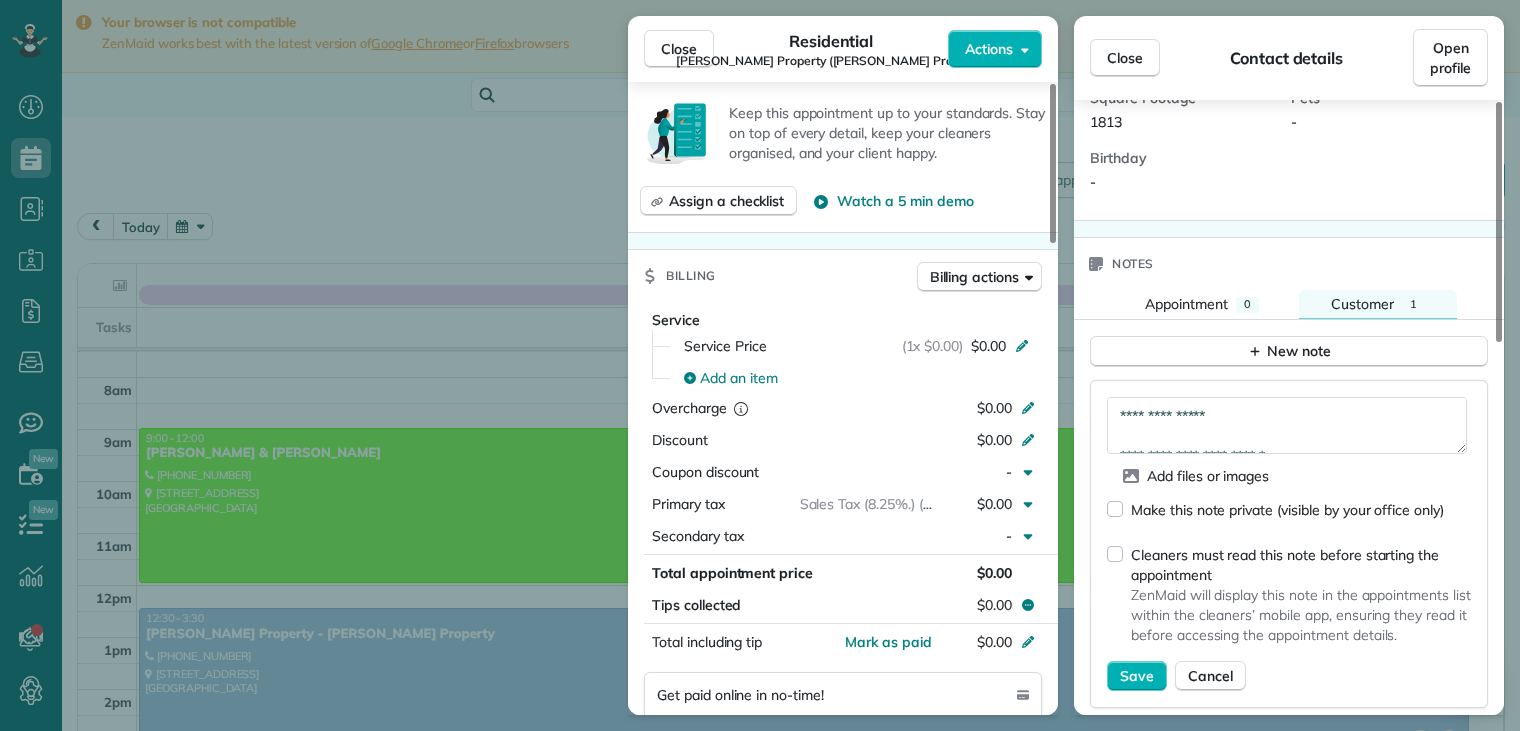click on "**********" at bounding box center (1287, 426) 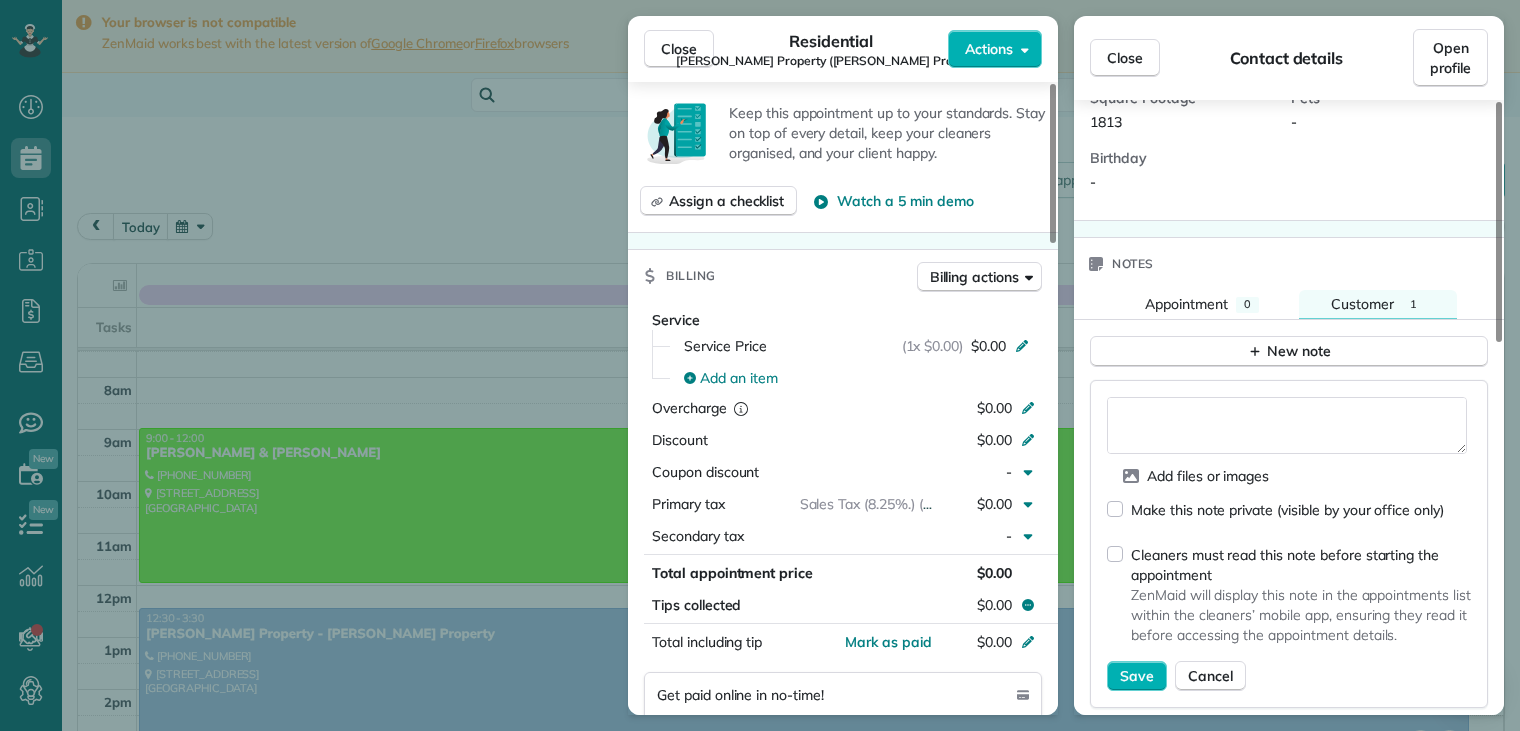 scroll, scrollTop: 88, scrollLeft: 0, axis: vertical 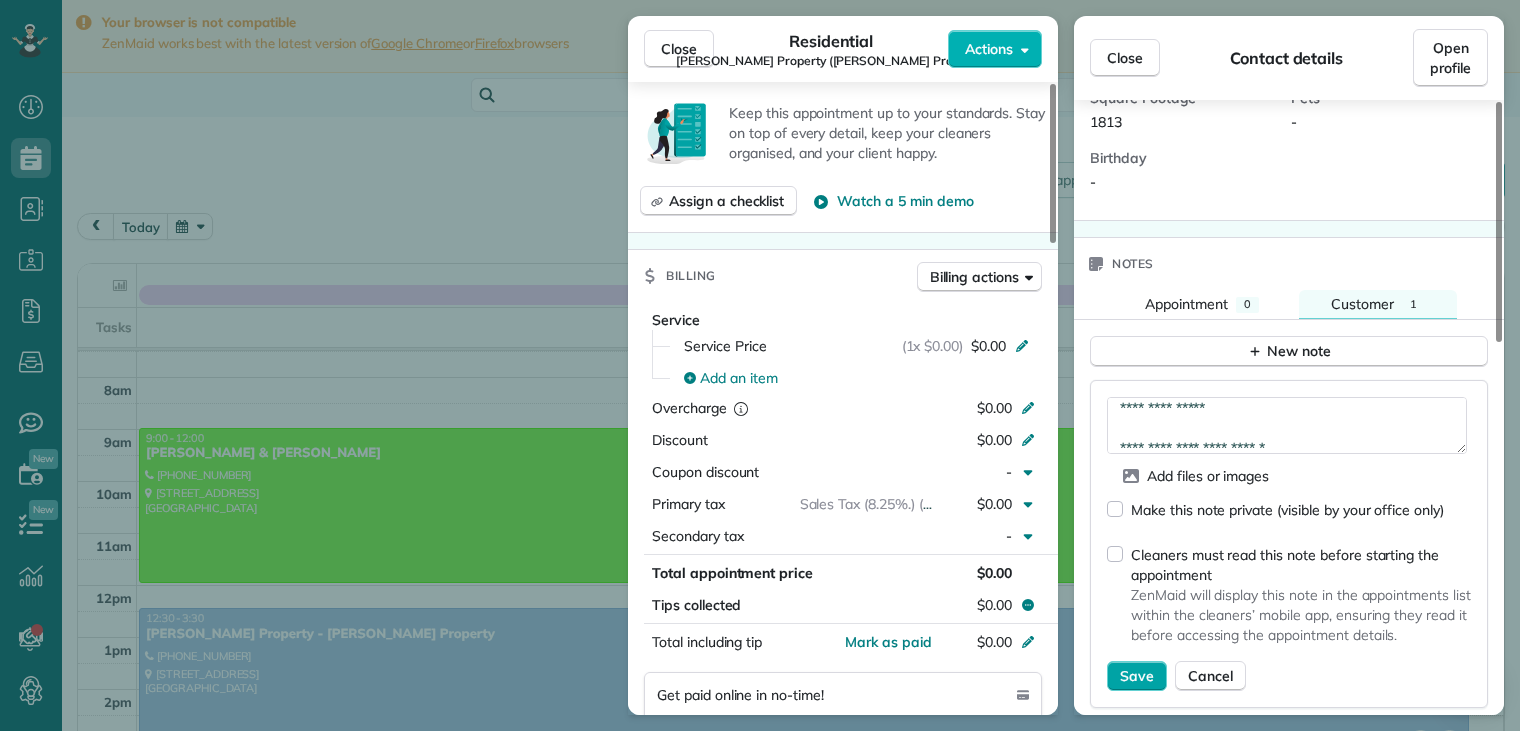 type on "**********" 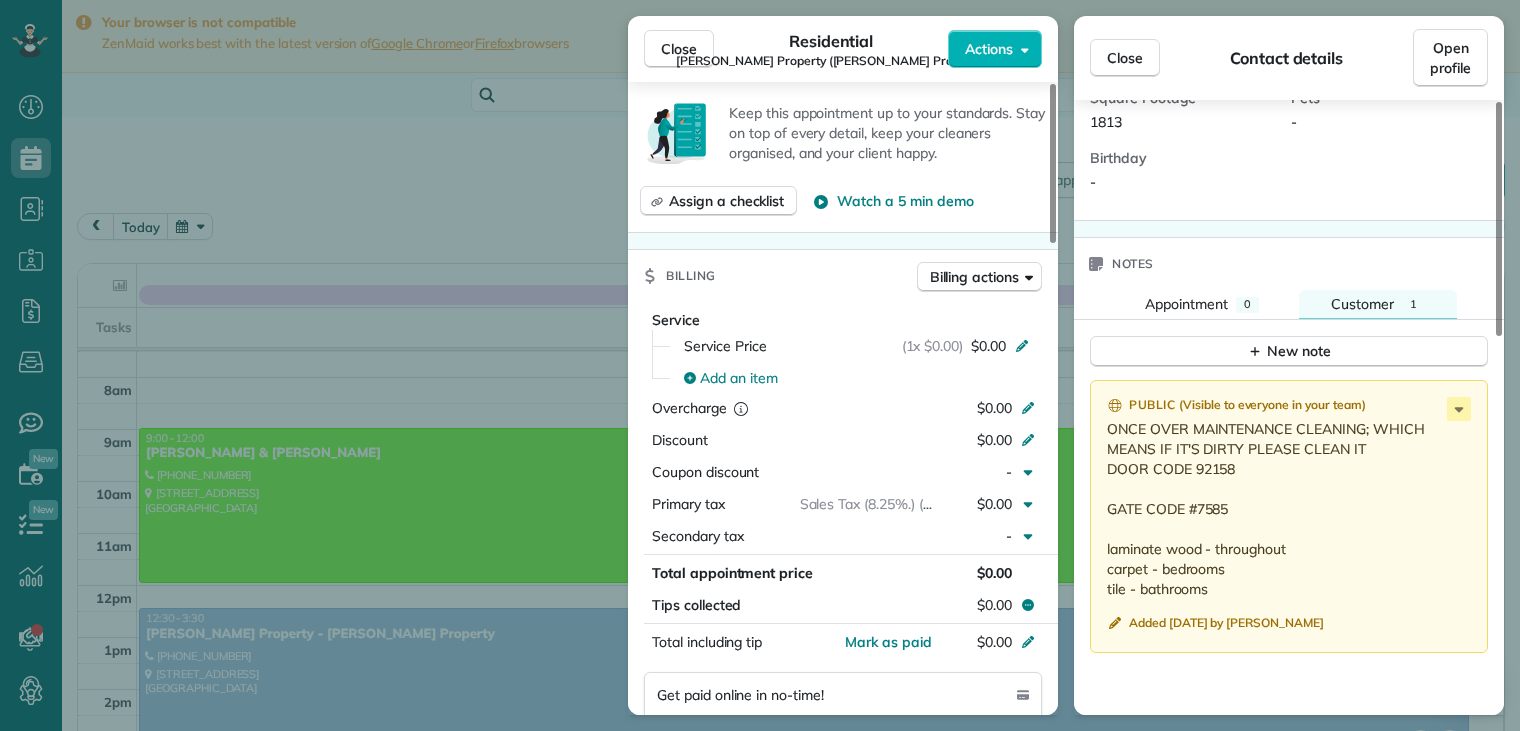 drag, startPoint x: 1117, startPoint y: 54, endPoint x: 1064, endPoint y: 56, distance: 53.037724 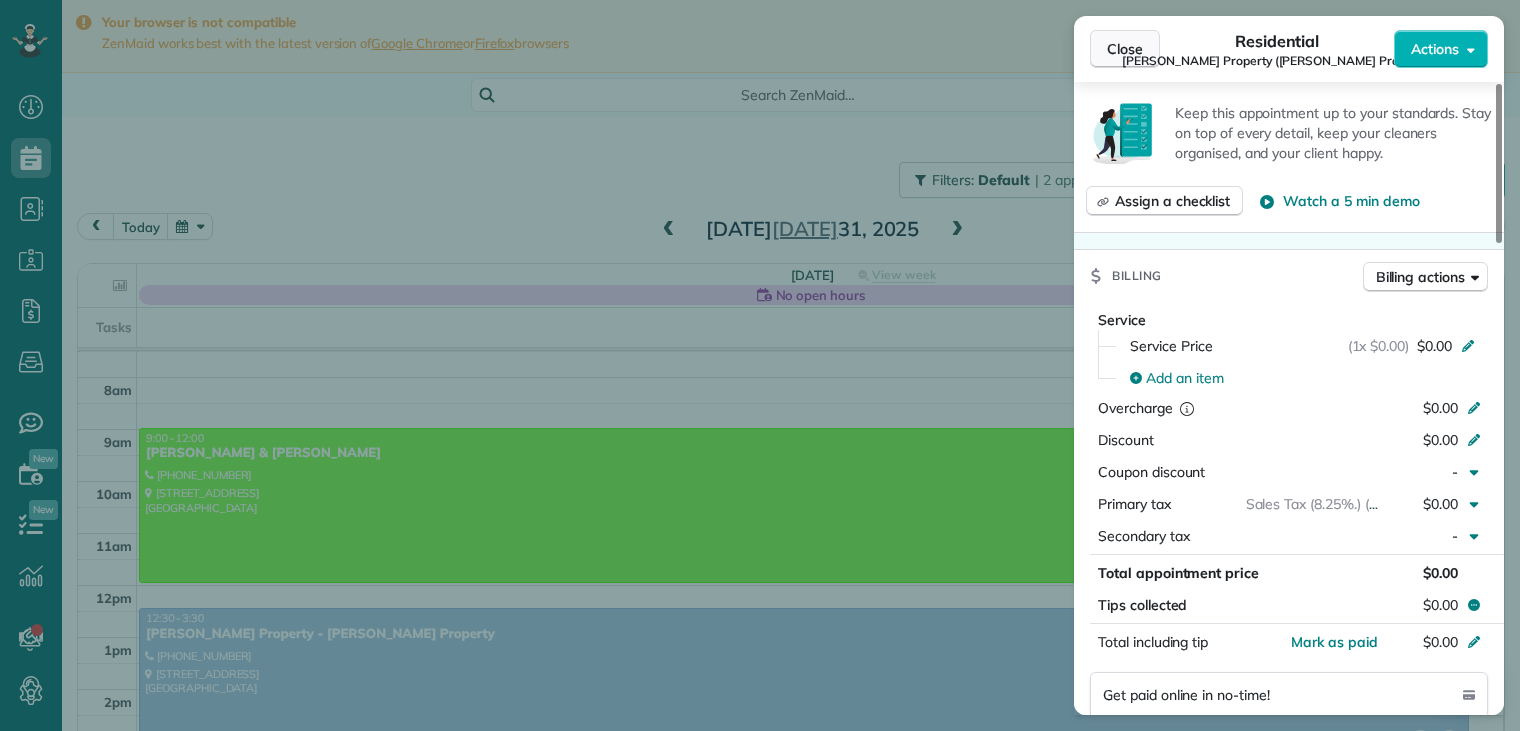 click on "Close" at bounding box center [1125, 49] 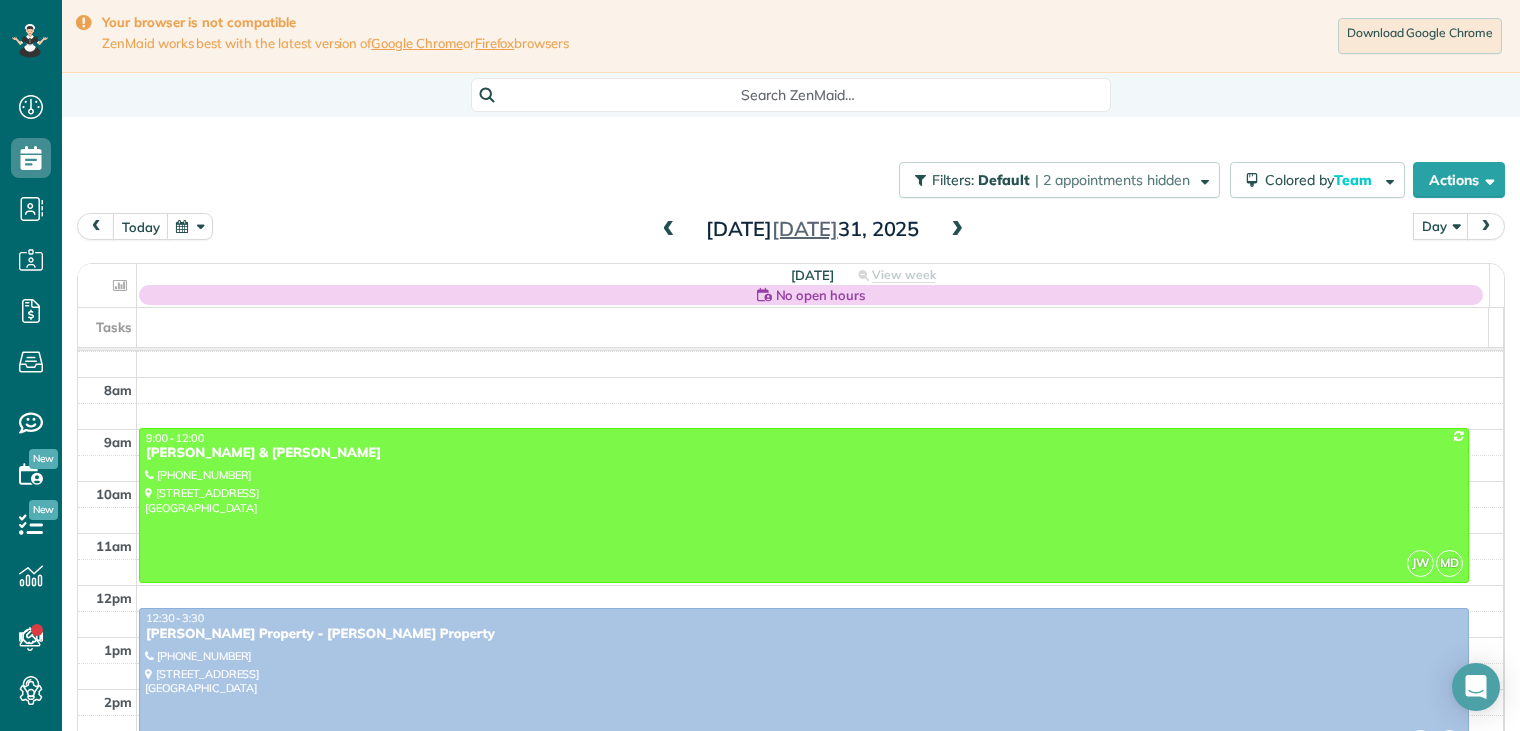 click at bounding box center [957, 230] 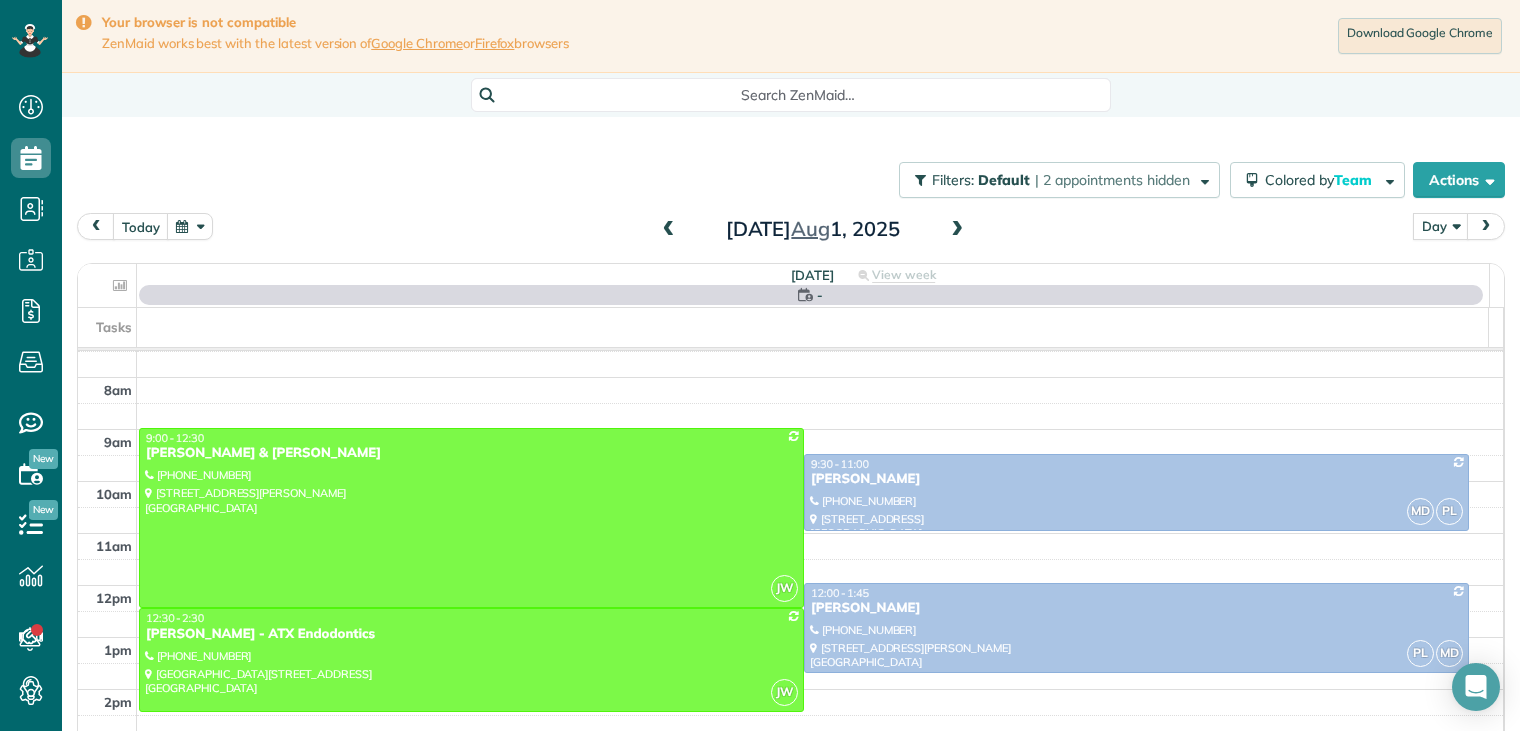 scroll, scrollTop: 156, scrollLeft: 0, axis: vertical 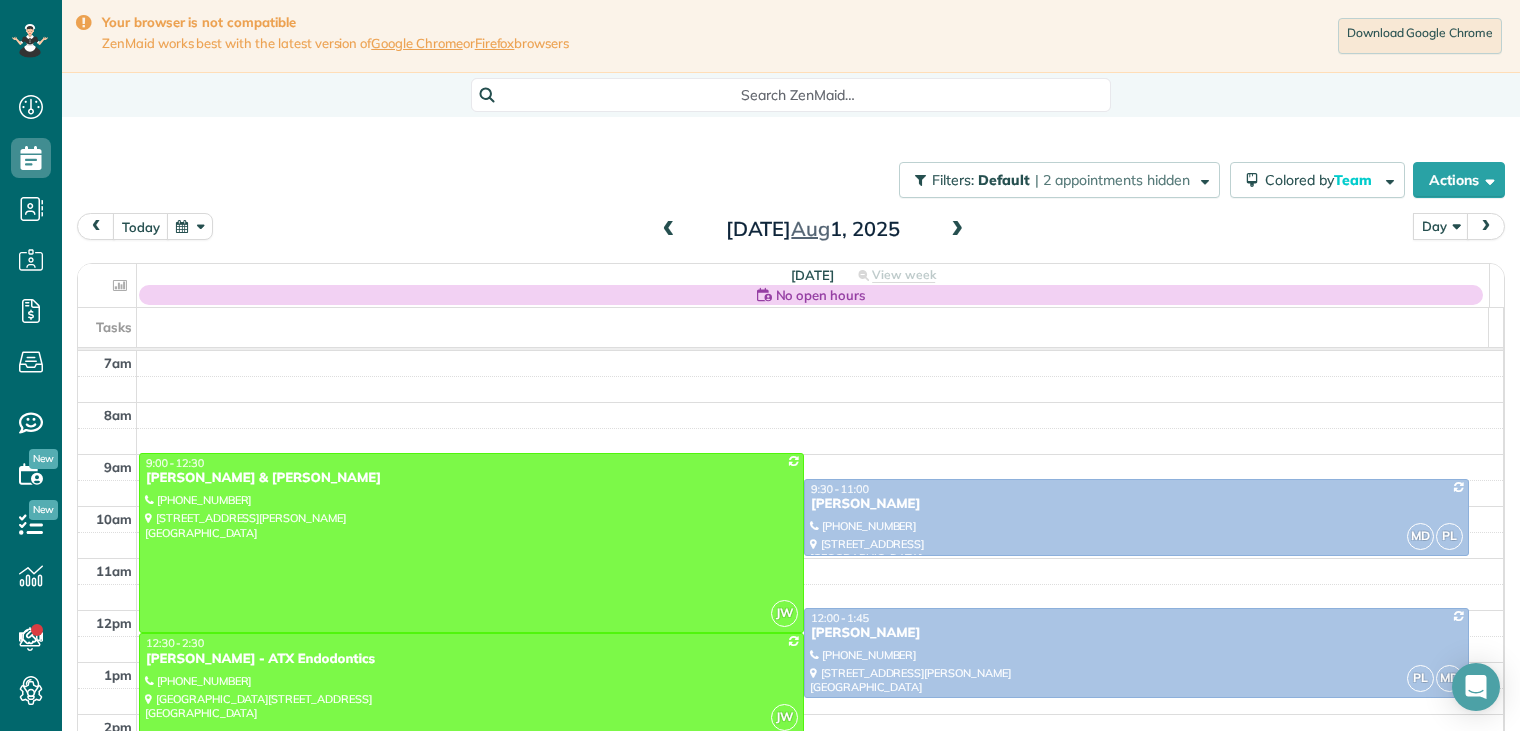 click at bounding box center [957, 230] 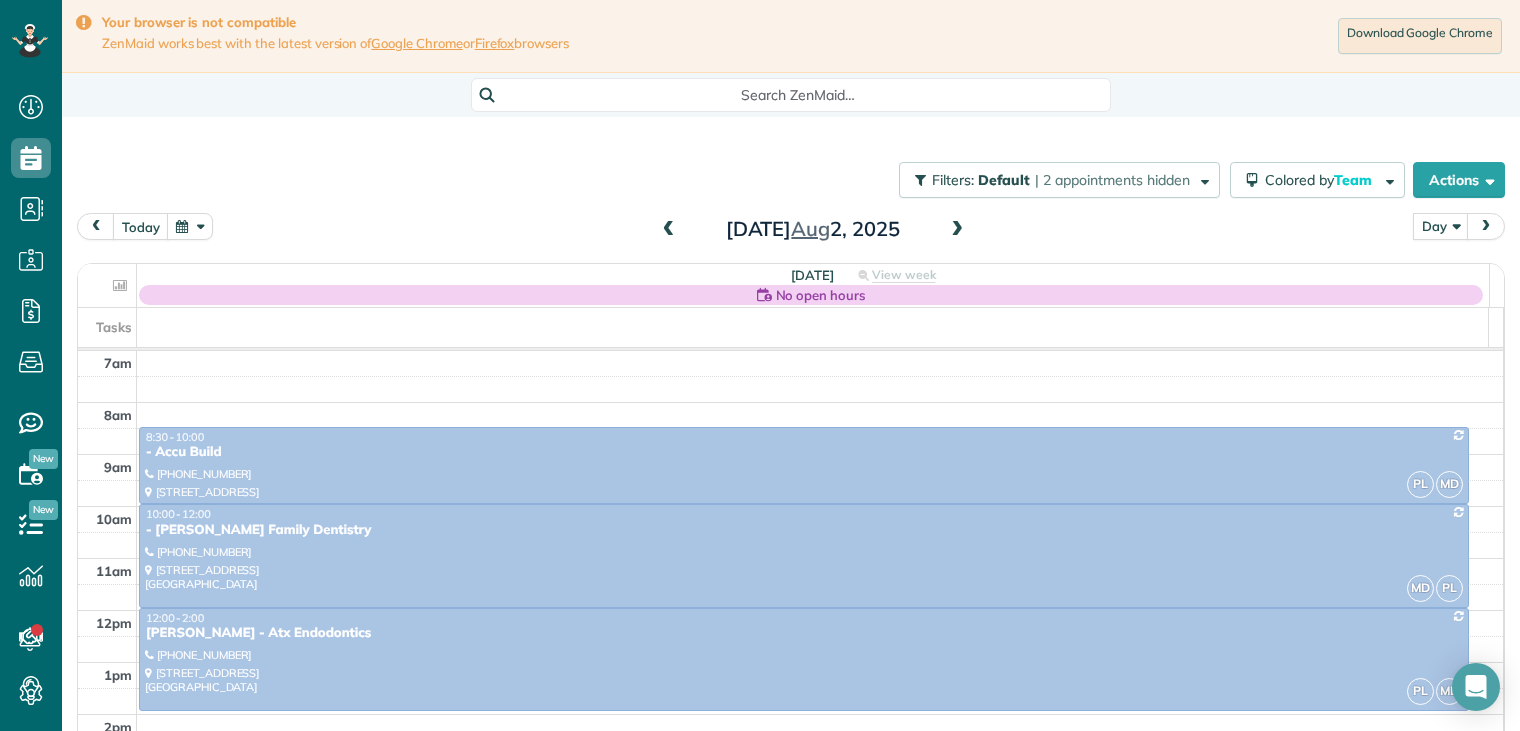 click at bounding box center (957, 230) 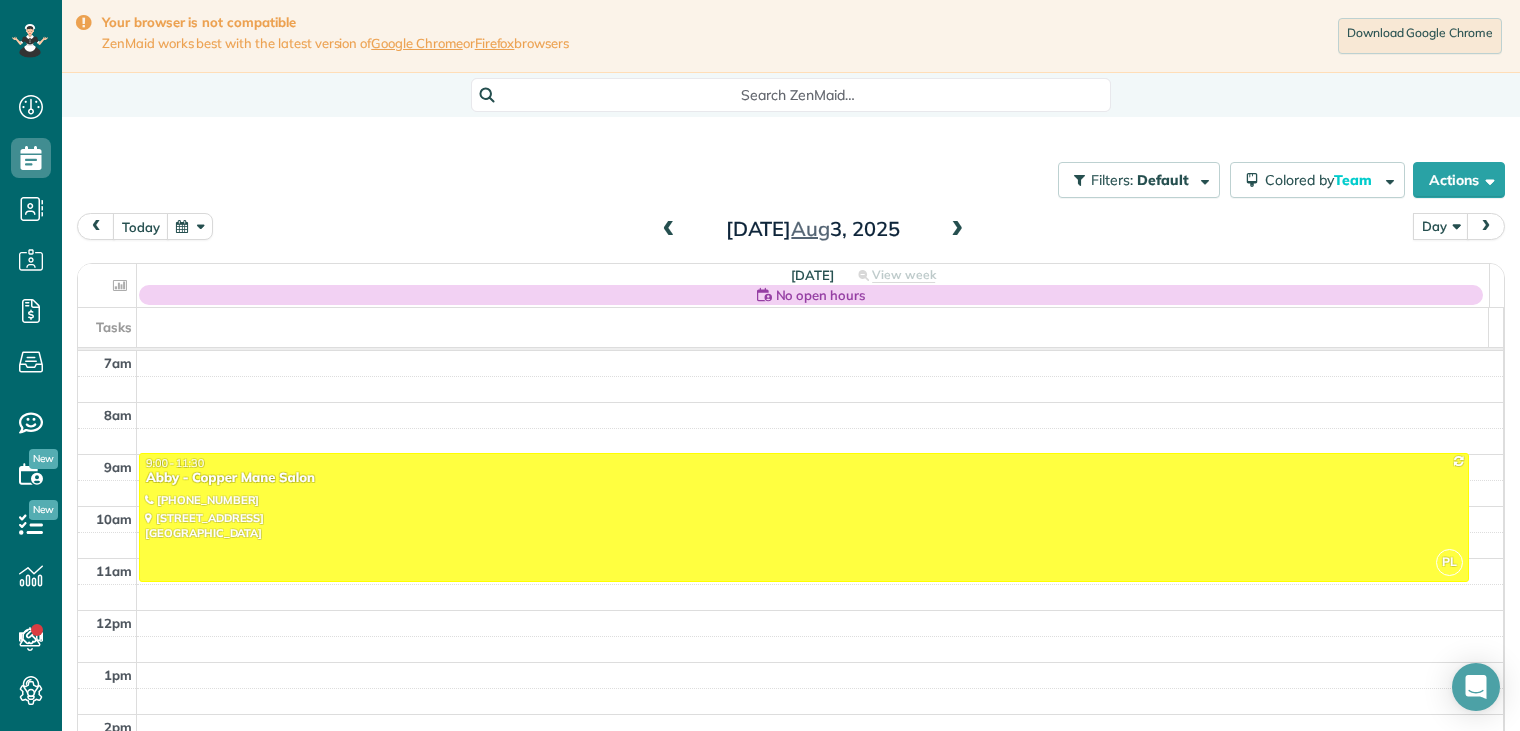 click at bounding box center (957, 230) 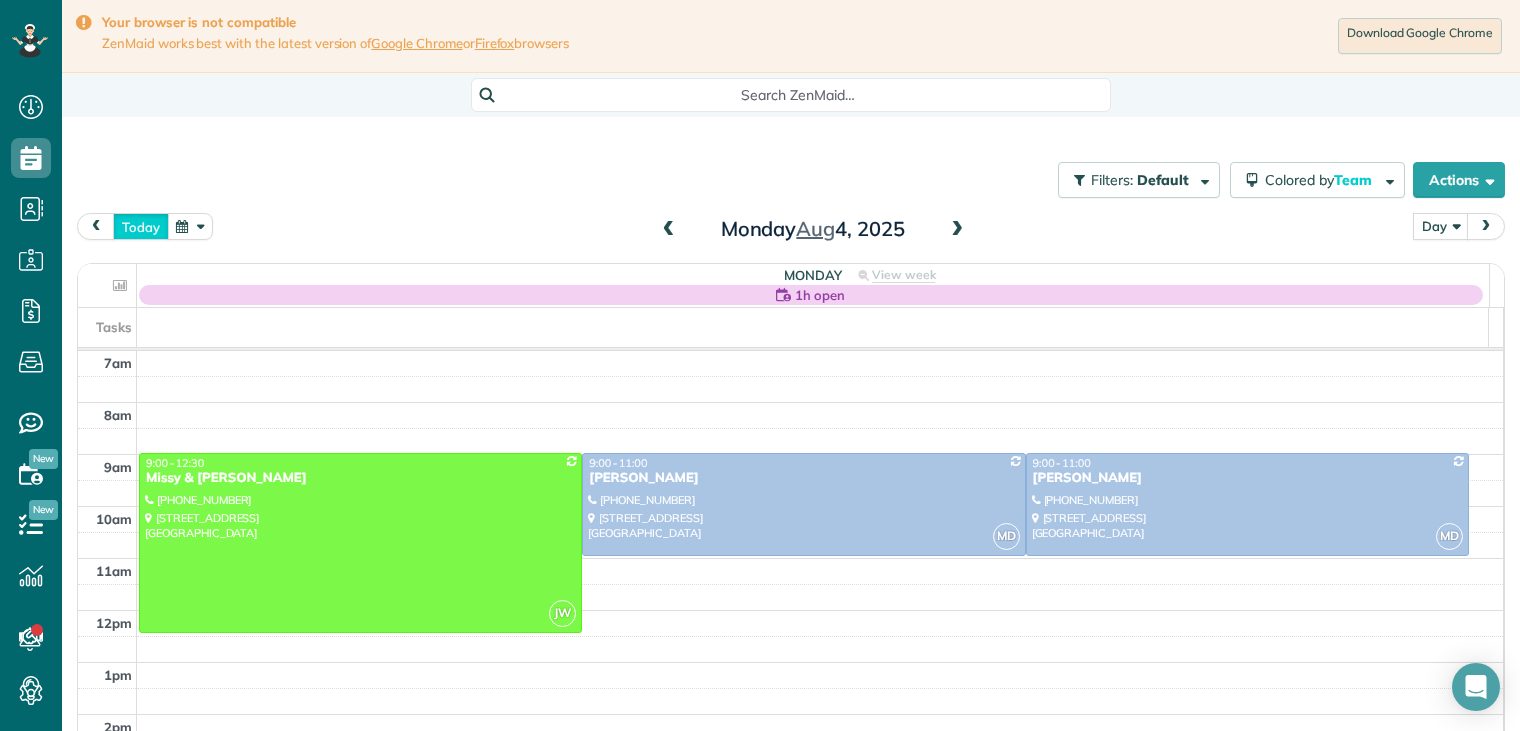 click on "today" at bounding box center [141, 226] 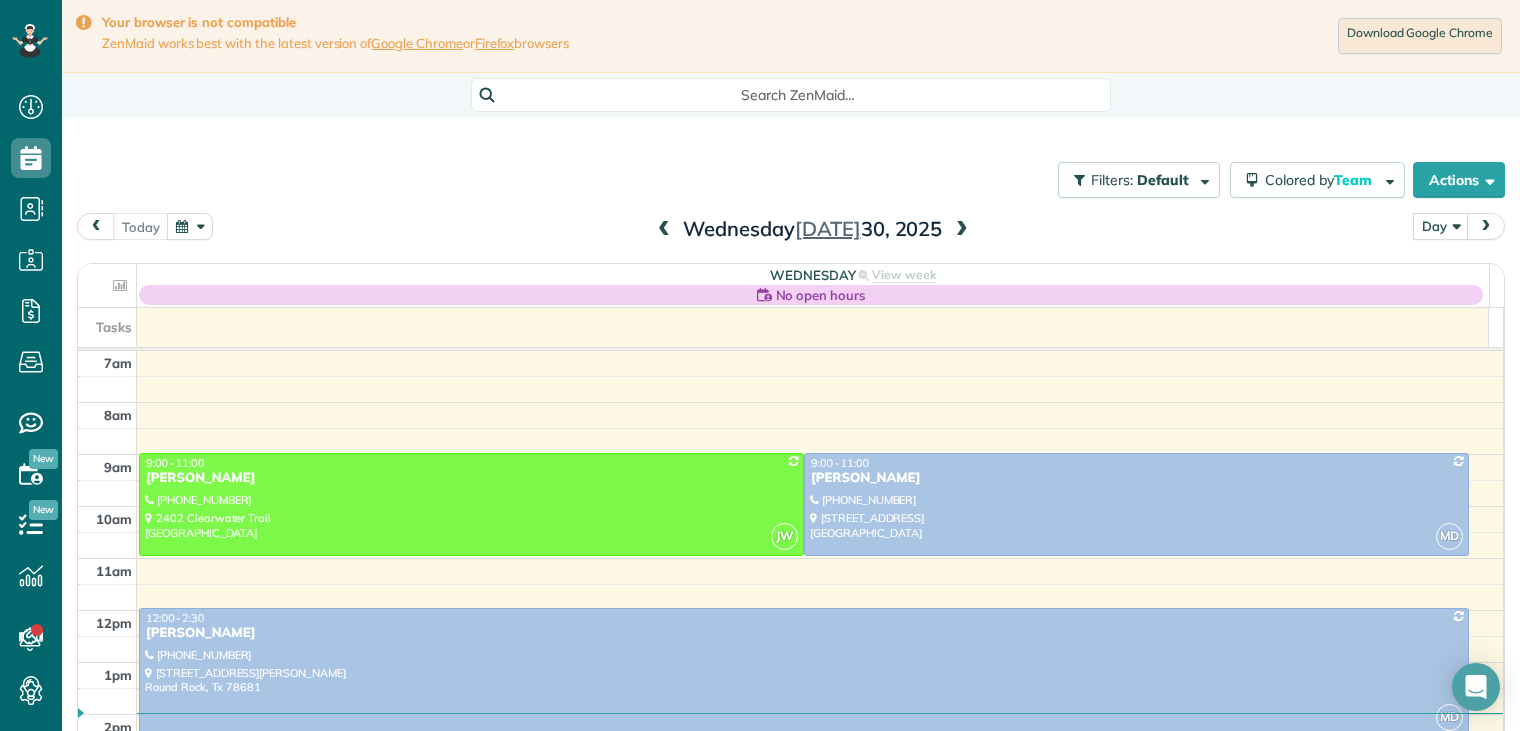 click at bounding box center [962, 230] 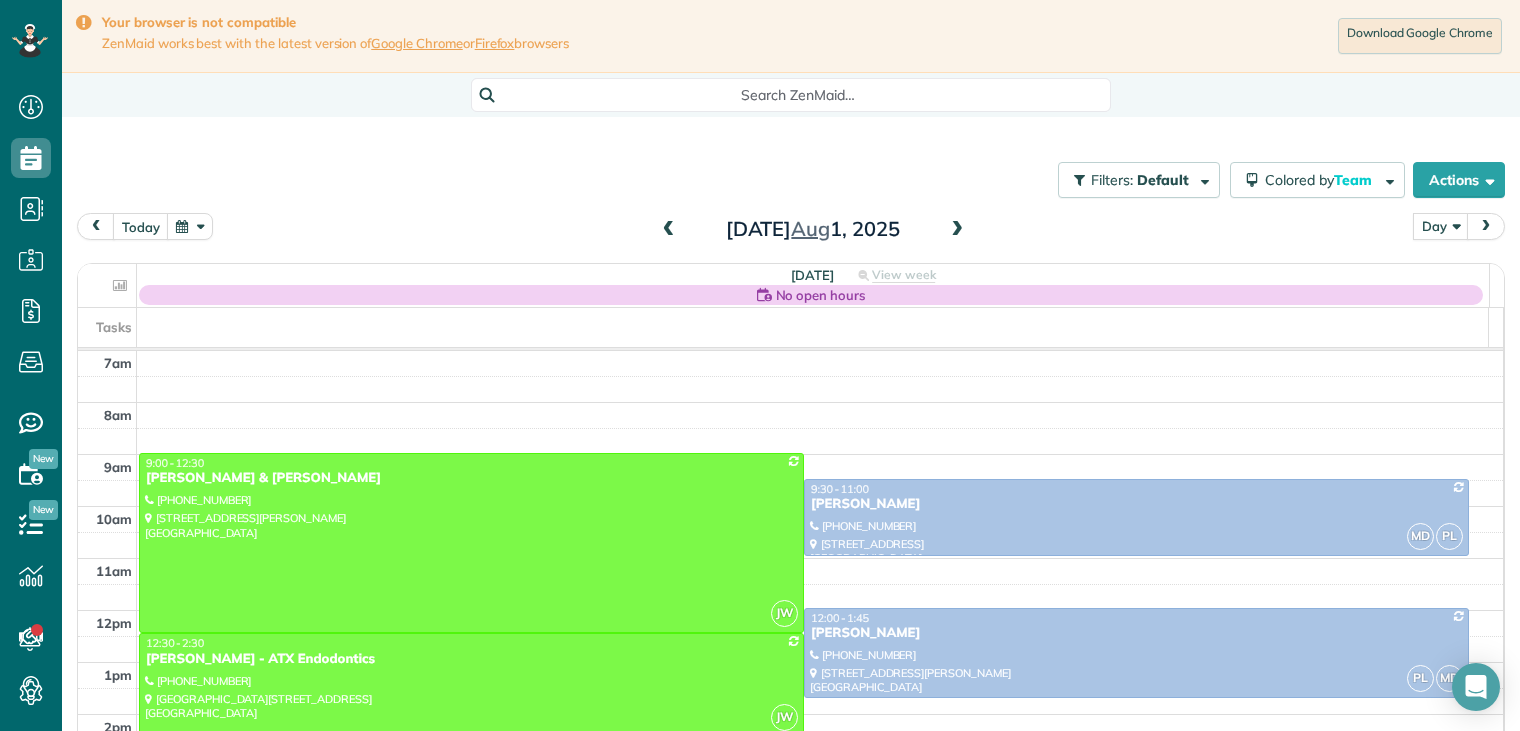 click at bounding box center (669, 230) 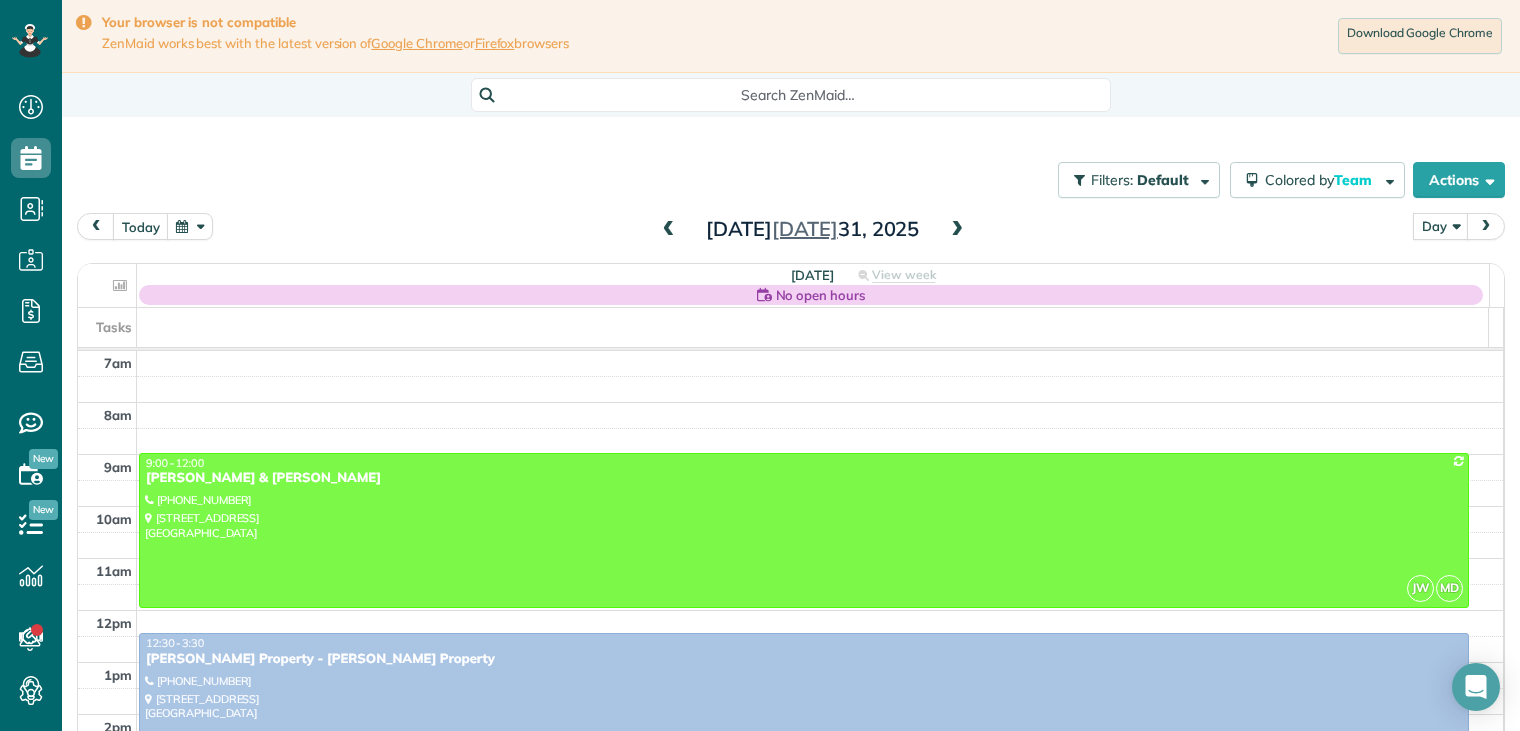 click on "[PERSON_NAME] Property - [PERSON_NAME] Property" at bounding box center [804, 659] 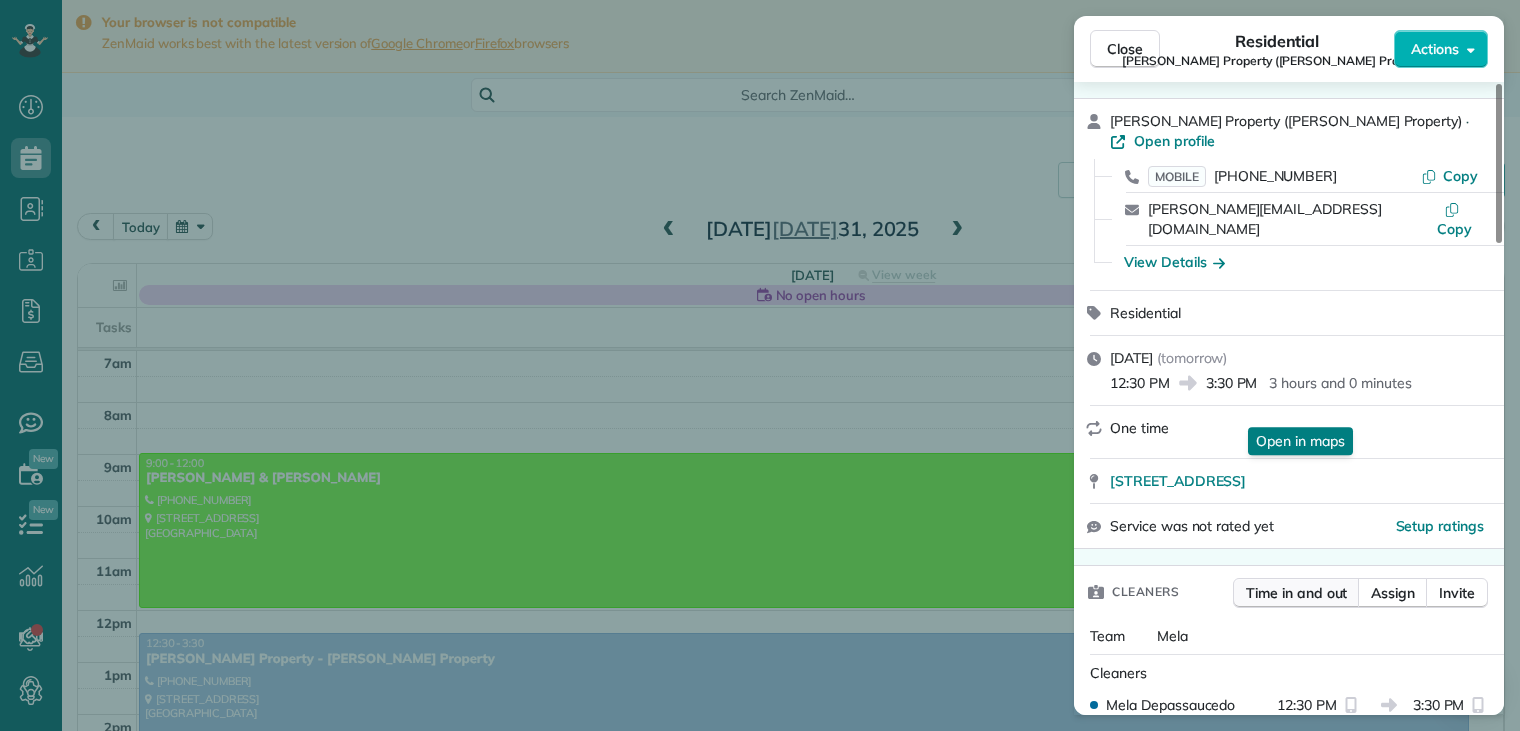 scroll, scrollTop: 100, scrollLeft: 0, axis: vertical 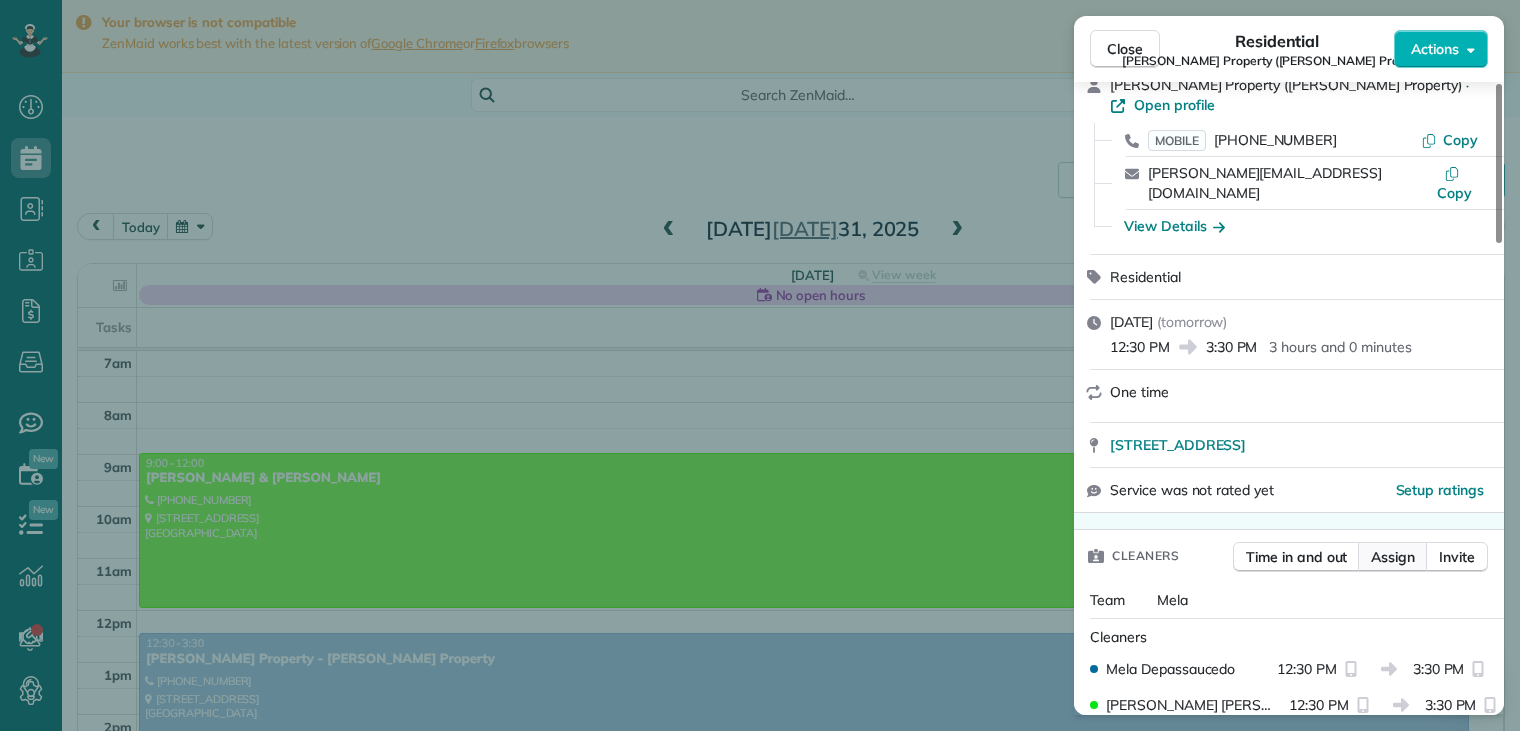 click on "Assign" at bounding box center (1393, 557) 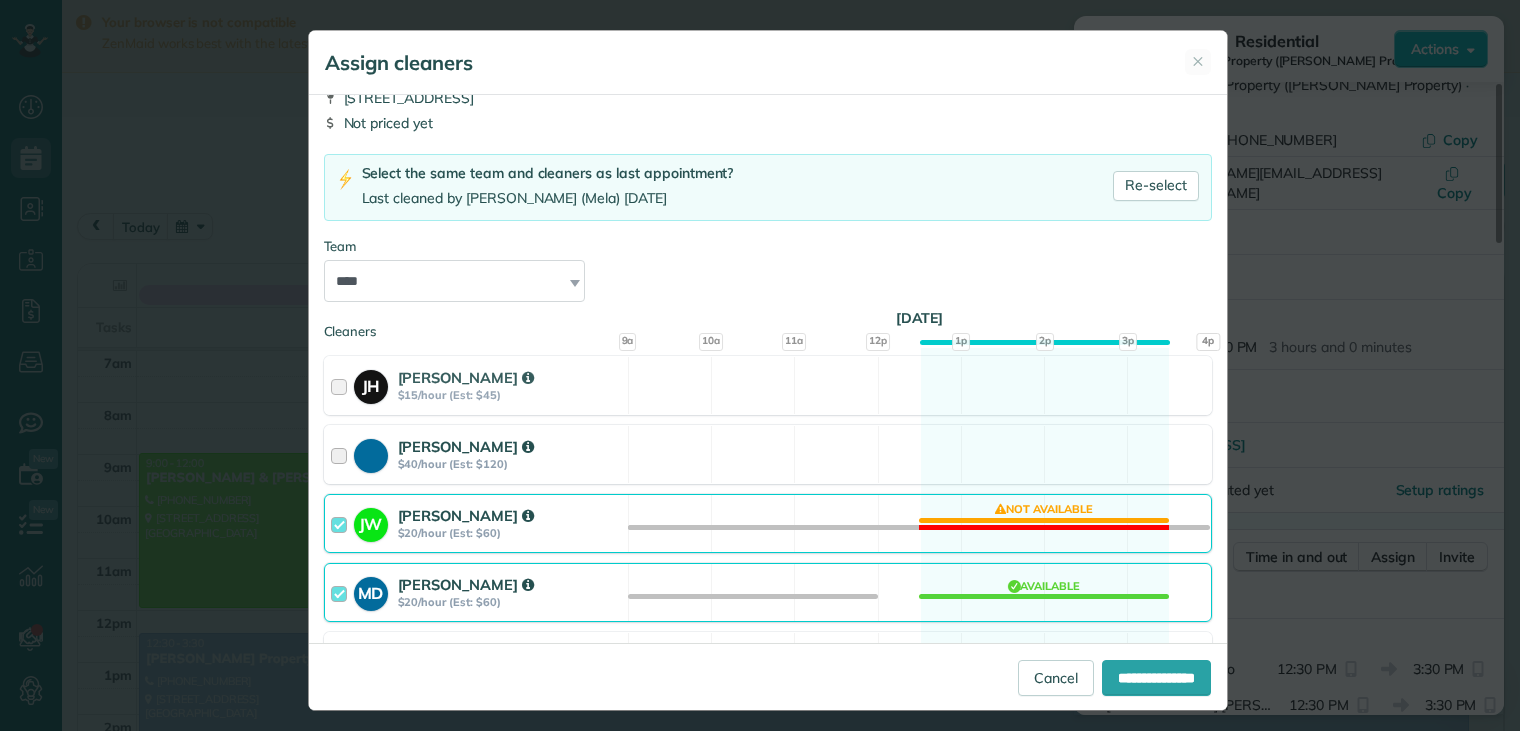 scroll, scrollTop: 169, scrollLeft: 0, axis: vertical 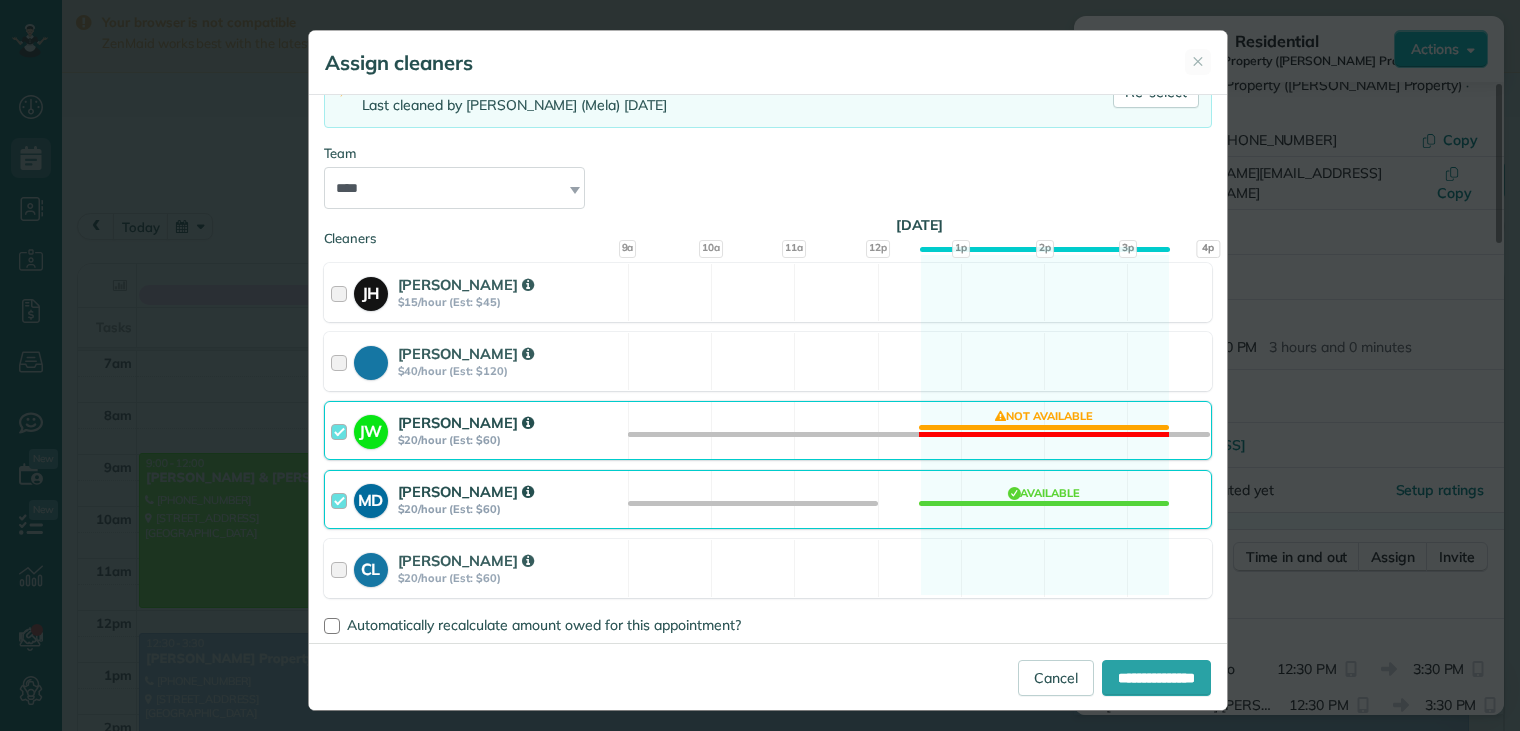 click at bounding box center (342, 430) 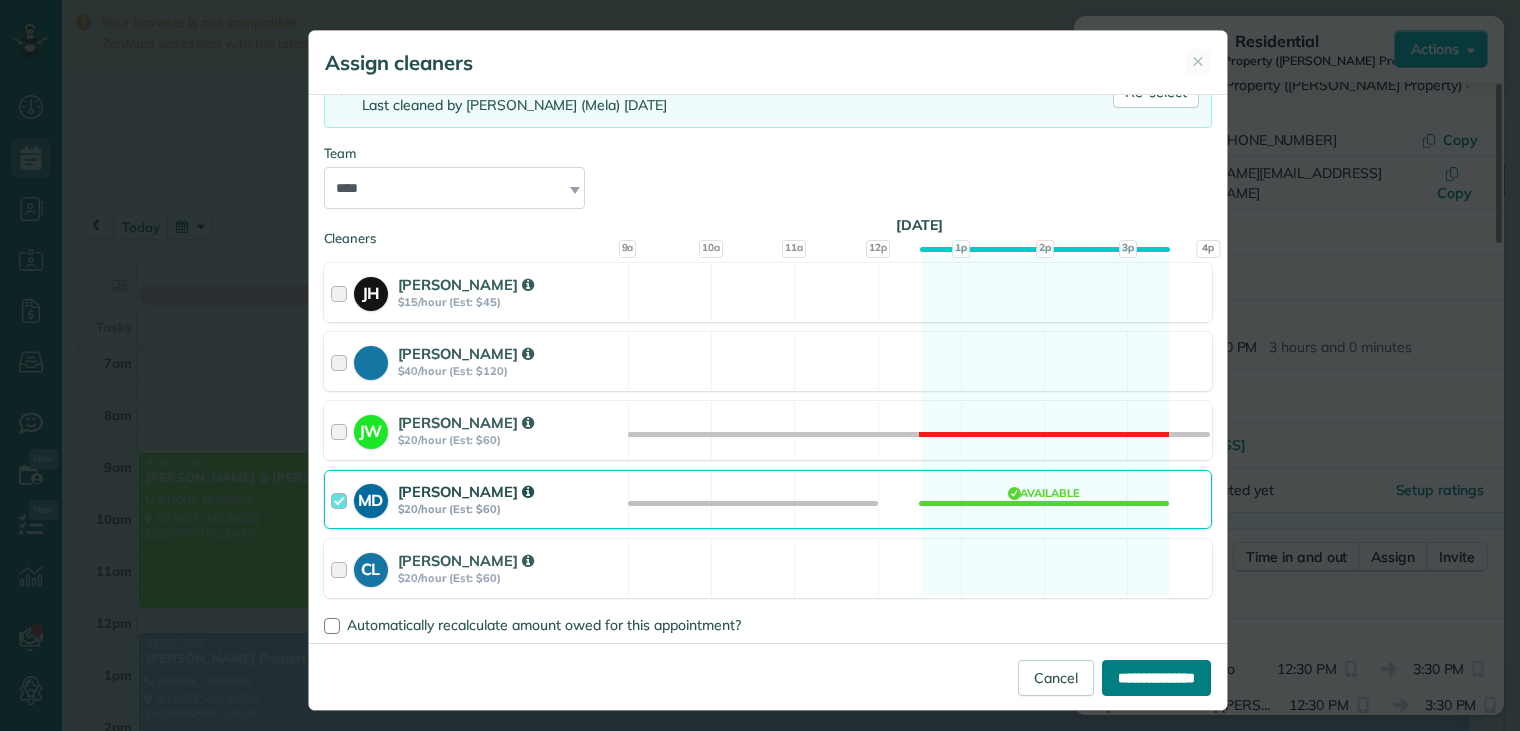 click on "**********" at bounding box center (1156, 678) 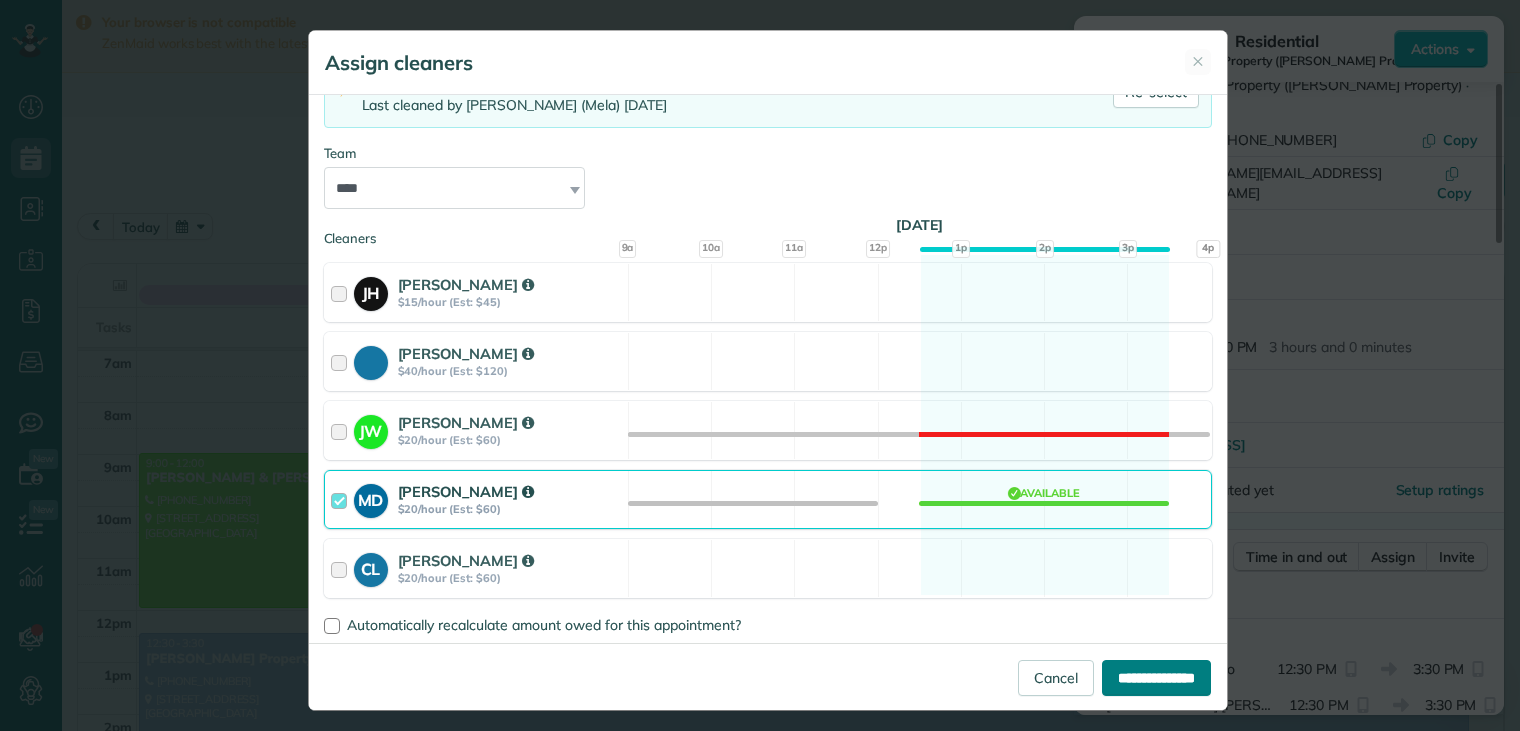 type on "**********" 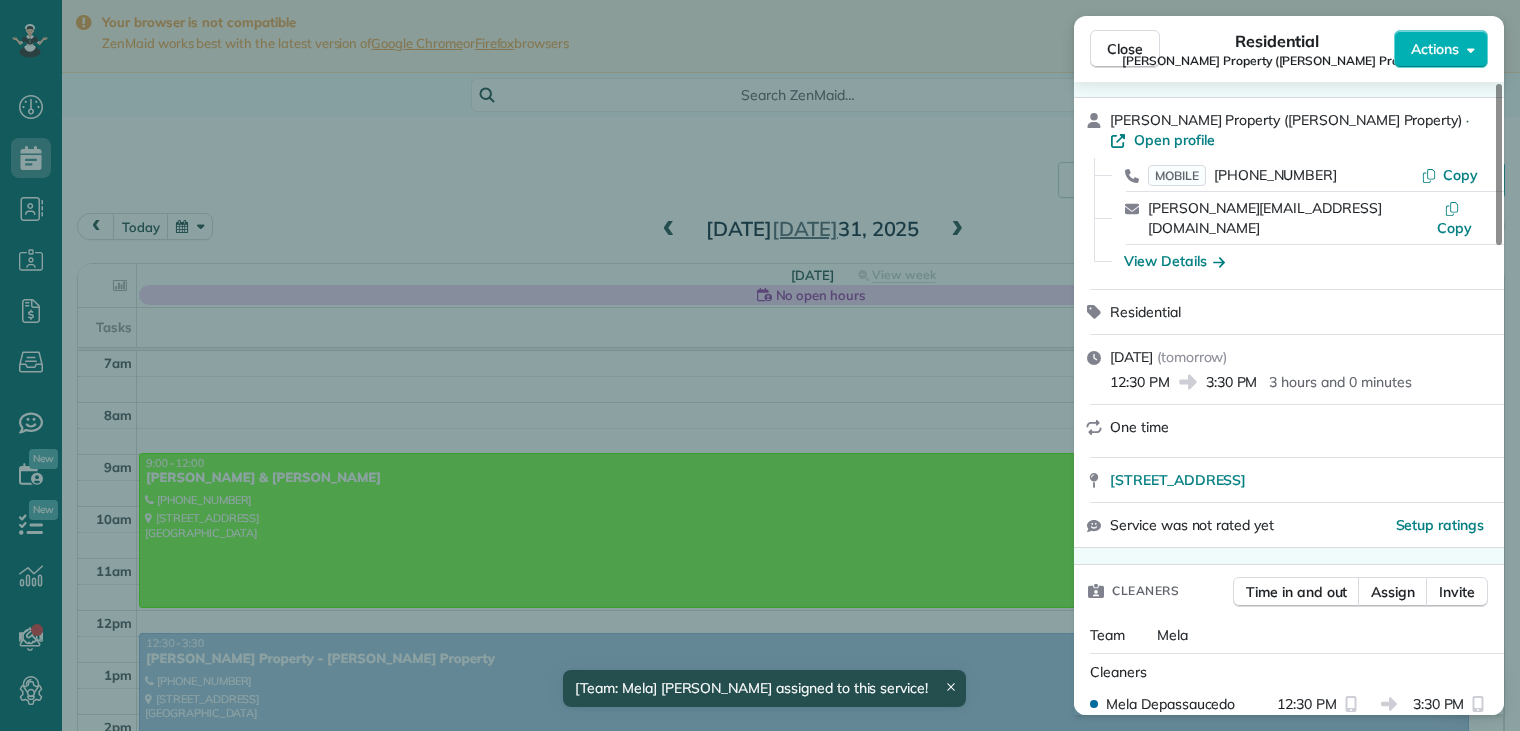 scroll, scrollTop: 100, scrollLeft: 0, axis: vertical 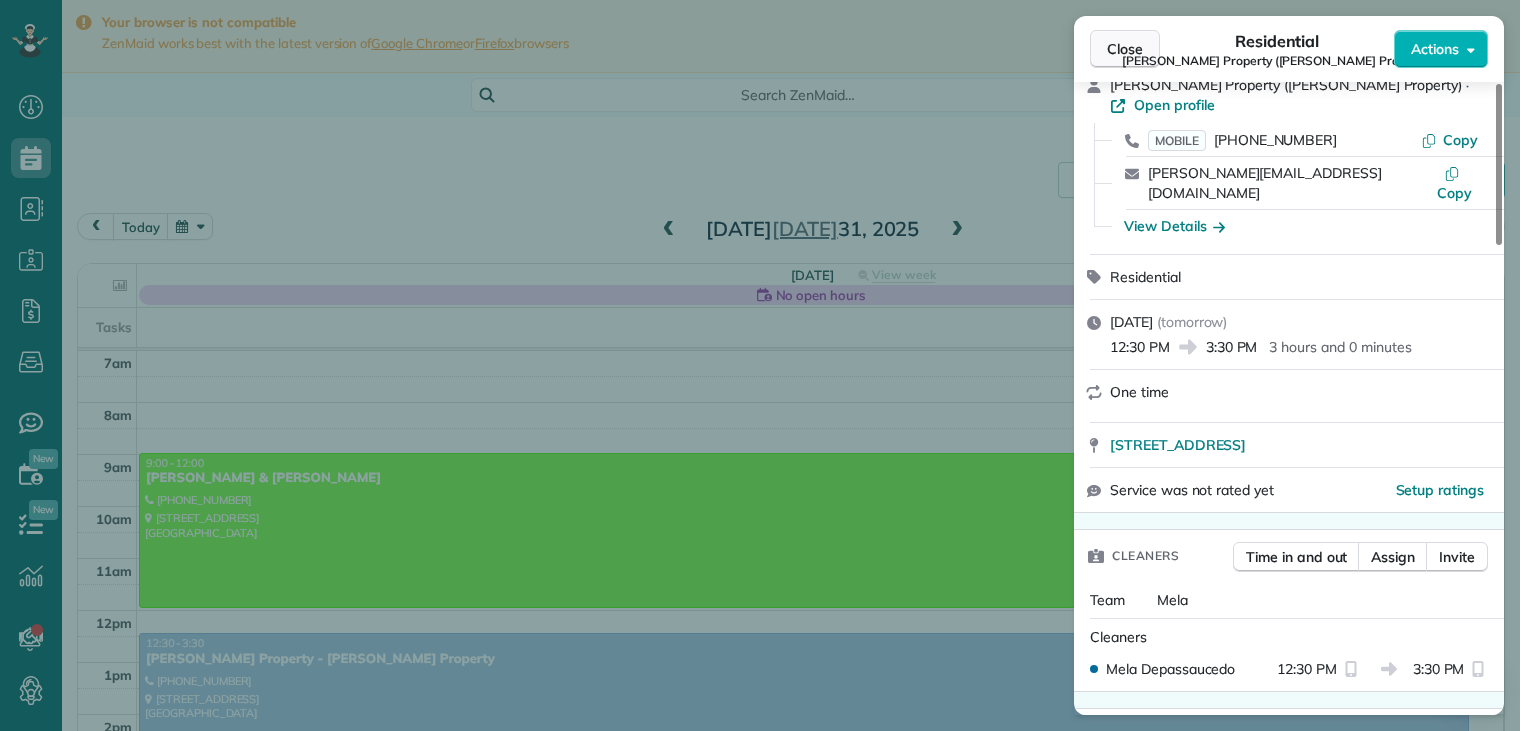 click on "Close" at bounding box center (1125, 49) 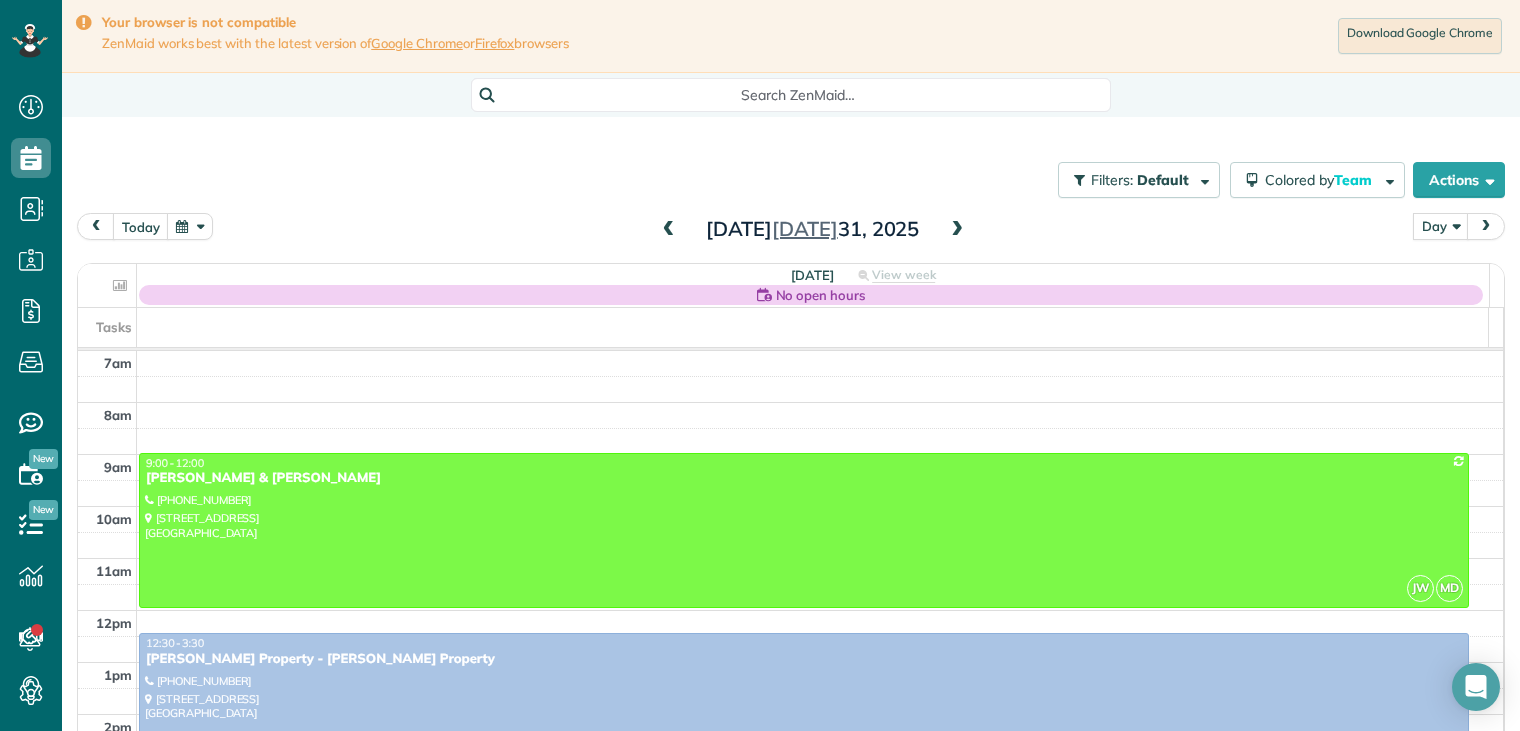 scroll, scrollTop: 181, scrollLeft: 0, axis: vertical 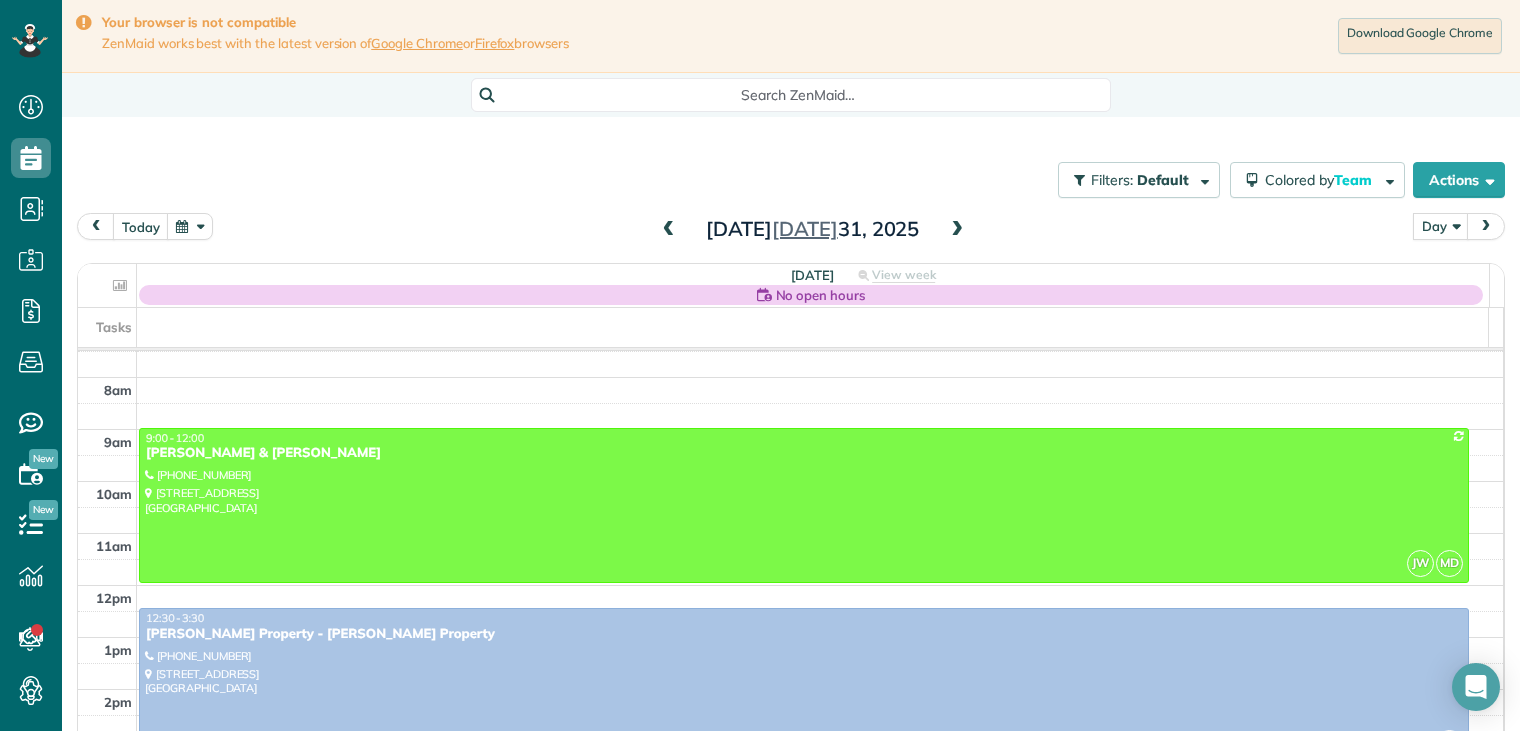 click at bounding box center [804, 685] 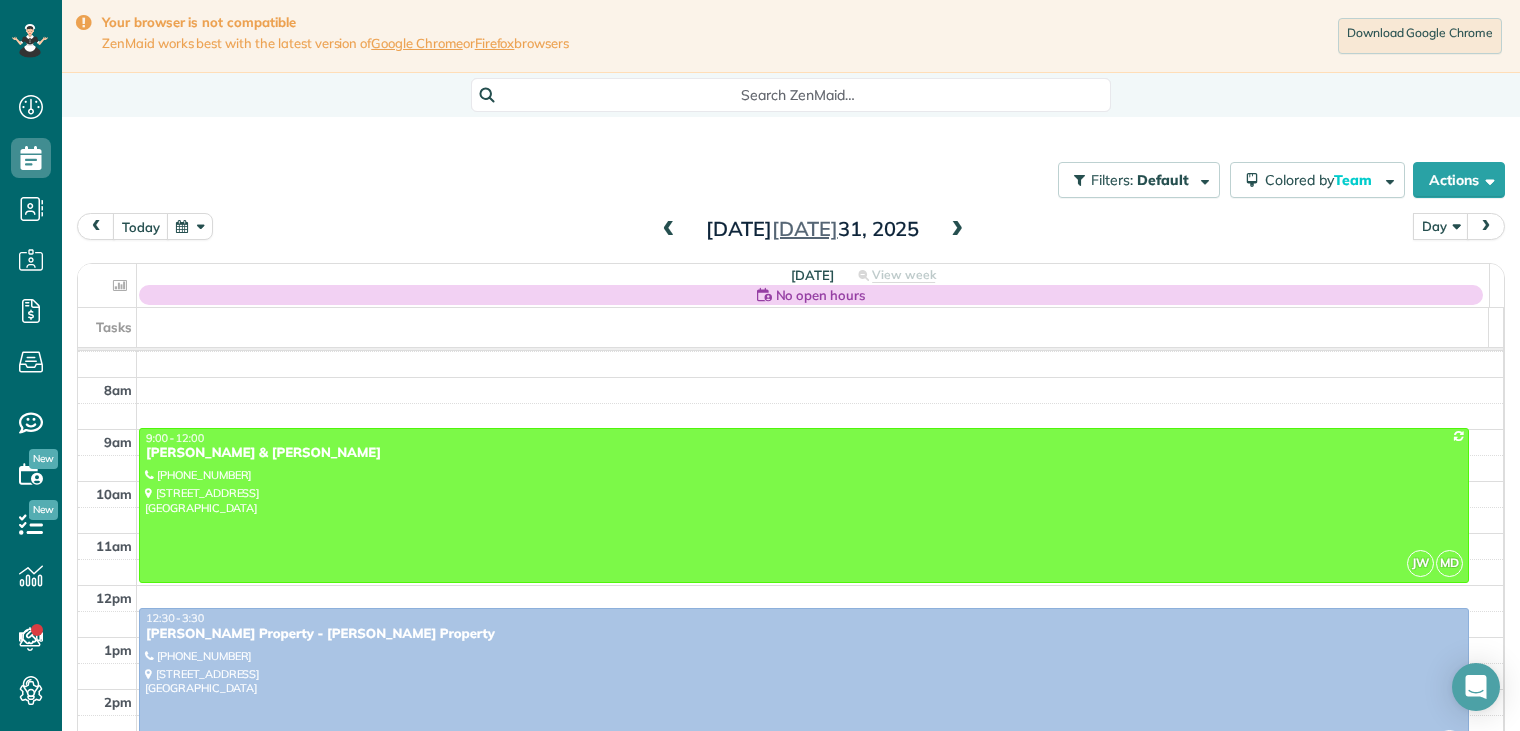 drag, startPoint x: 380, startPoint y: 647, endPoint x: 452, endPoint y: 653, distance: 72.249565 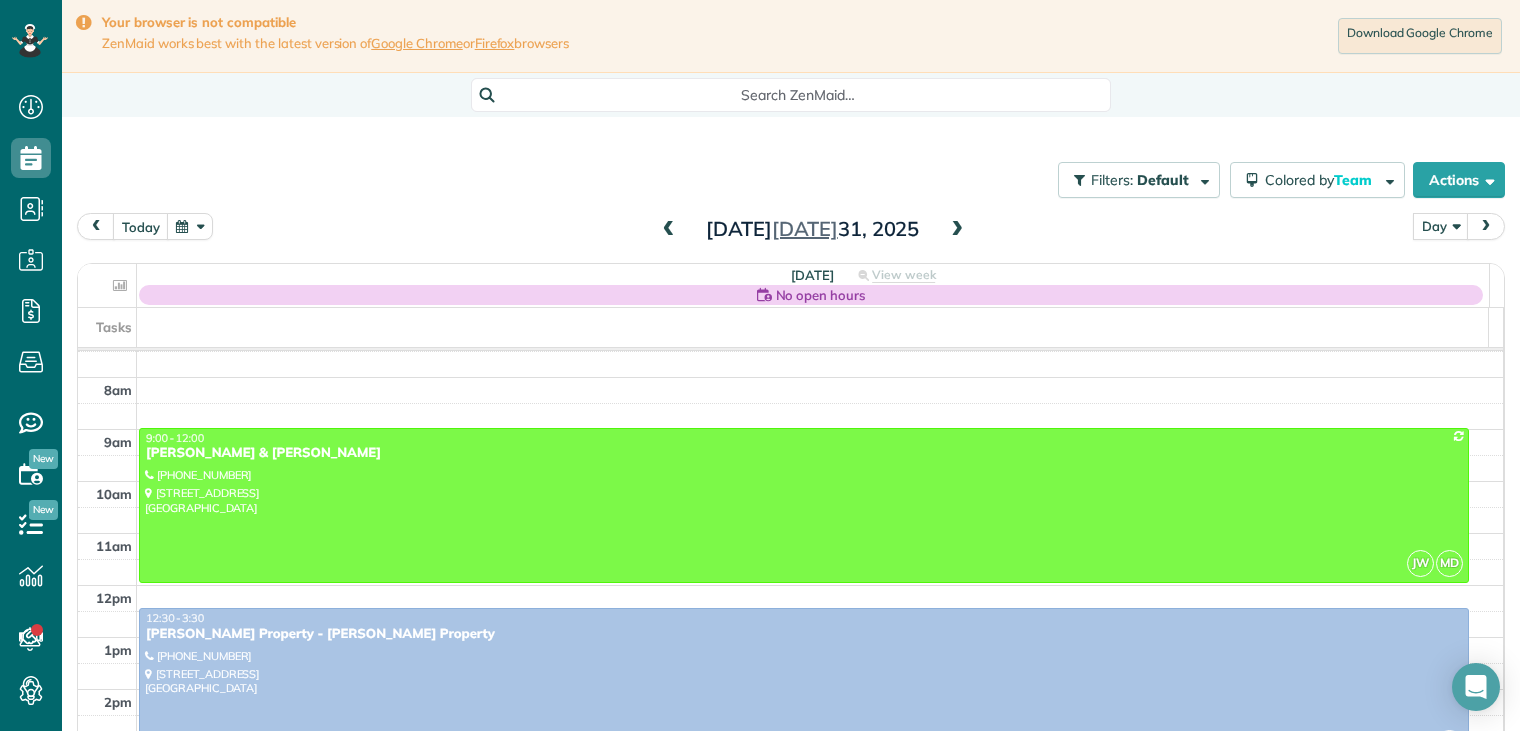click at bounding box center (804, 685) 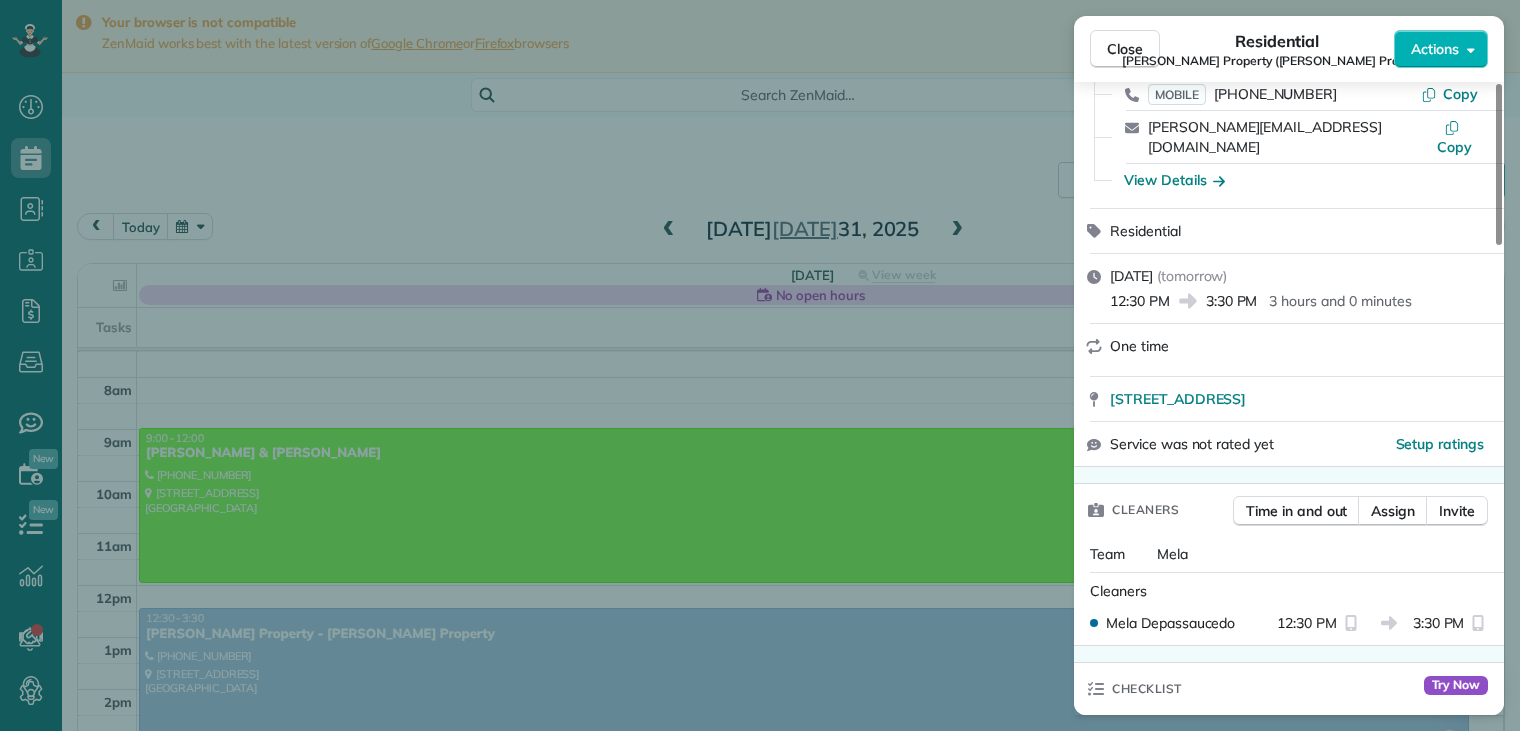scroll, scrollTop: 0, scrollLeft: 0, axis: both 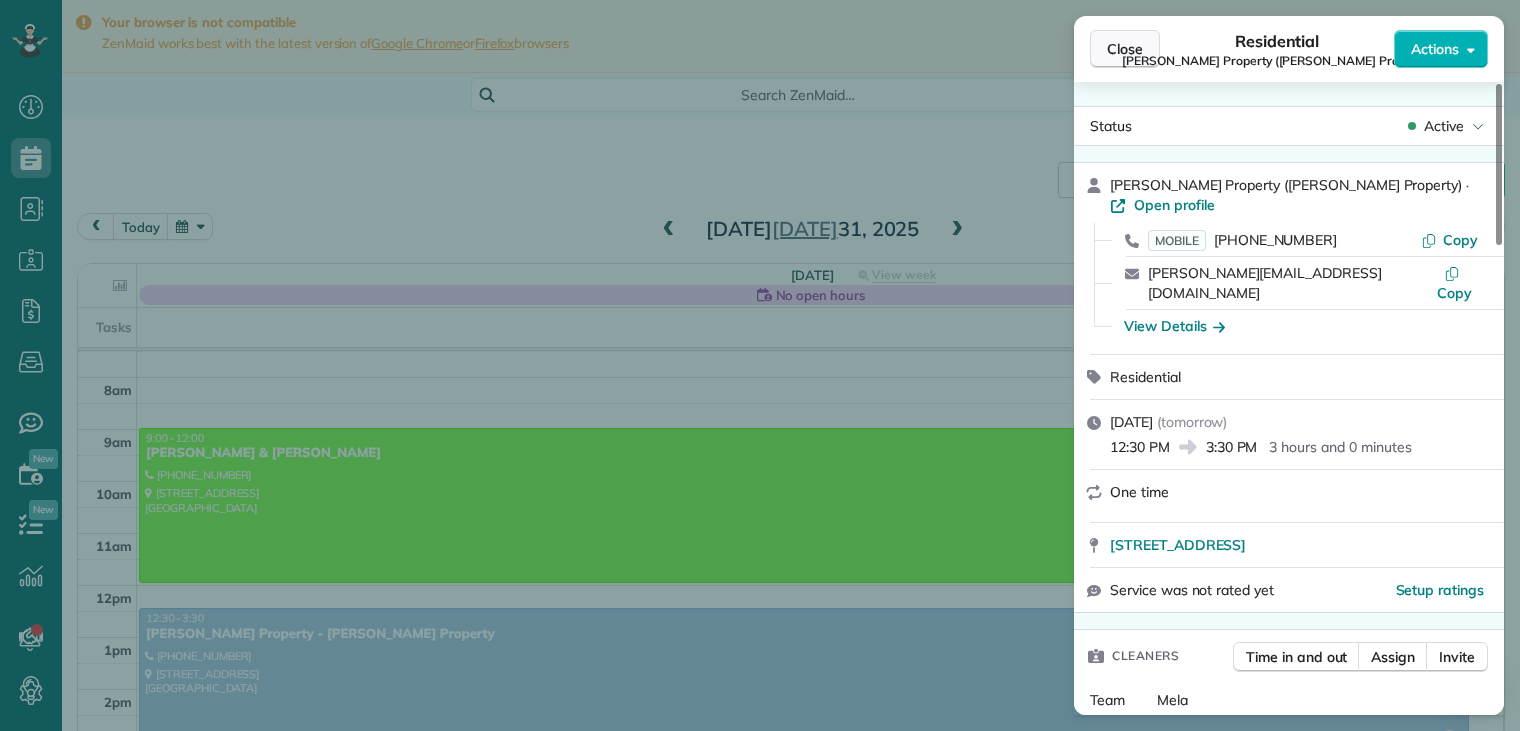 click on "Close" at bounding box center [1125, 49] 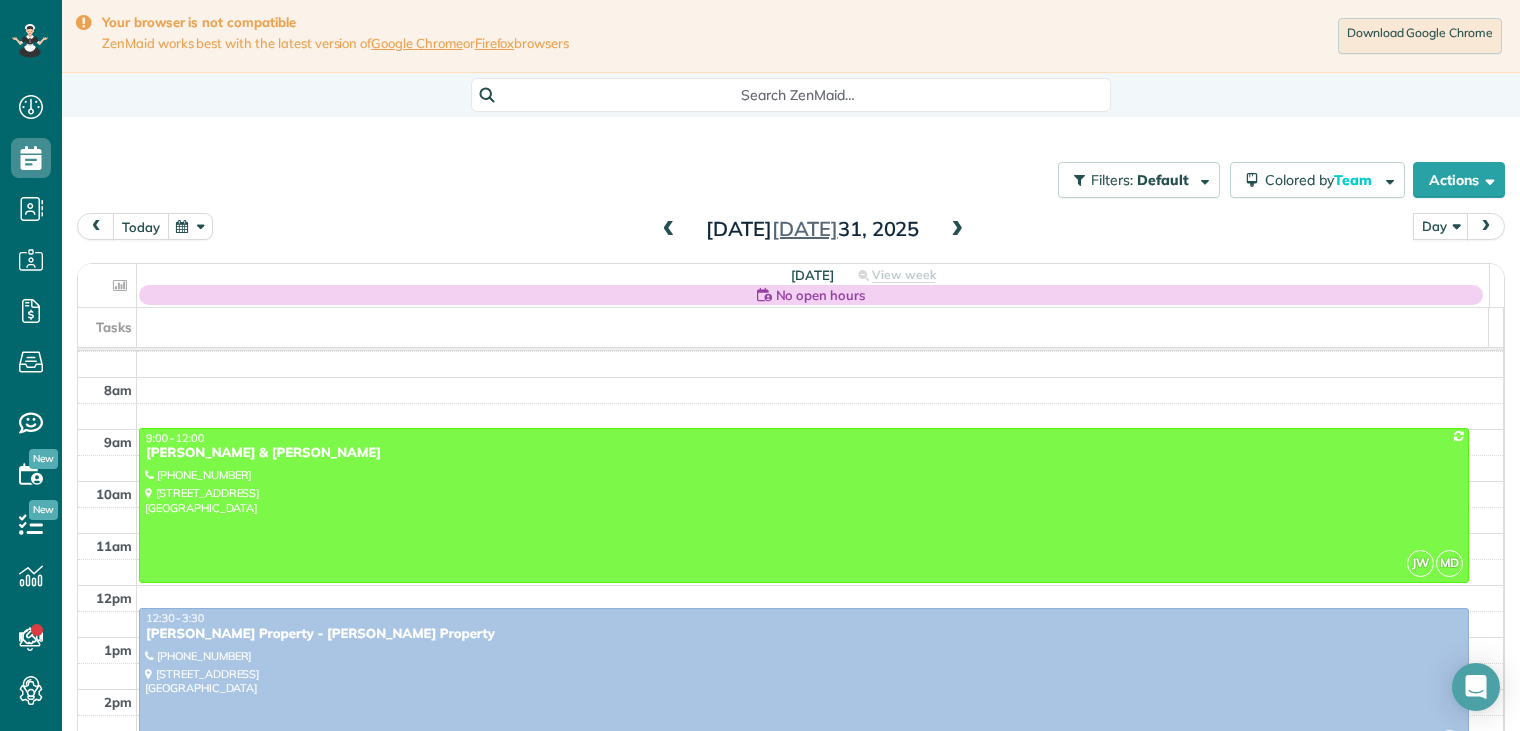 click on "today" at bounding box center (141, 226) 